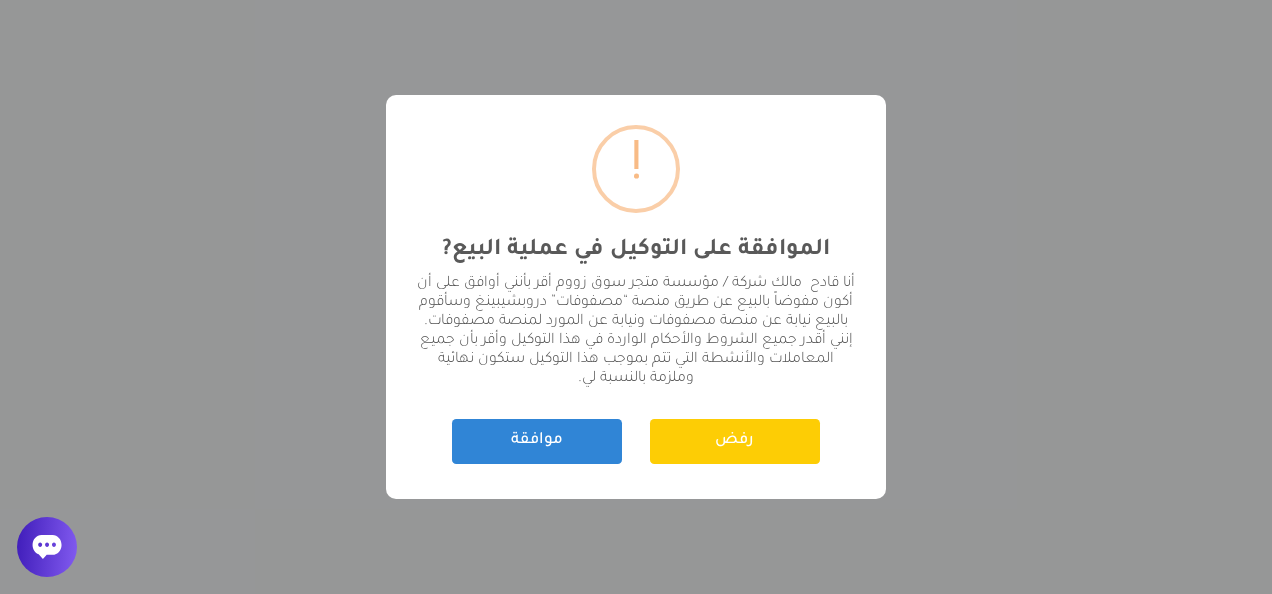 scroll, scrollTop: 0, scrollLeft: 0, axis: both 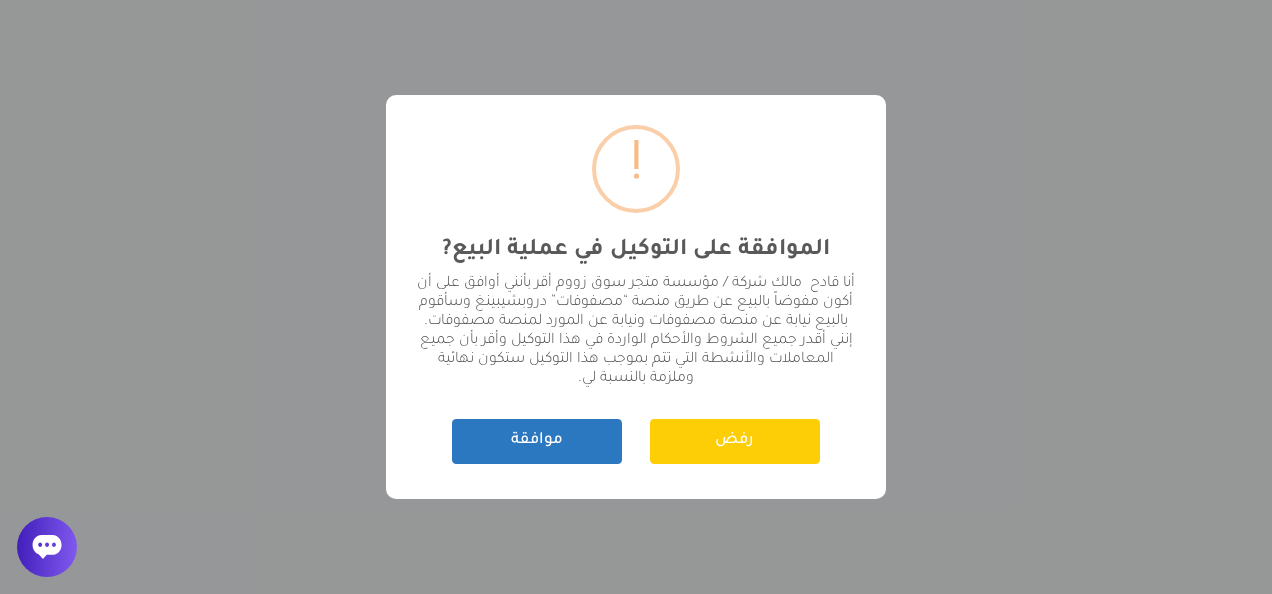 click on "موافقة" at bounding box center (537, 441) 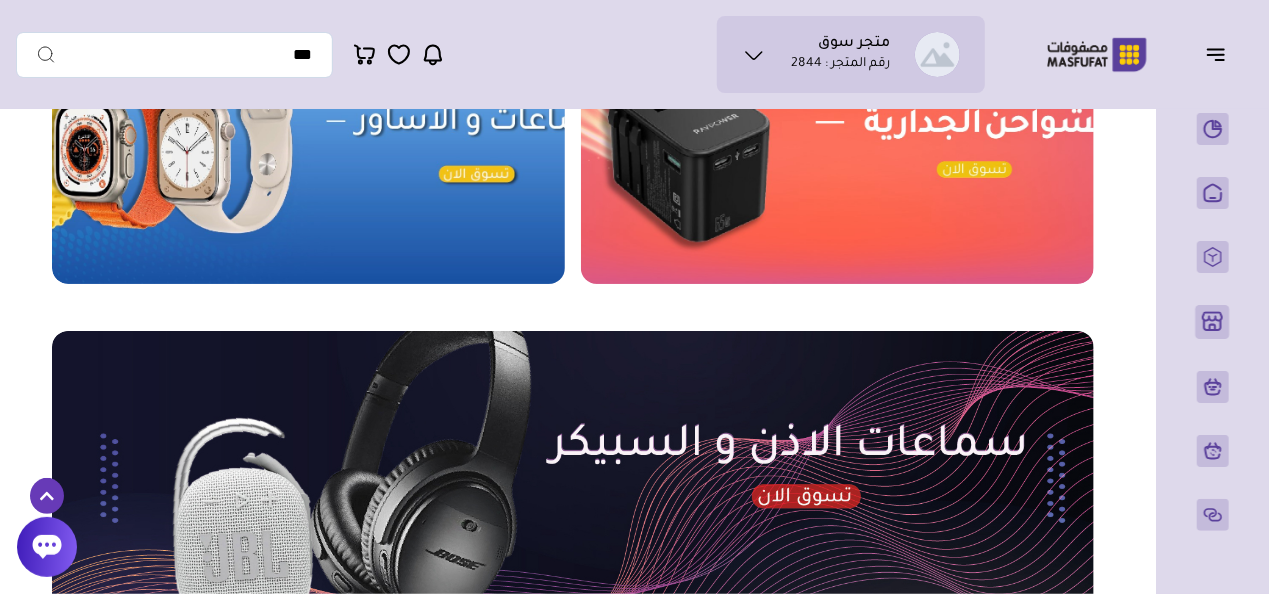 scroll, scrollTop: 800, scrollLeft: 0, axis: vertical 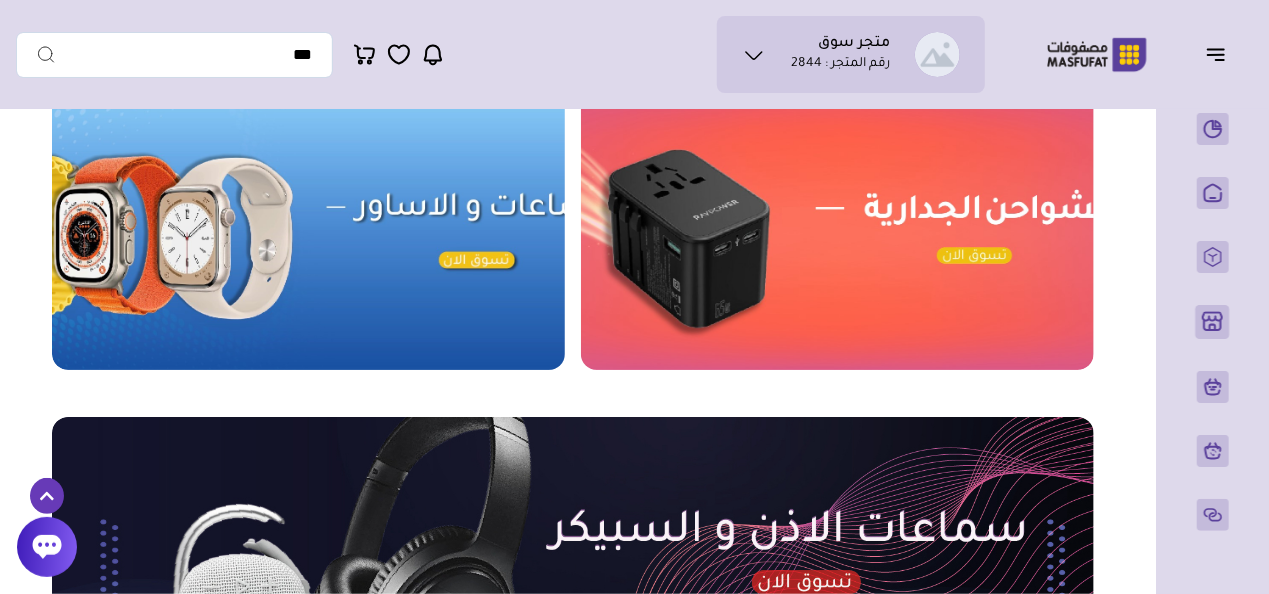 click at bounding box center [837, 227] 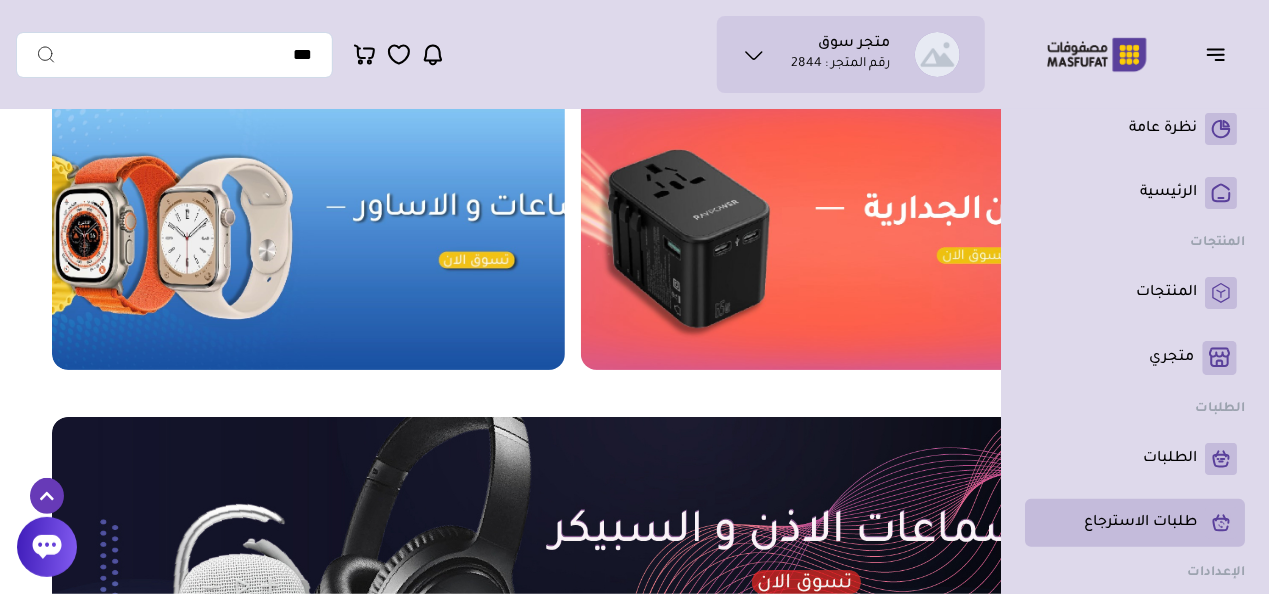 click on "طلبات الاسترجاع" at bounding box center [1140, 523] 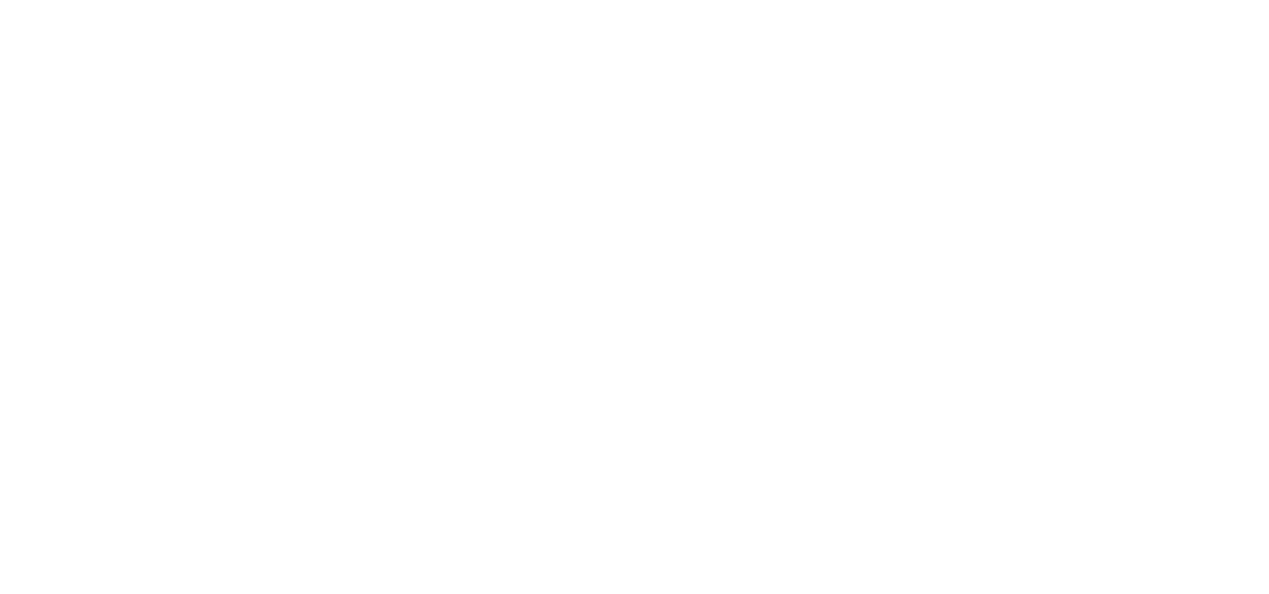 scroll, scrollTop: 0, scrollLeft: 0, axis: both 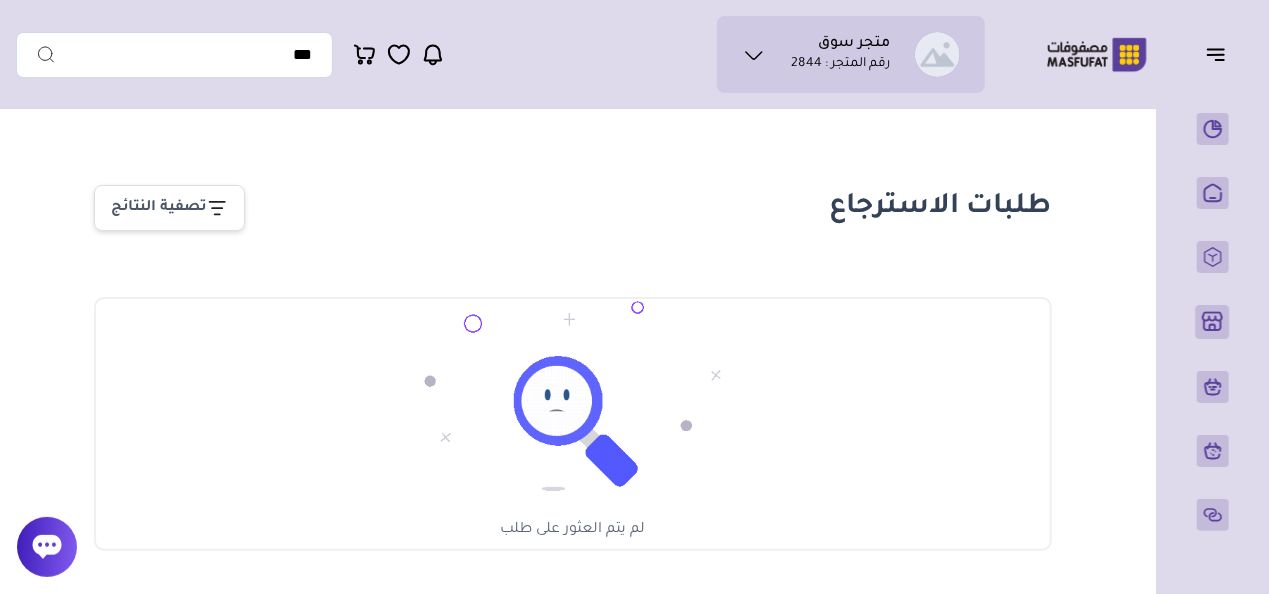 click on "متجر سوق
رقم المتجر : 2844" at bounding box center [851, 54] 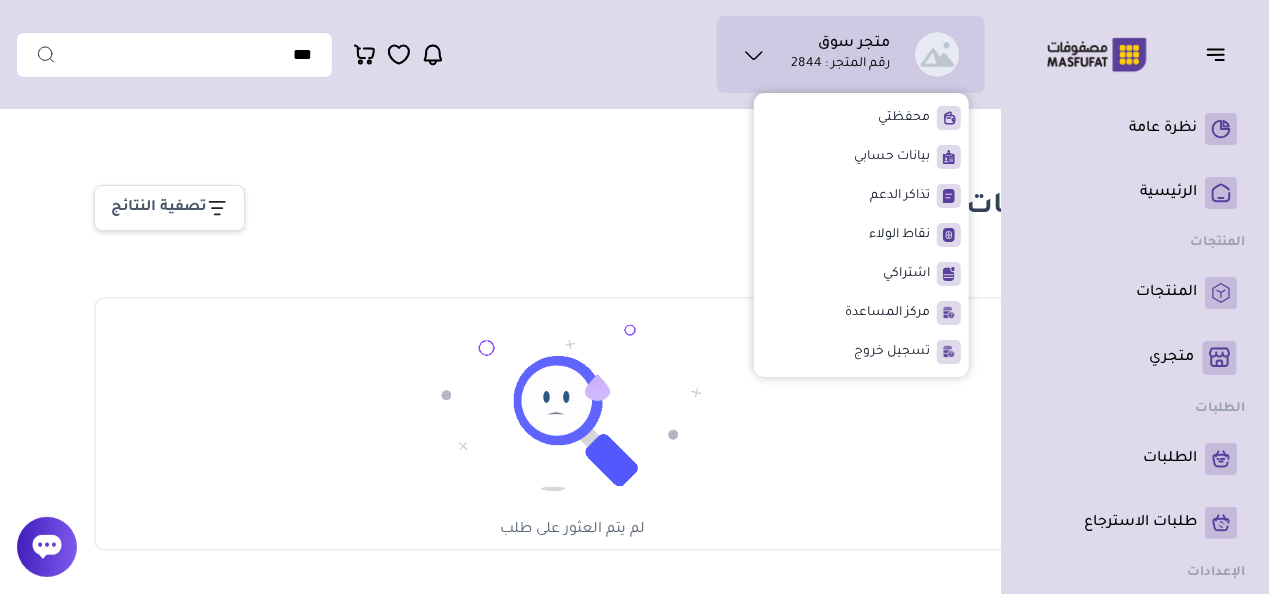 click on "نظرة عامة
( 0 )" at bounding box center (1135, 376) 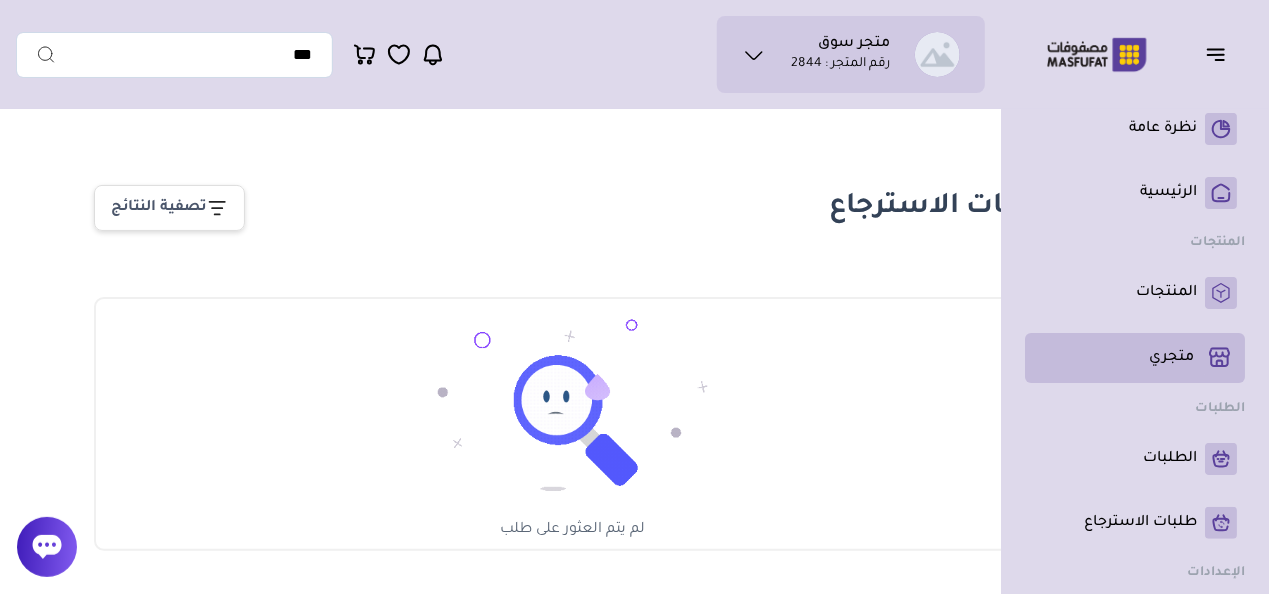 click on "نظرة عامة
( 0 )" at bounding box center [1135, 376] 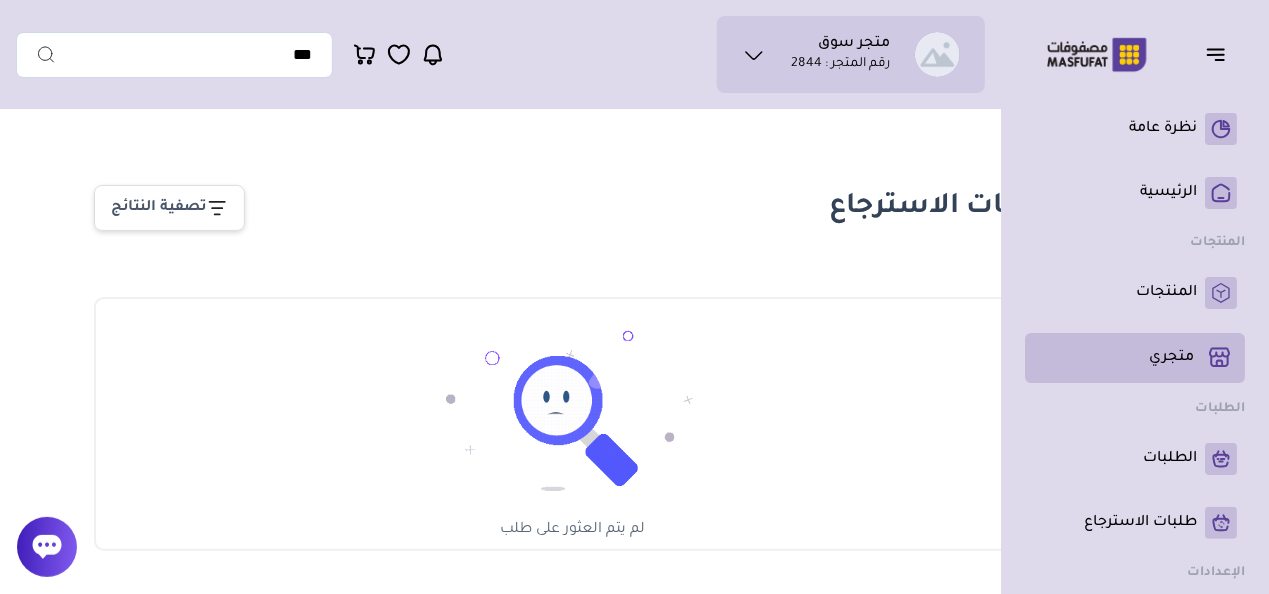 click on "متجري  ( 0 )" at bounding box center (1135, 358) 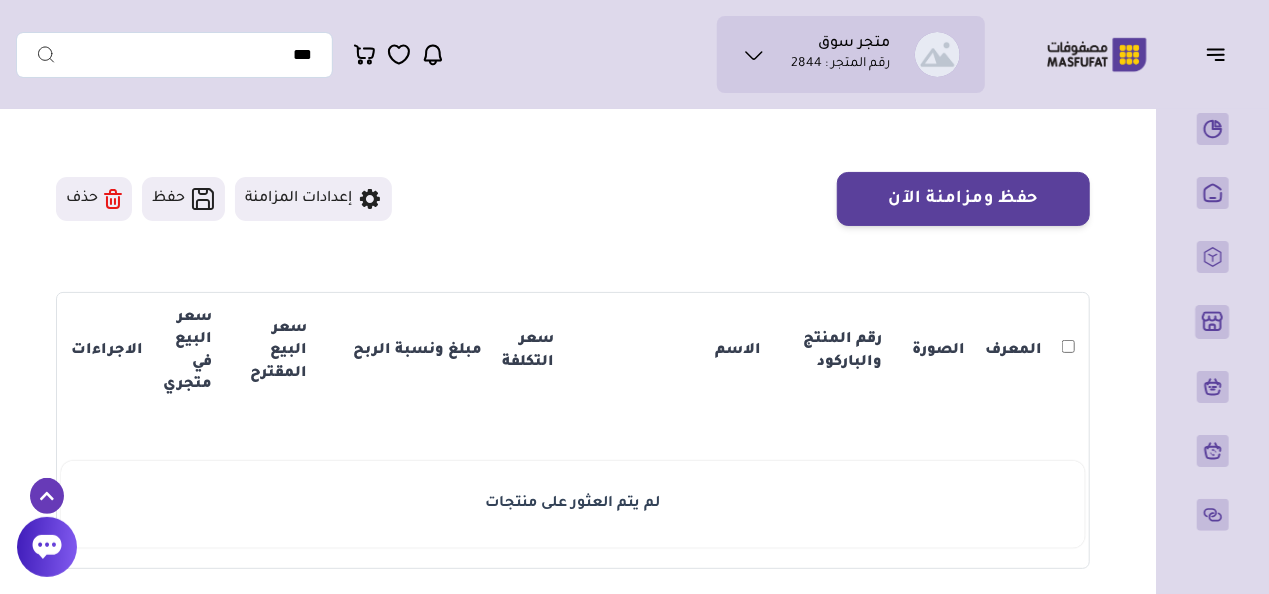 scroll, scrollTop: 200, scrollLeft: 0, axis: vertical 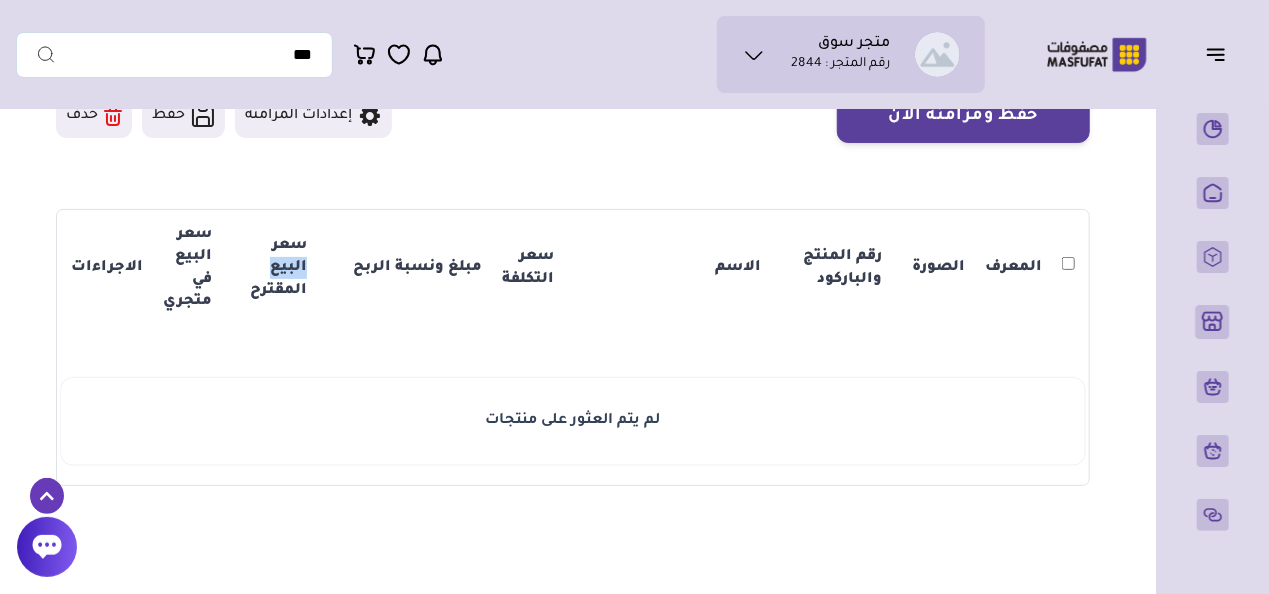 drag, startPoint x: 273, startPoint y: 265, endPoint x: 318, endPoint y: 267, distance: 45.044422 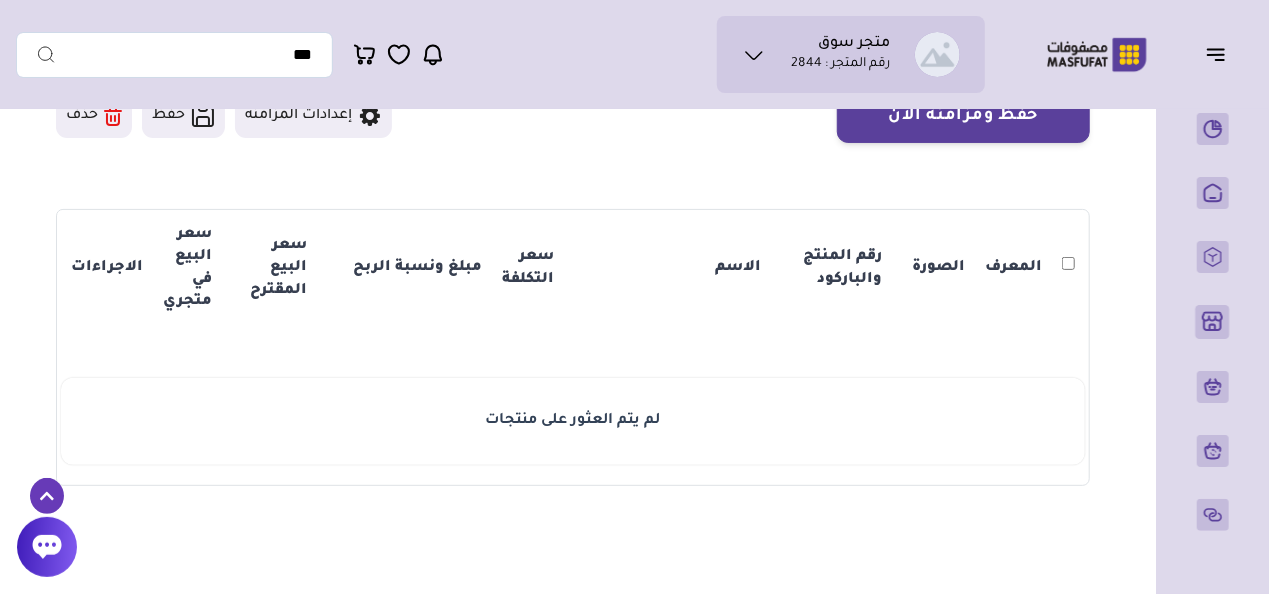 drag, startPoint x: 318, startPoint y: 267, endPoint x: 395, endPoint y: 264, distance: 77.05842 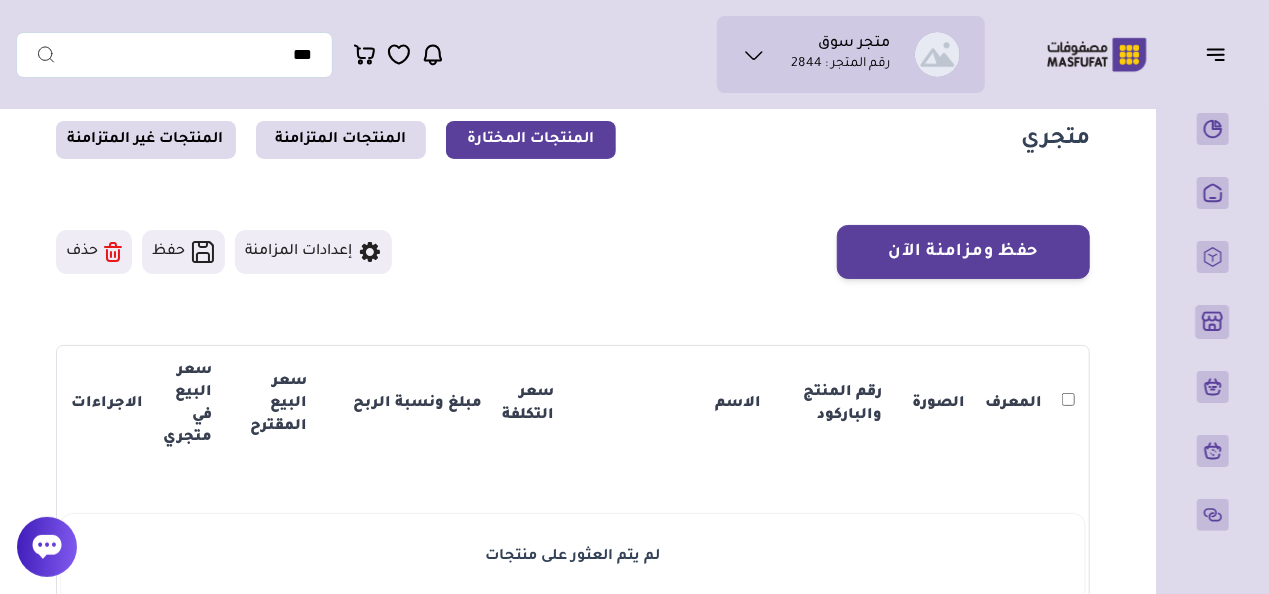 scroll, scrollTop: 0, scrollLeft: 0, axis: both 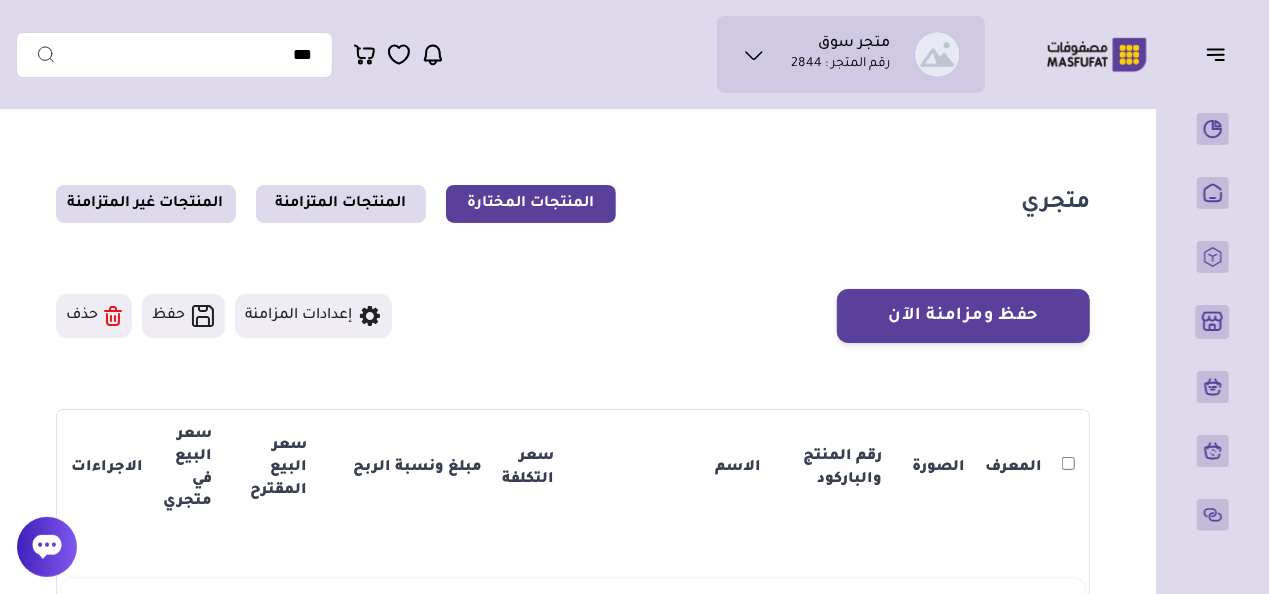 click on "إعدادات المزامنة" at bounding box center [313, 316] 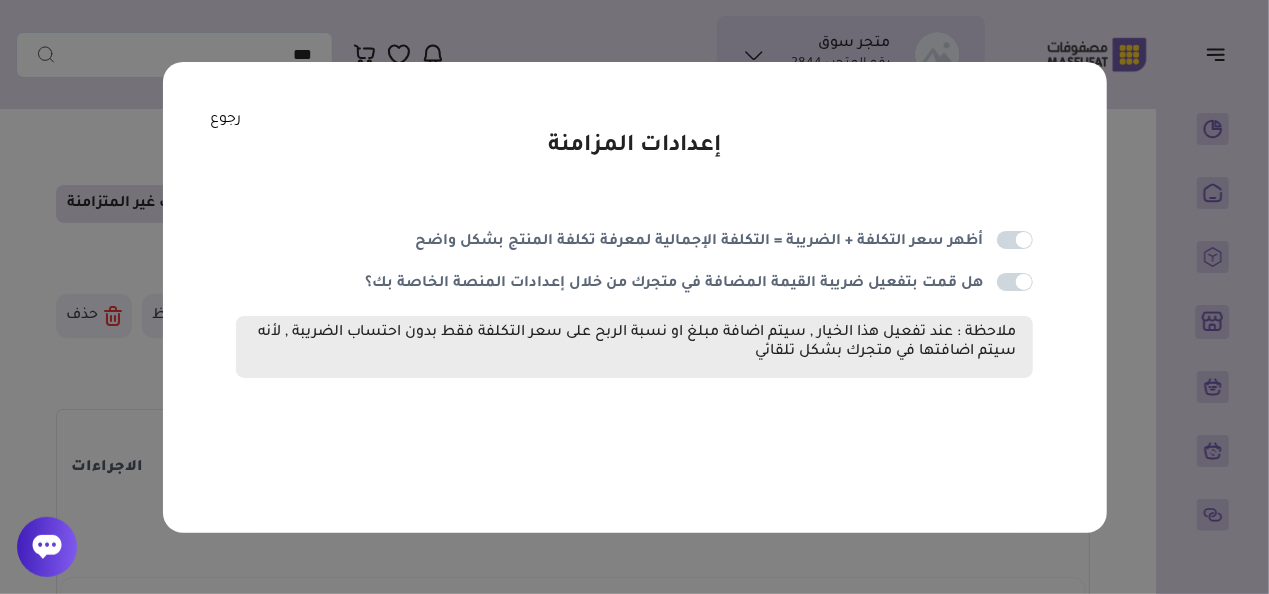 click on "إعدادات المزامنة
أظهر سعر التكلفة + الضريبة = التكلفة الإجمالية لمعرفة تكلفة المنتج بشكل واضح
**" at bounding box center (634, 297) 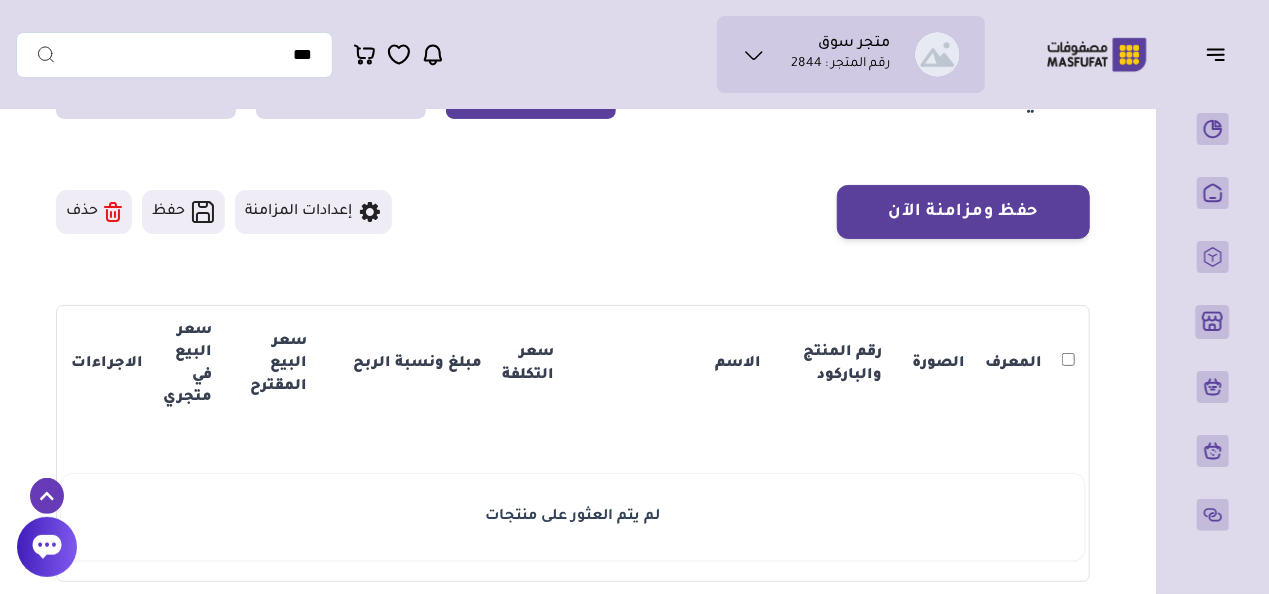 scroll, scrollTop: 200, scrollLeft: 0, axis: vertical 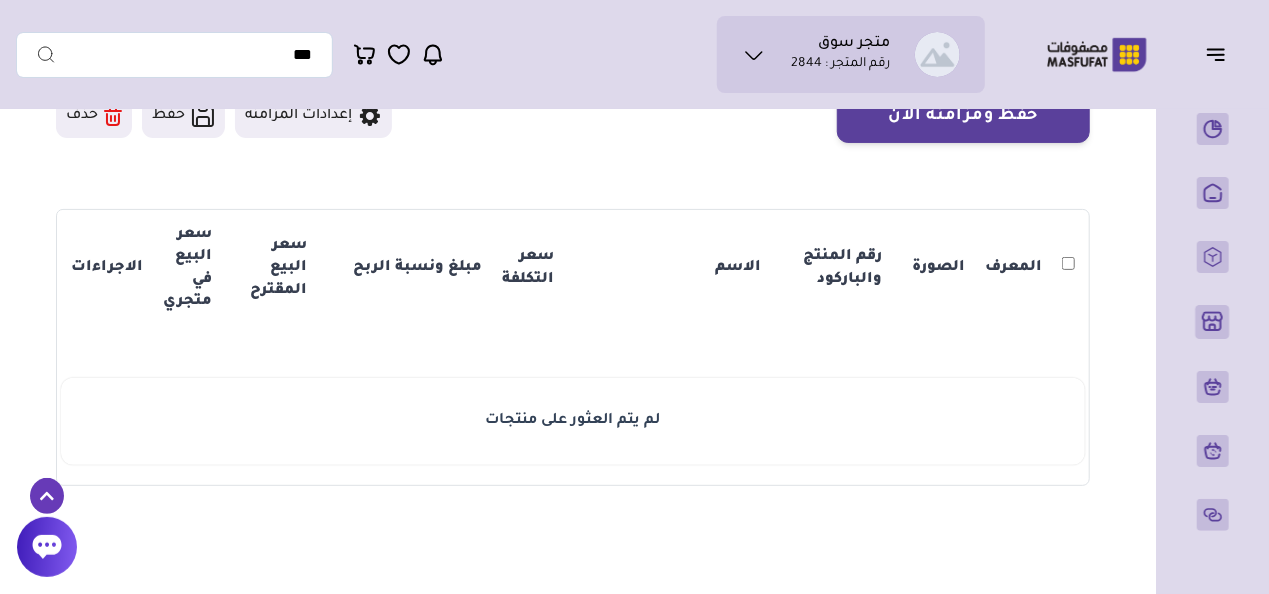 drag, startPoint x: 351, startPoint y: 266, endPoint x: 342, endPoint y: 261, distance: 10.29563 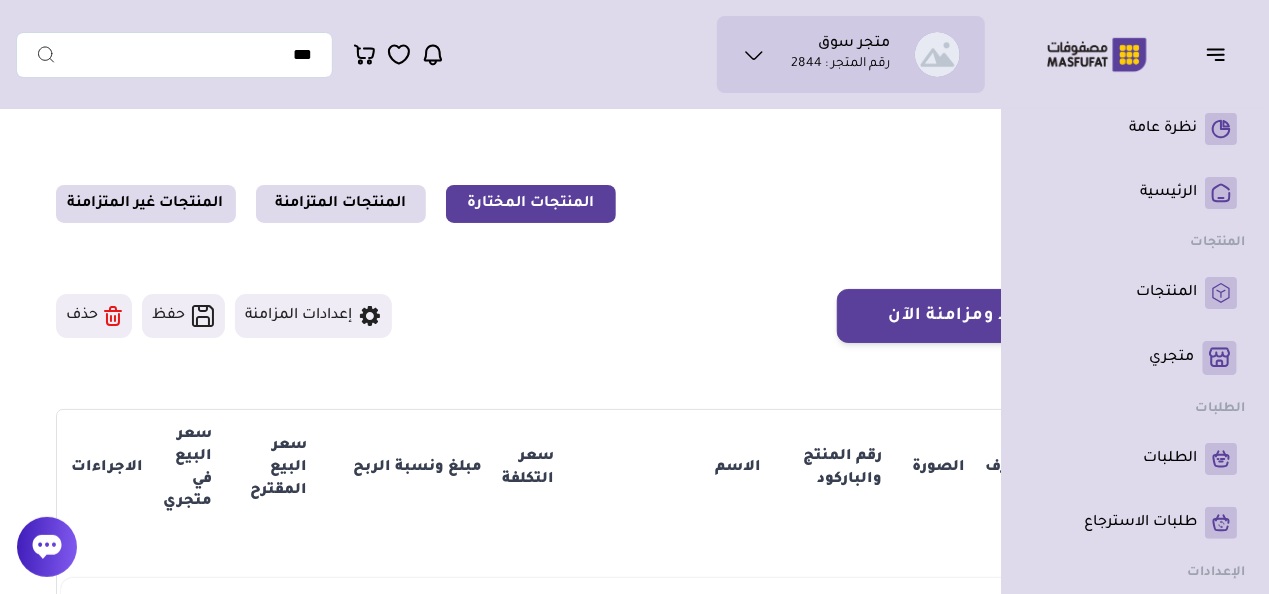 scroll, scrollTop: 0, scrollLeft: 0, axis: both 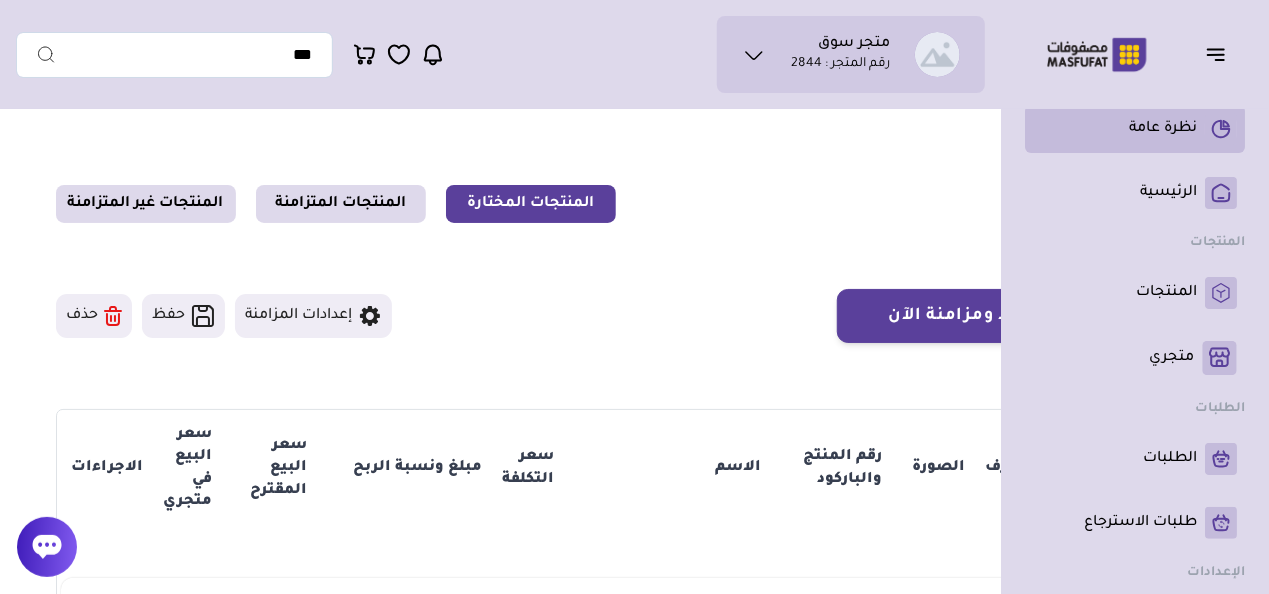 click on "نظرة عامة" at bounding box center (1163, 129) 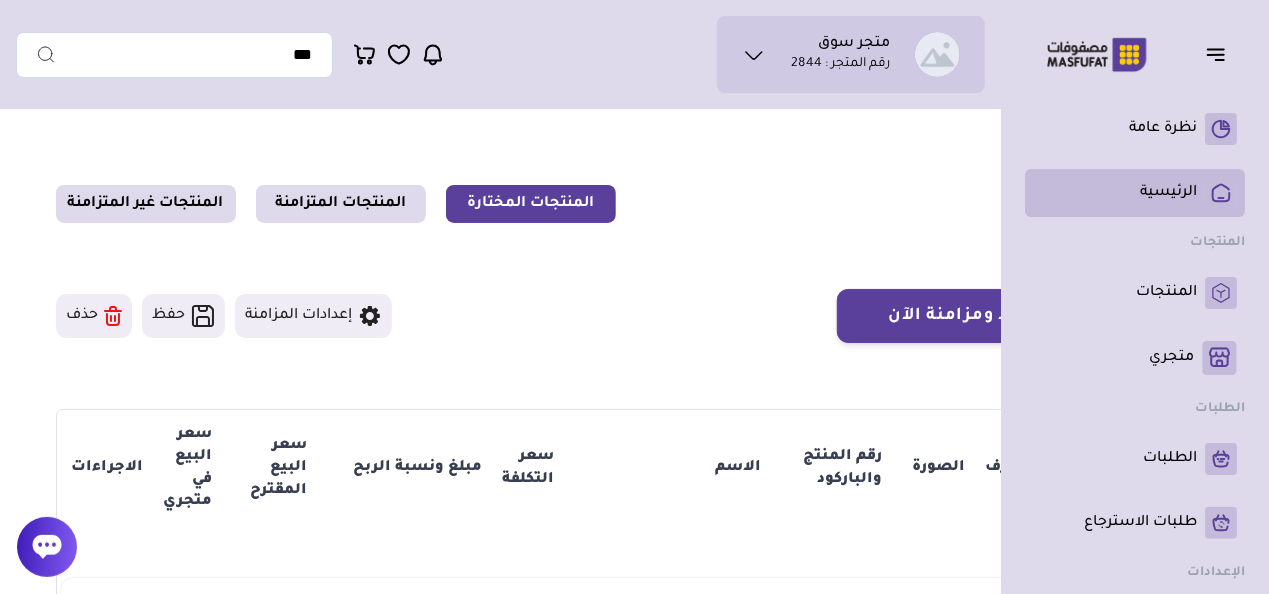 click on "الرئيسية" at bounding box center (1168, 193) 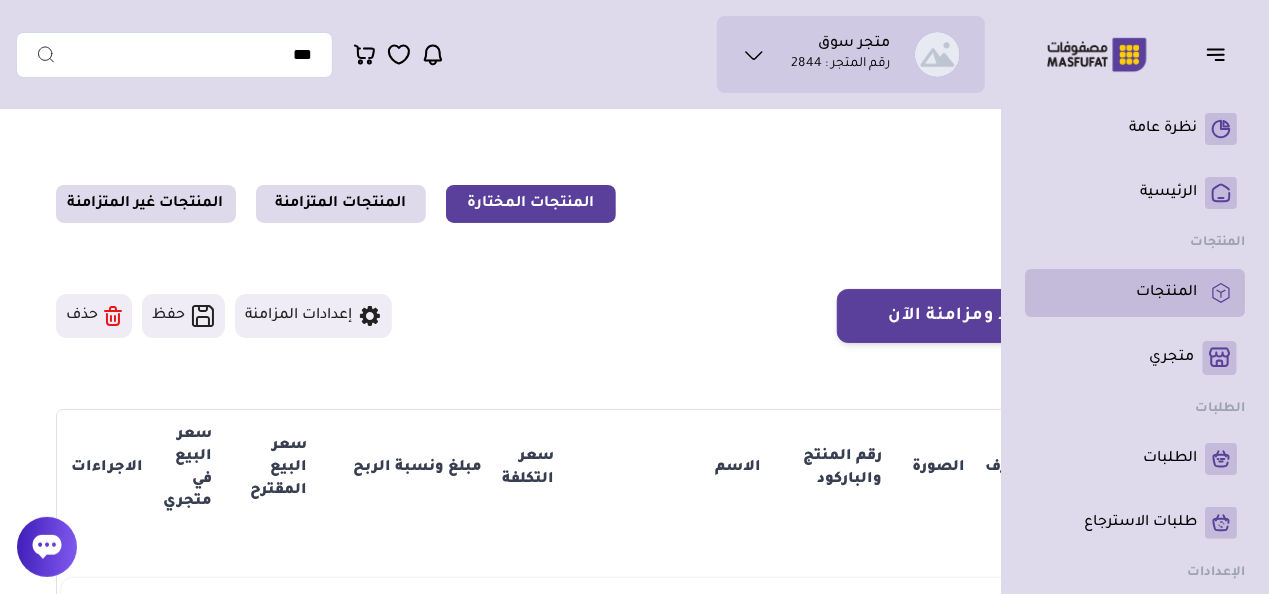 click on "المنتجات" at bounding box center (1166, 293) 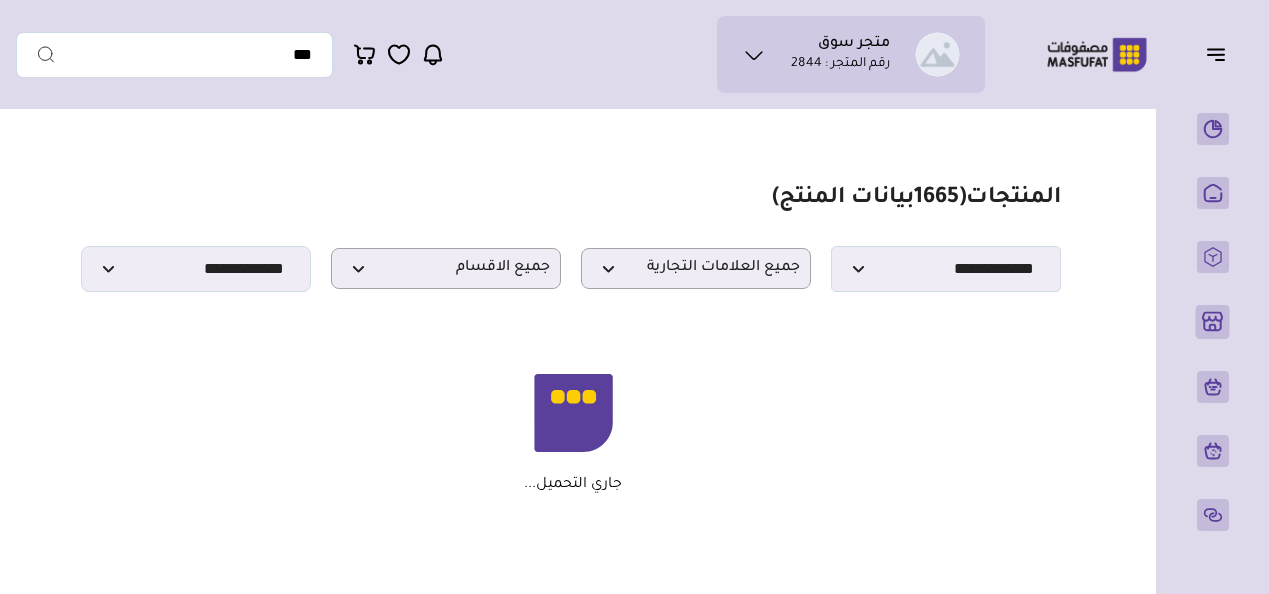 scroll, scrollTop: 0, scrollLeft: 0, axis: both 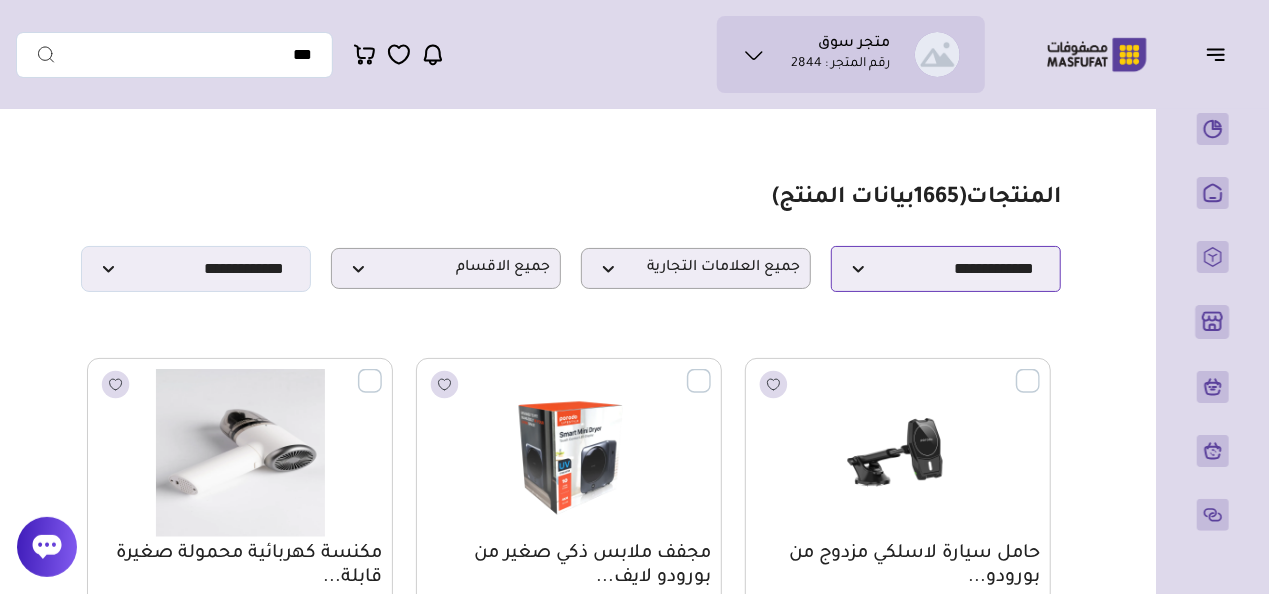 click on "**********" at bounding box center [946, 269] 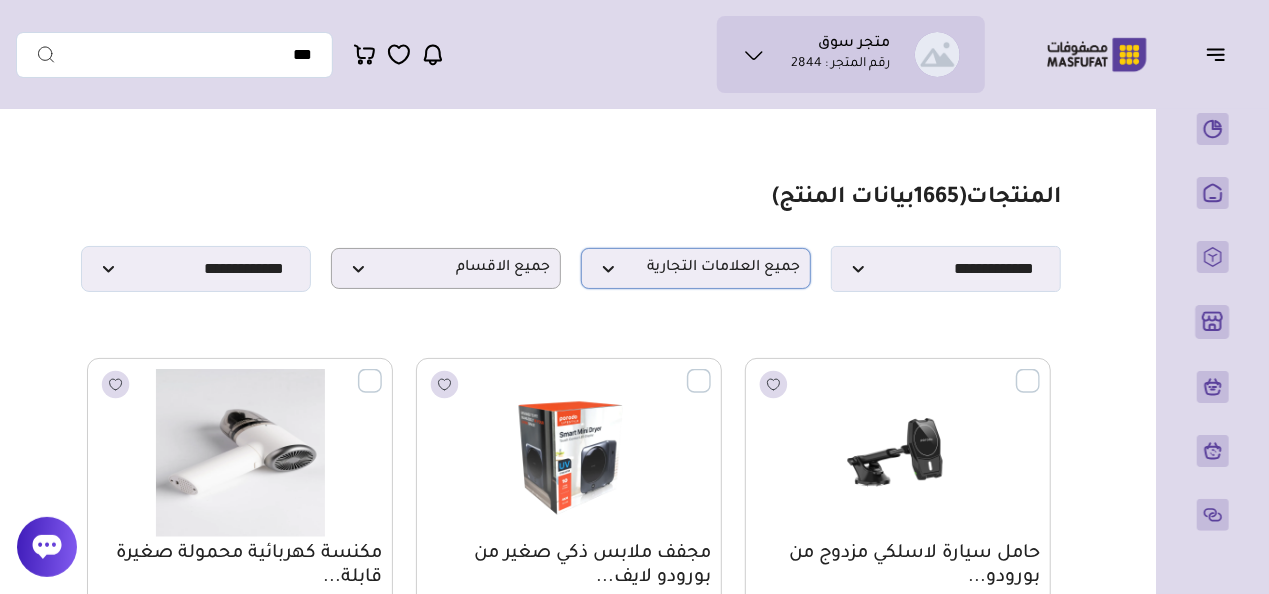 click on "جميع العلامات التجارية" at bounding box center (696, 268) 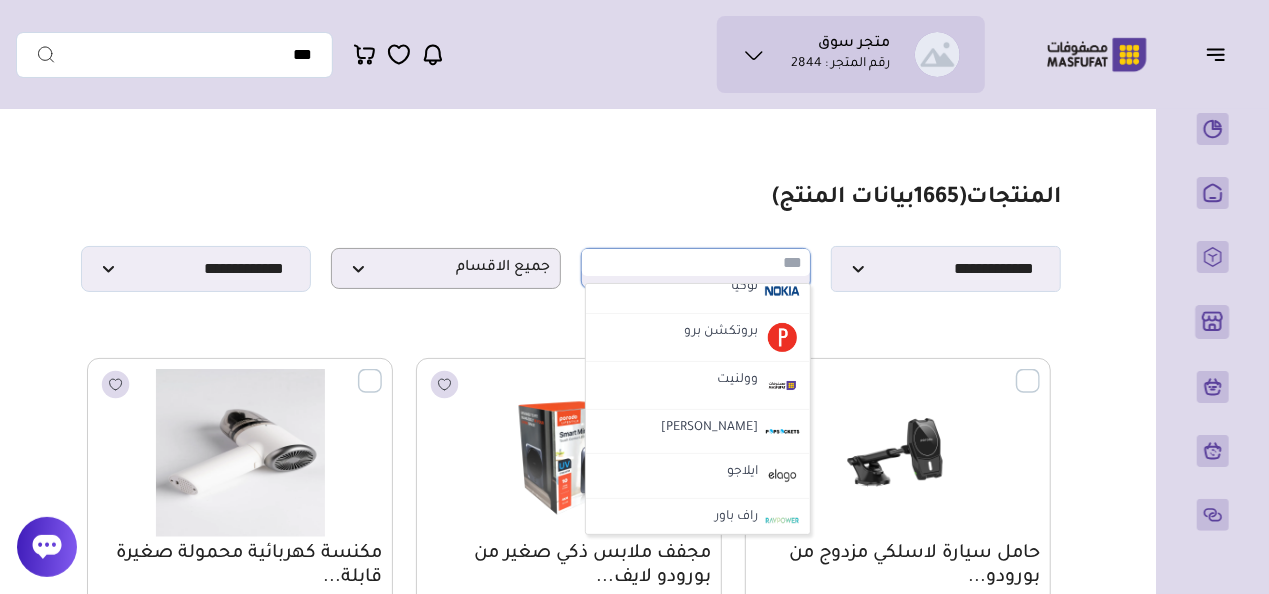 scroll, scrollTop: 700, scrollLeft: 0, axis: vertical 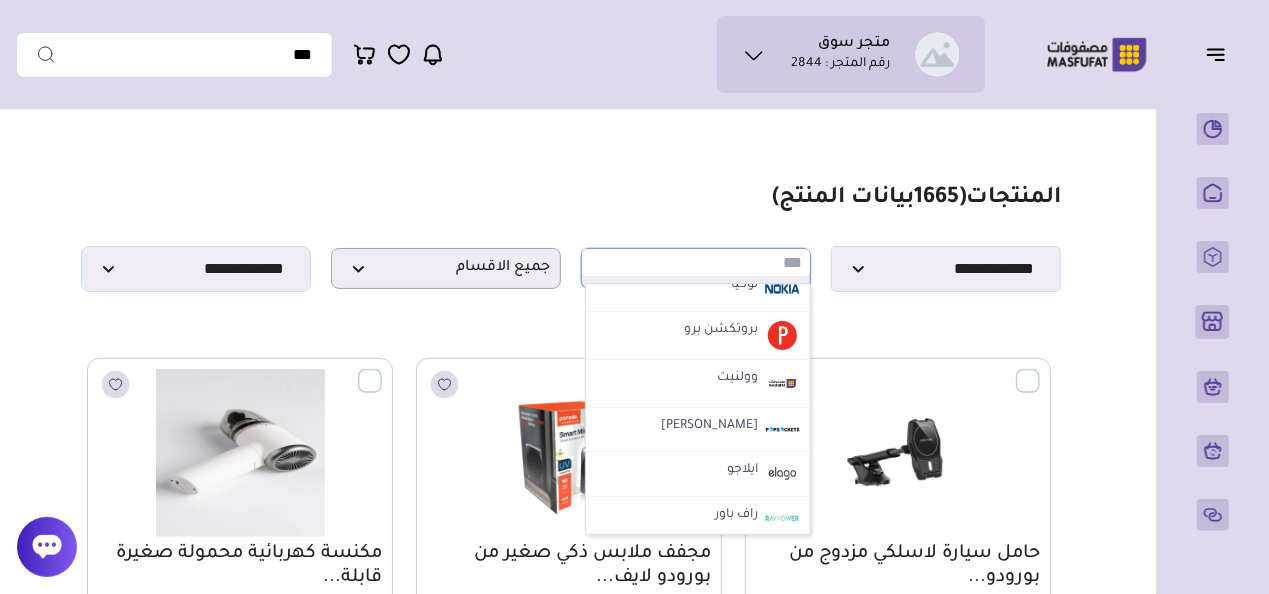 click on "مزامنة
( 0 )
تحديد الكل
إلغاء التحديد
المنتجات
(" at bounding box center [573, 1880] 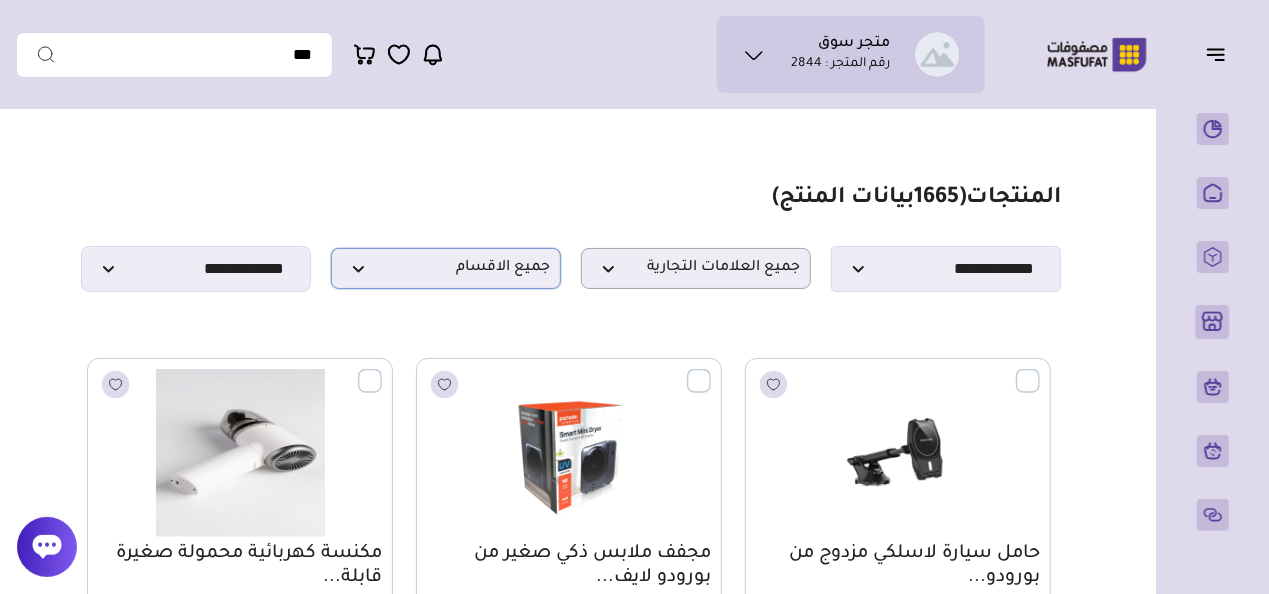 click on "جميع الاقسام" at bounding box center [446, 268] 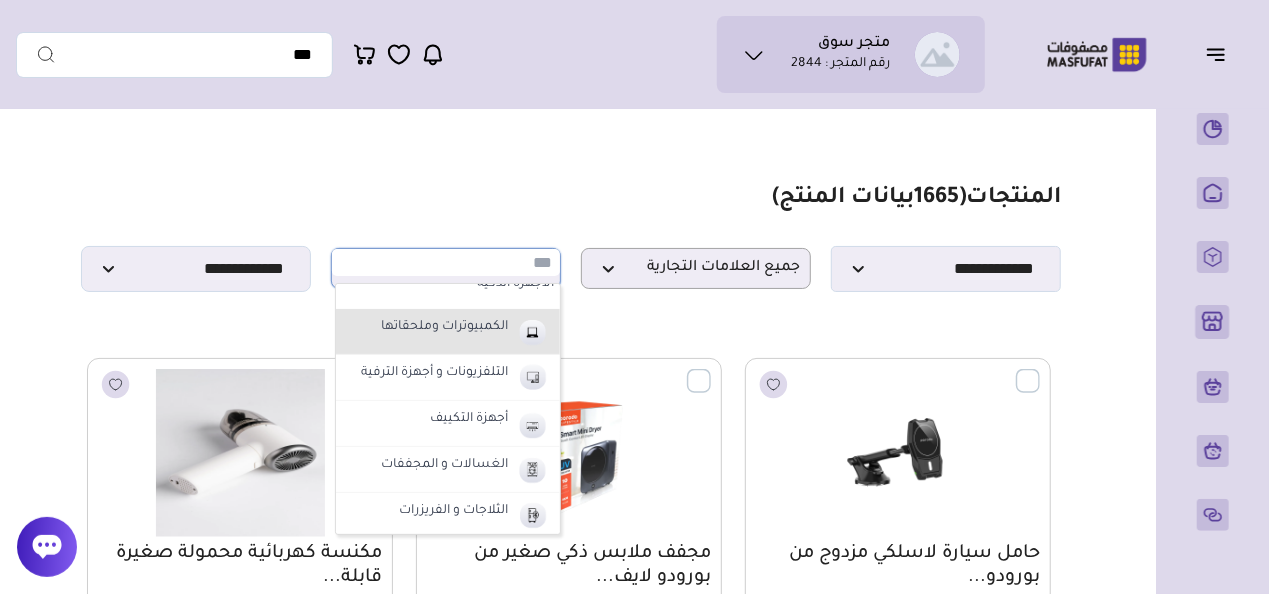 scroll, scrollTop: 888, scrollLeft: 0, axis: vertical 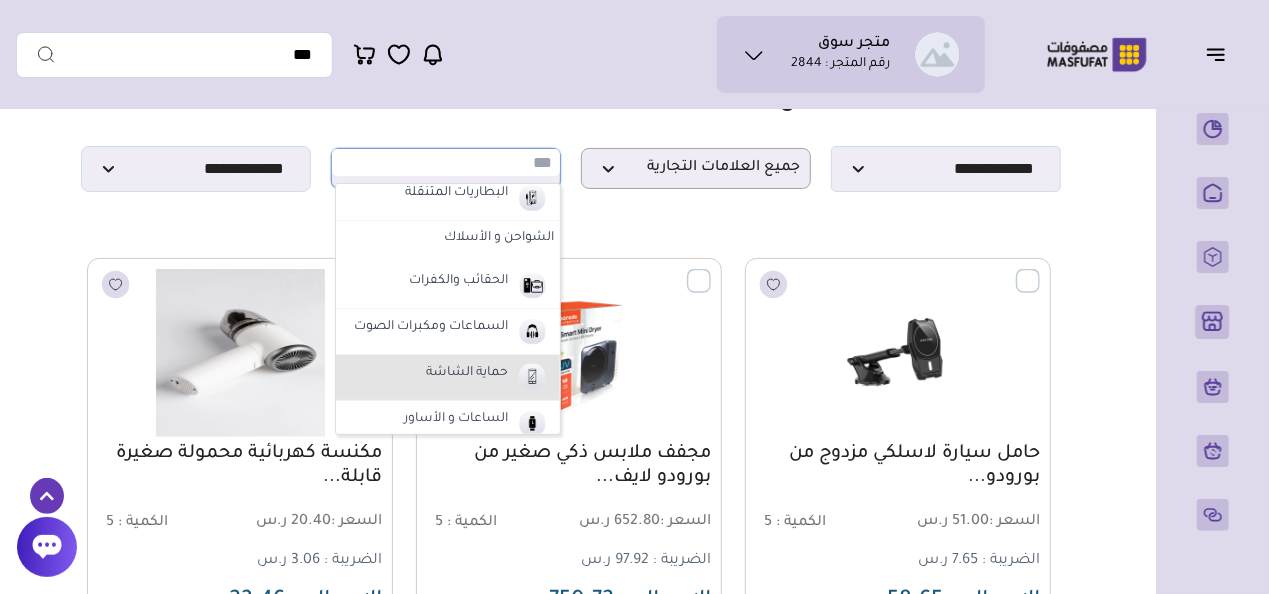 click on "حماية الشاشة" at bounding box center [467, 374] 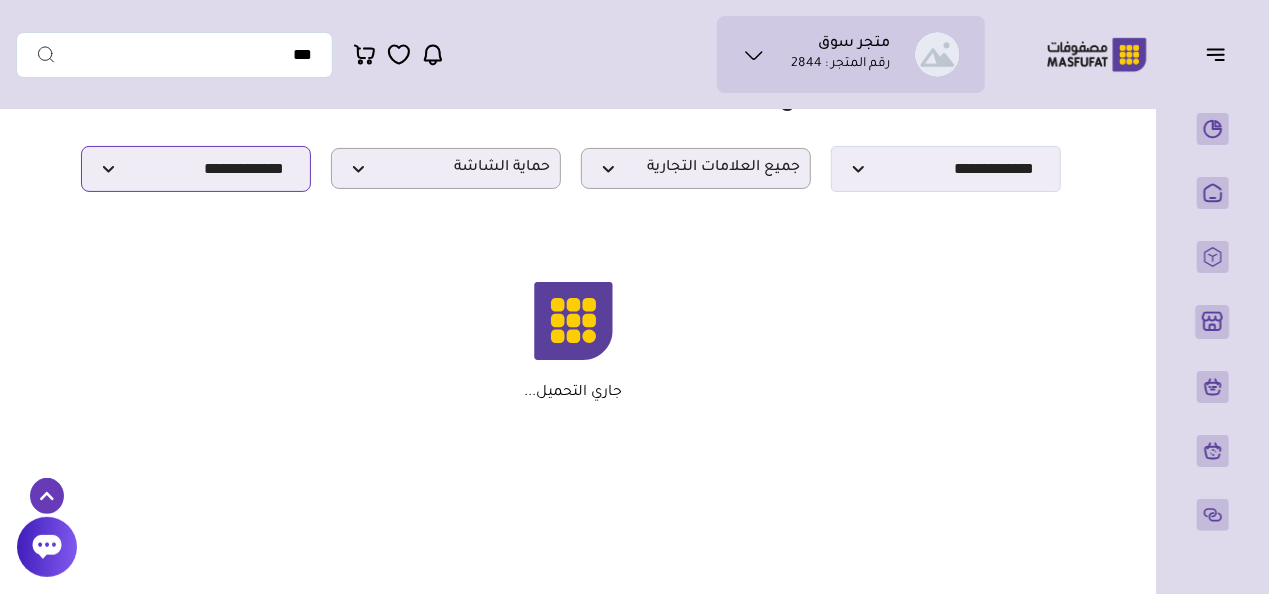 click on "**********" at bounding box center (196, 169) 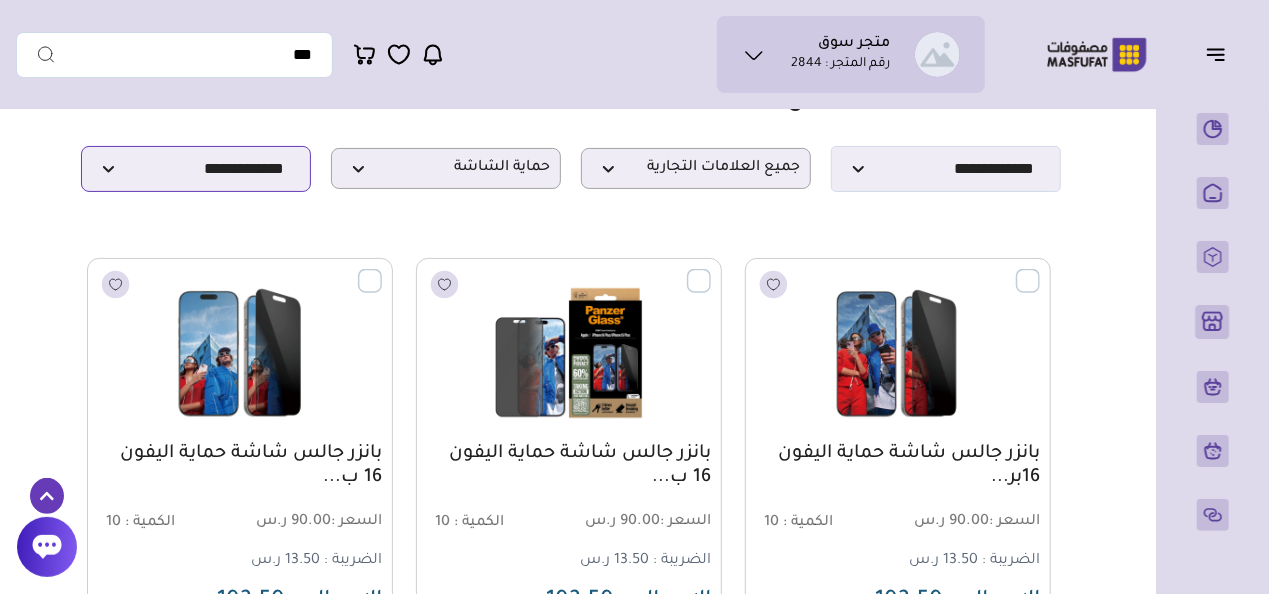 click on "**********" at bounding box center (196, 169) 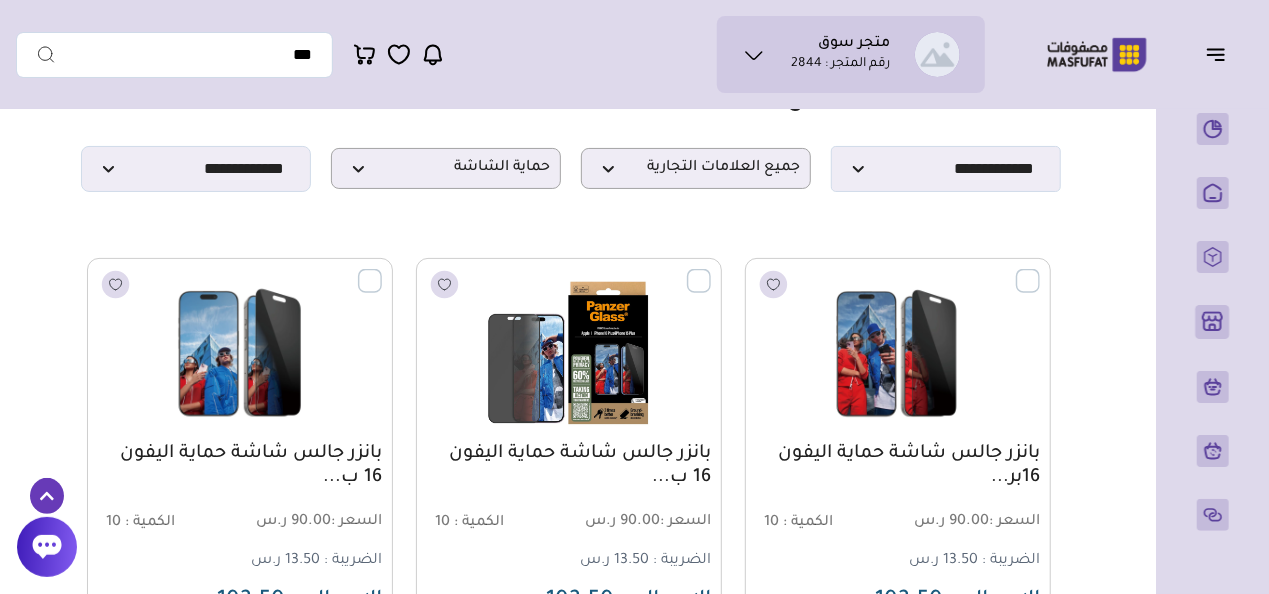 click at bounding box center [711, 270] 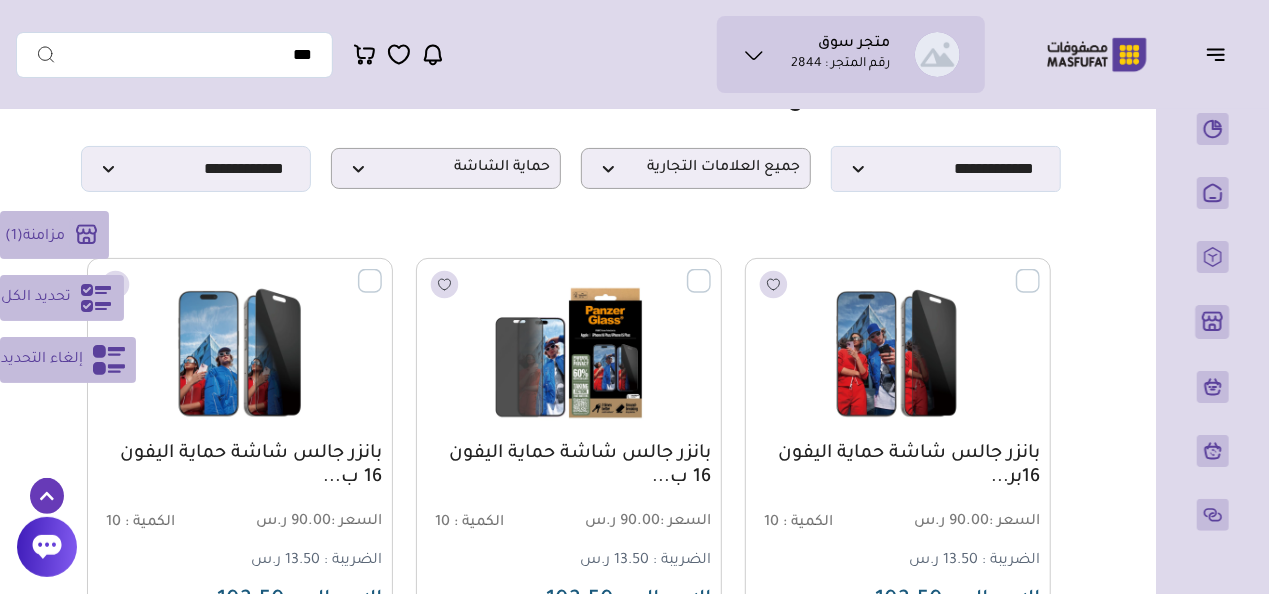click on "تحديد الكل" at bounding box center (36, 298) 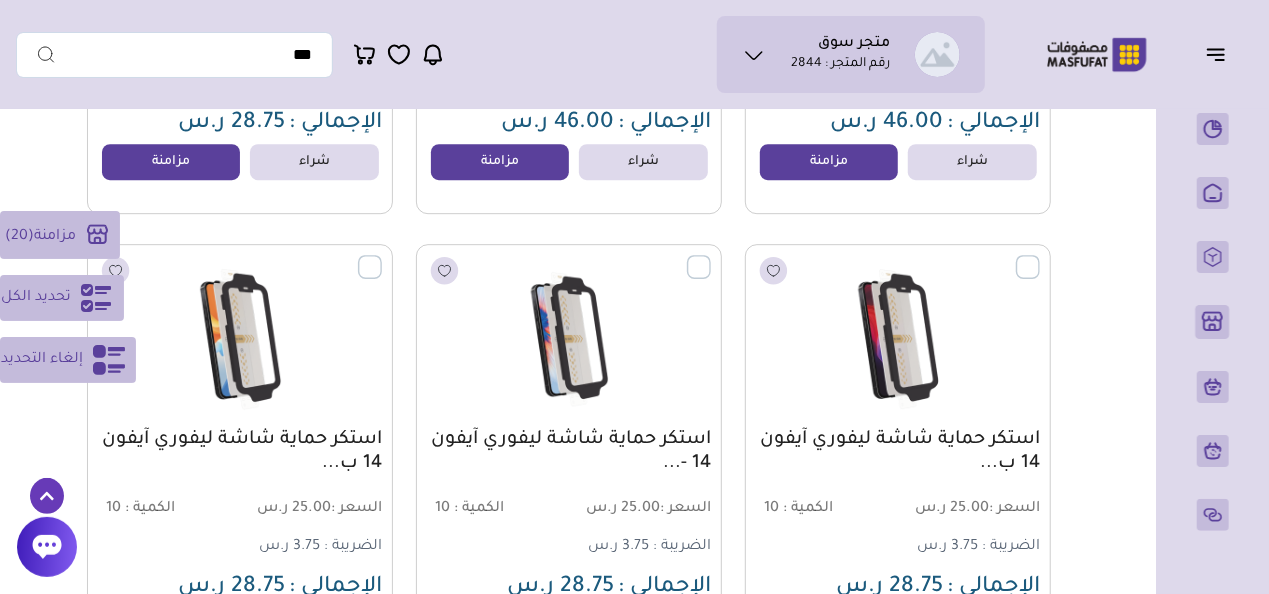 scroll, scrollTop: 3100, scrollLeft: 0, axis: vertical 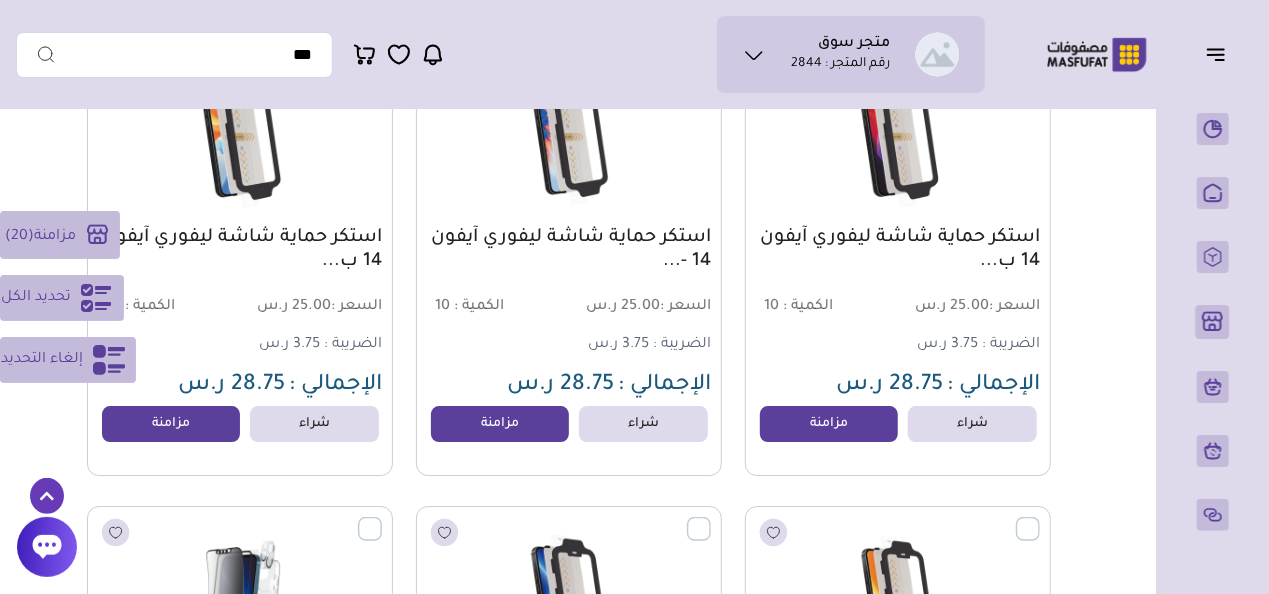 click on "تحديد الكل" at bounding box center (36, 298) 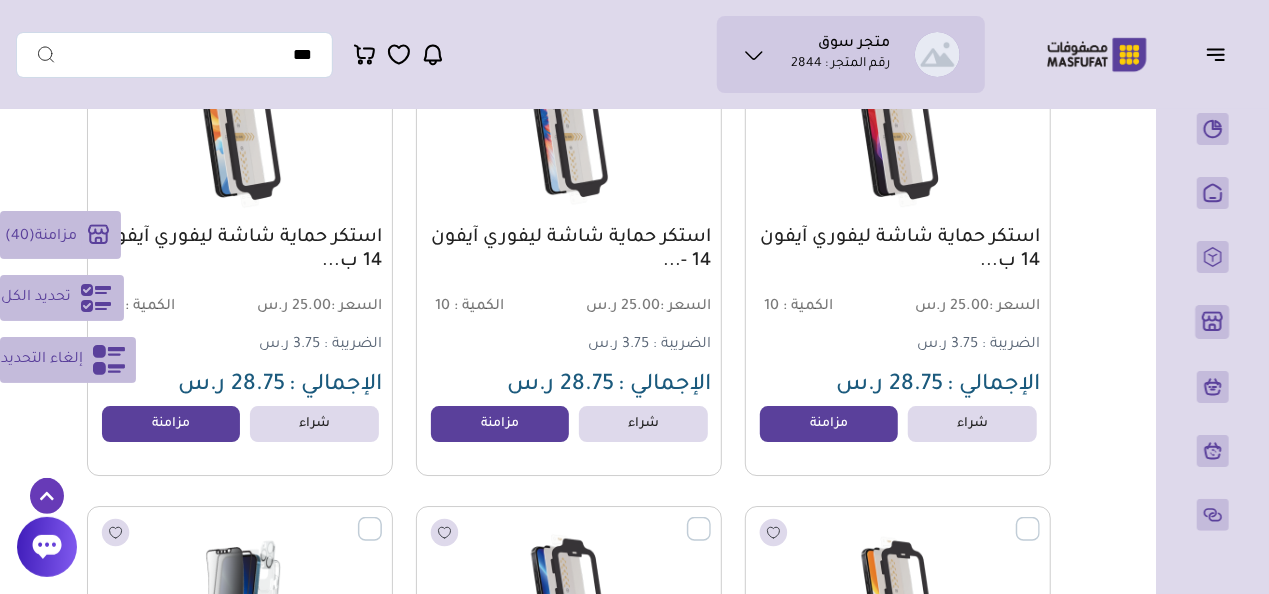 click on "إلغاء التحديد" at bounding box center [68, 360] 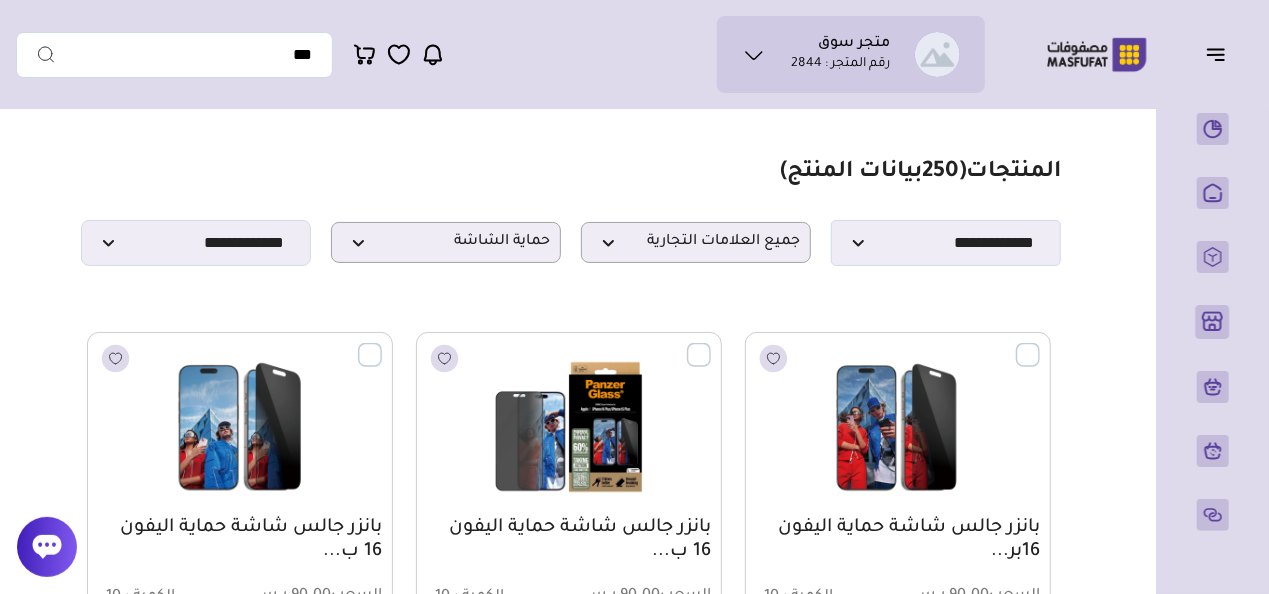 scroll, scrollTop: 0, scrollLeft: 0, axis: both 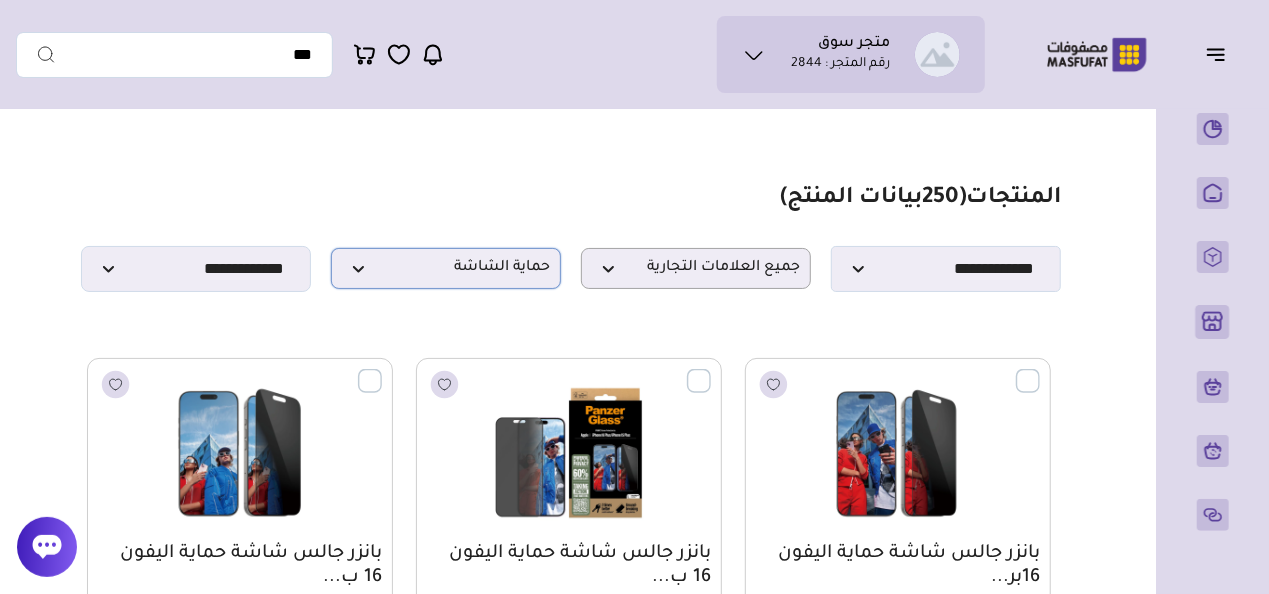click on "حماية الشاشة" at bounding box center [446, 268] 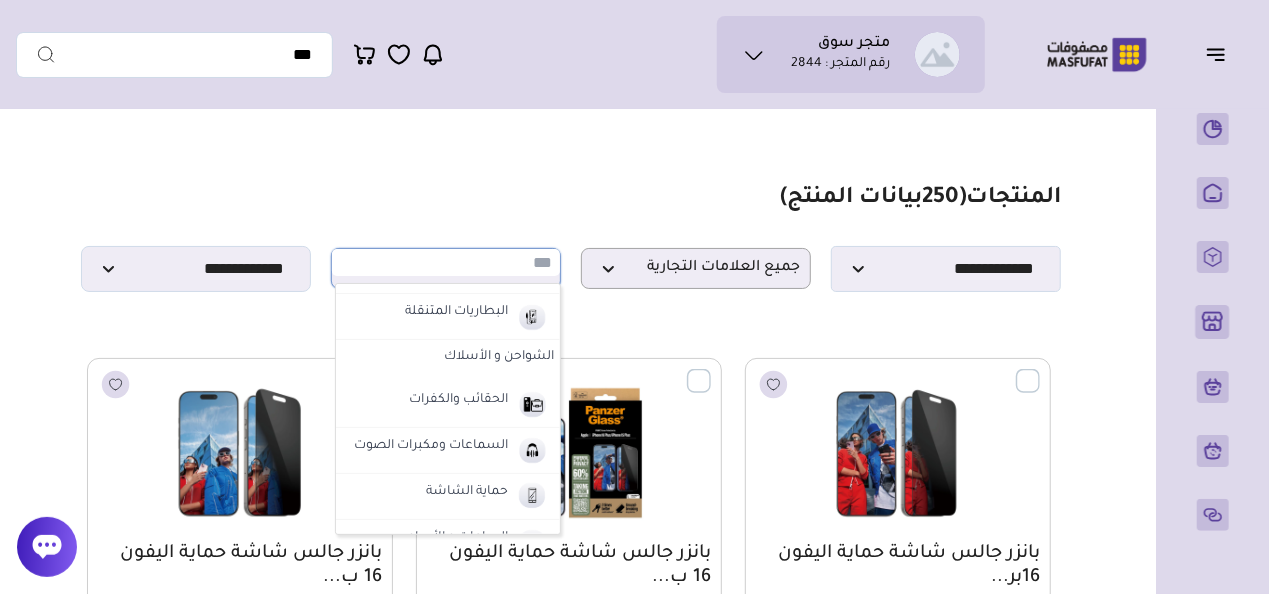 scroll, scrollTop: 100, scrollLeft: 0, axis: vertical 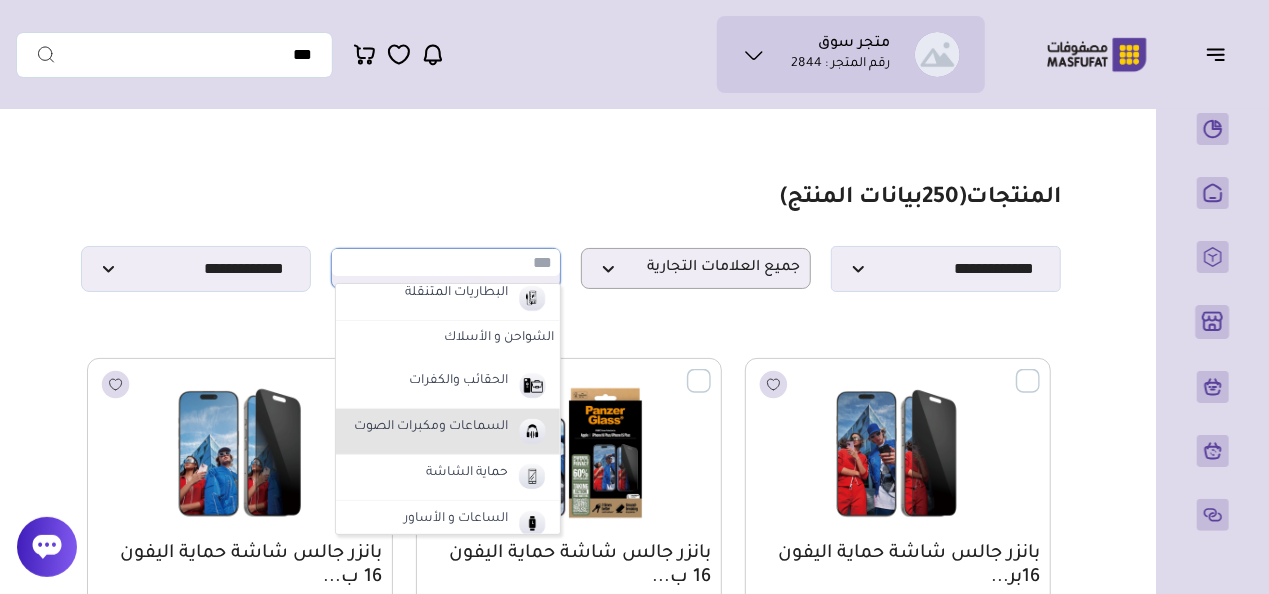 click on "السماعات ومكبرات الصوت" at bounding box center [448, 432] 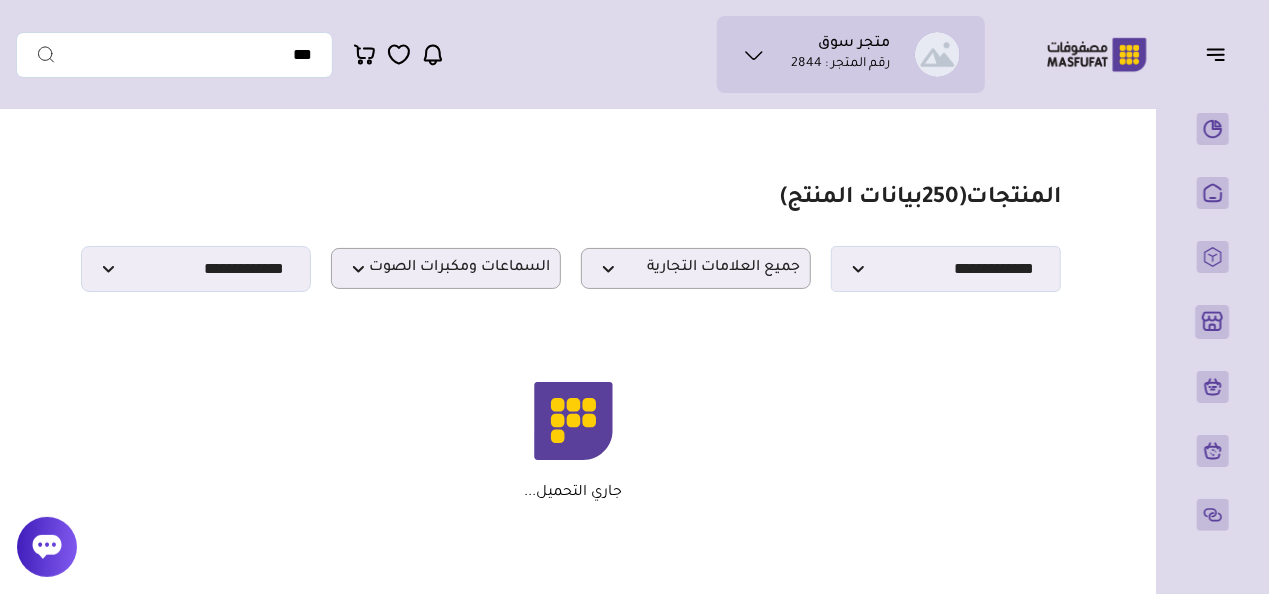 click on "**********" at bounding box center (573, 238) 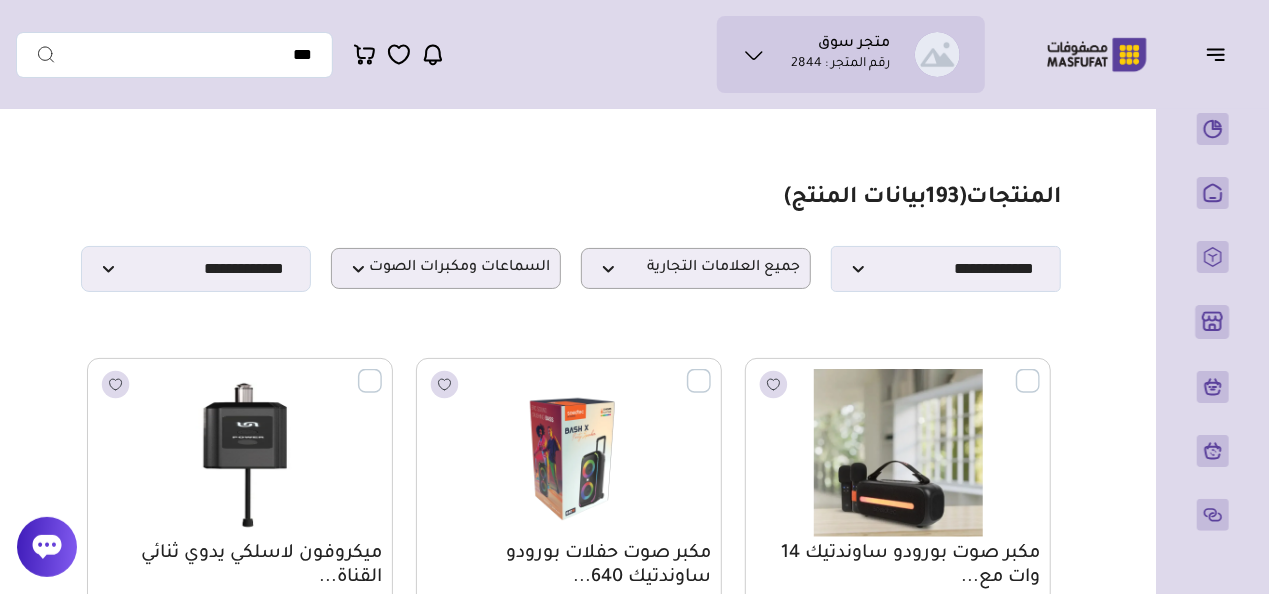 click on "**********" at bounding box center (573, 238) 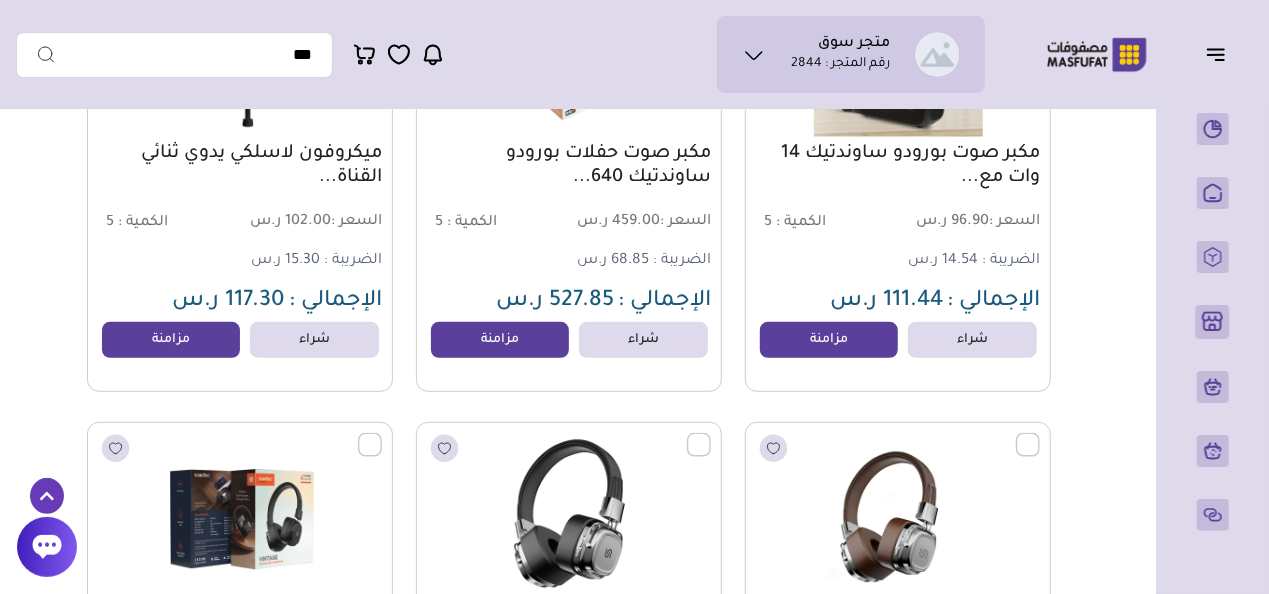 scroll, scrollTop: 600, scrollLeft: 0, axis: vertical 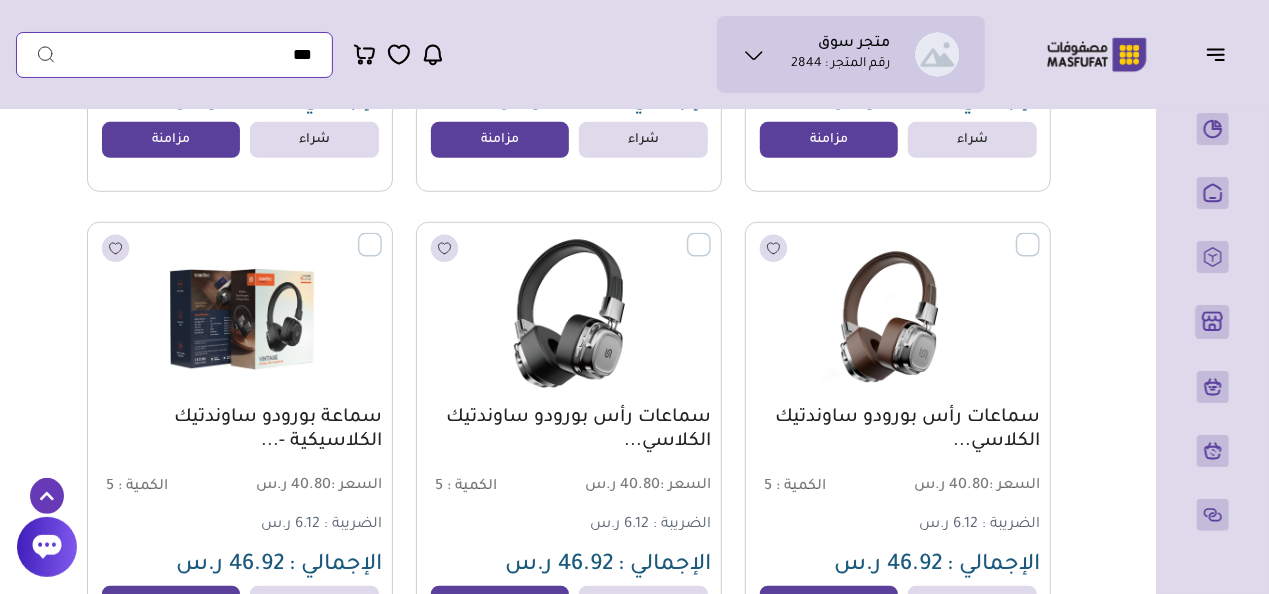 click at bounding box center [174, 55] 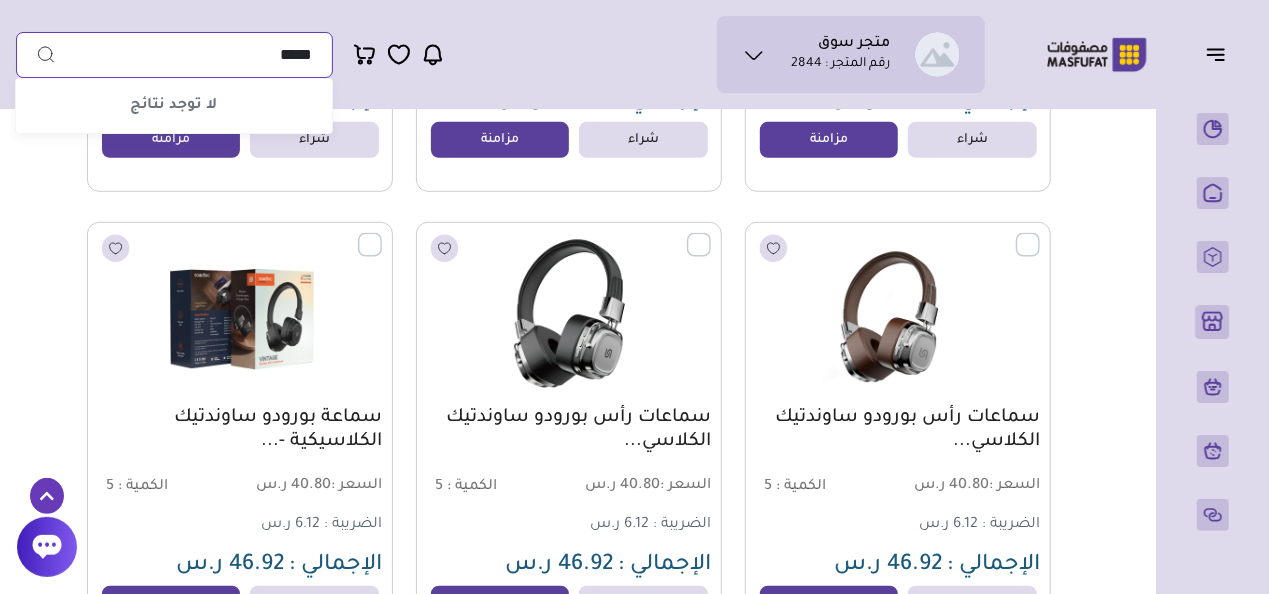 type on "*****" 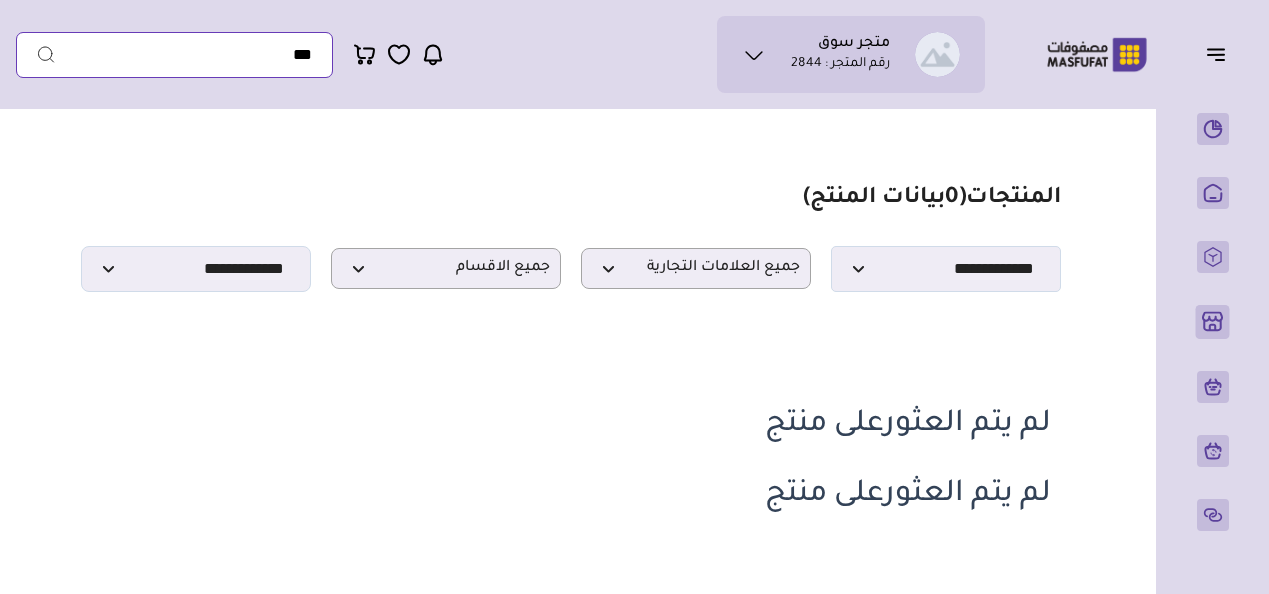 scroll, scrollTop: 0, scrollLeft: 0, axis: both 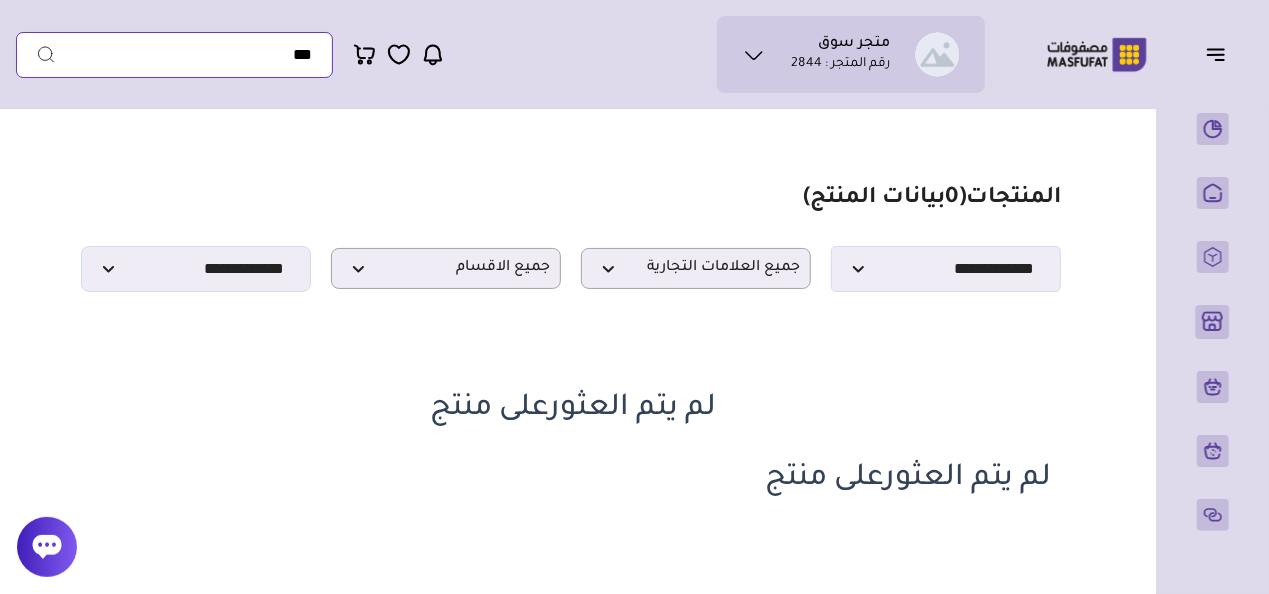 click at bounding box center [174, 55] 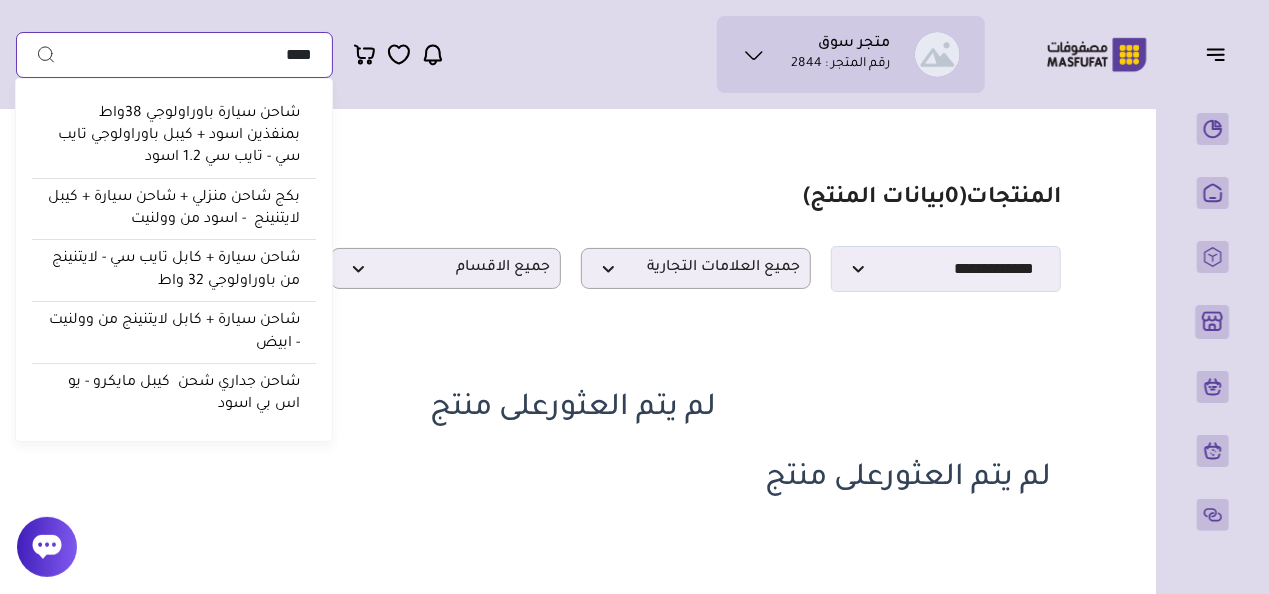 type on "****" 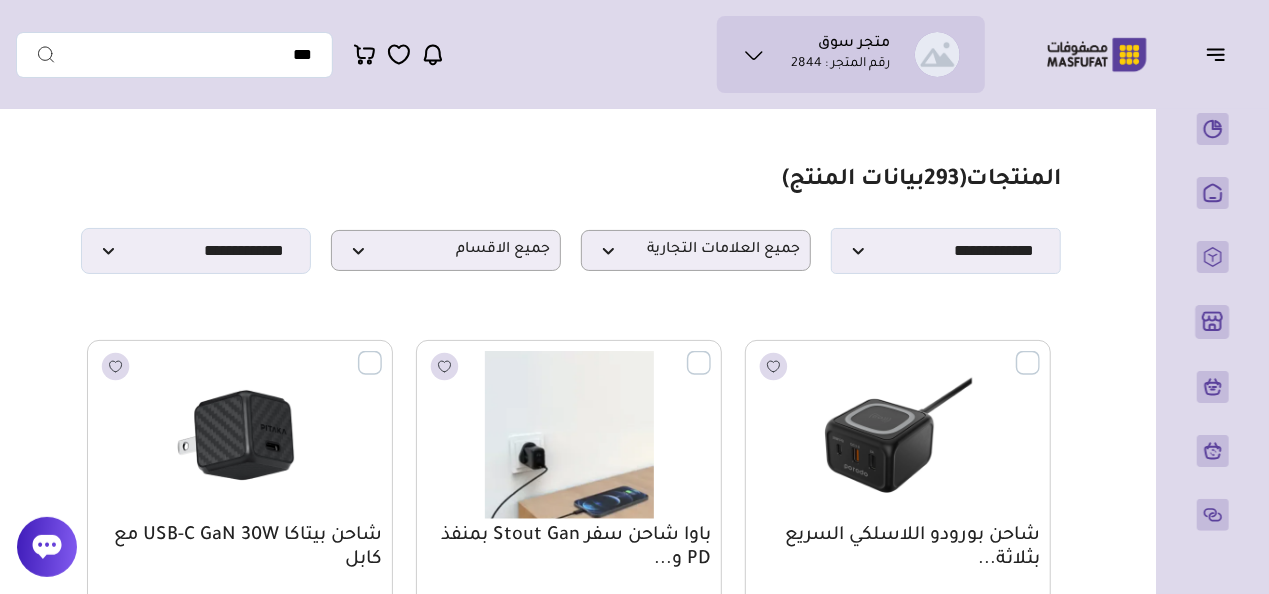 scroll, scrollTop: 0, scrollLeft: 0, axis: both 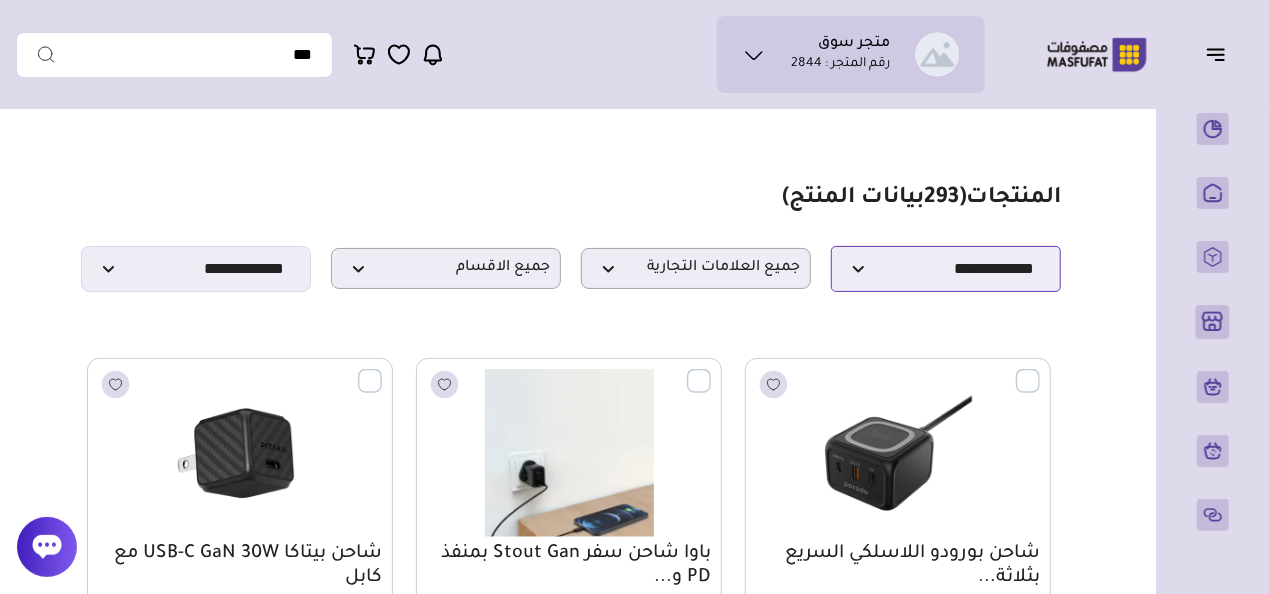 click on "**********" at bounding box center [946, 269] 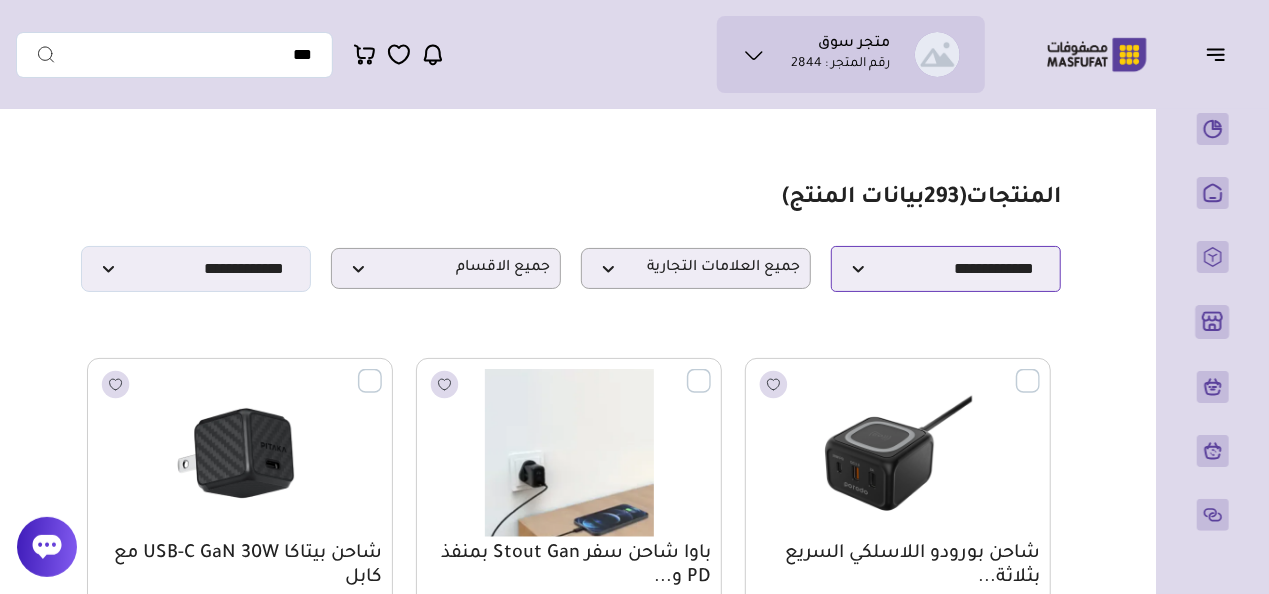 select on "**********" 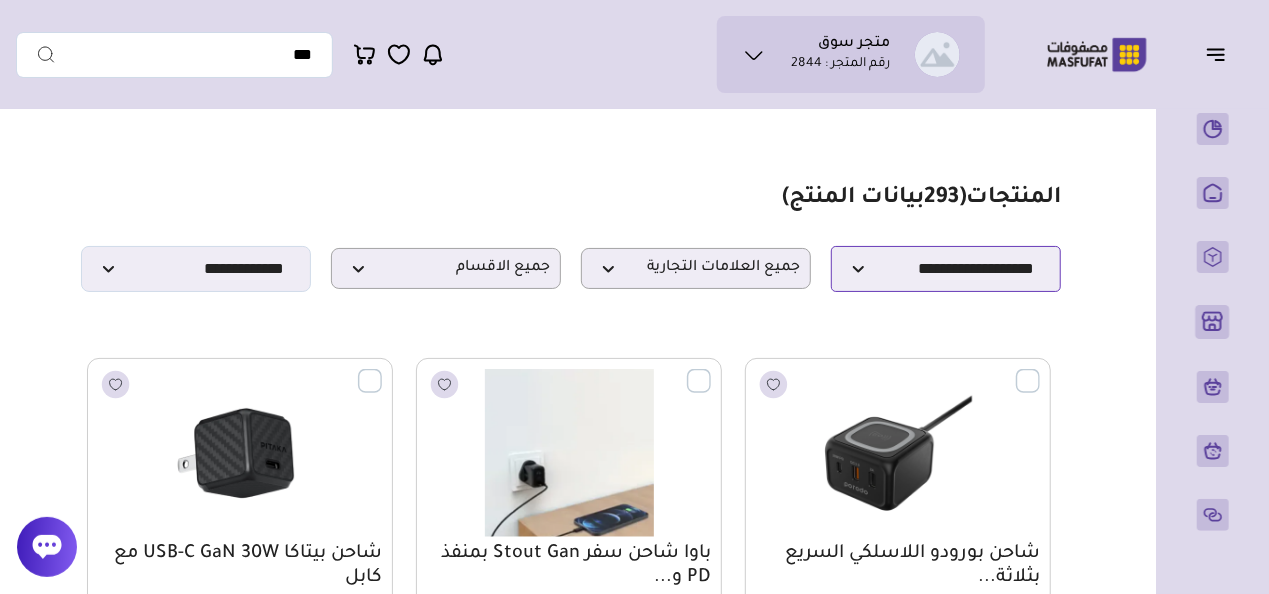 click on "**********" at bounding box center [946, 269] 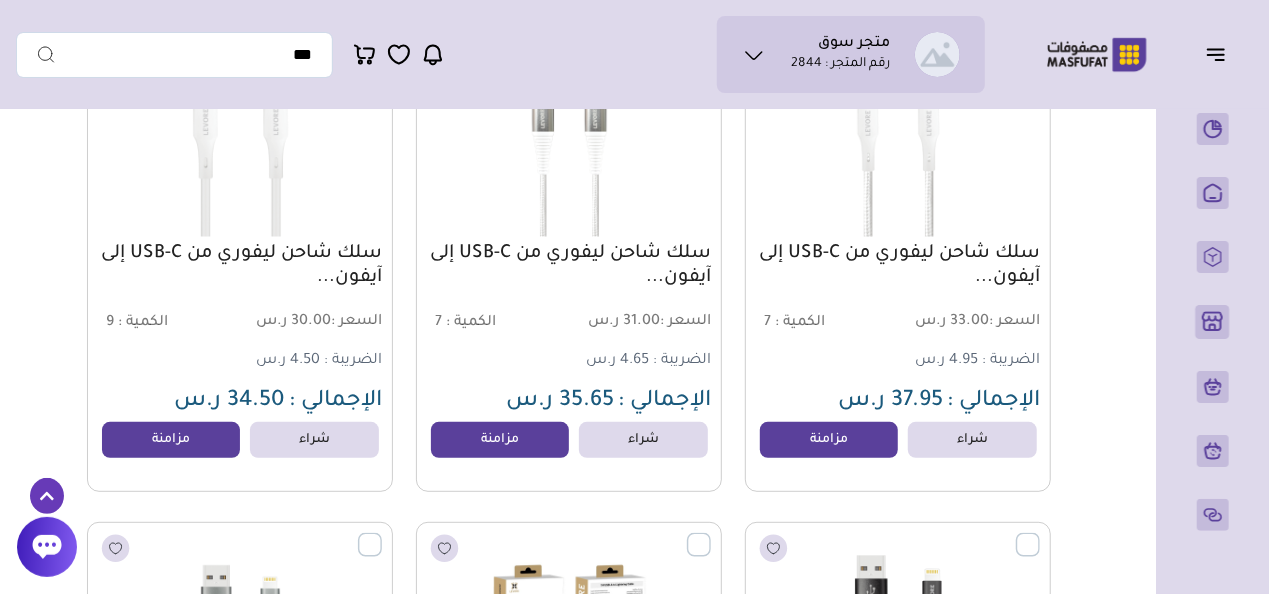 scroll, scrollTop: 100, scrollLeft: 0, axis: vertical 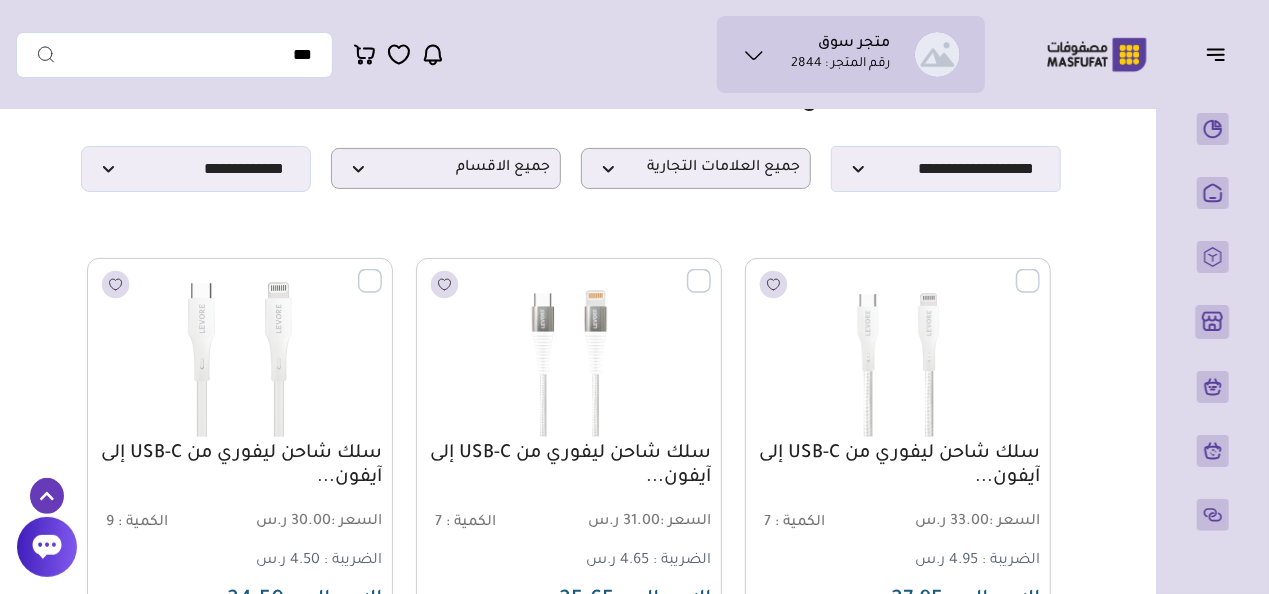 click at bounding box center [382, 270] 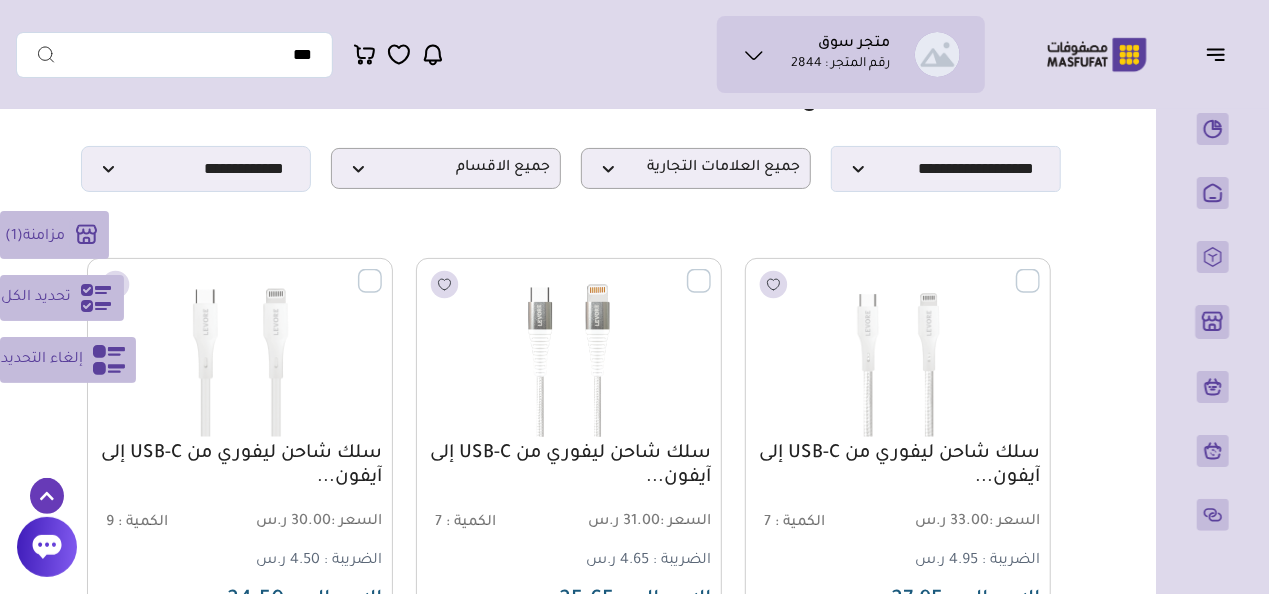 click at bounding box center [711, 270] 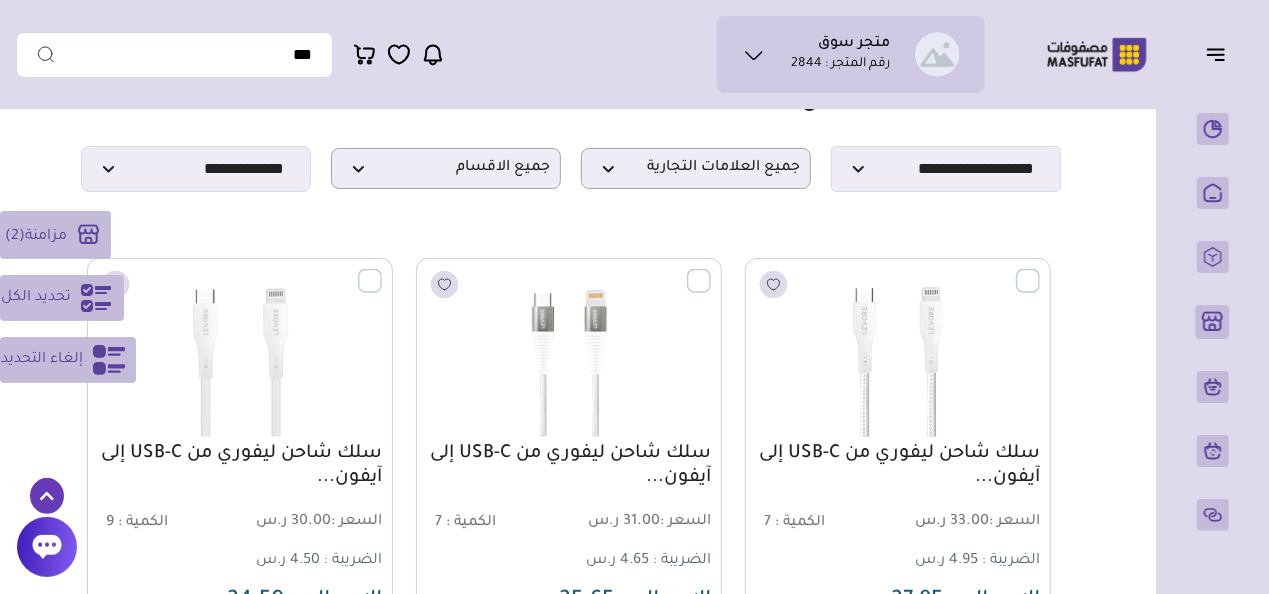 click at bounding box center (1040, 270) 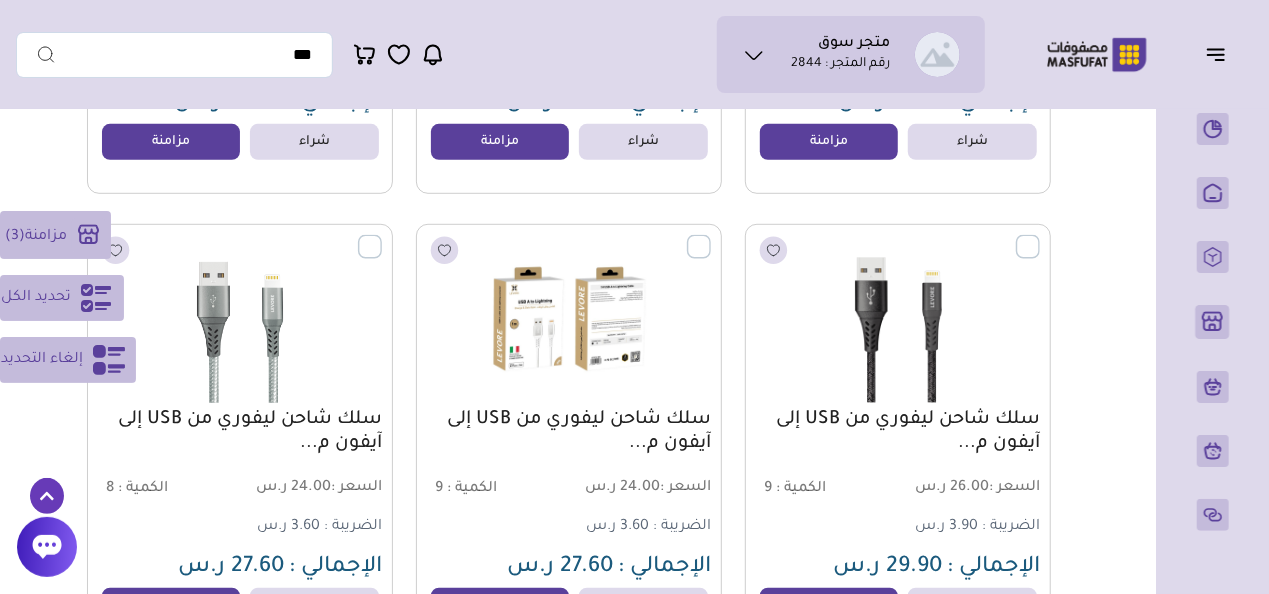 scroll, scrollTop: 600, scrollLeft: 0, axis: vertical 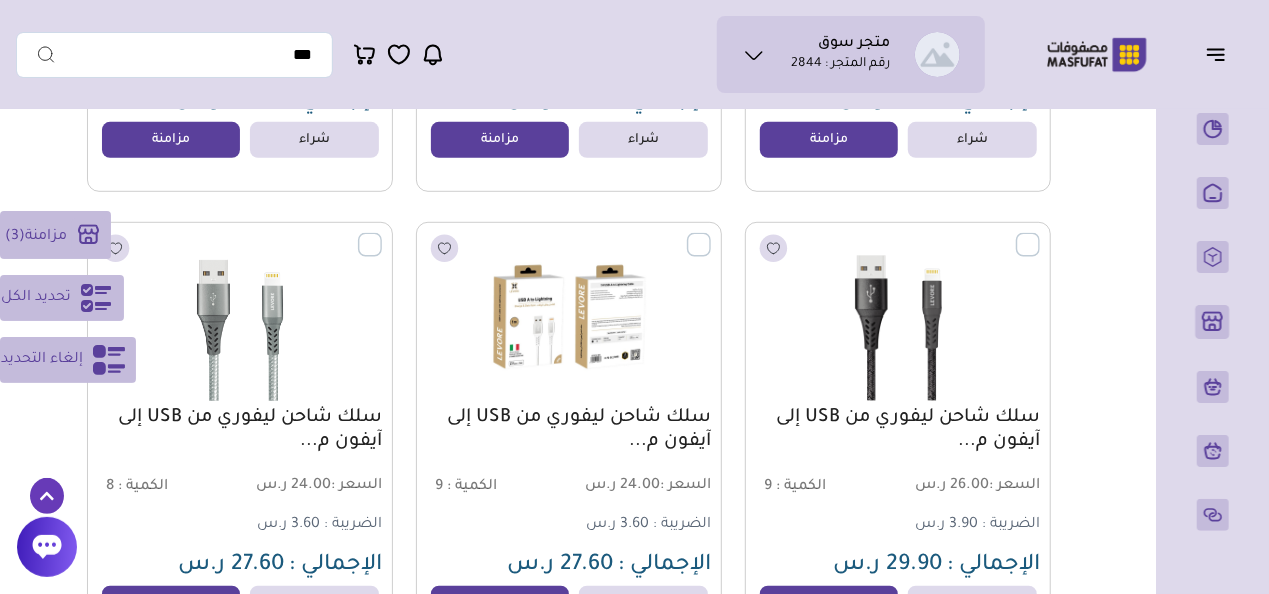 click at bounding box center [382, 234] 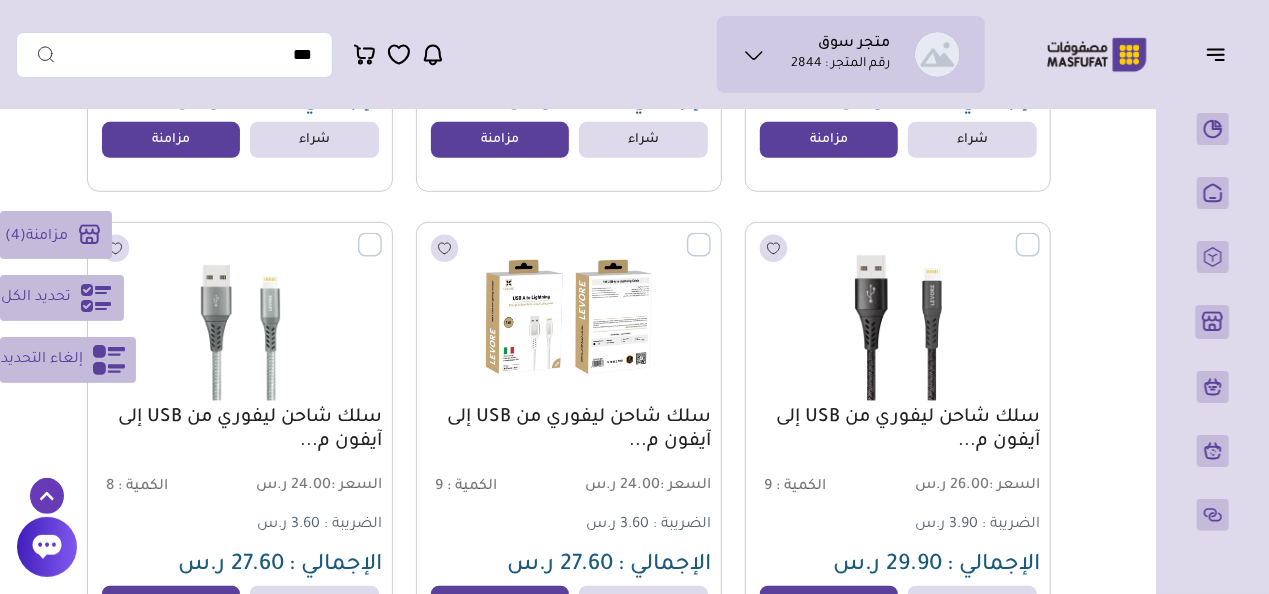 click at bounding box center (711, 234) 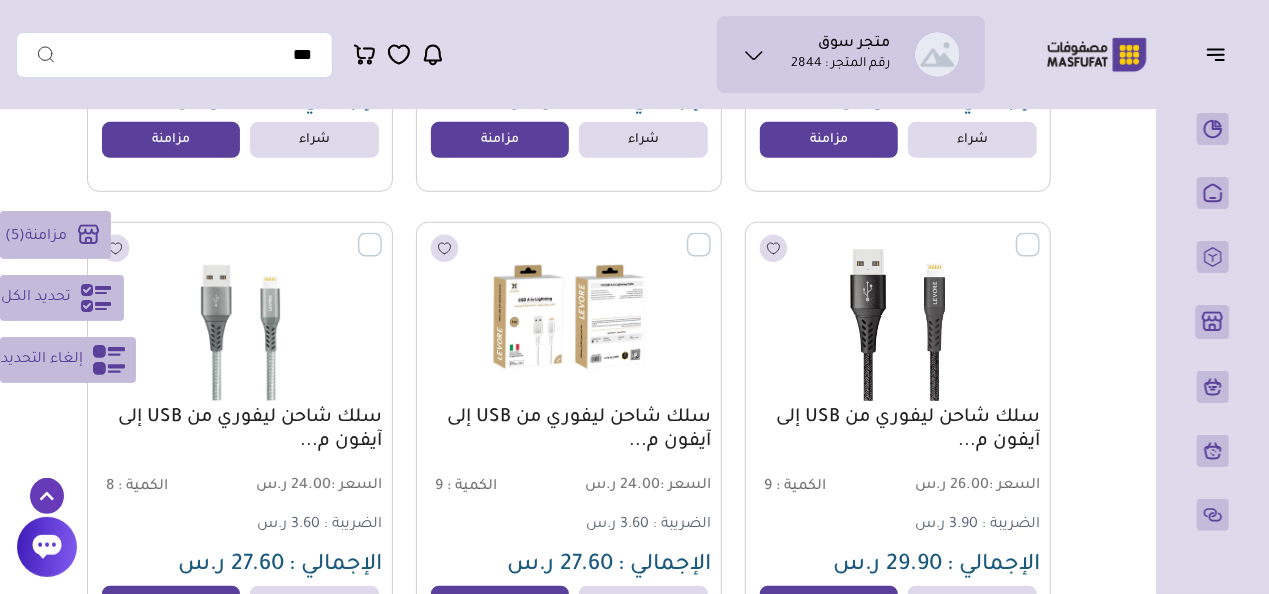 click at bounding box center [1040, 234] 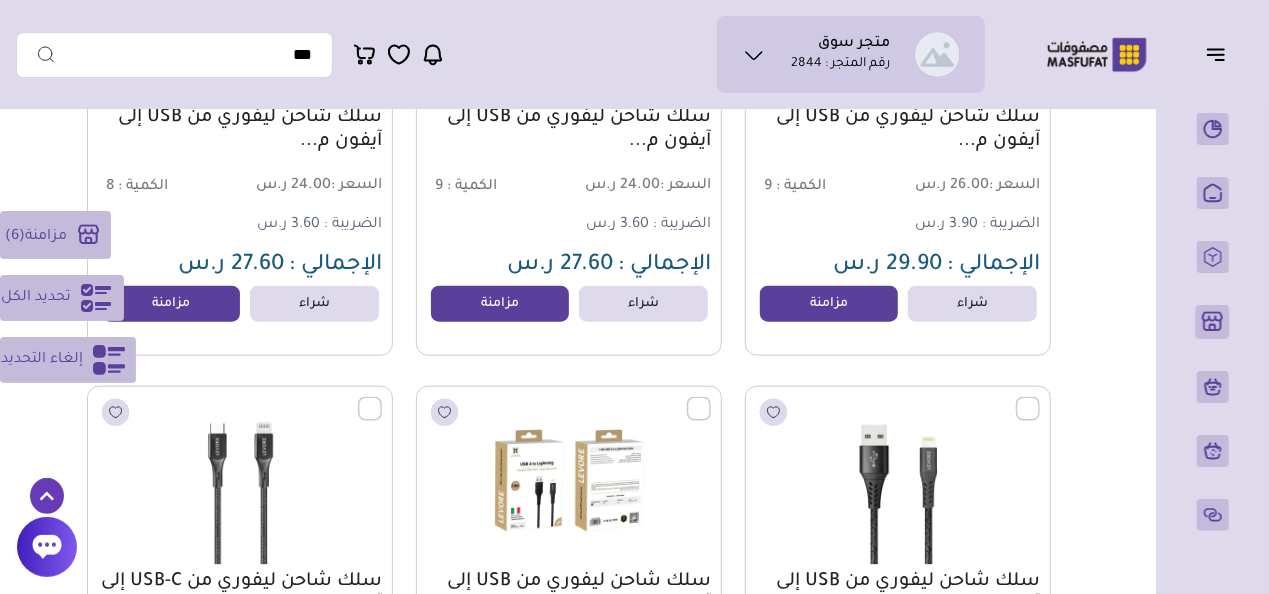scroll, scrollTop: 1000, scrollLeft: 0, axis: vertical 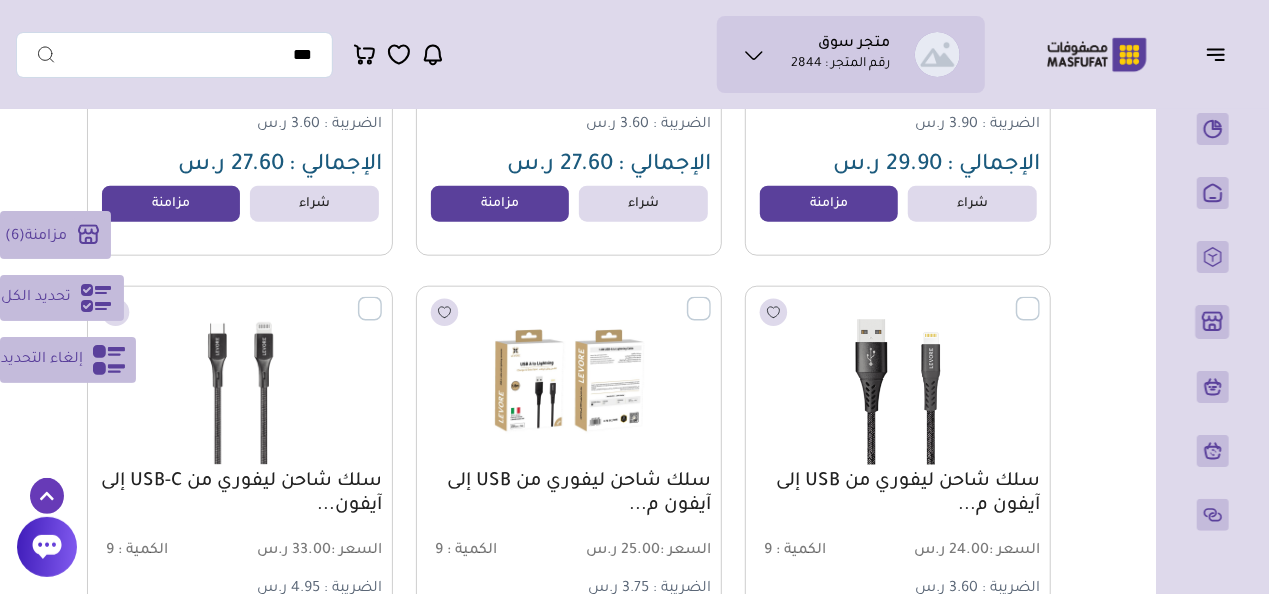 drag, startPoint x: 1022, startPoint y: 311, endPoint x: 968, endPoint y: 310, distance: 54.00926 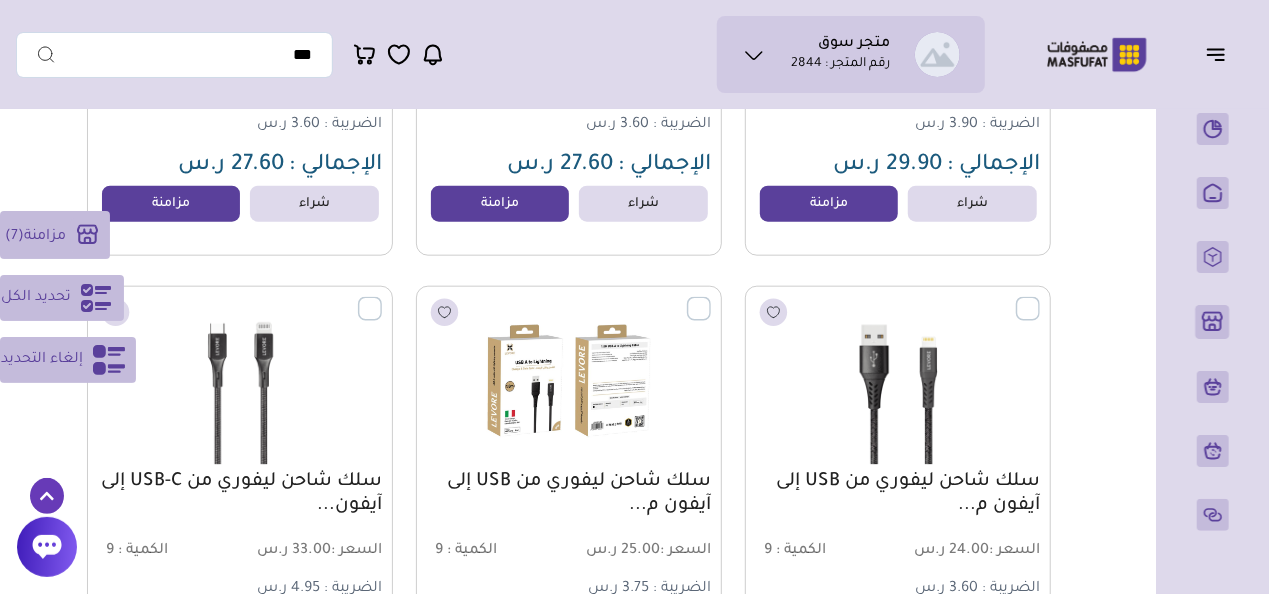 click at bounding box center [711, 298] 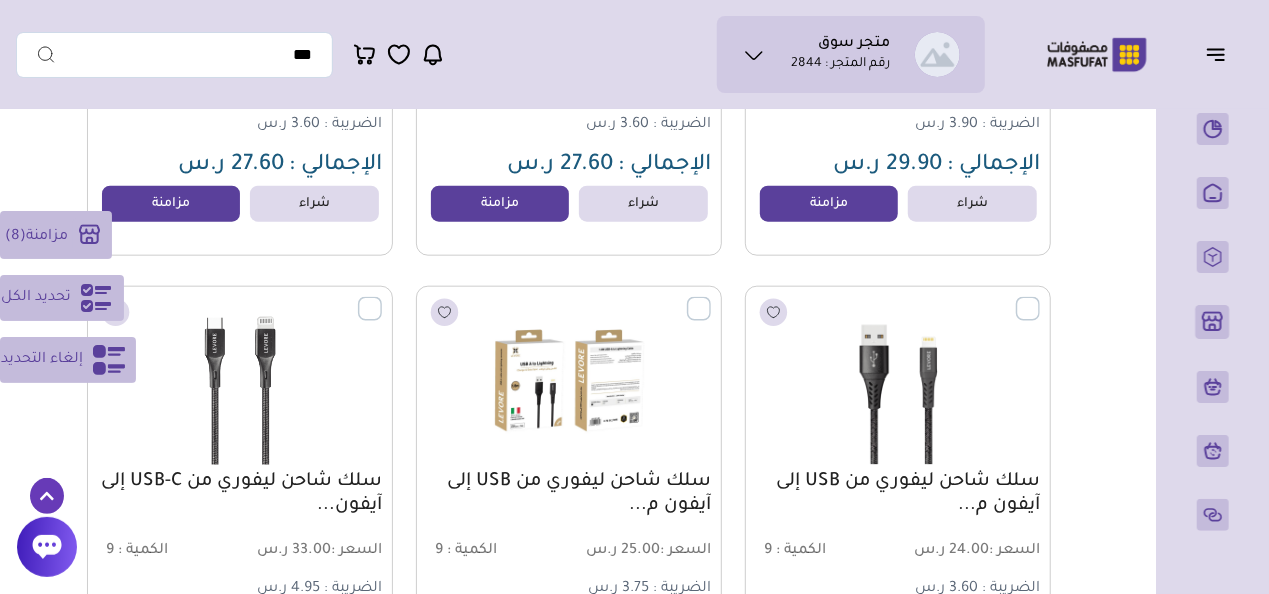 click at bounding box center (382, 298) 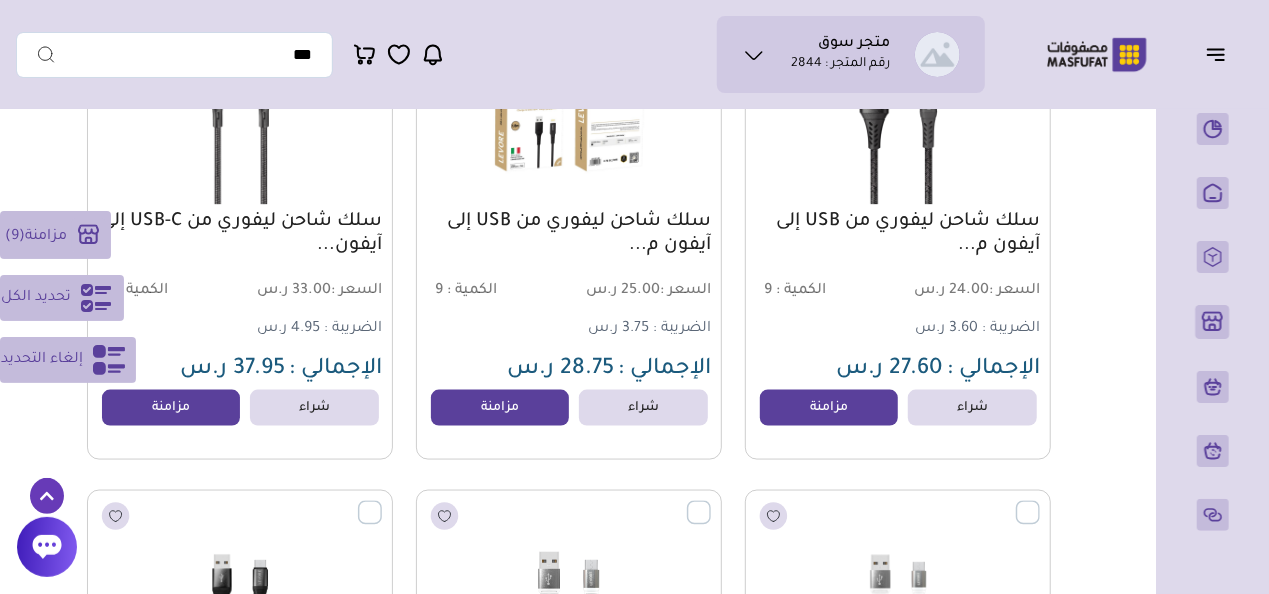 scroll, scrollTop: 1400, scrollLeft: 0, axis: vertical 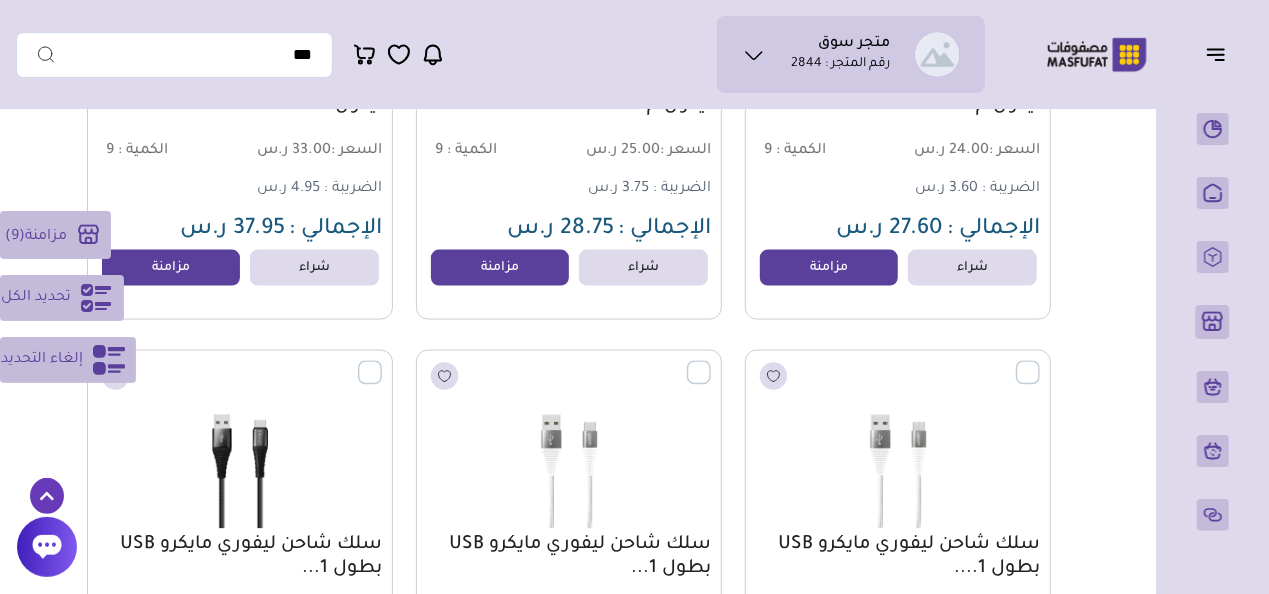 drag, startPoint x: 374, startPoint y: 376, endPoint x: 405, endPoint y: 384, distance: 32.01562 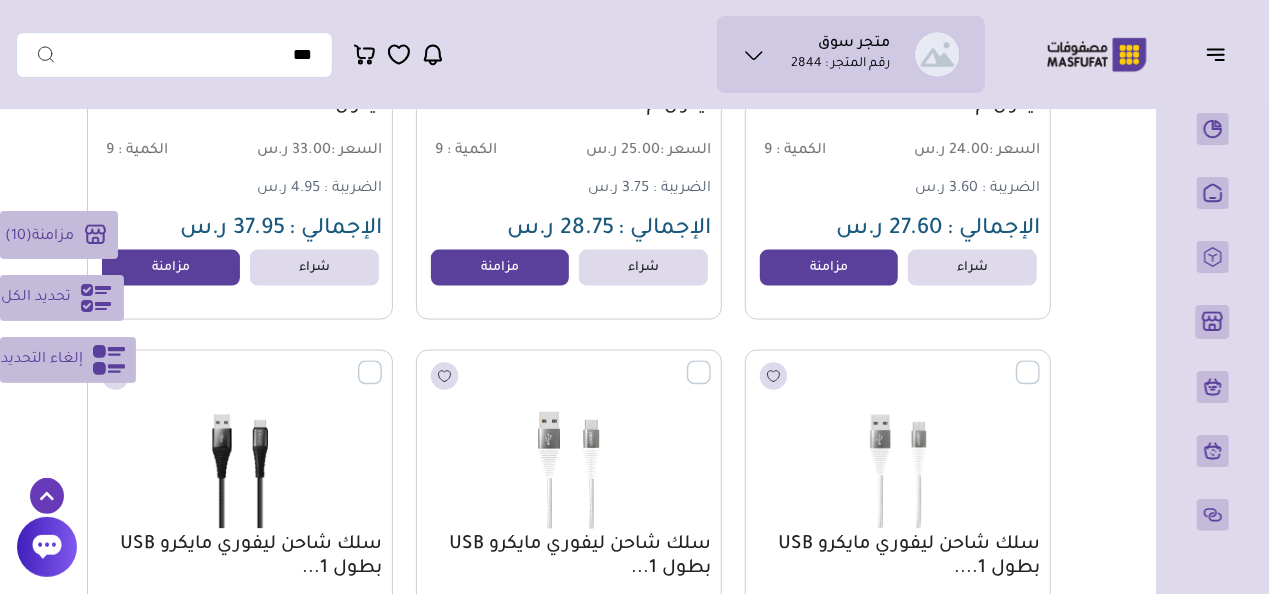click at bounding box center (711, 362) 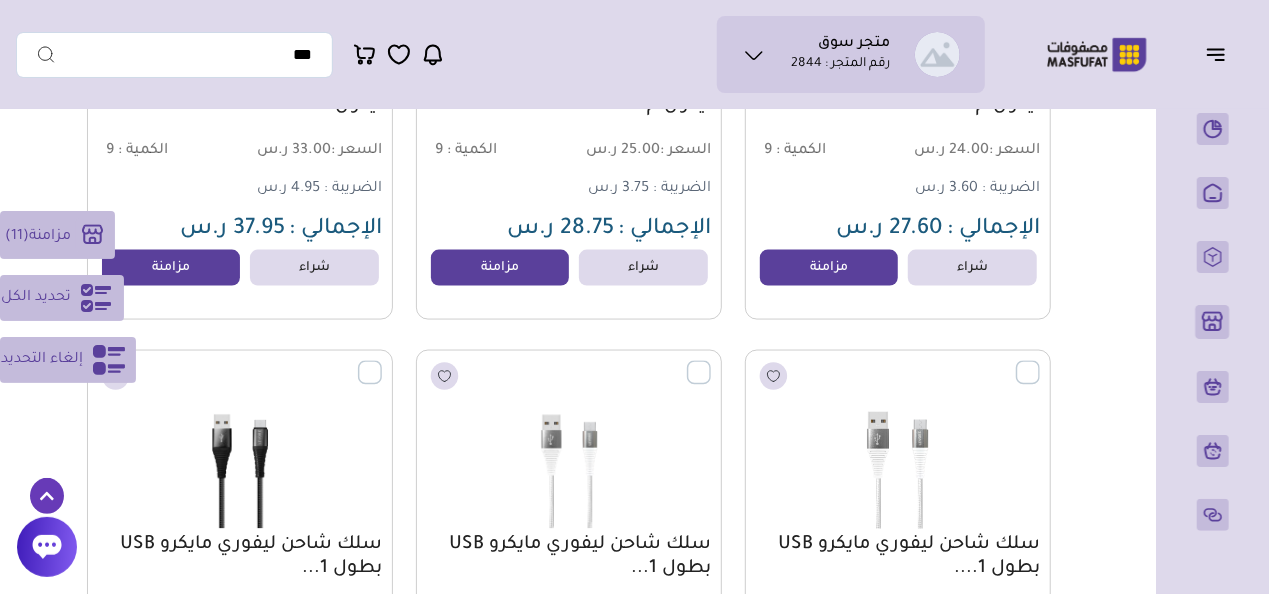 click at bounding box center (1040, 362) 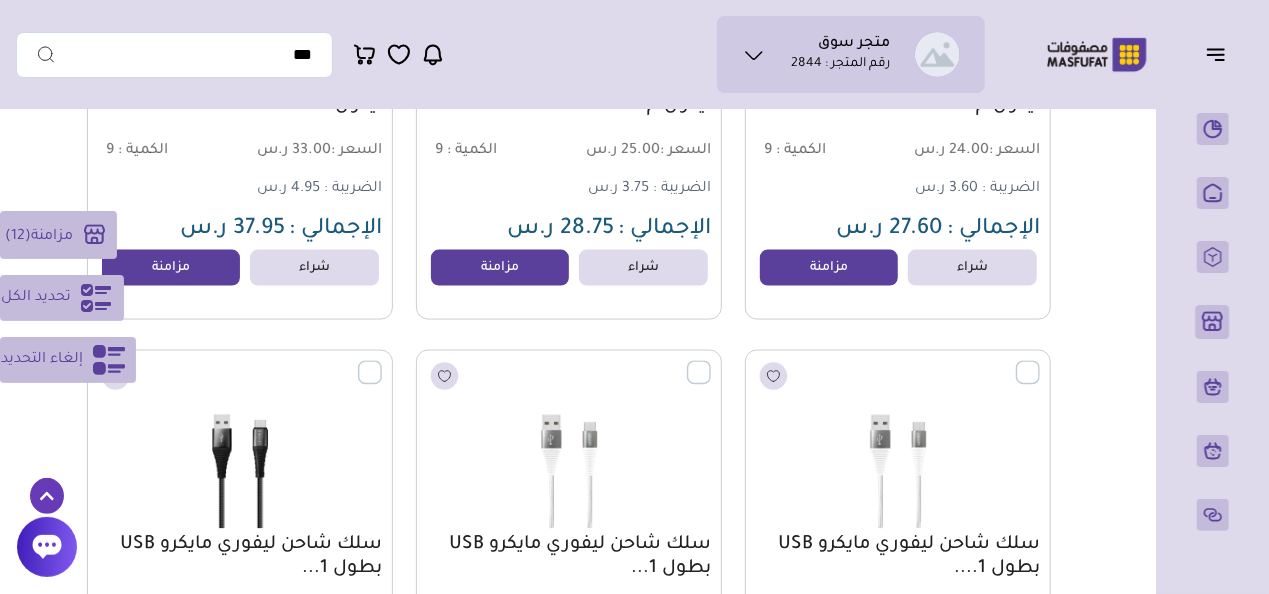 scroll, scrollTop: 1800, scrollLeft: 0, axis: vertical 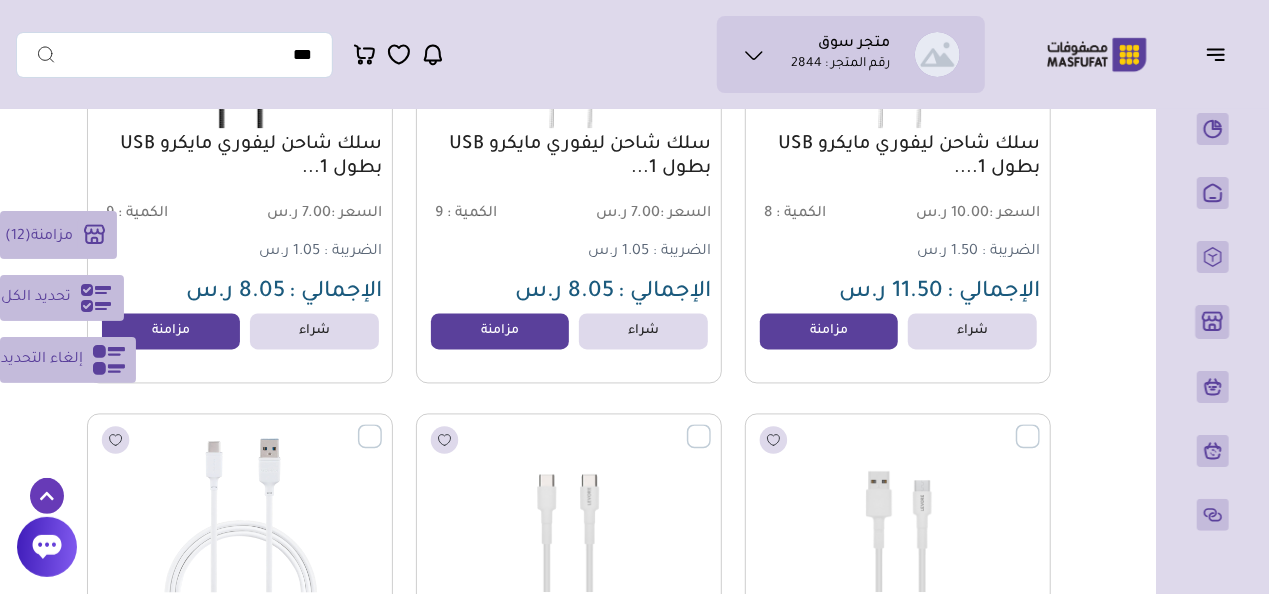 click at bounding box center (382, 426) 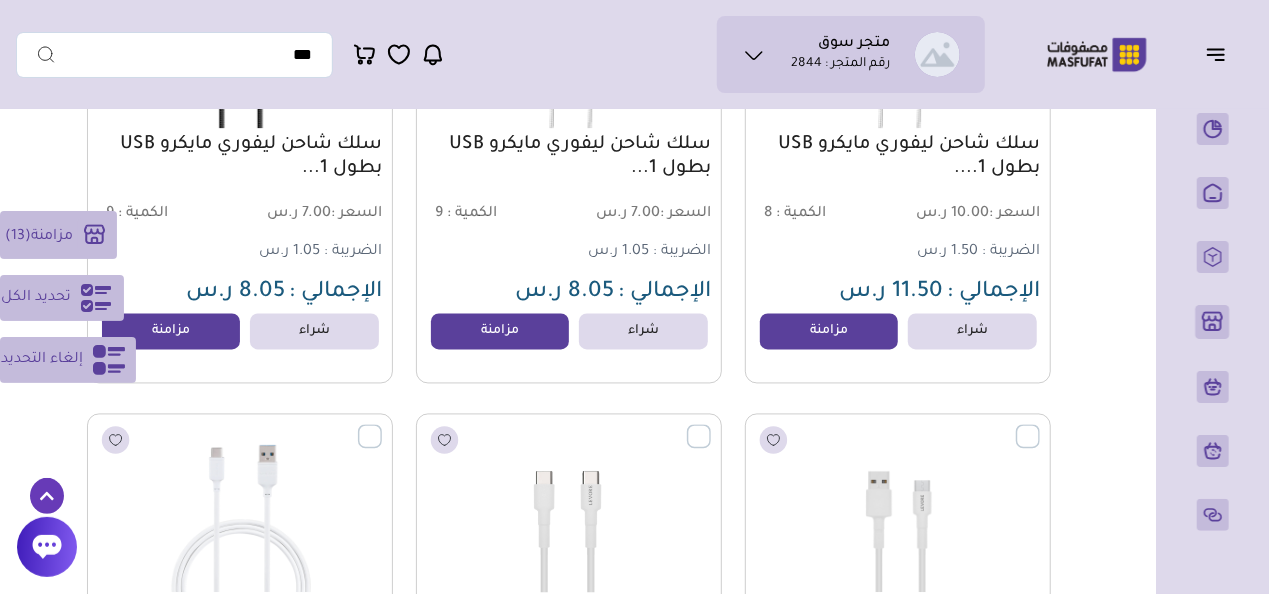 click at bounding box center (711, 426) 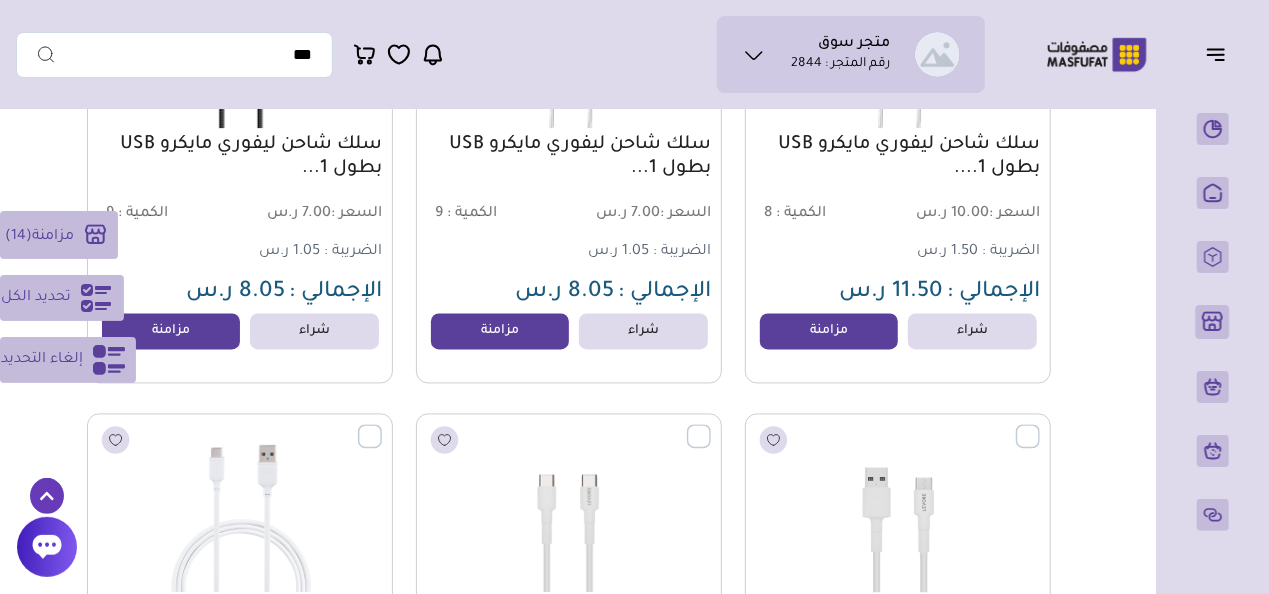 click at bounding box center (1040, 426) 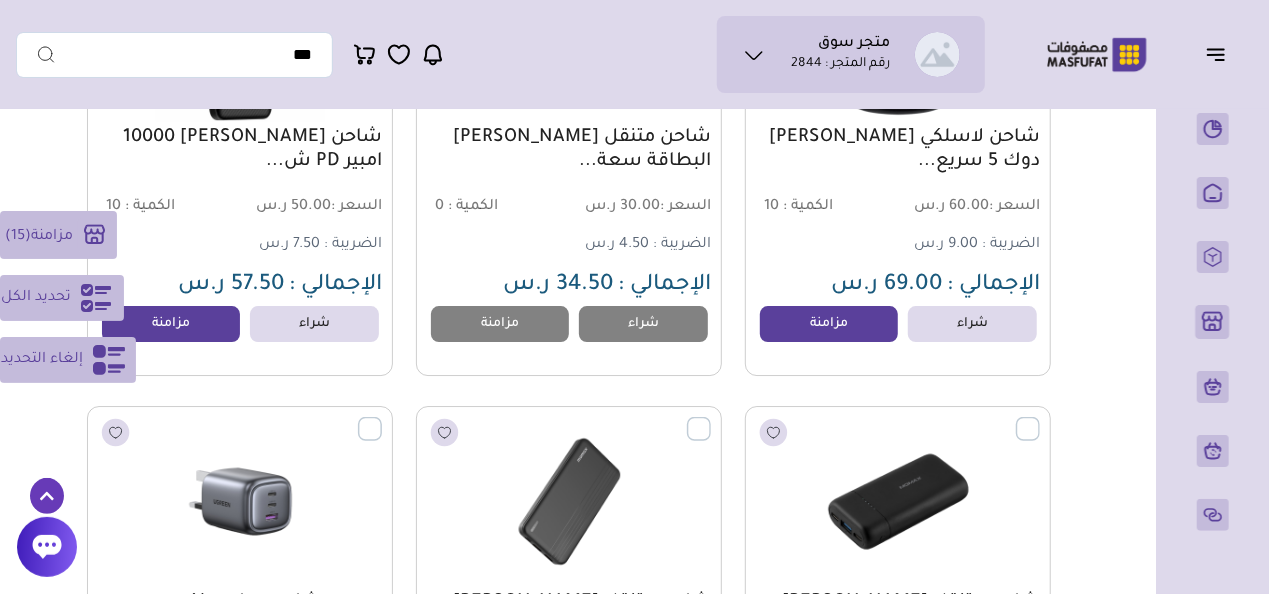 scroll, scrollTop: 3400, scrollLeft: 0, axis: vertical 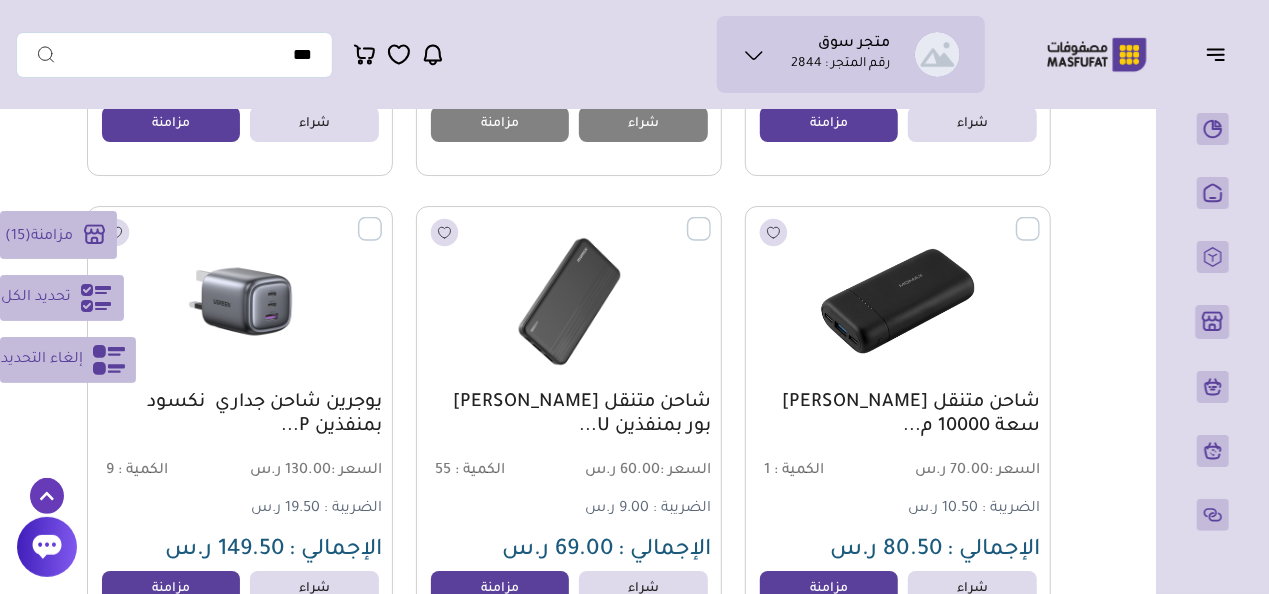 drag, startPoint x: 1030, startPoint y: 237, endPoint x: 892, endPoint y: 236, distance: 138.00362 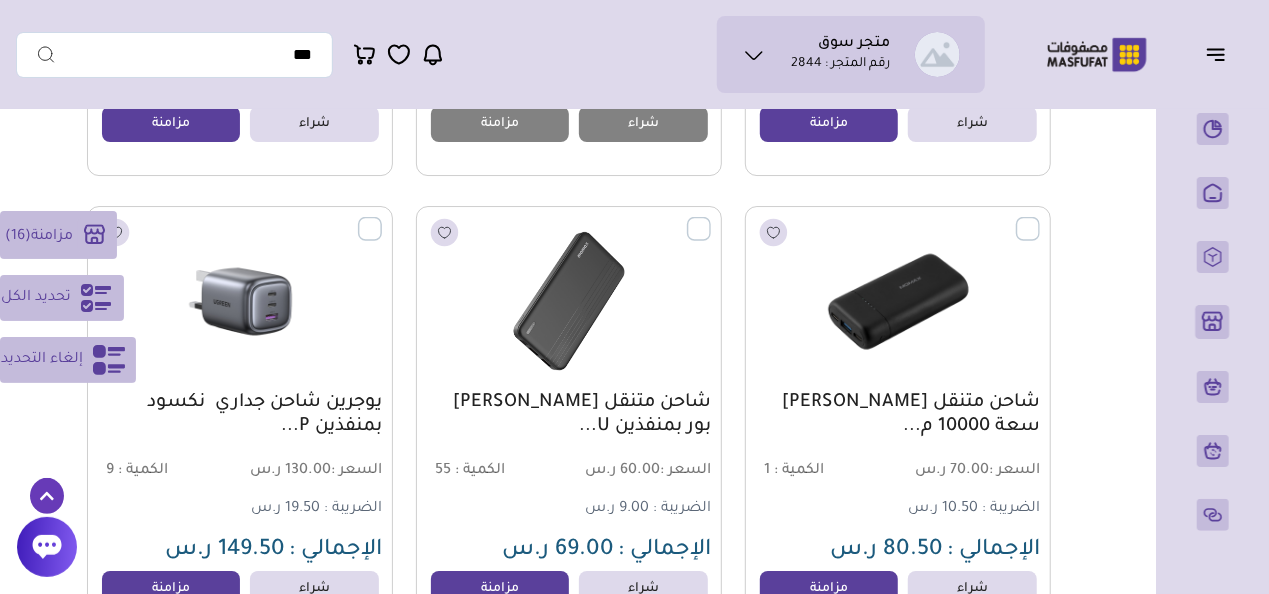 click at bounding box center (711, 218) 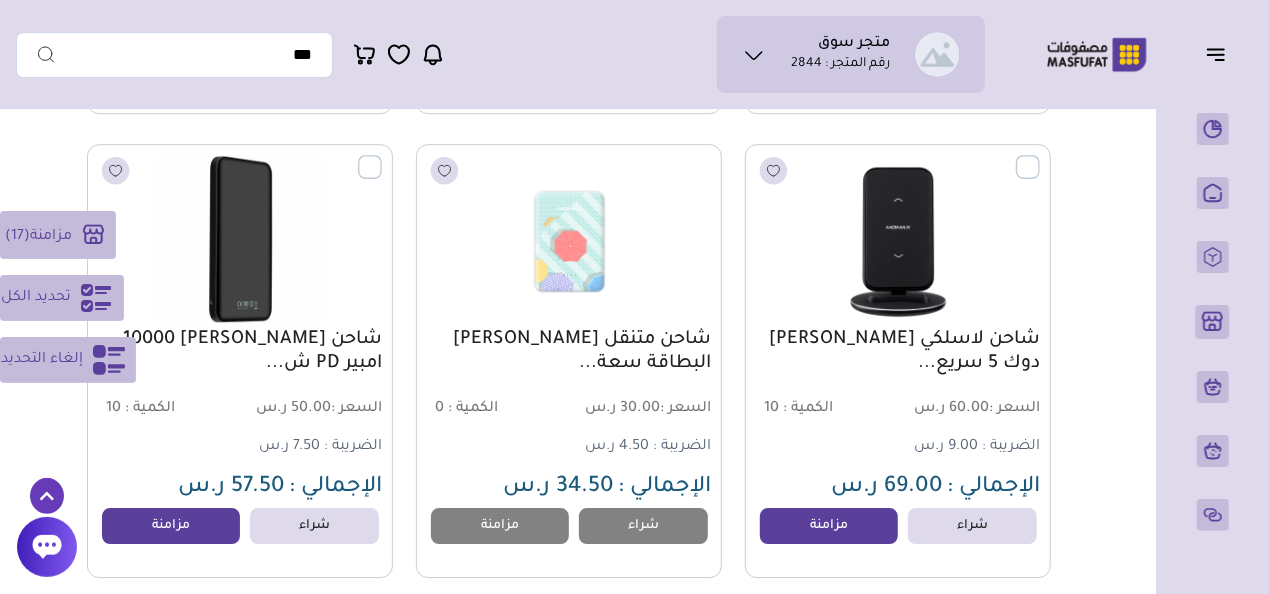 scroll, scrollTop: 2900, scrollLeft: 0, axis: vertical 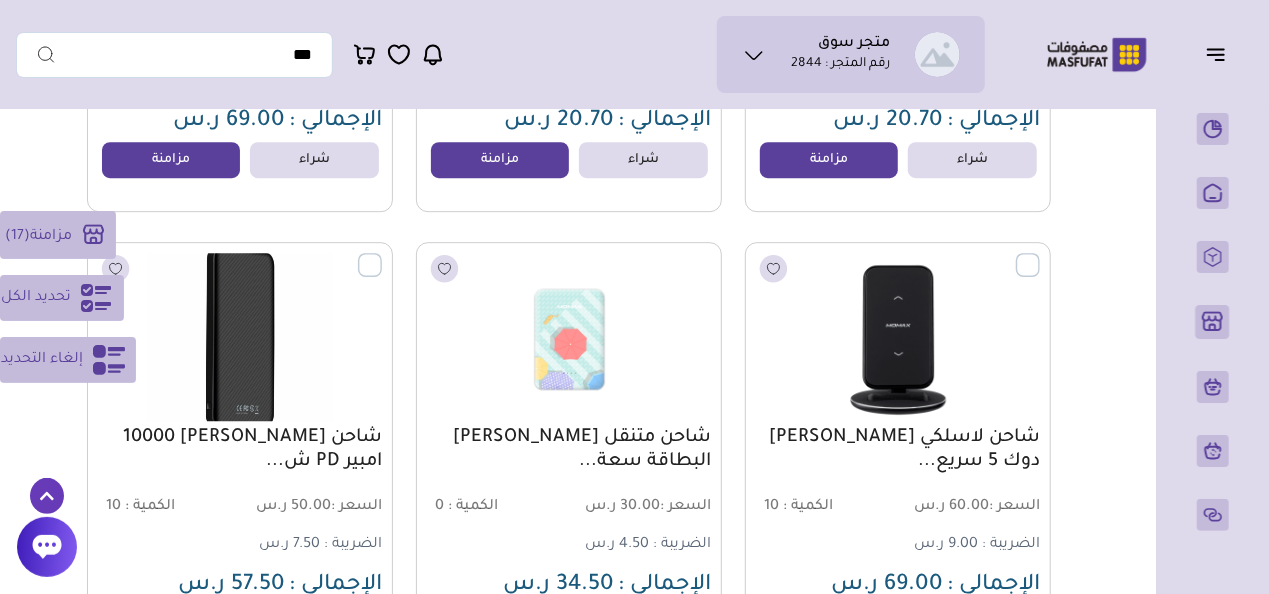 click at bounding box center [382, 254] 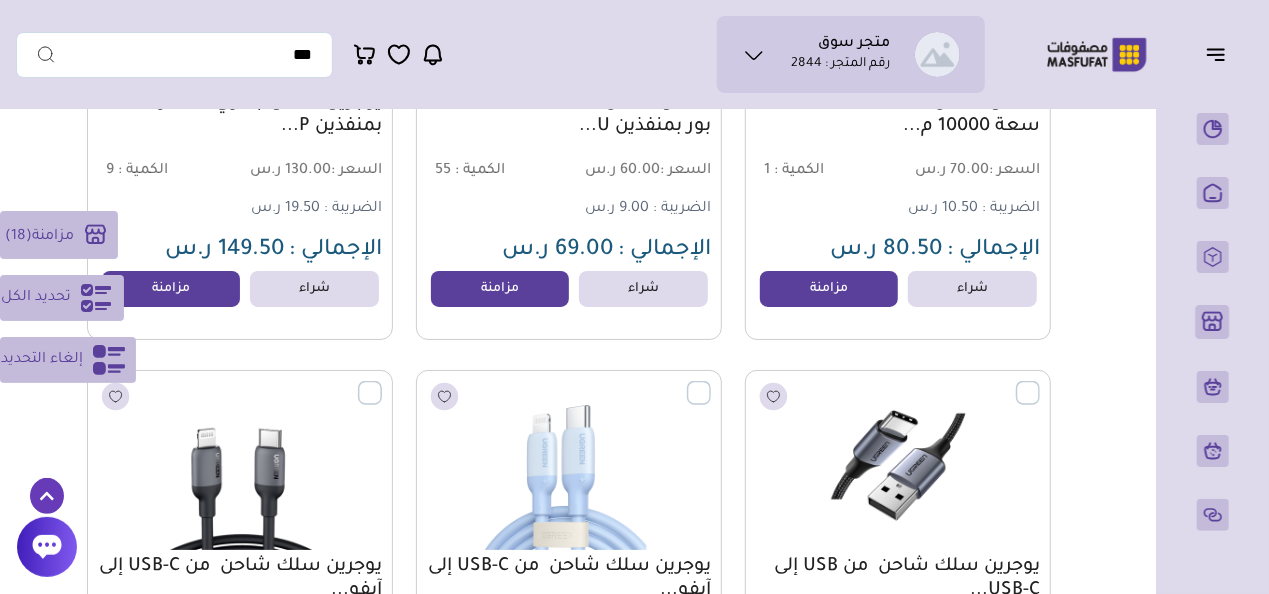 scroll, scrollTop: 3900, scrollLeft: 0, axis: vertical 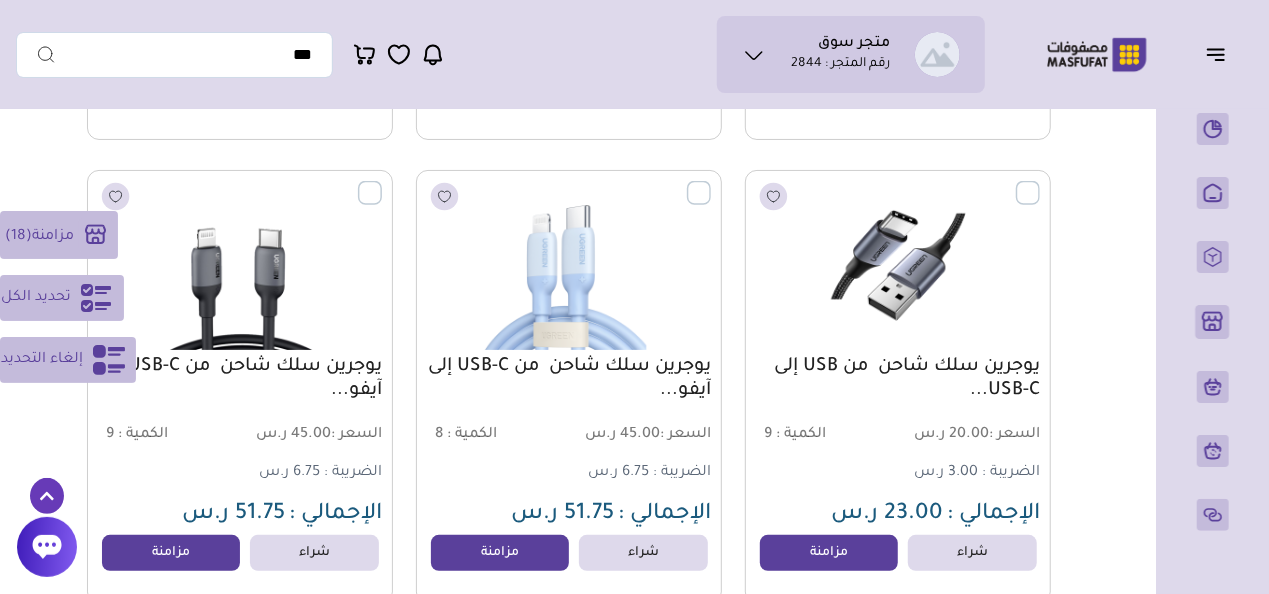 drag, startPoint x: 375, startPoint y: 195, endPoint x: 406, endPoint y: 205, distance: 32.572994 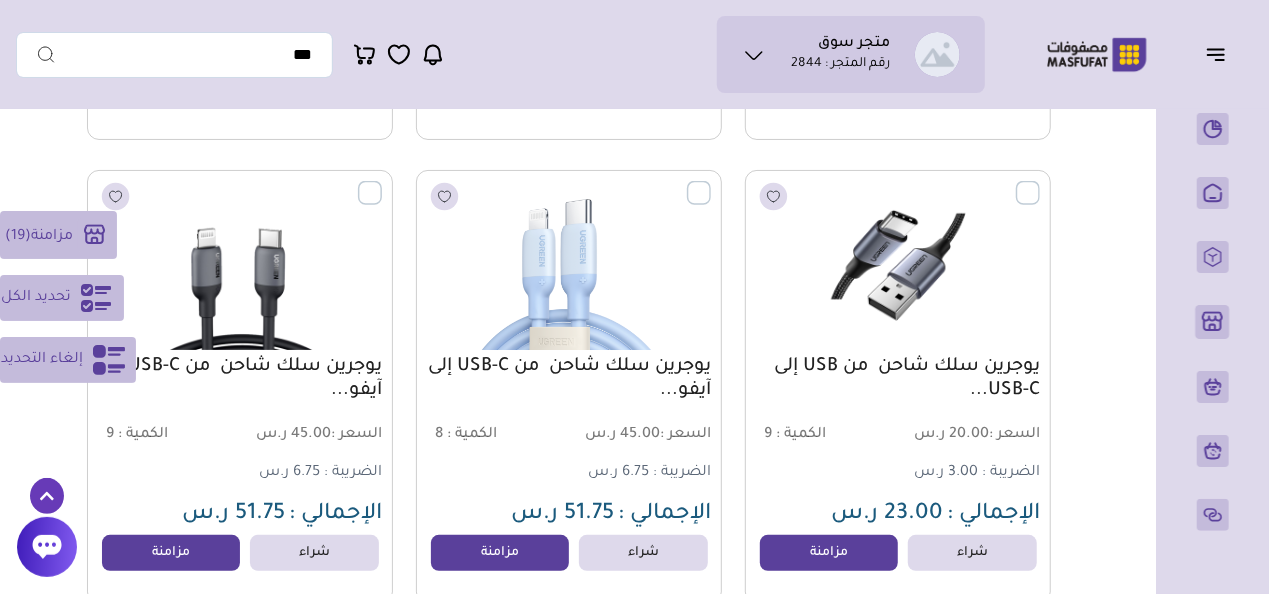 click at bounding box center (711, 182) 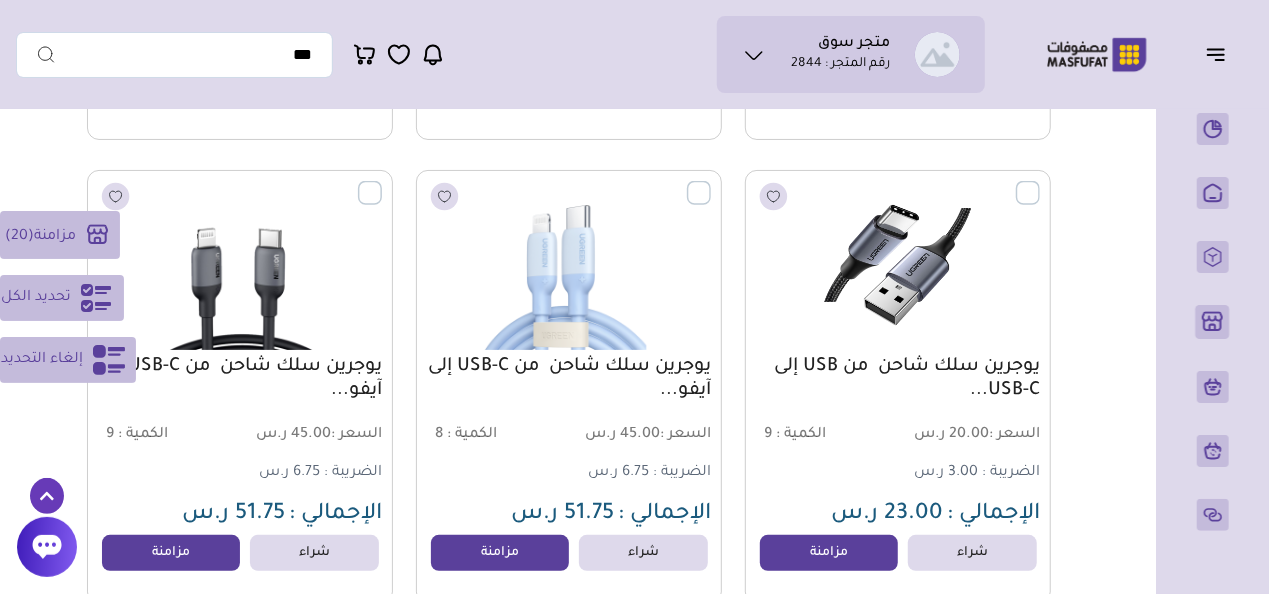 click at bounding box center (1040, 182) 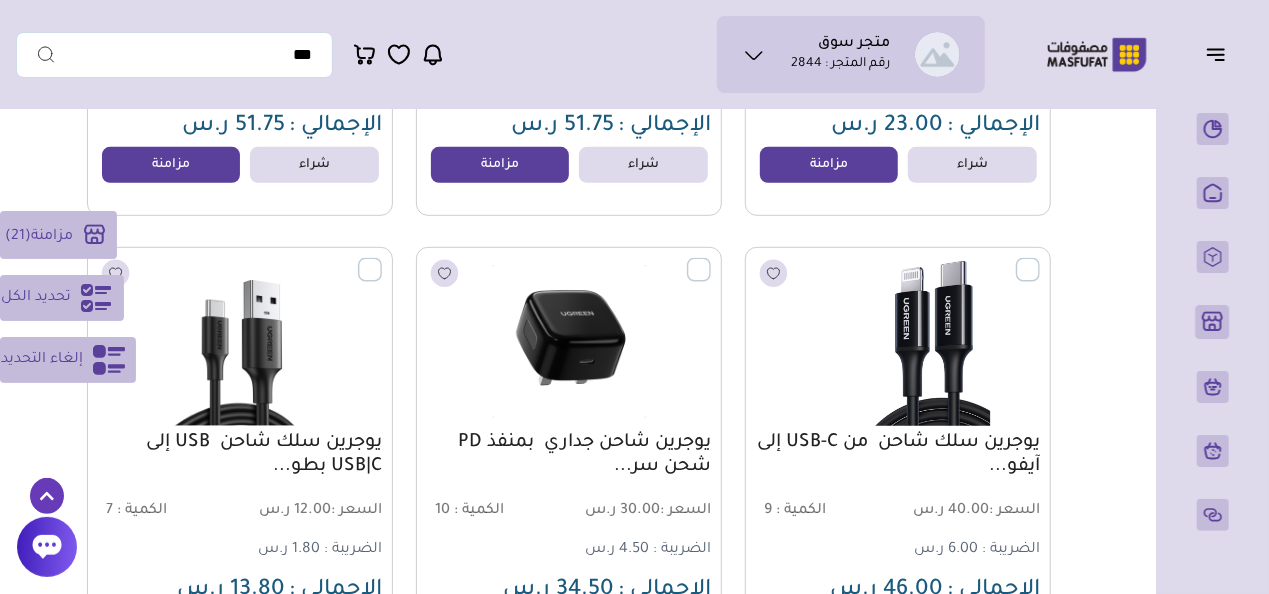 scroll, scrollTop: 4400, scrollLeft: 0, axis: vertical 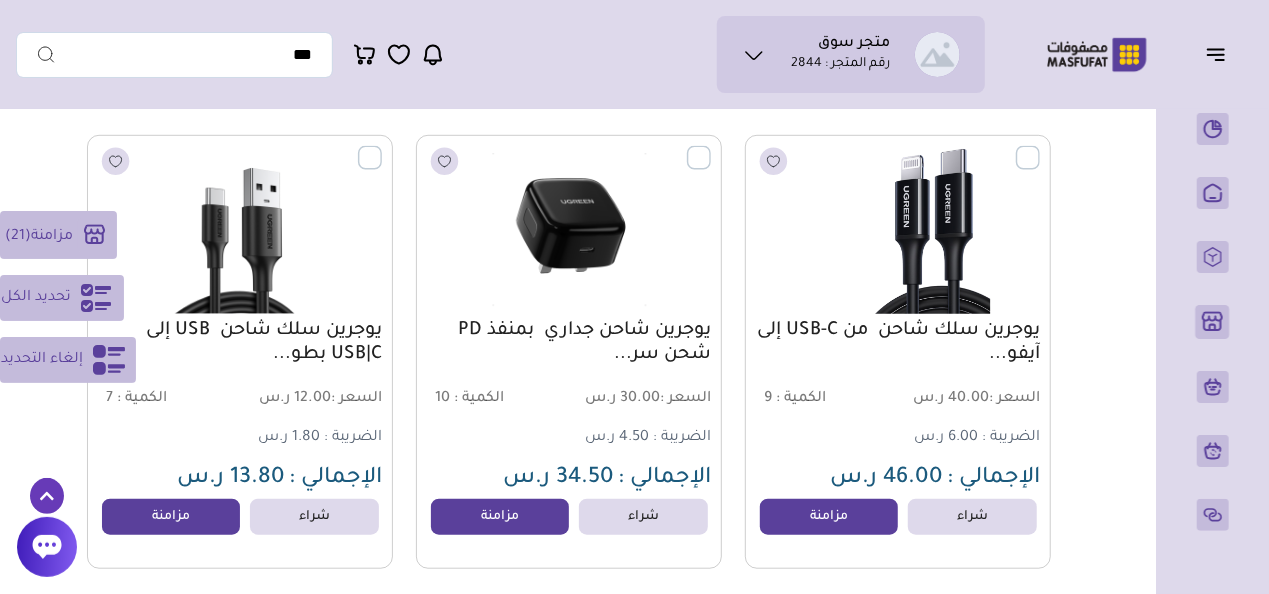 drag, startPoint x: 1026, startPoint y: 164, endPoint x: 814, endPoint y: 182, distance: 212.76277 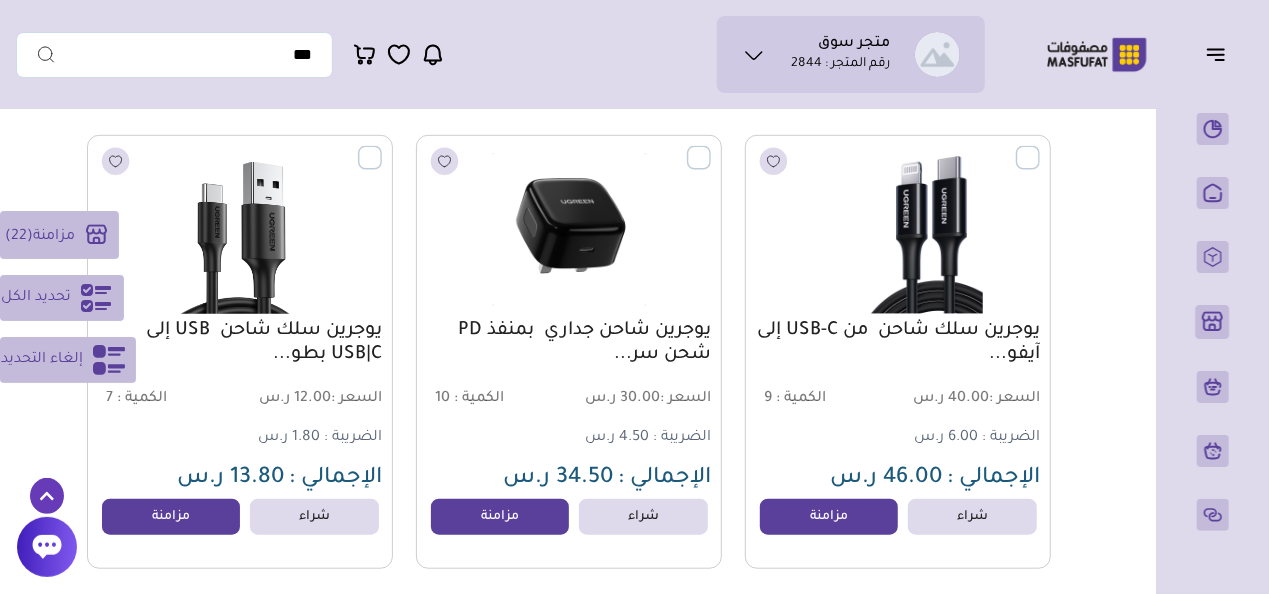 click at bounding box center (382, 146) 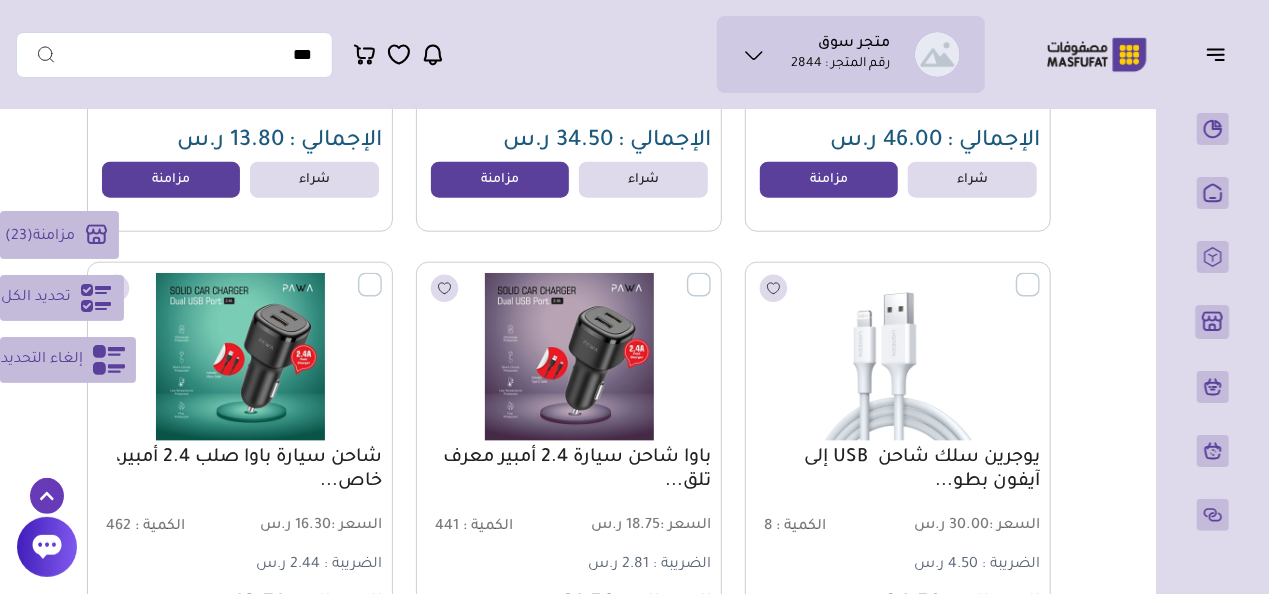 scroll, scrollTop: 4800, scrollLeft: 0, axis: vertical 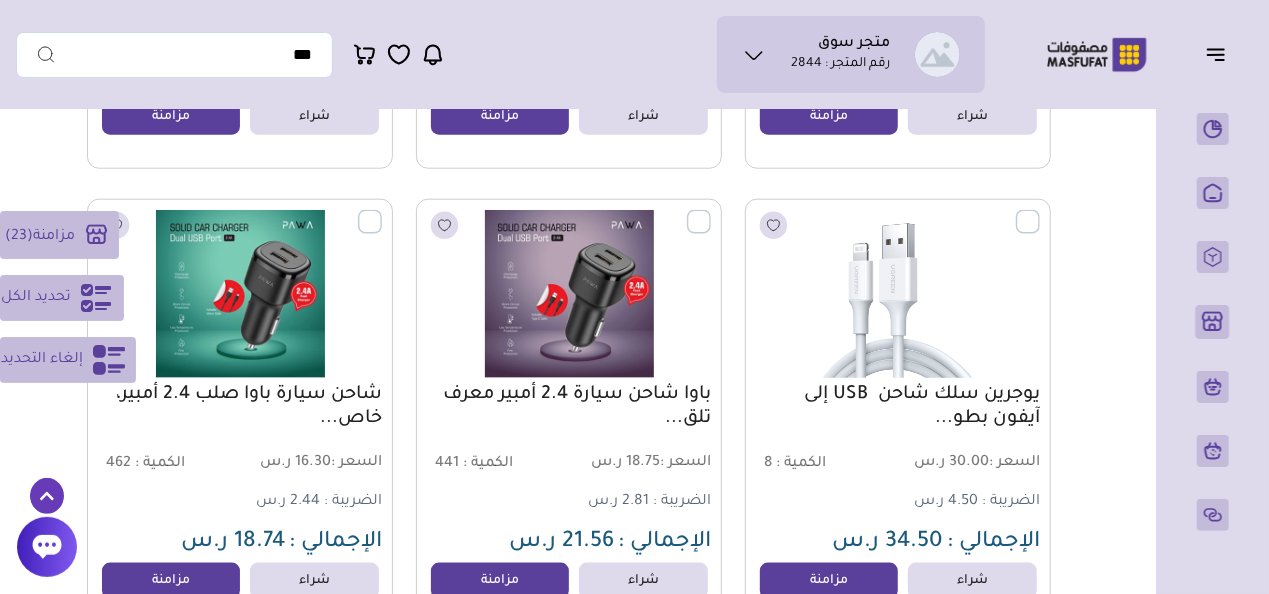 click at bounding box center (1040, 210) 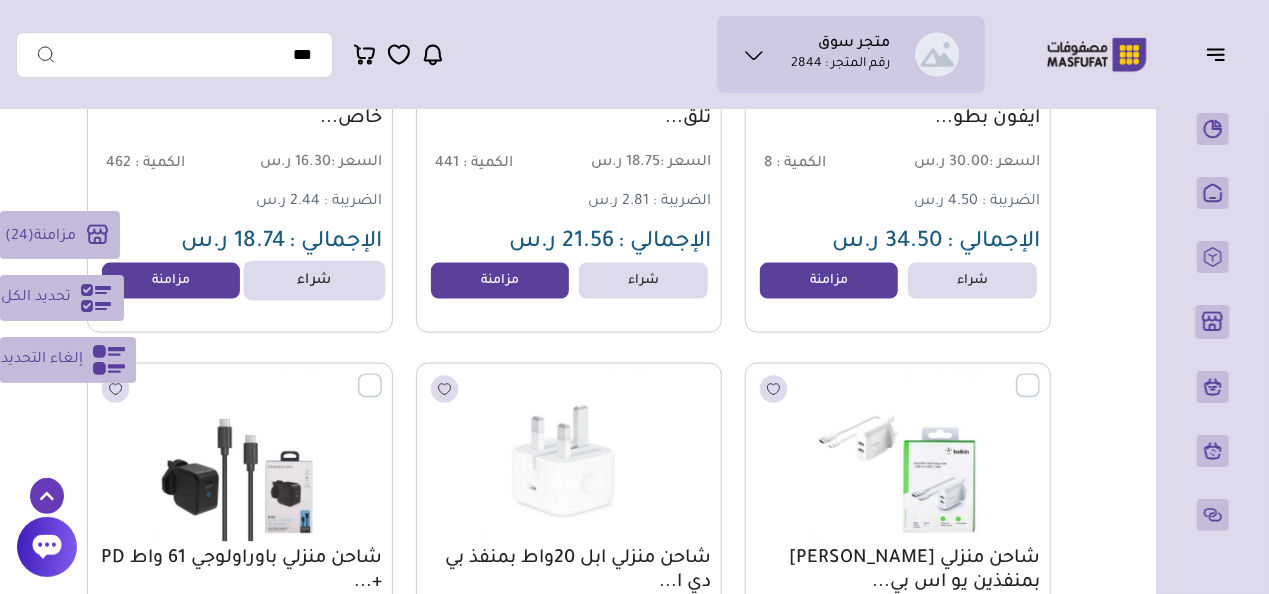 scroll, scrollTop: 5300, scrollLeft: 0, axis: vertical 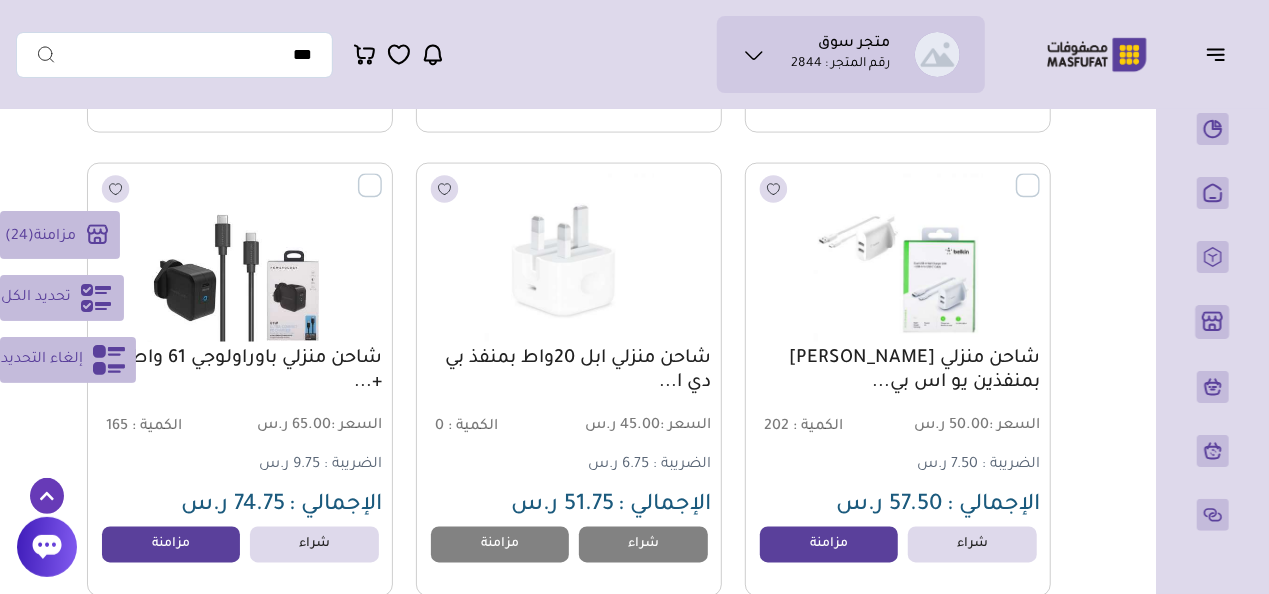 click at bounding box center (382, 174) 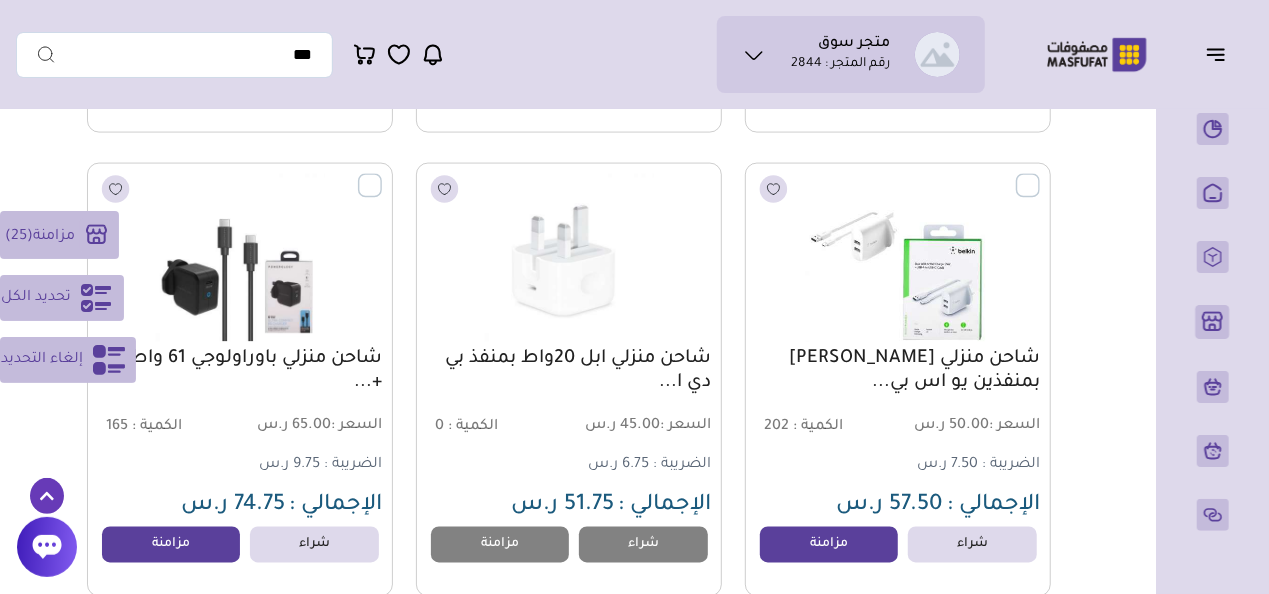 drag, startPoint x: 1022, startPoint y: 185, endPoint x: 944, endPoint y: 226, distance: 88.11924 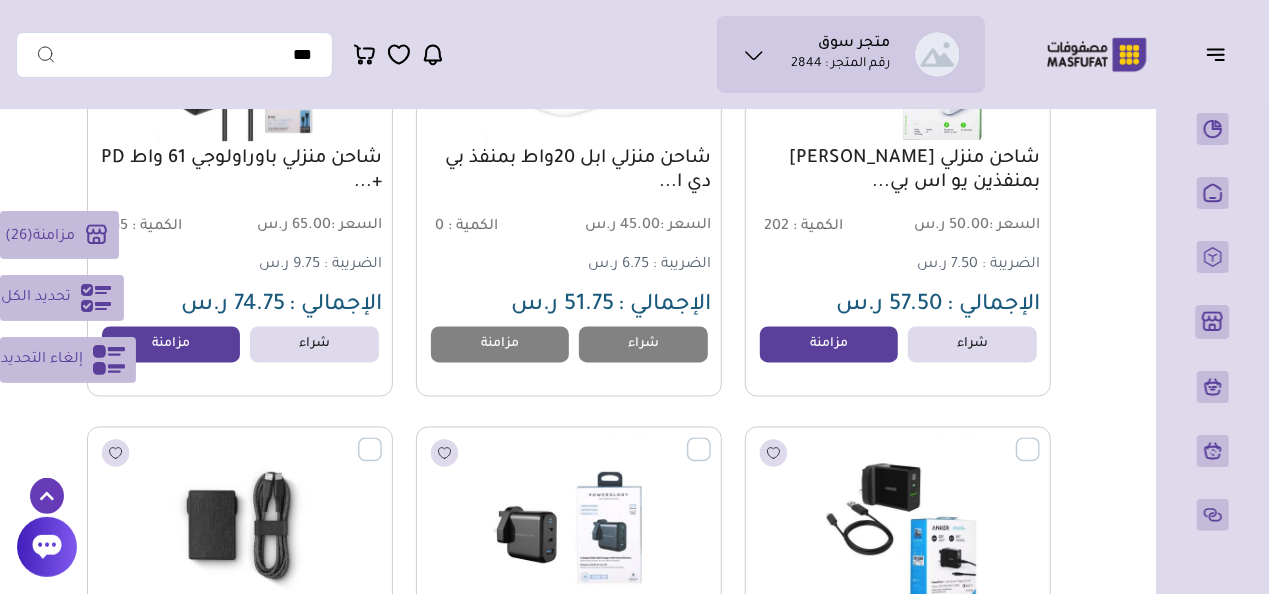 scroll, scrollTop: 5700, scrollLeft: 0, axis: vertical 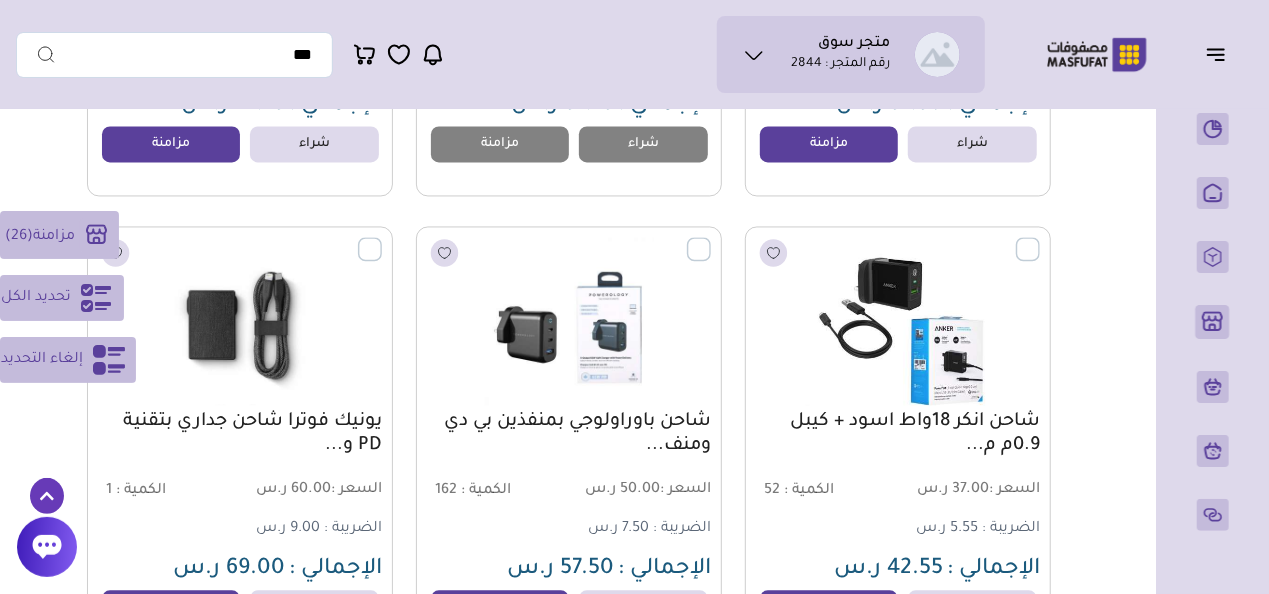 click at bounding box center [1040, 239] 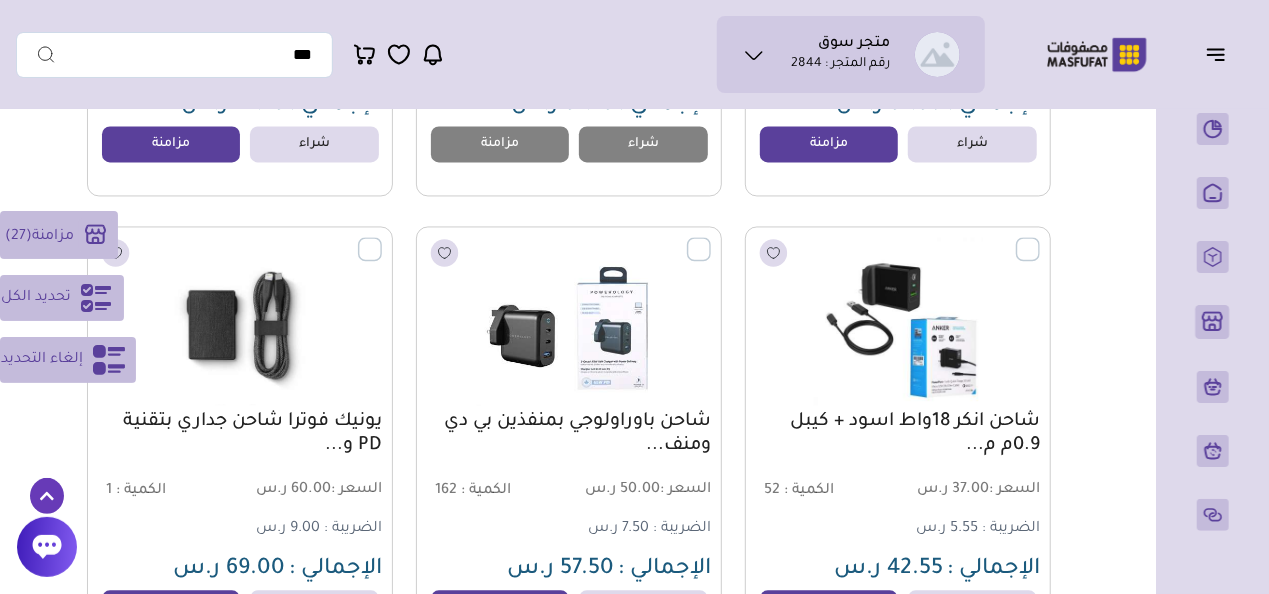 click at bounding box center [711, 239] 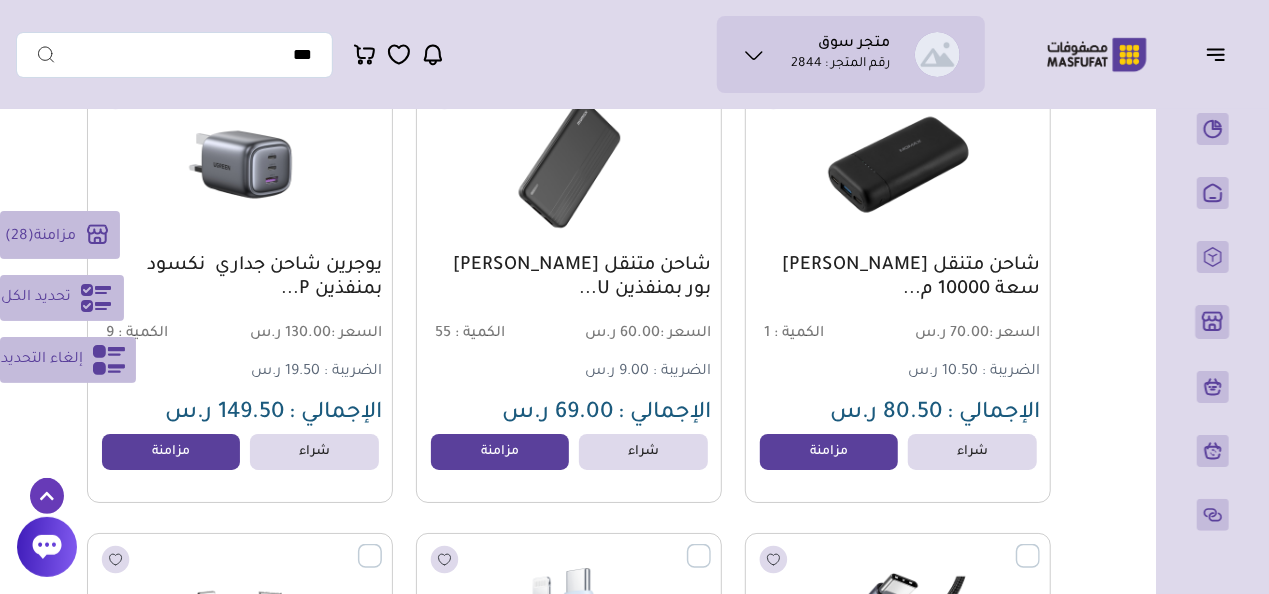 scroll, scrollTop: 3400, scrollLeft: 0, axis: vertical 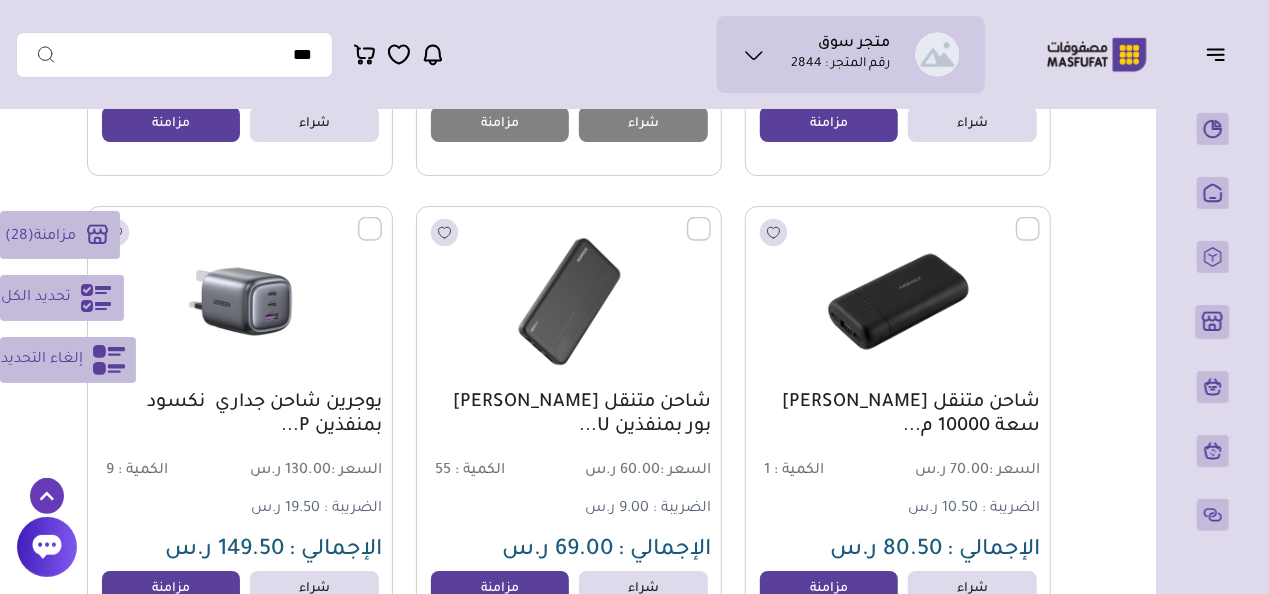 click on "مزامنة
( 28 )" at bounding box center (60, 235) 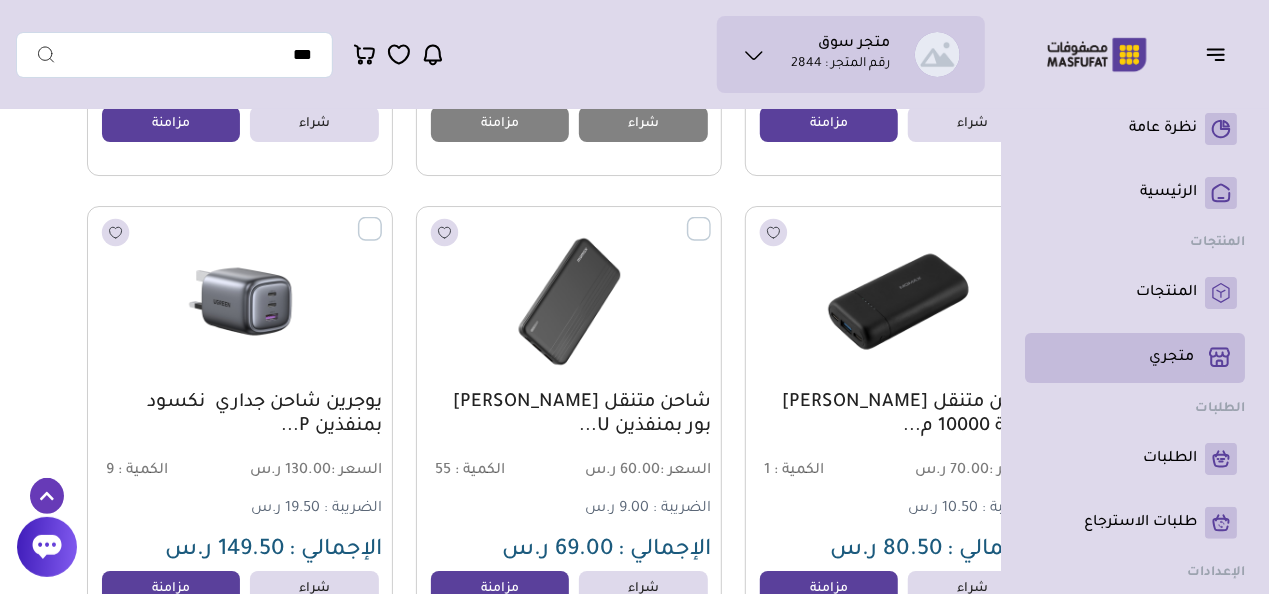 click on "متجري  ( 0 )" at bounding box center [1135, 358] 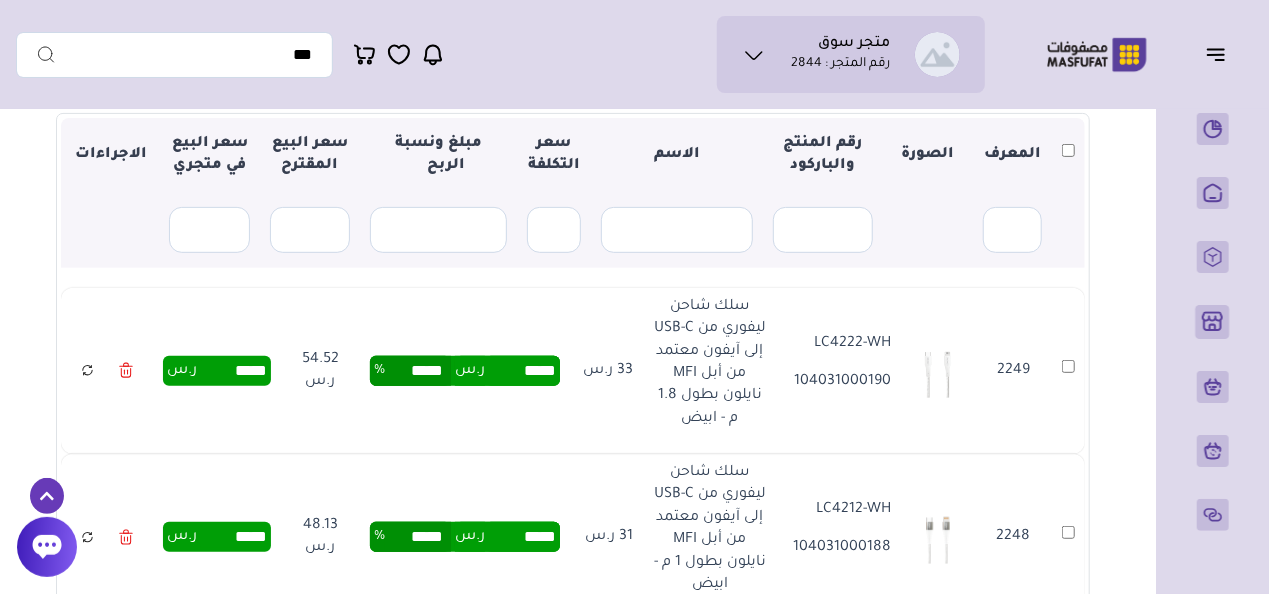 scroll, scrollTop: 300, scrollLeft: 0, axis: vertical 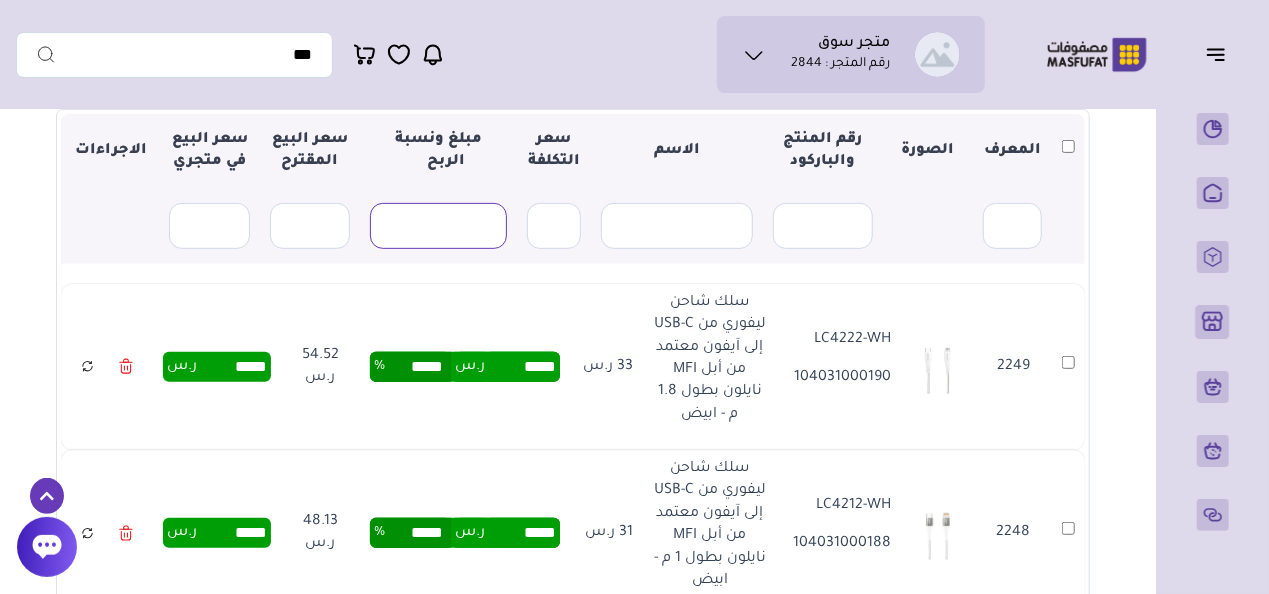 click at bounding box center [438, 226] 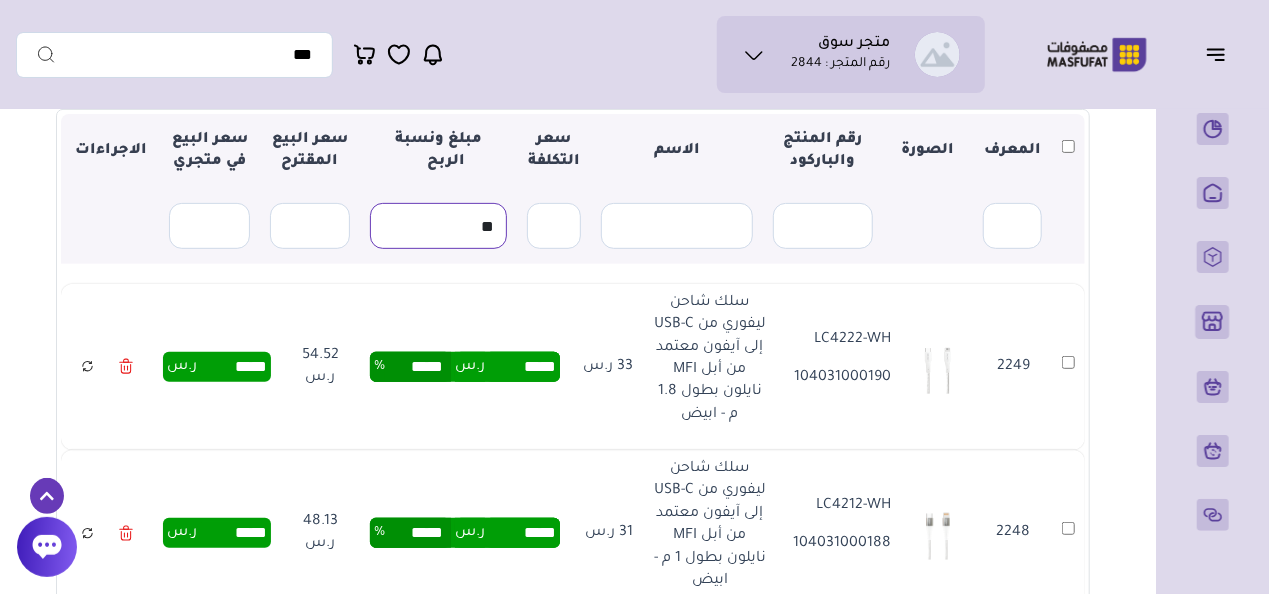 type on "**" 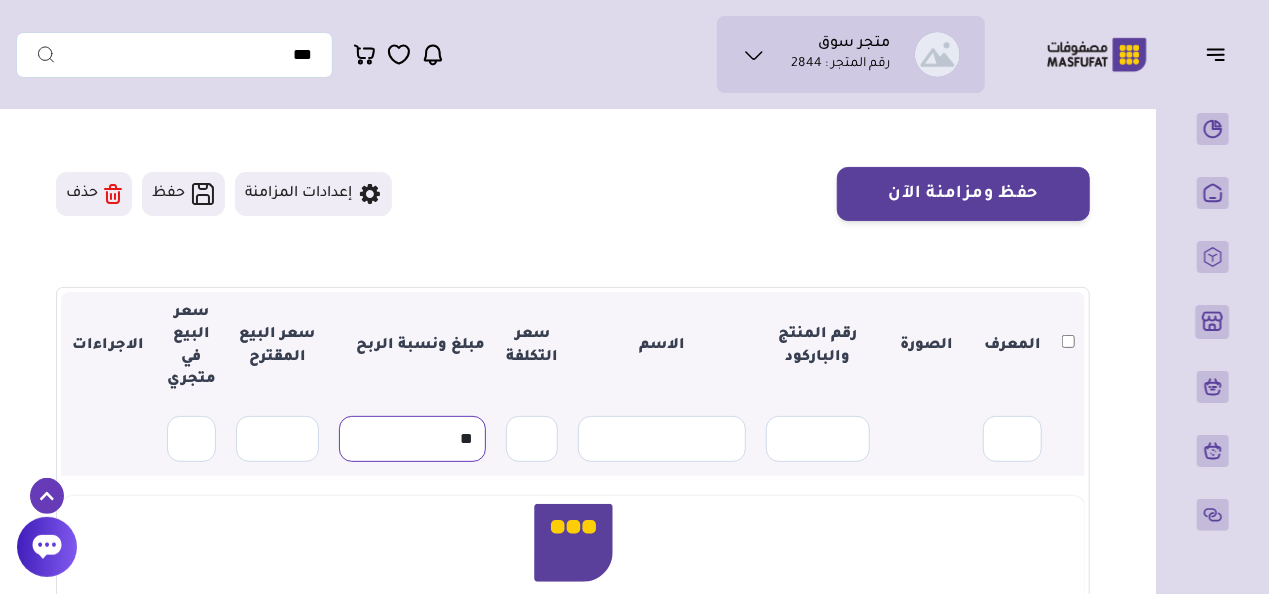 scroll, scrollTop: 300, scrollLeft: 0, axis: vertical 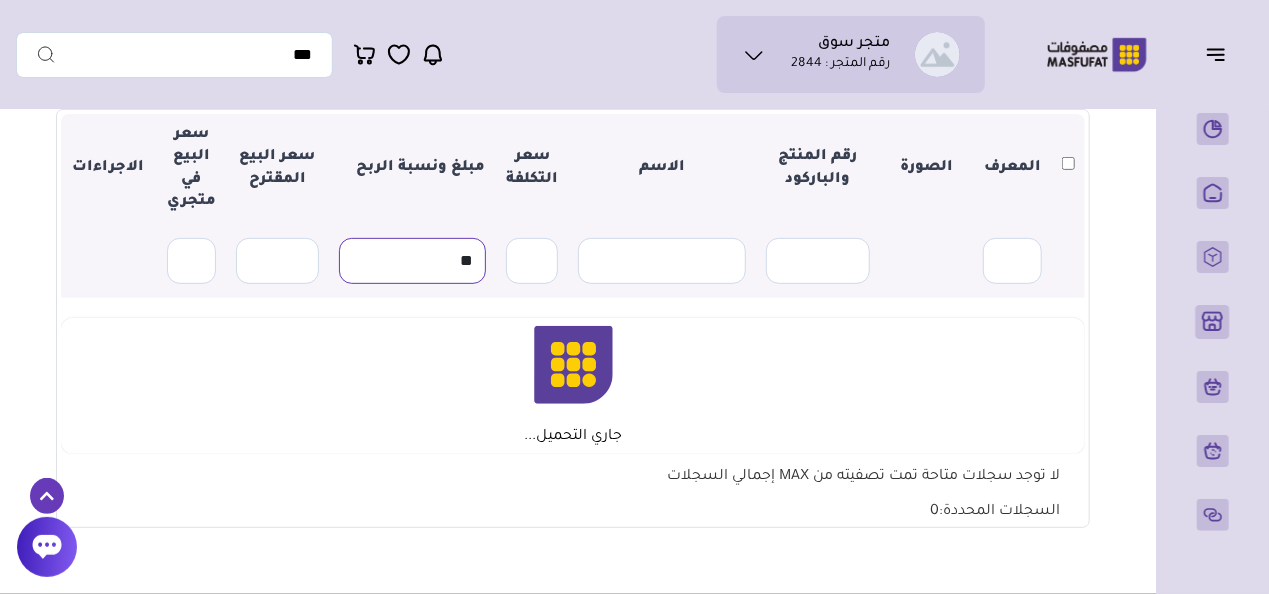 click on "**" at bounding box center (412, 261) 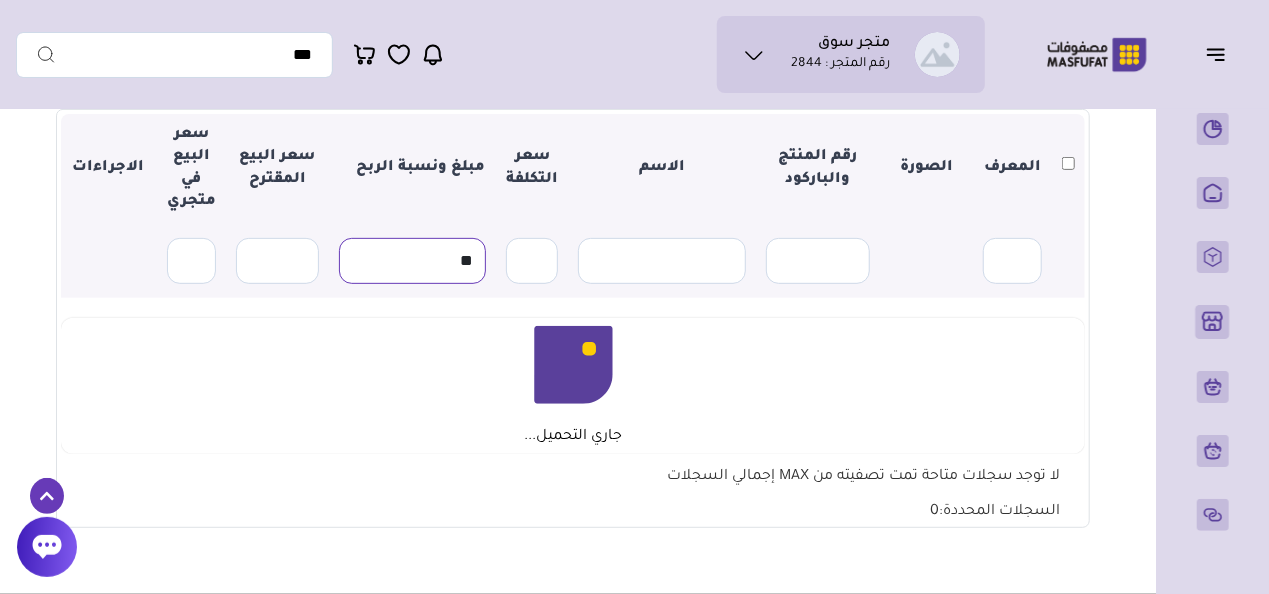 click on "**" at bounding box center [412, 261] 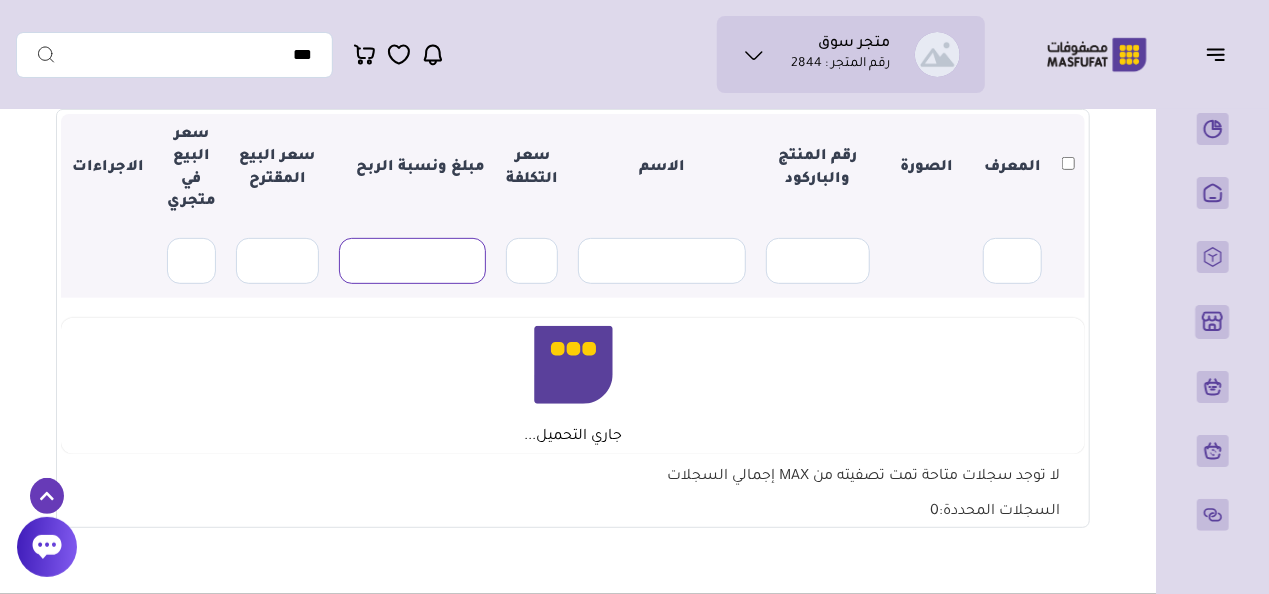 type 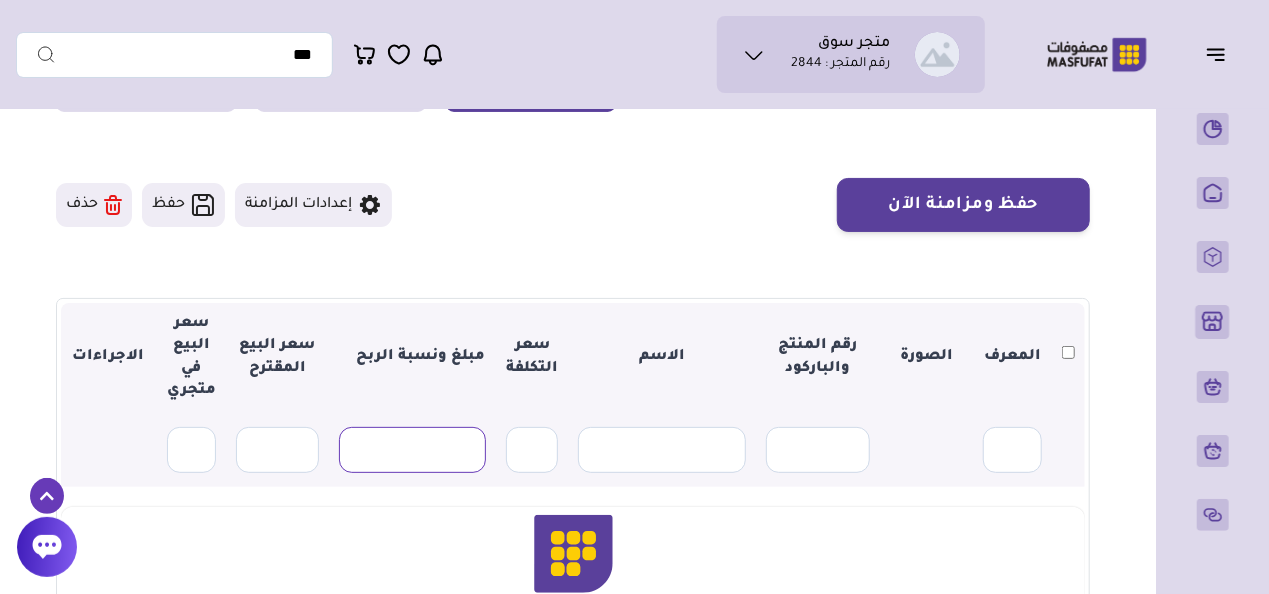 scroll, scrollTop: 100, scrollLeft: 0, axis: vertical 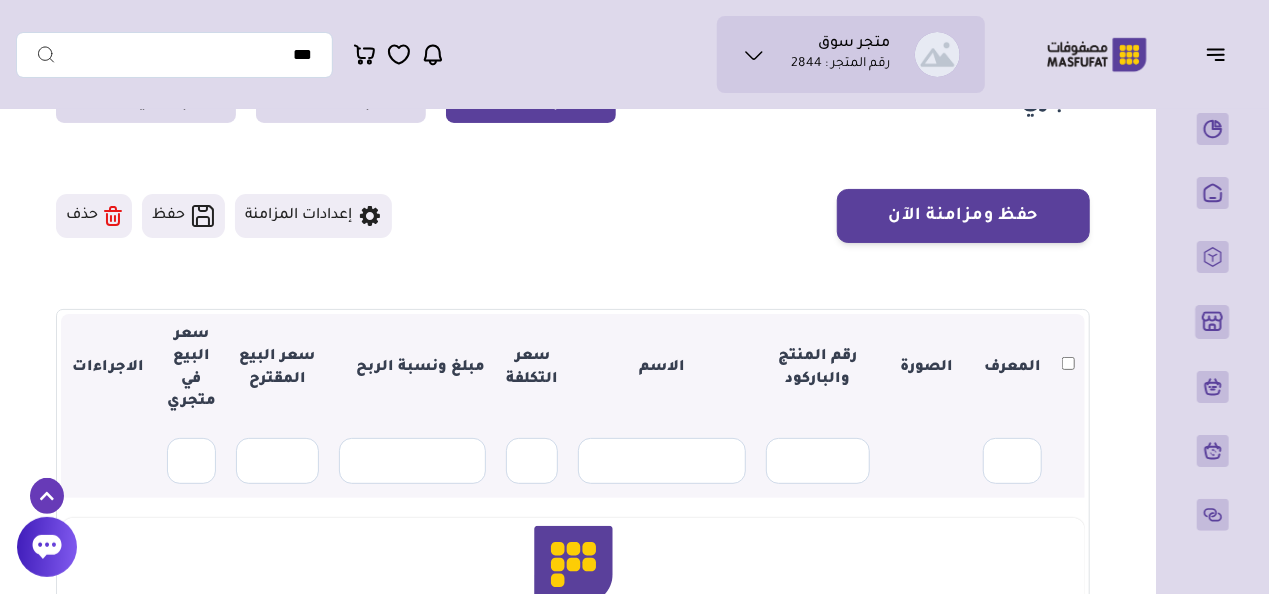 click on "إعدادات المزامنة" at bounding box center [313, 216] 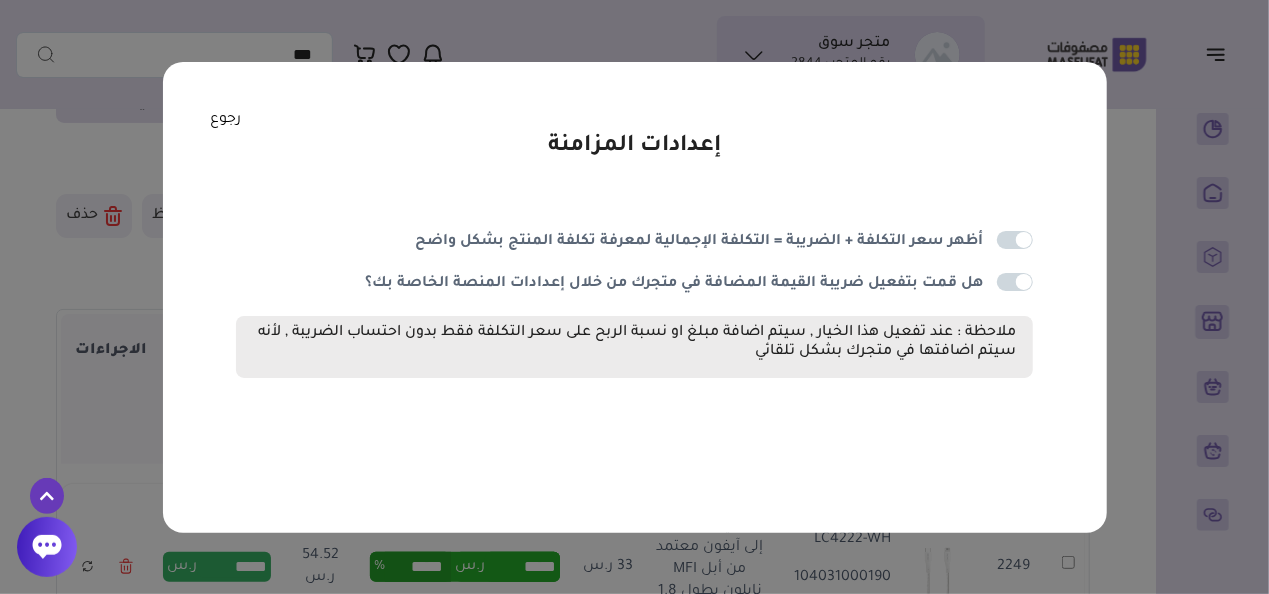 click at bounding box center [1015, 240] 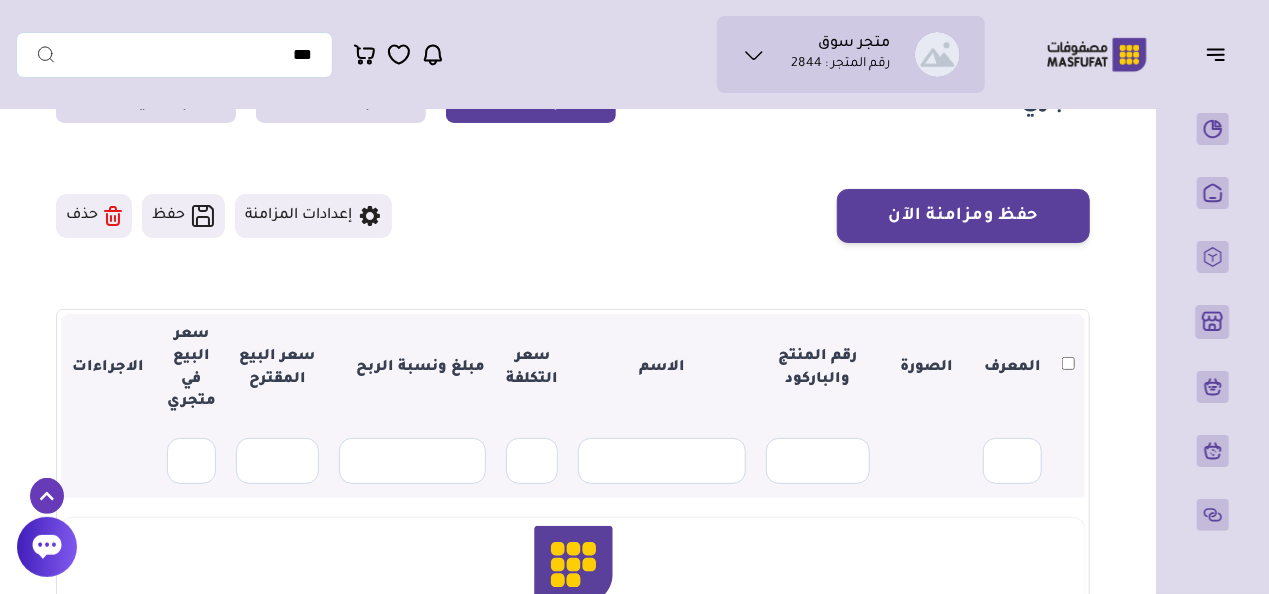 scroll, scrollTop: 200, scrollLeft: 0, axis: vertical 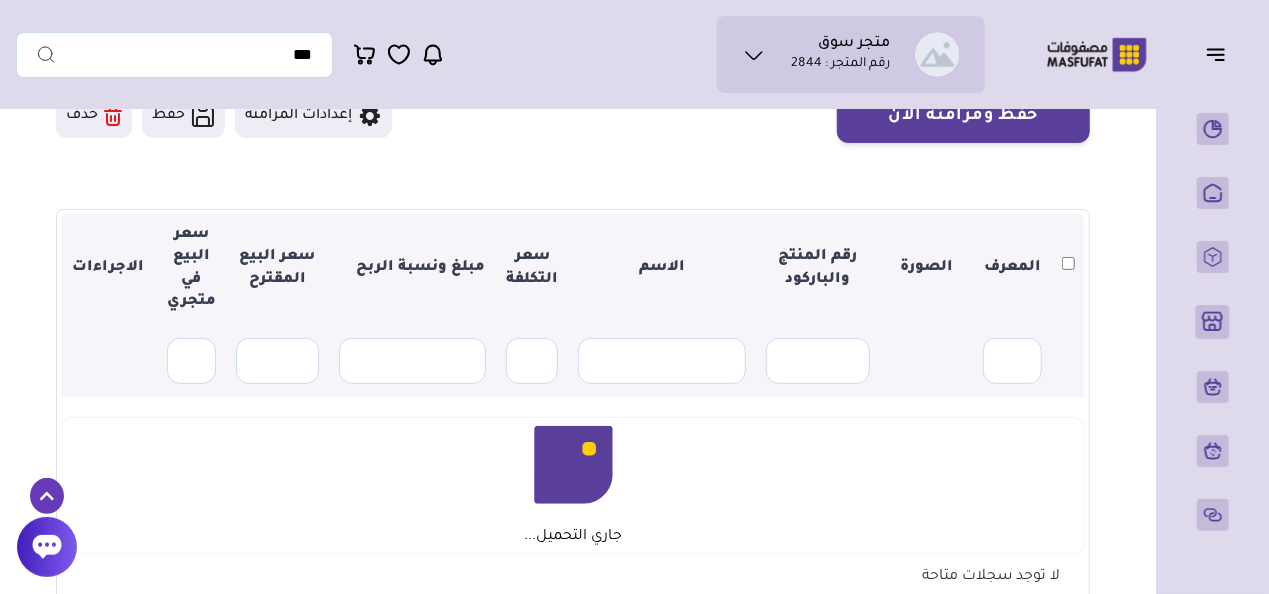click on "متجر سوق
رقم المتجر : 2844
*" at bounding box center [634, 54] 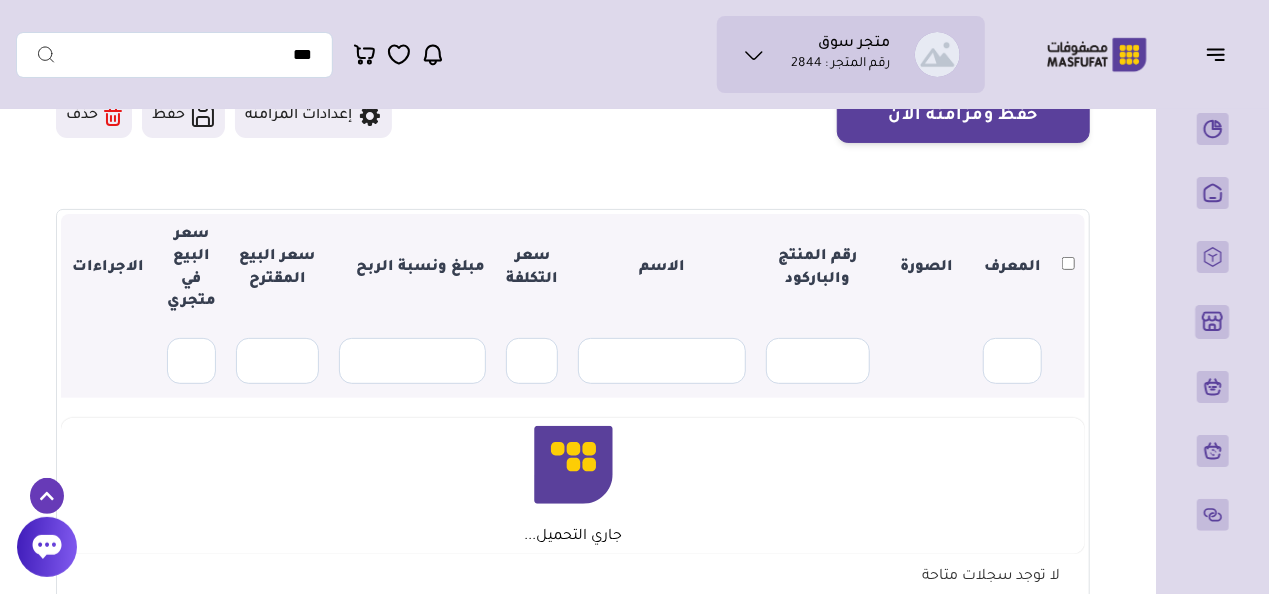 click on "إعدادات المزامنة" at bounding box center (313, 116) 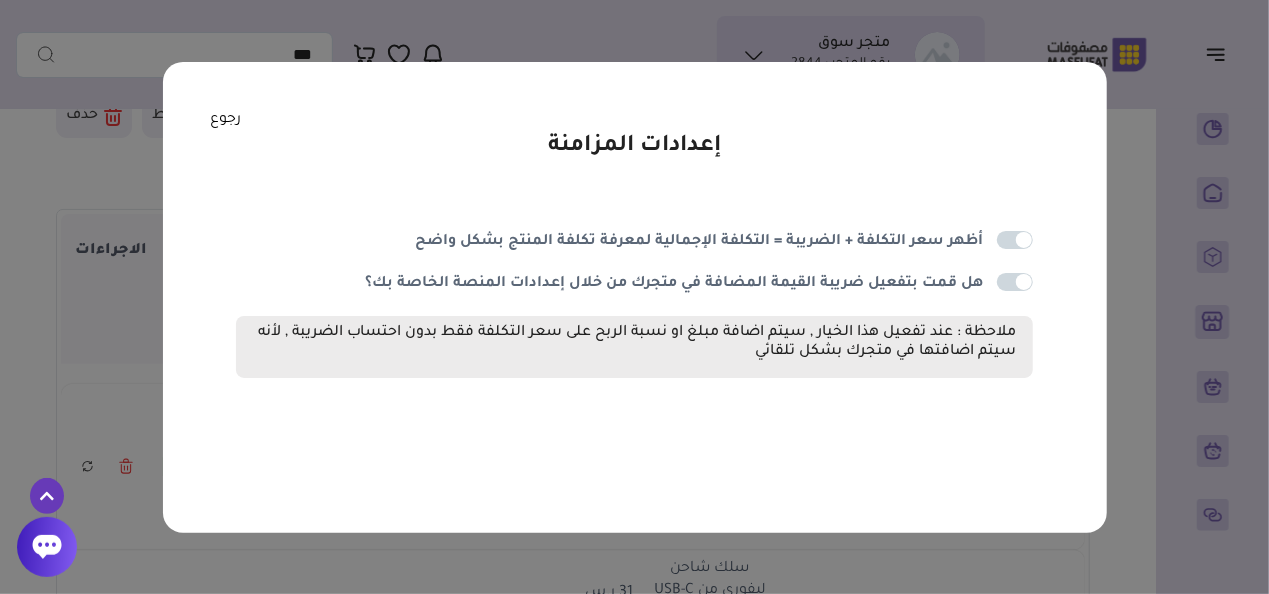 drag, startPoint x: 204, startPoint y: 116, endPoint x: 220, endPoint y: 124, distance: 17.888544 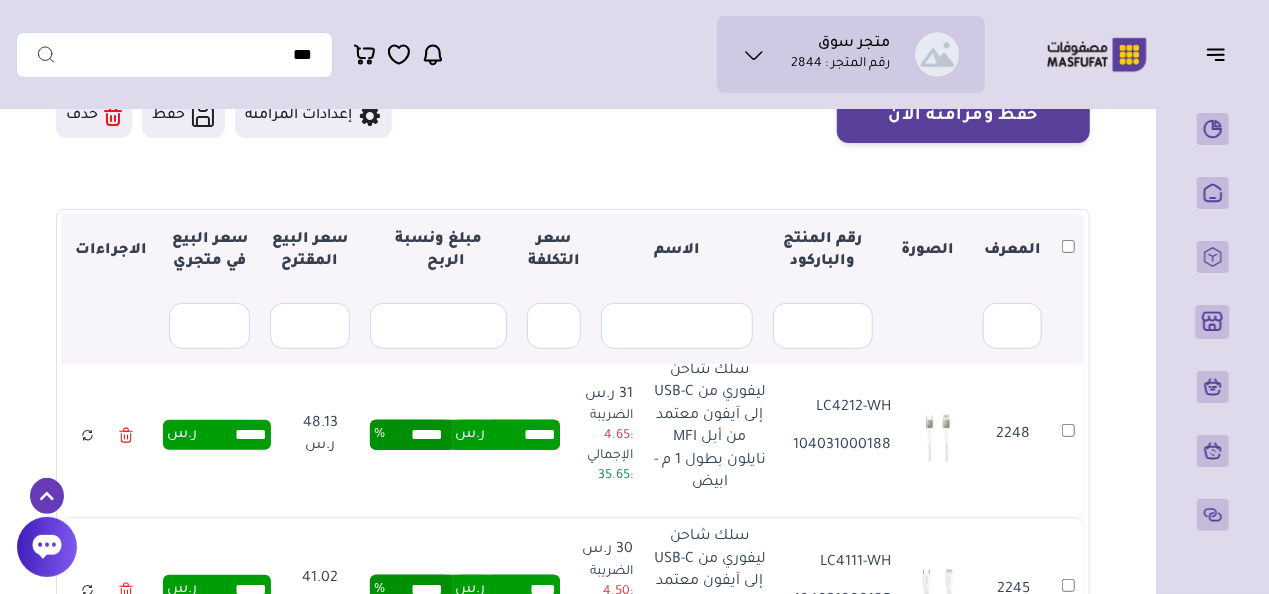 scroll, scrollTop: 200, scrollLeft: 0, axis: vertical 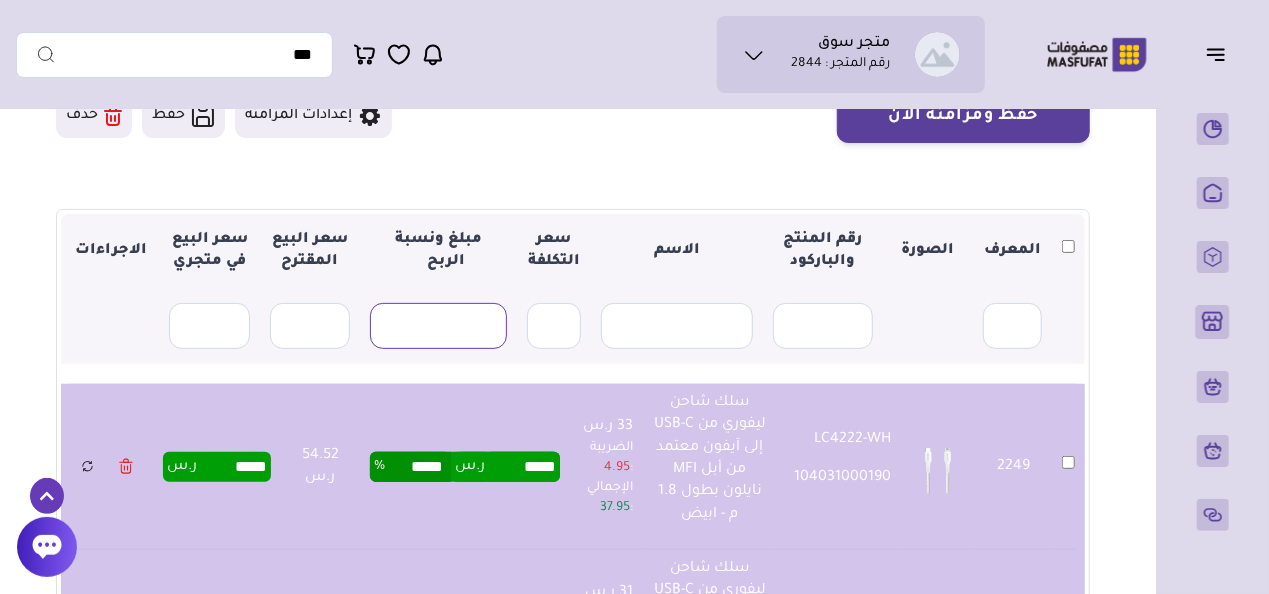 click at bounding box center [438, 326] 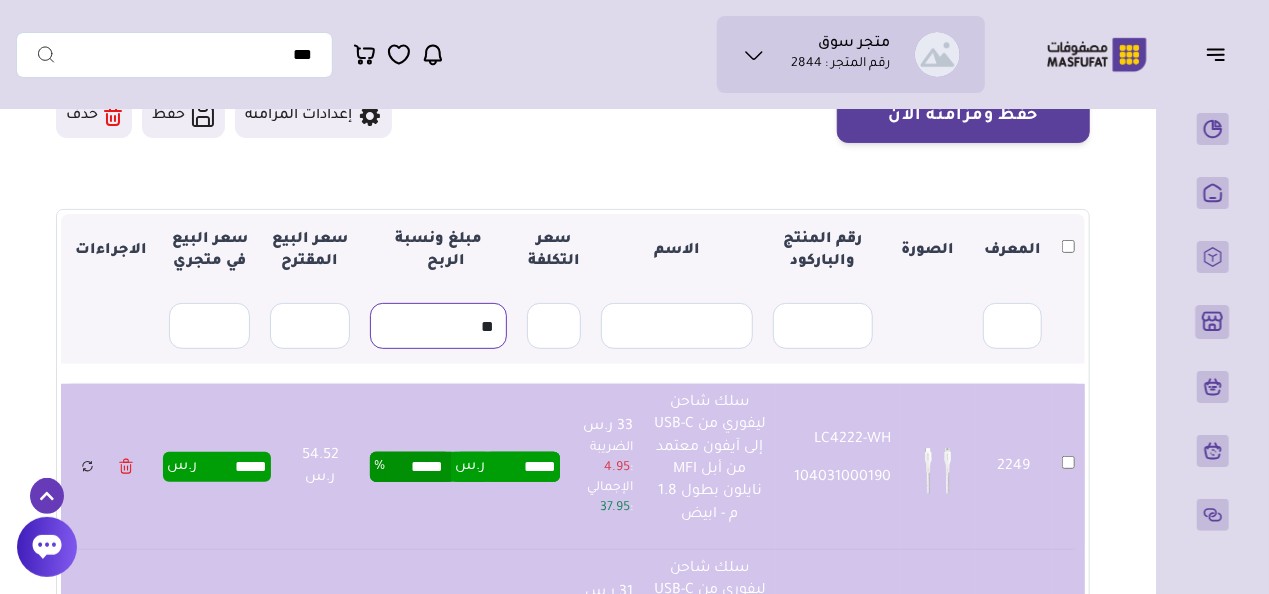 type on "**" 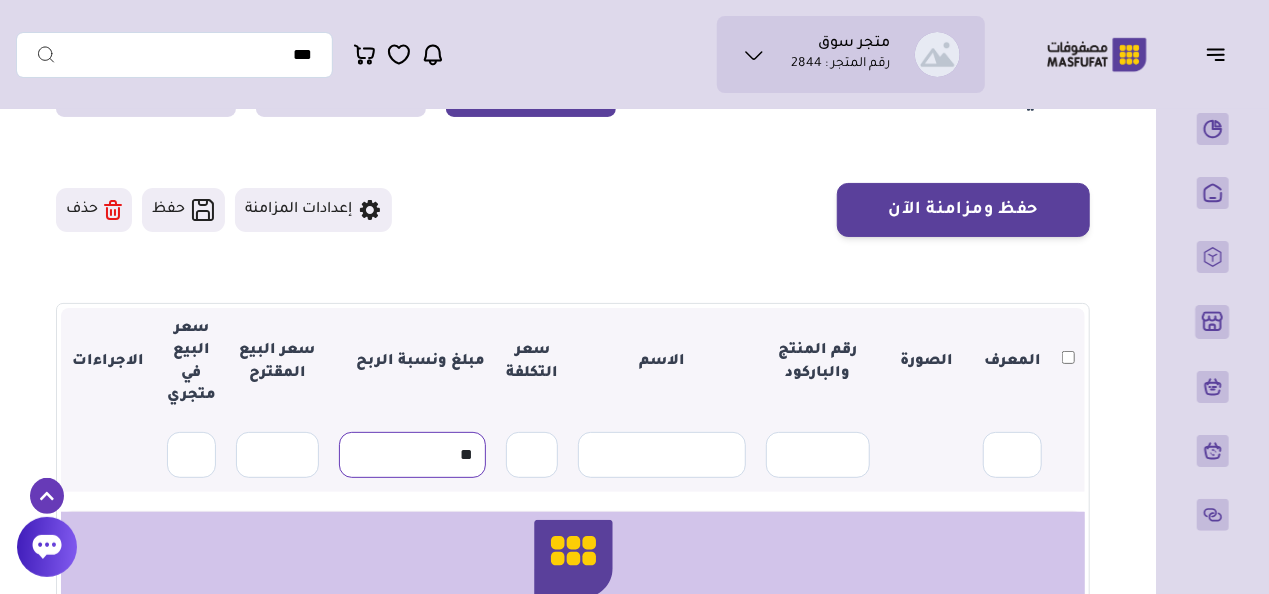 scroll, scrollTop: 300, scrollLeft: 0, axis: vertical 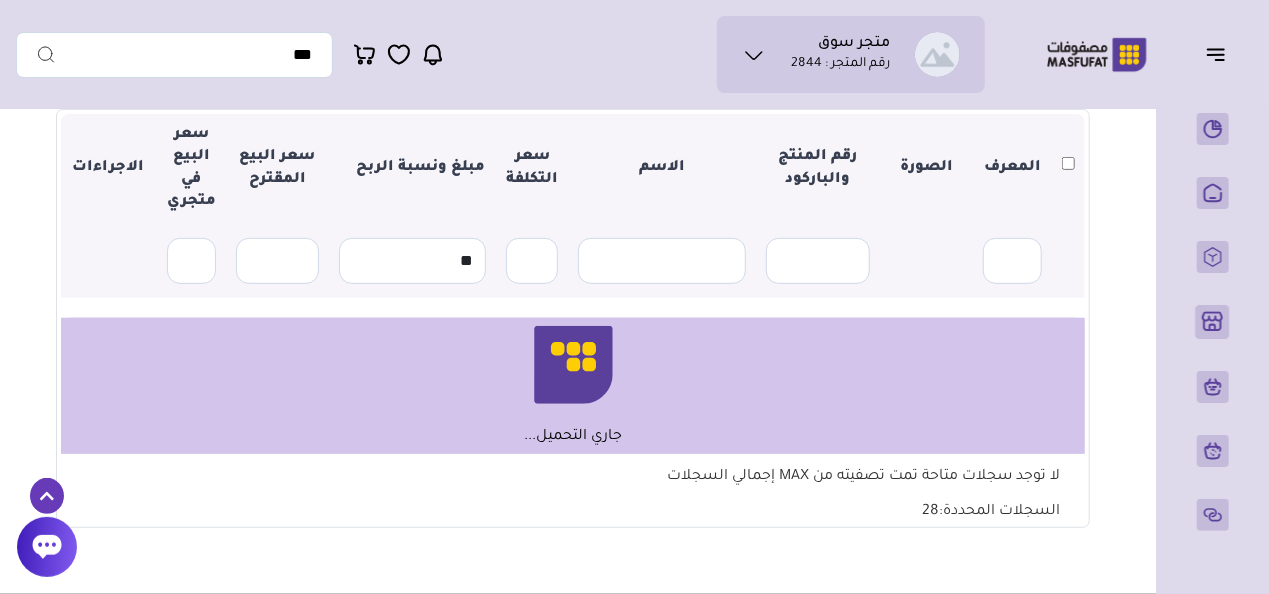 click on "▼
المعرف الصورة
رقم المنتج والباركود
الاسم سعر التكلفة مبلغ ونسبة الربح
سعر البيع المقترح
سعر البيع في متجري
الاجراءات
**
28" at bounding box center (573, 319) 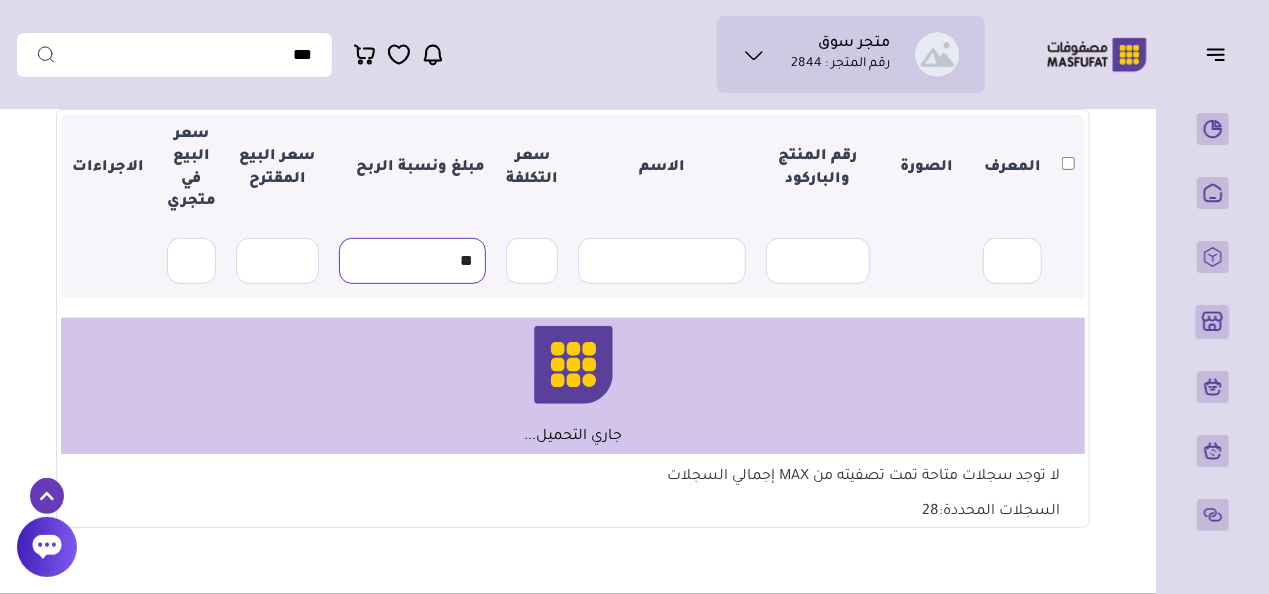 click on "**" at bounding box center [412, 261] 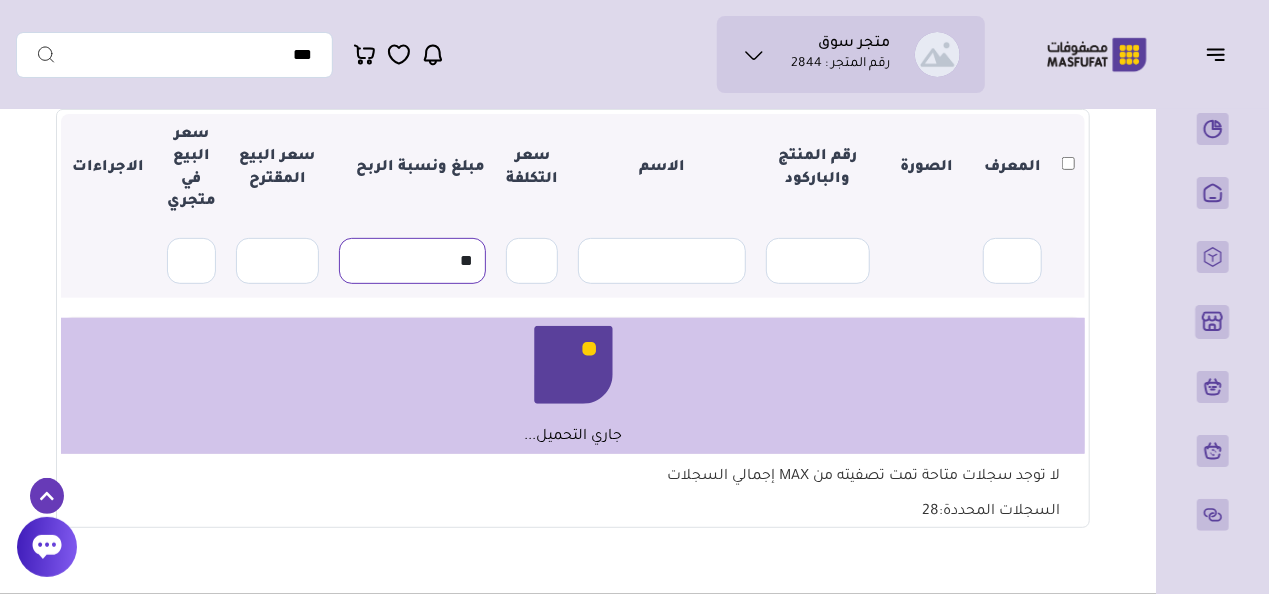 click on "**" at bounding box center (412, 261) 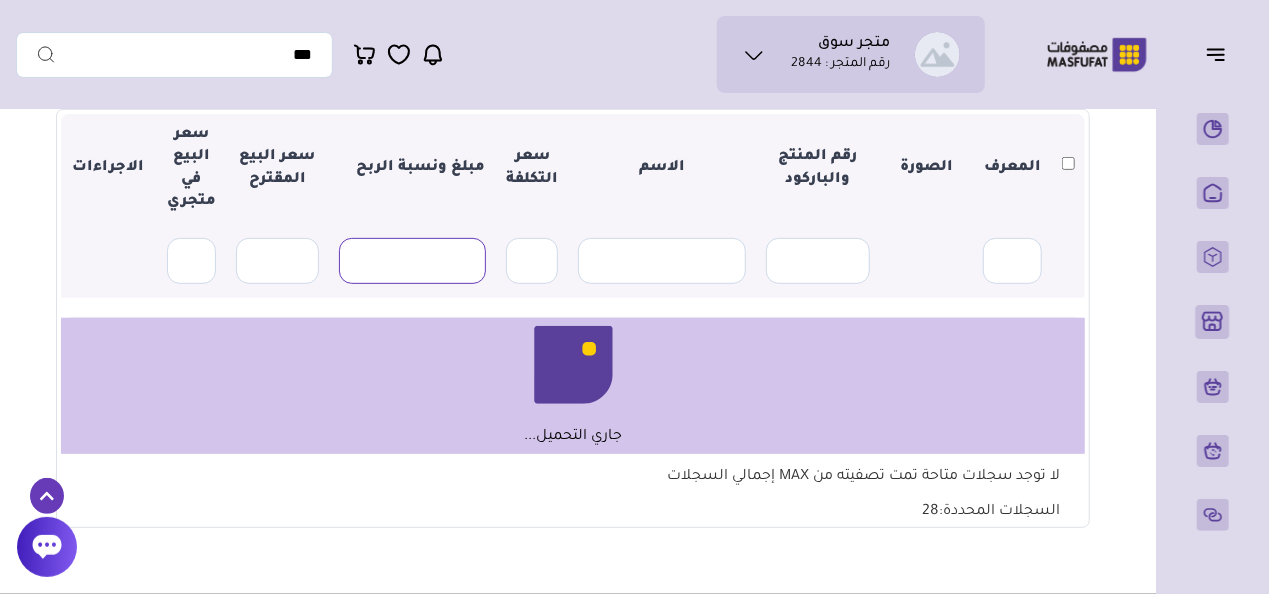 type 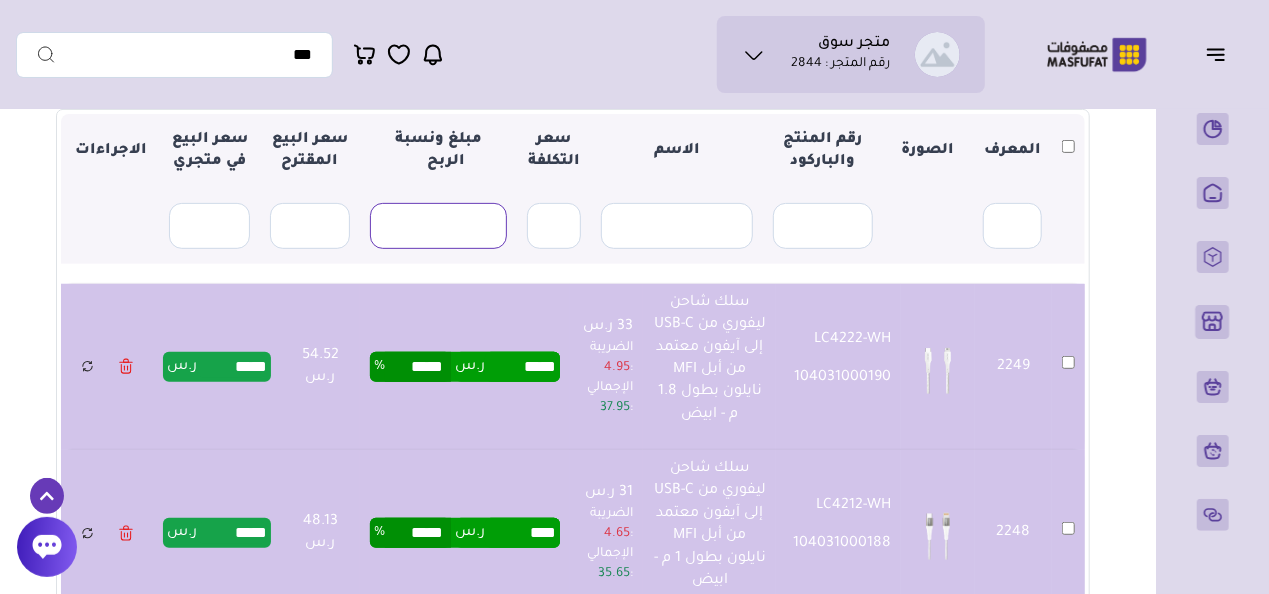 type on "*****" 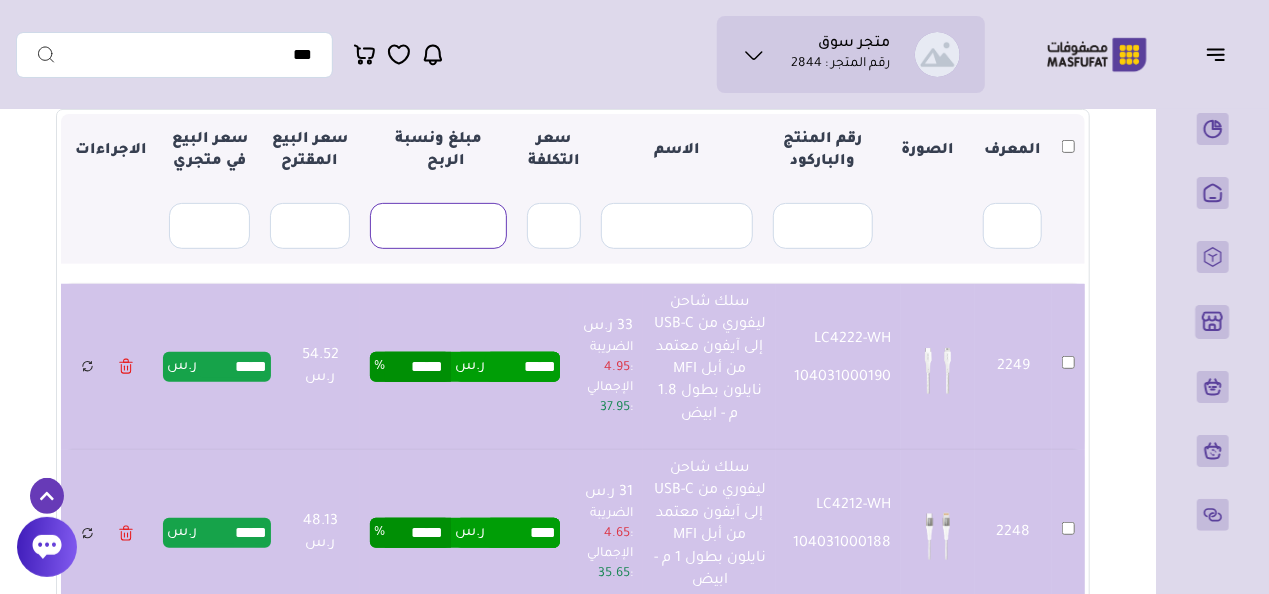 type on "*****" 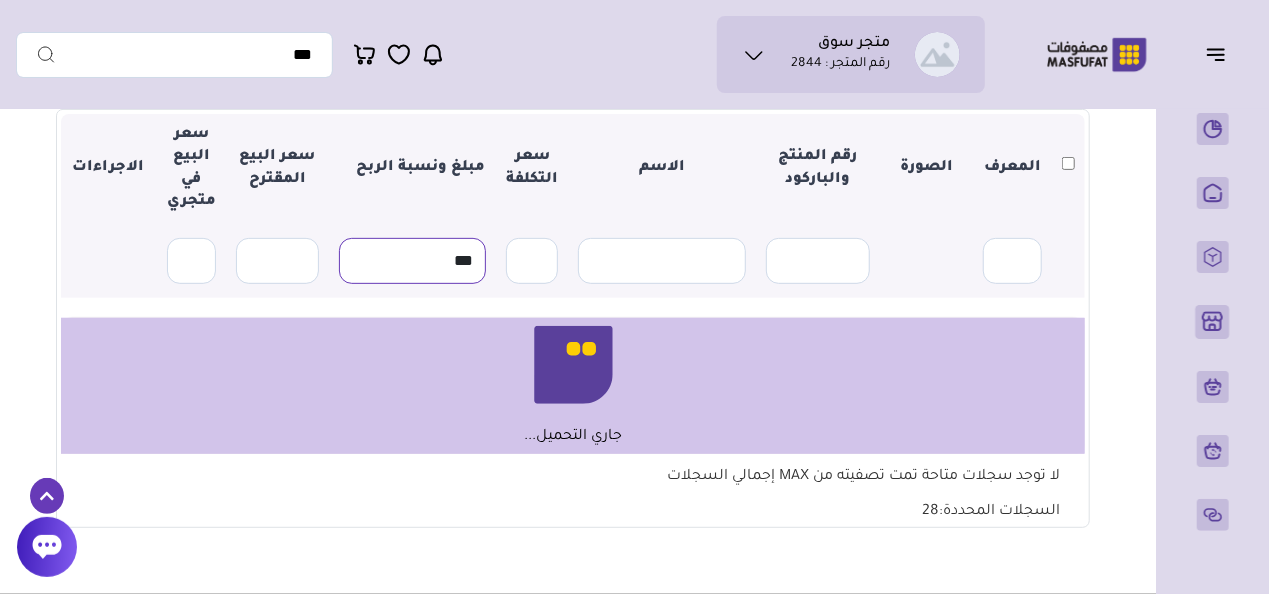 type on "*" 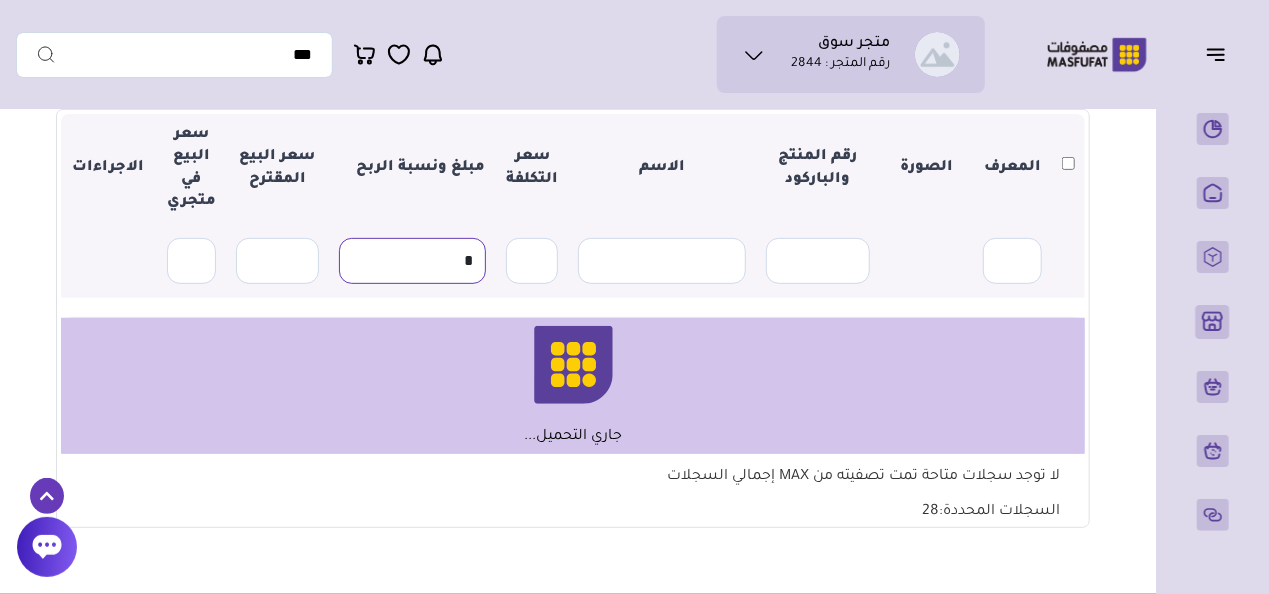 type 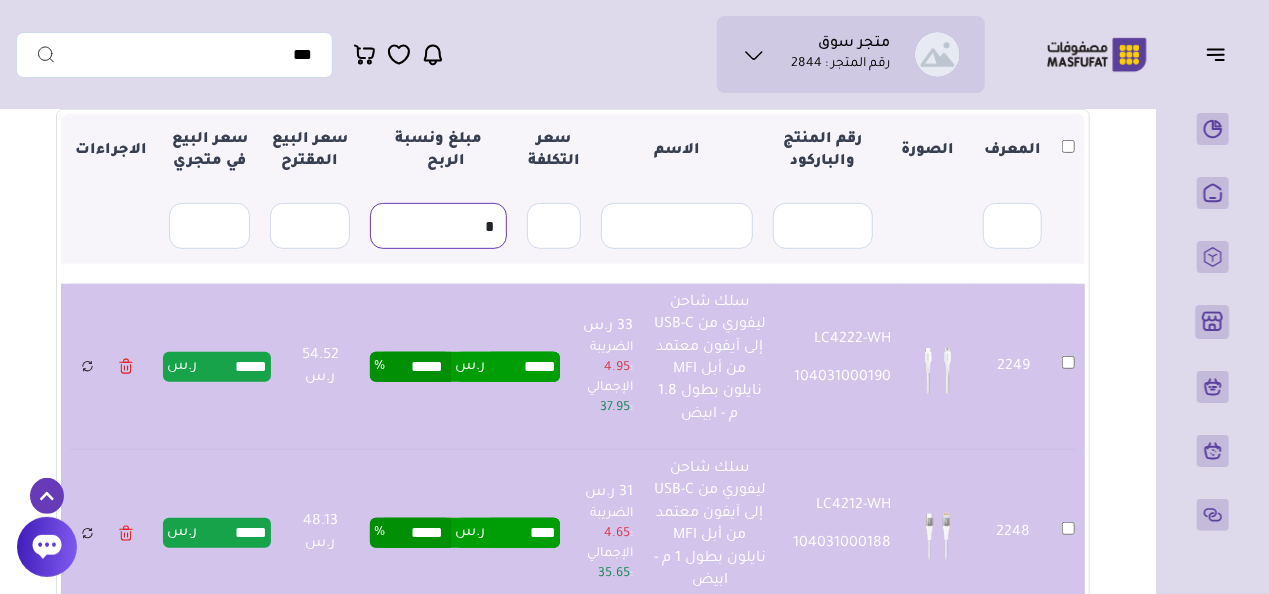 type on "*****" 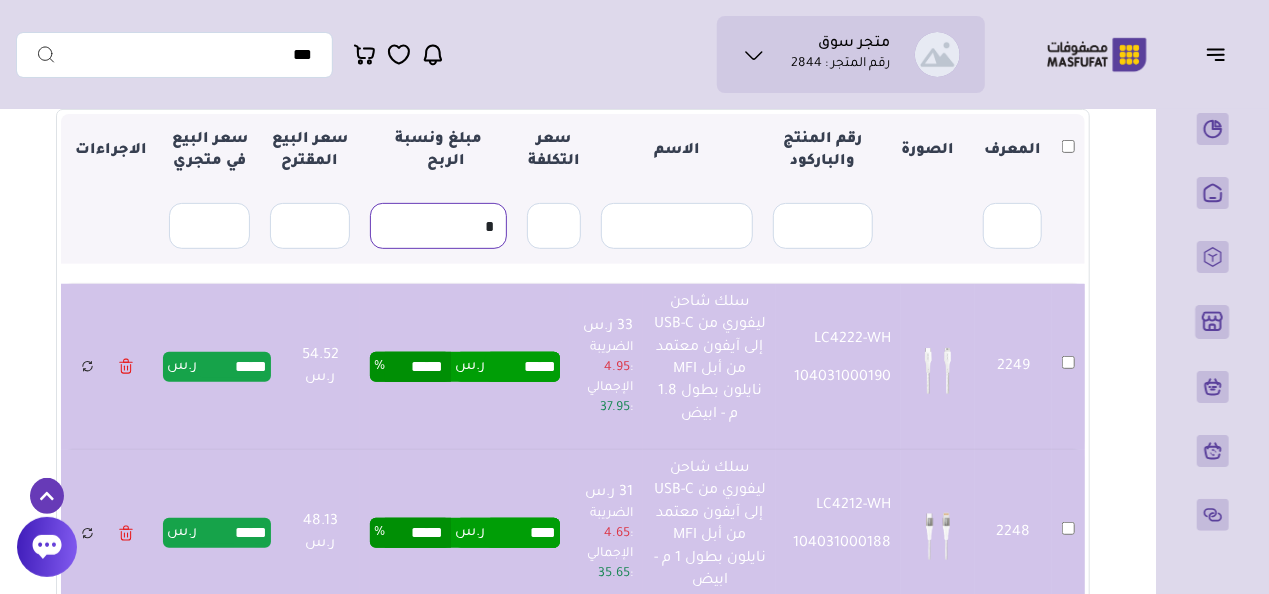 type on "*****" 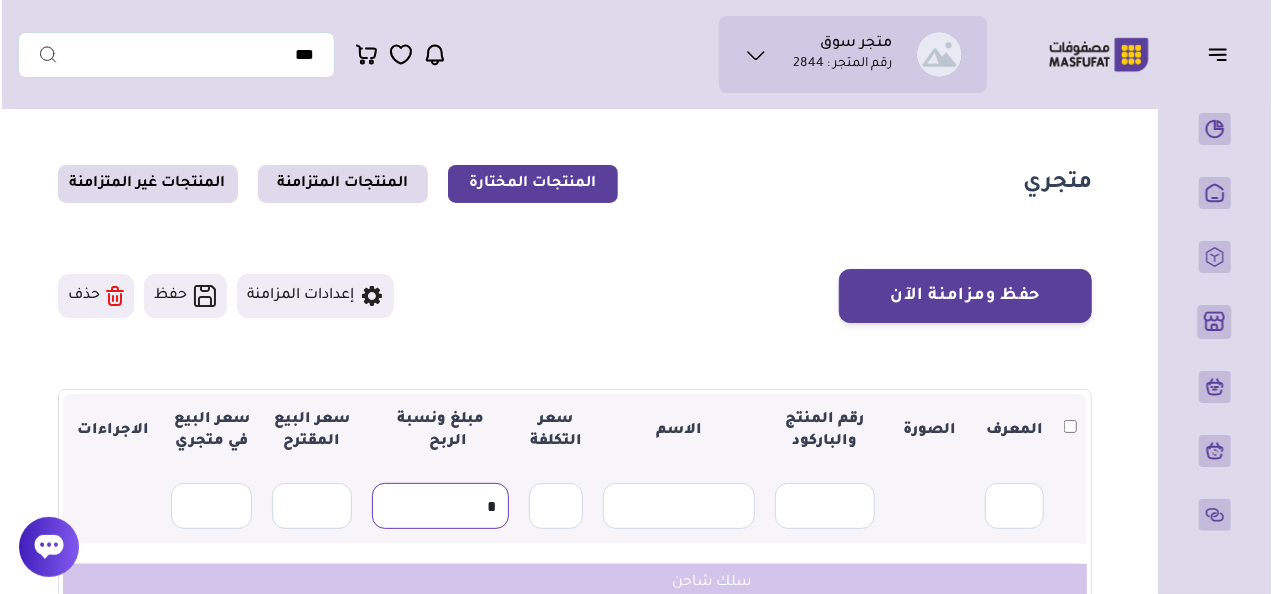 scroll, scrollTop: 0, scrollLeft: 0, axis: both 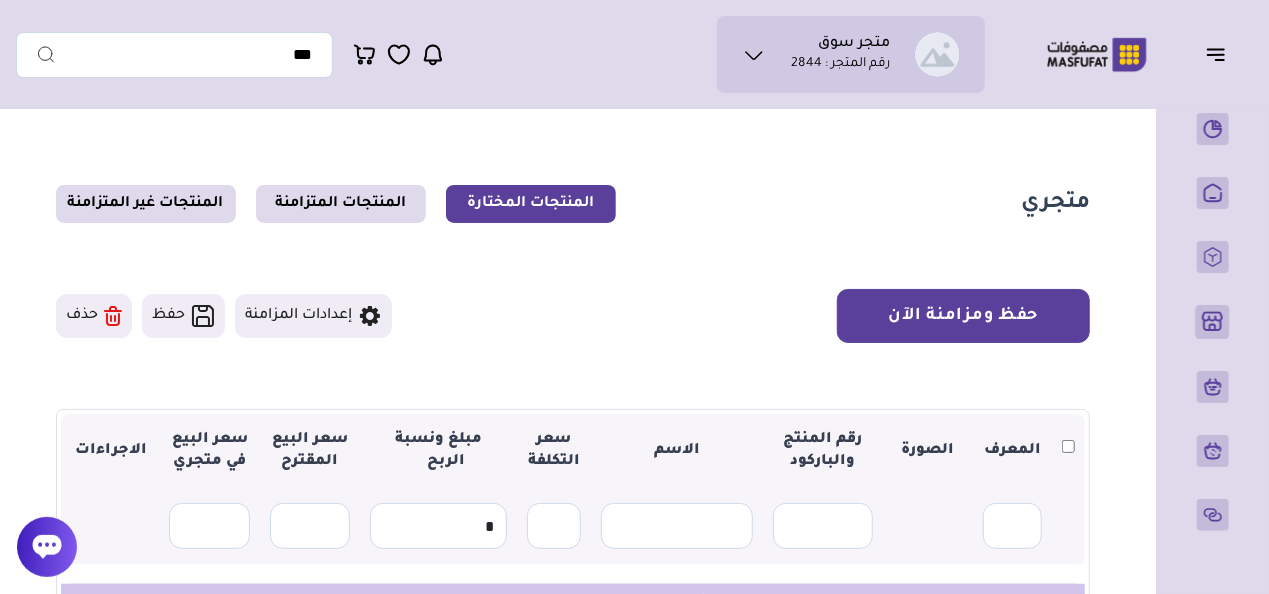 click on "حفظ ومزامنة الآن" at bounding box center (963, 316) 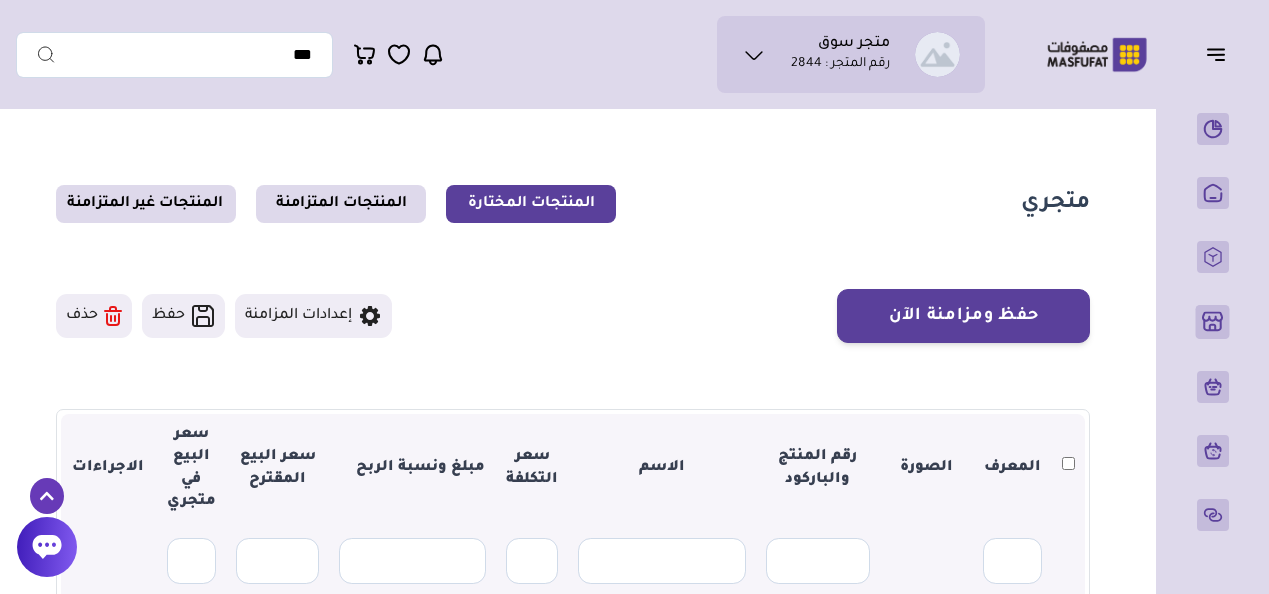 scroll, scrollTop: 300, scrollLeft: 0, axis: vertical 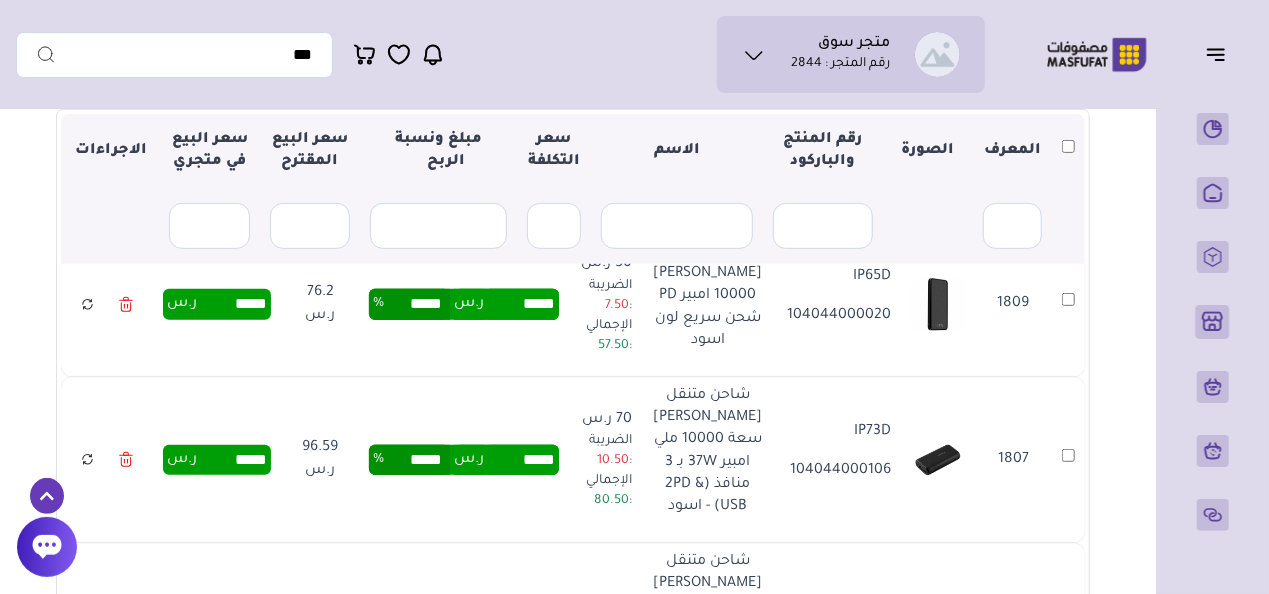 click on "****" at bounding box center (521, 172) 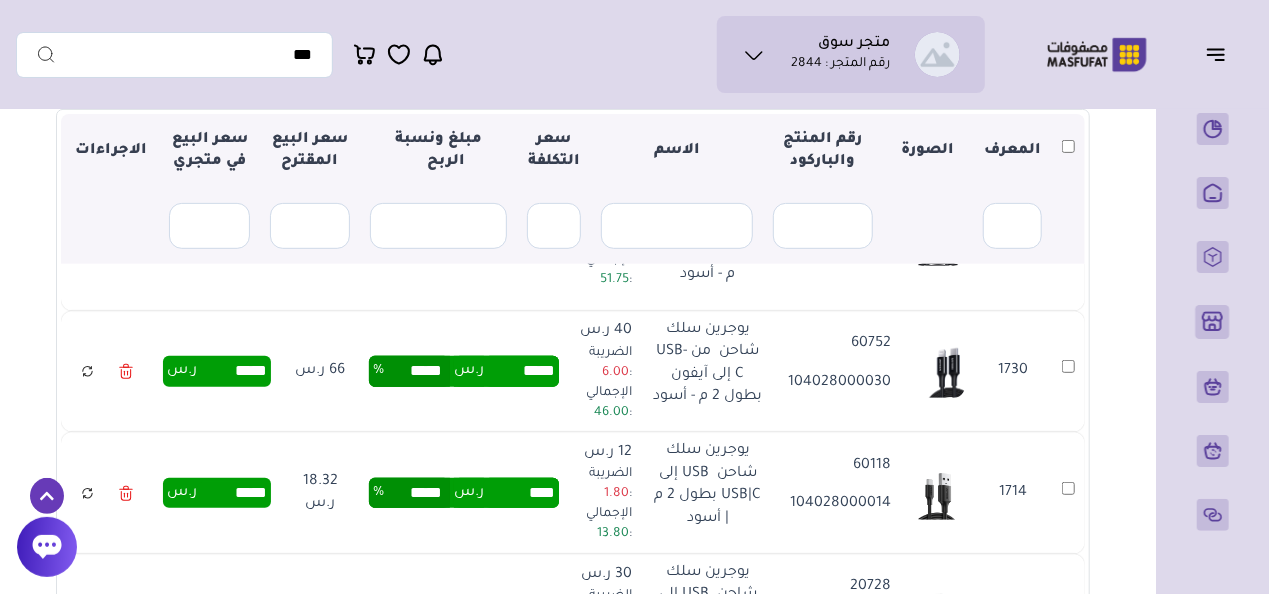 scroll, scrollTop: 3200, scrollLeft: 0, axis: vertical 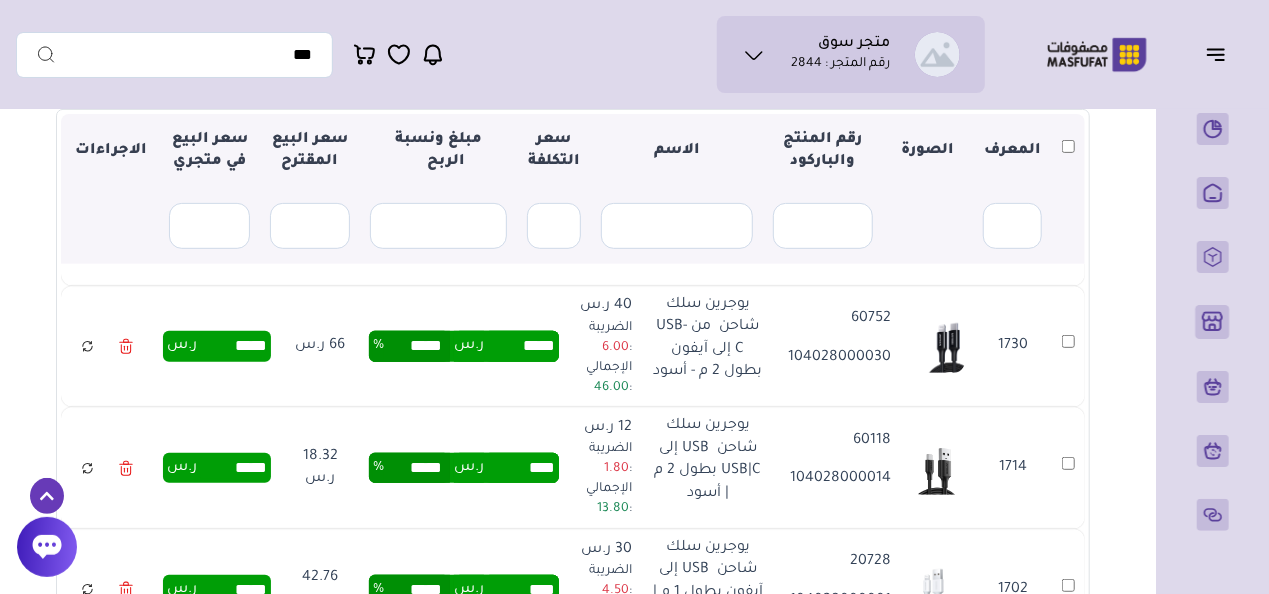 click on "*****" at bounding box center (521, 70) 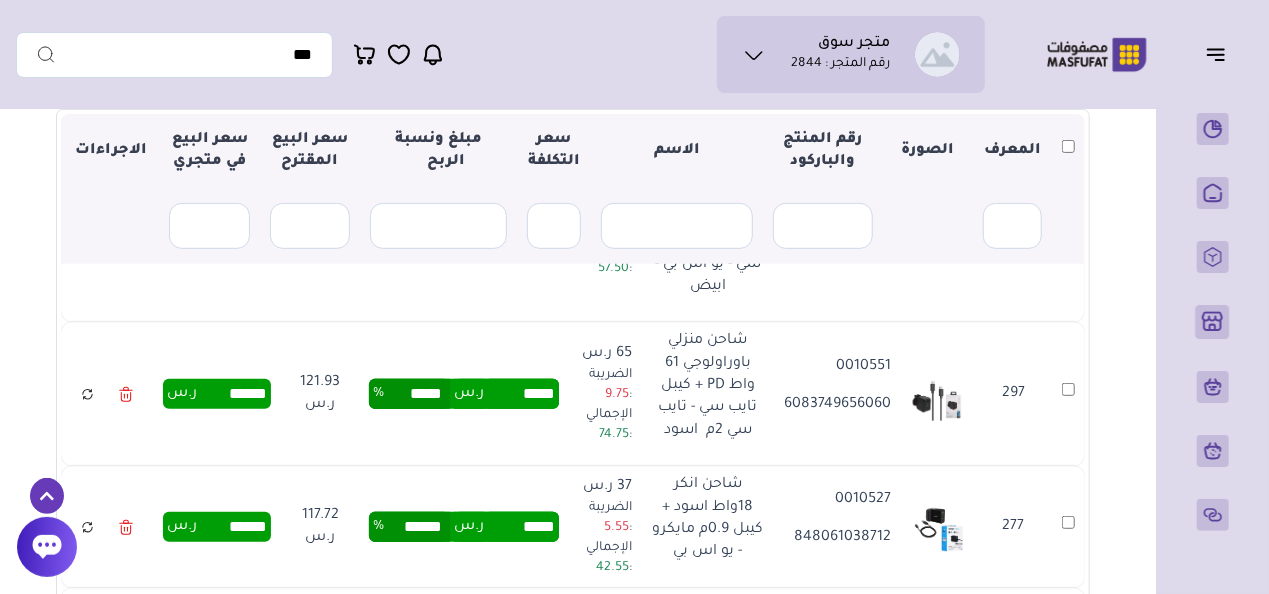 scroll, scrollTop: 4100, scrollLeft: 0, axis: vertical 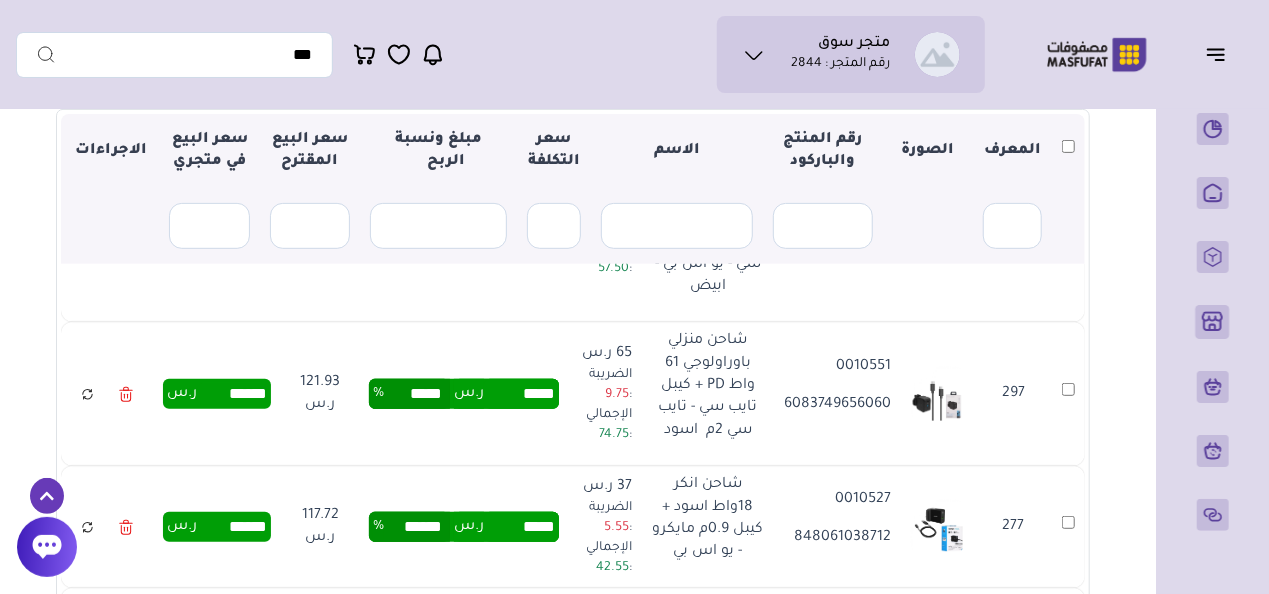 click at bounding box center (1068, 151) 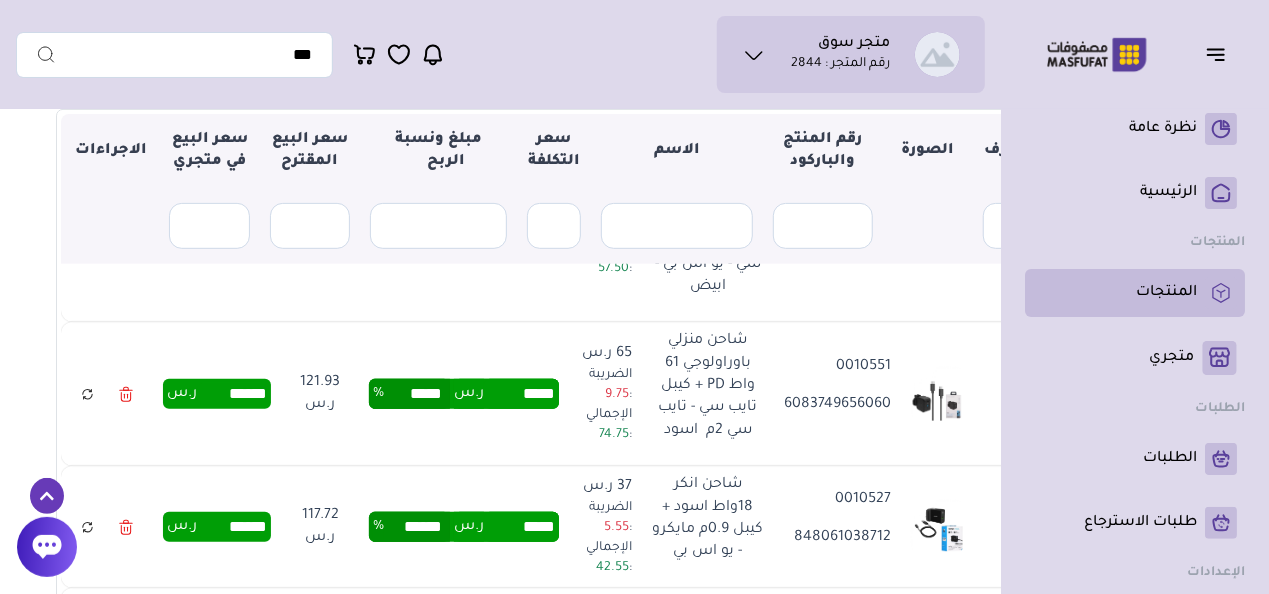 click on "المنتجات" at bounding box center (1135, 293) 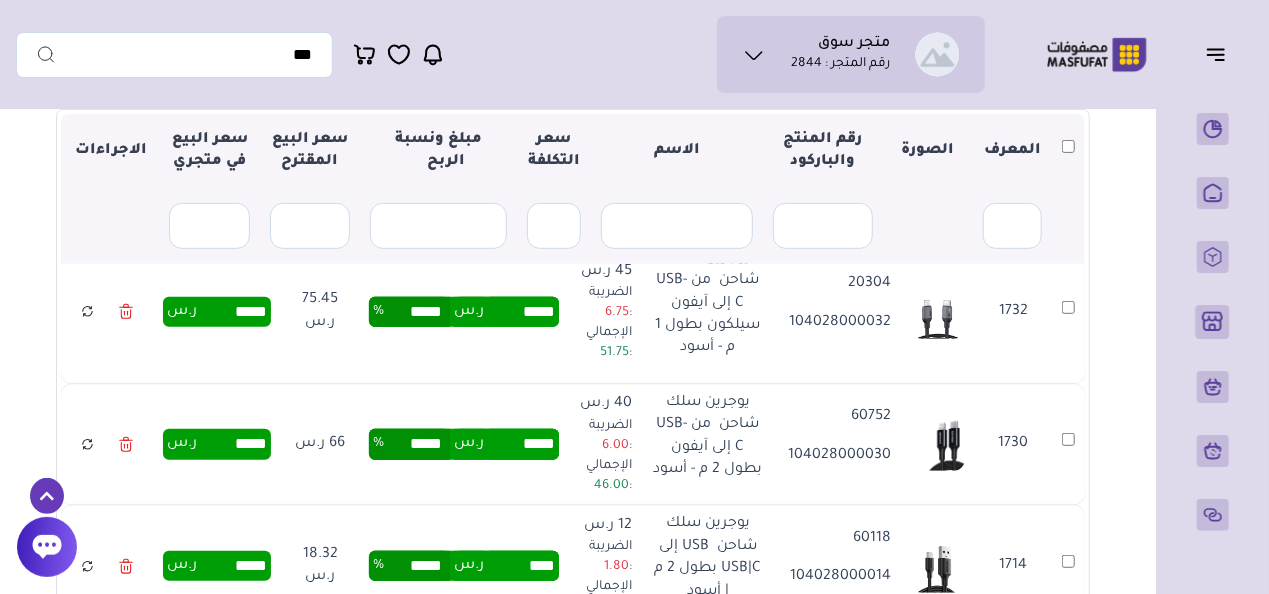 scroll, scrollTop: 3100, scrollLeft: 0, axis: vertical 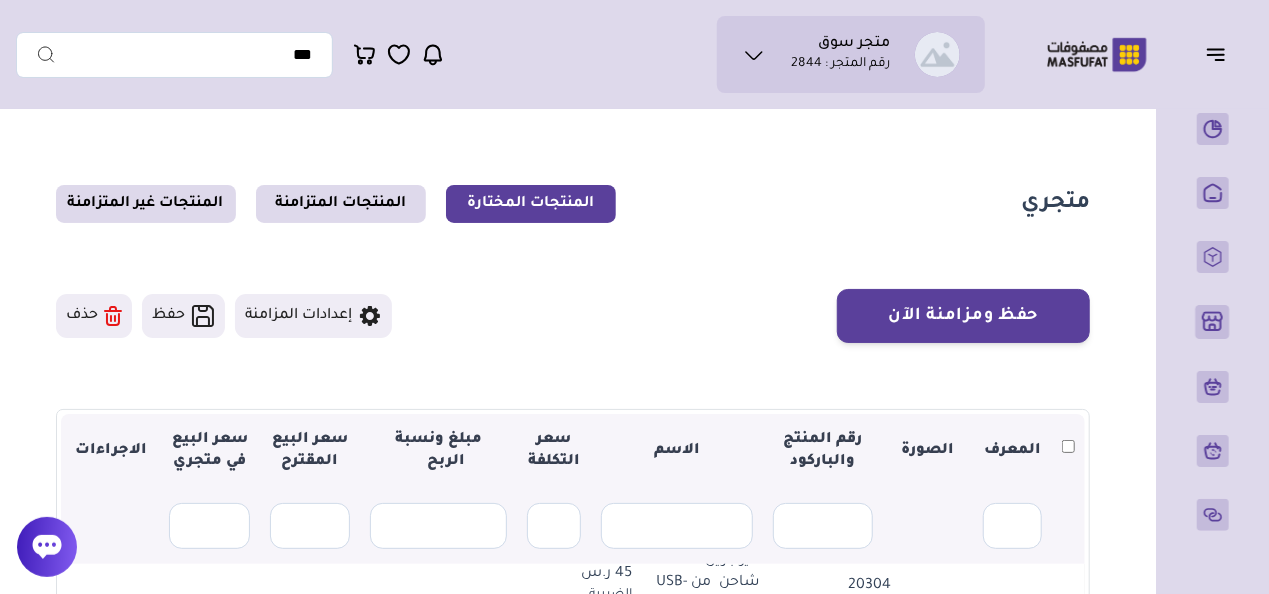click at bounding box center (1068, 451) 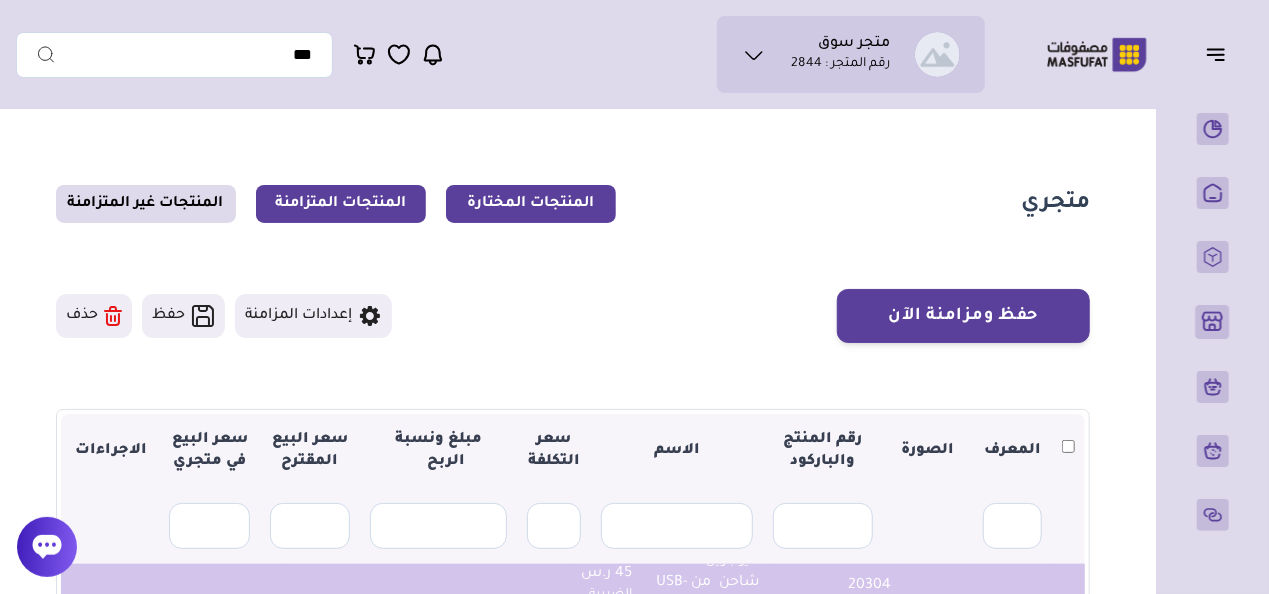 click on "المنتجات المتزامنة" at bounding box center (341, 204) 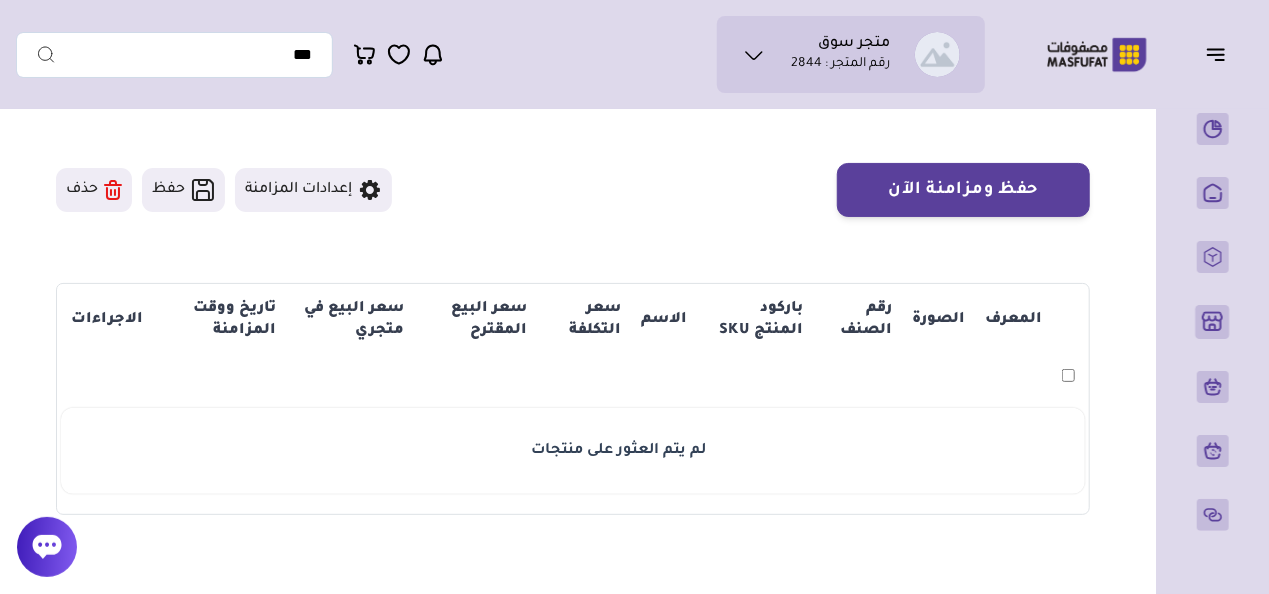 scroll, scrollTop: 0, scrollLeft: 0, axis: both 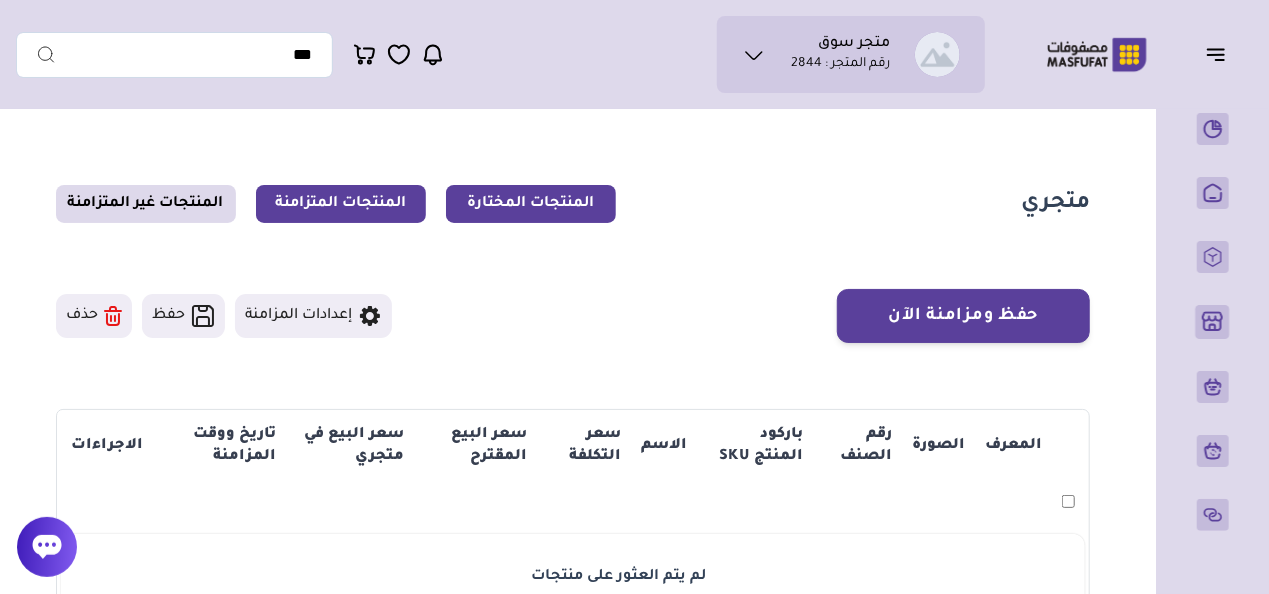 click on "المنتجات المختارة" at bounding box center (531, 204) 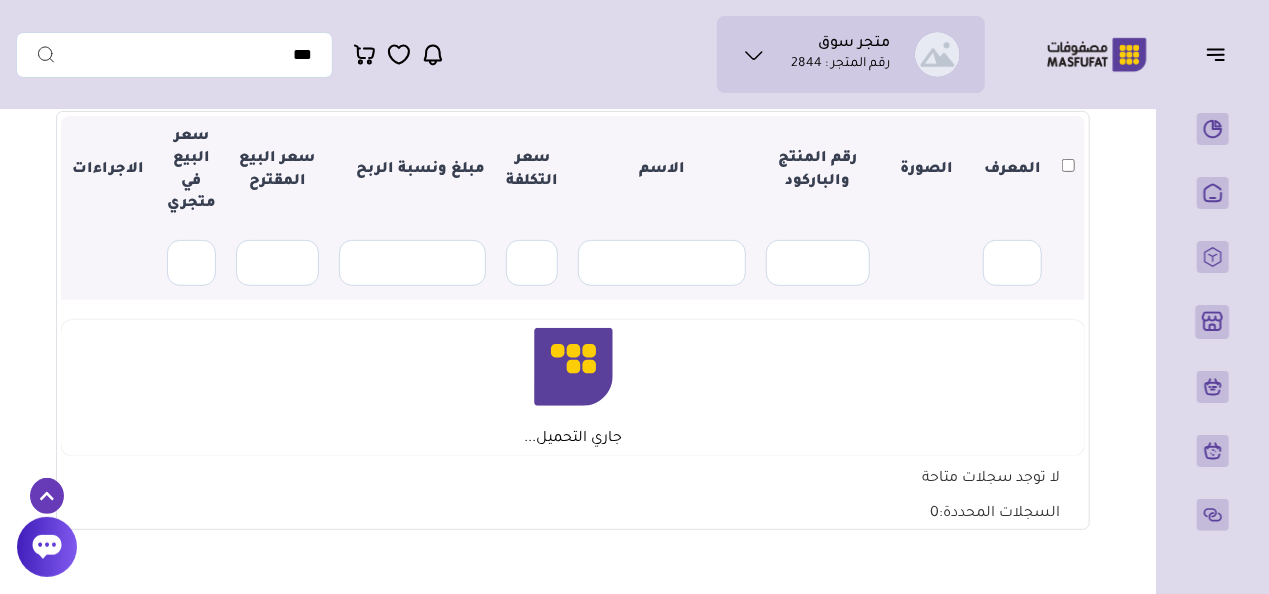 scroll, scrollTop: 300, scrollLeft: 0, axis: vertical 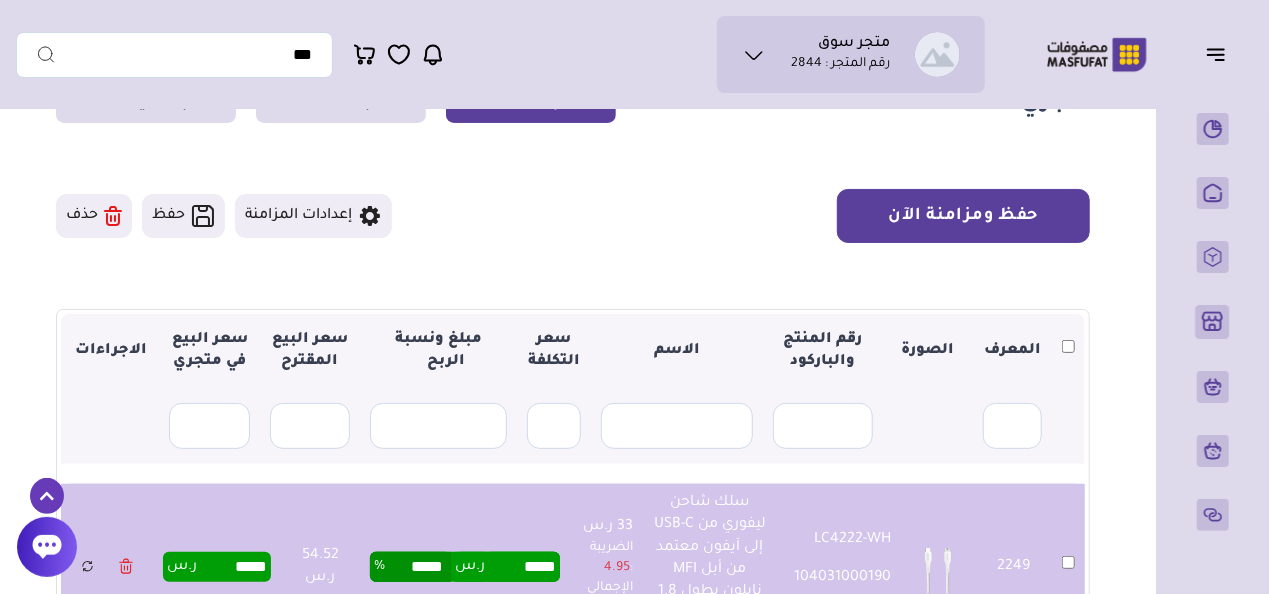 click on "حفظ ومزامنة الآن" at bounding box center [963, 216] 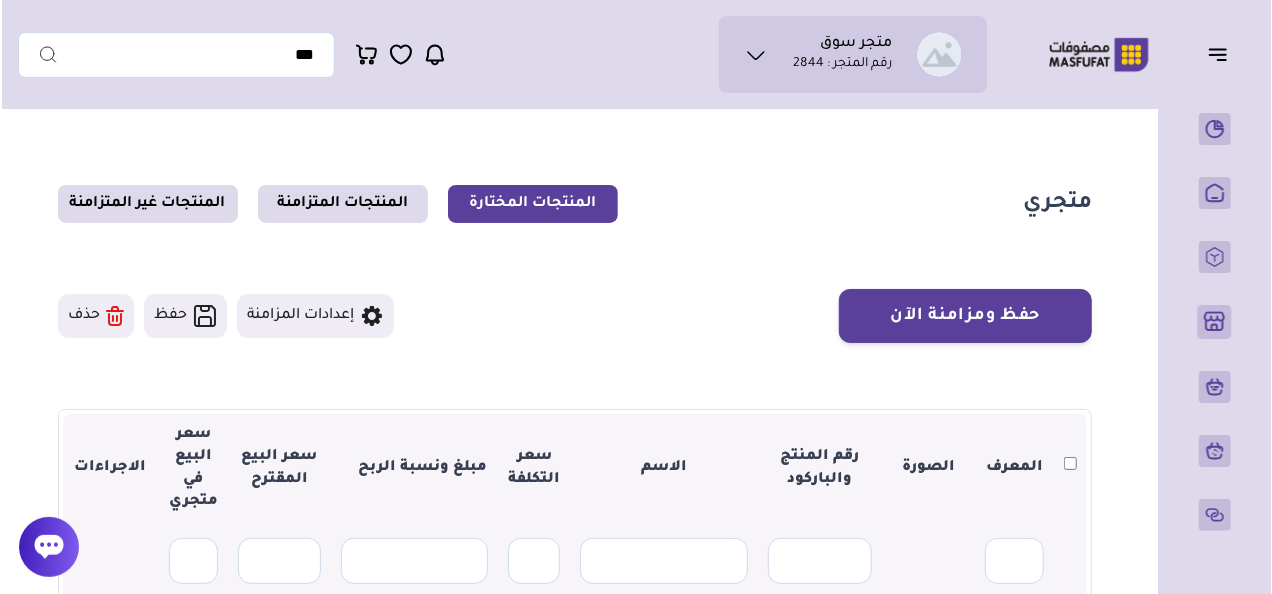 scroll, scrollTop: 100, scrollLeft: 0, axis: vertical 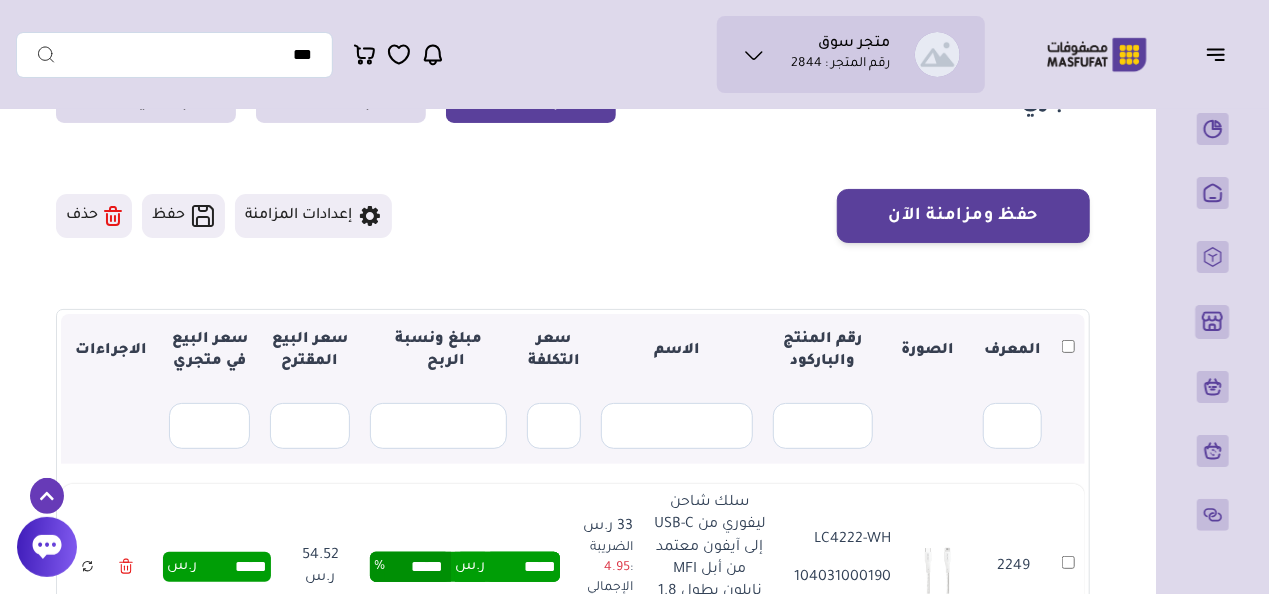 click on "حفظ" at bounding box center [183, 216] 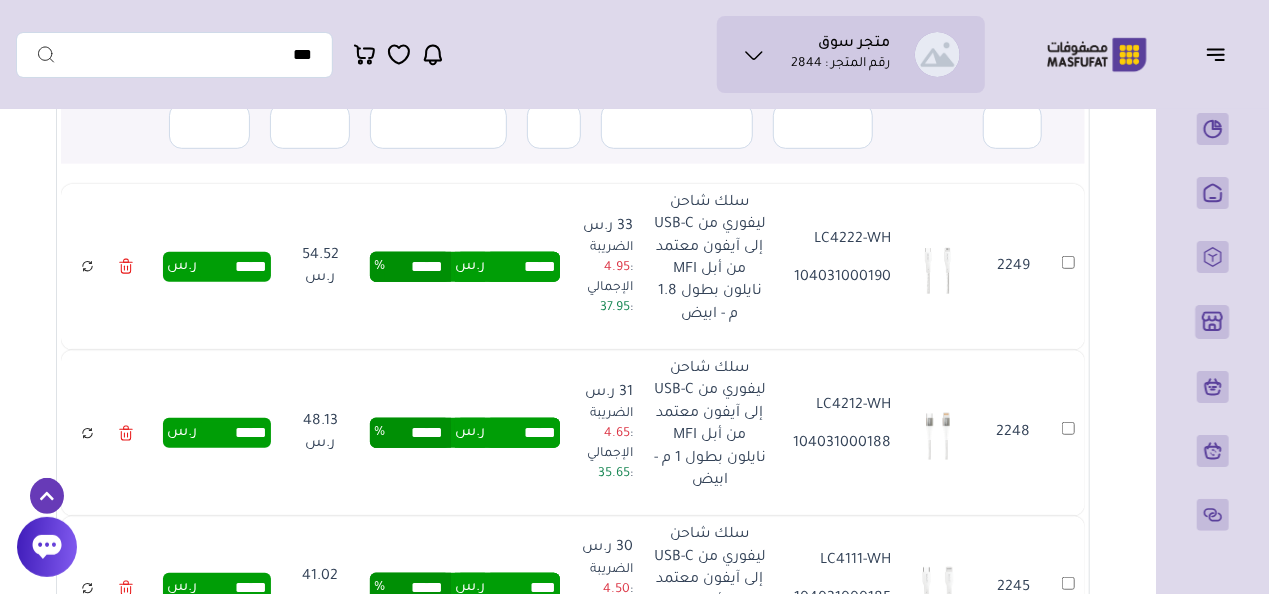 scroll, scrollTop: 100, scrollLeft: 0, axis: vertical 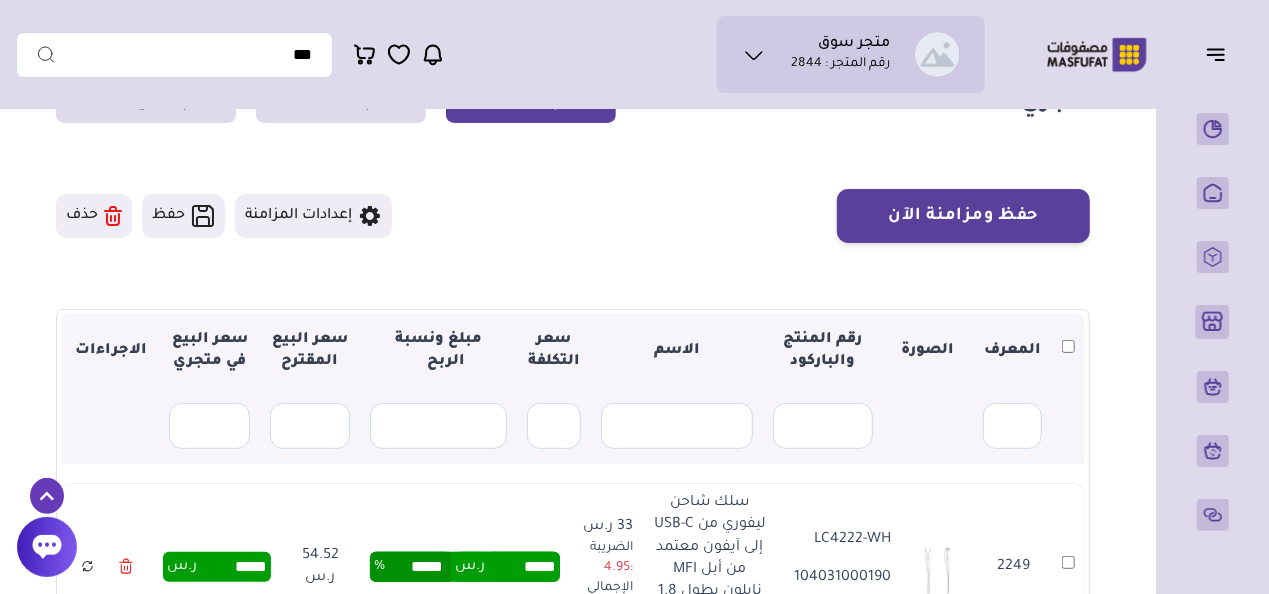 click at bounding box center (1068, 351) 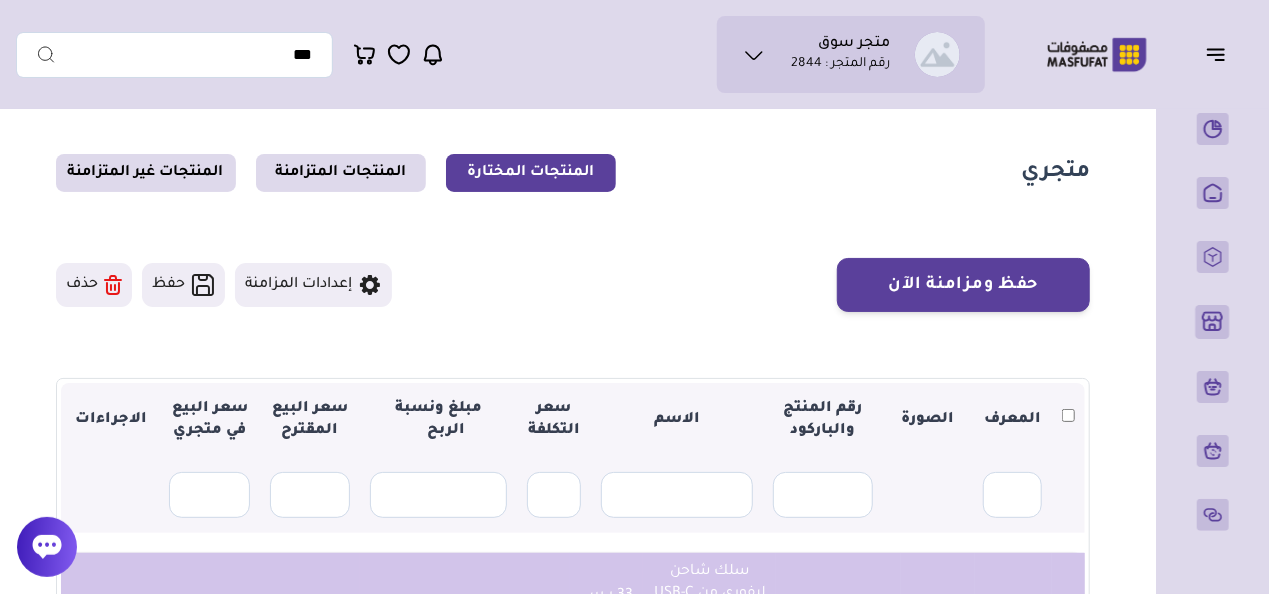 scroll, scrollTop: 0, scrollLeft: 0, axis: both 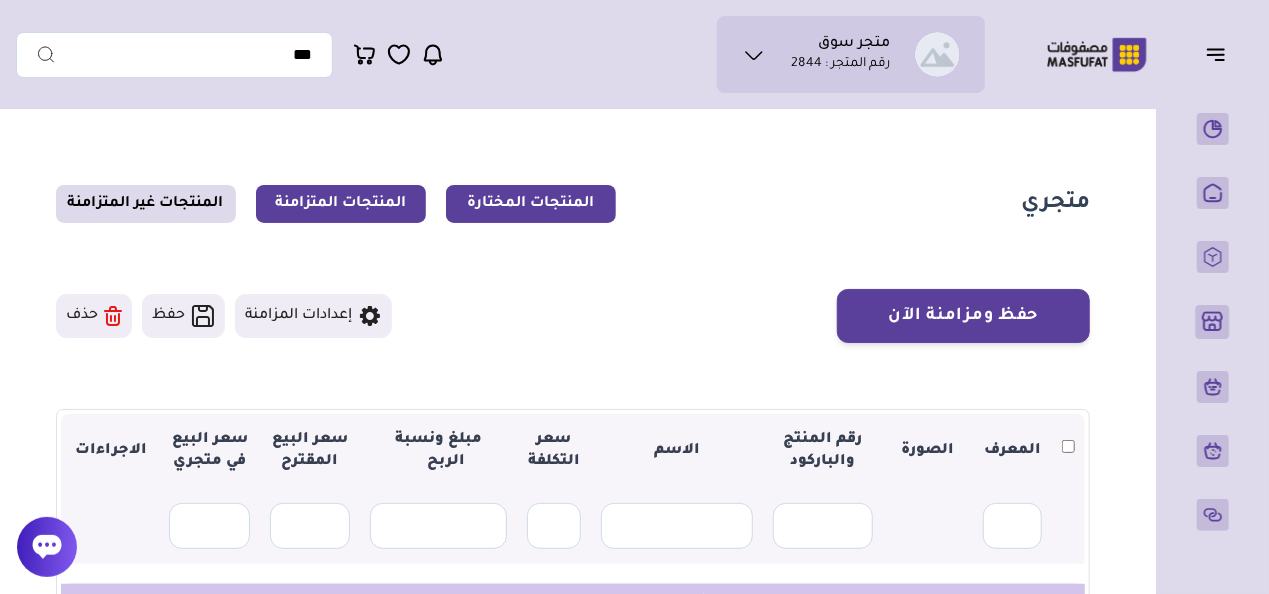 click on "المنتجات المتزامنة" at bounding box center [341, 204] 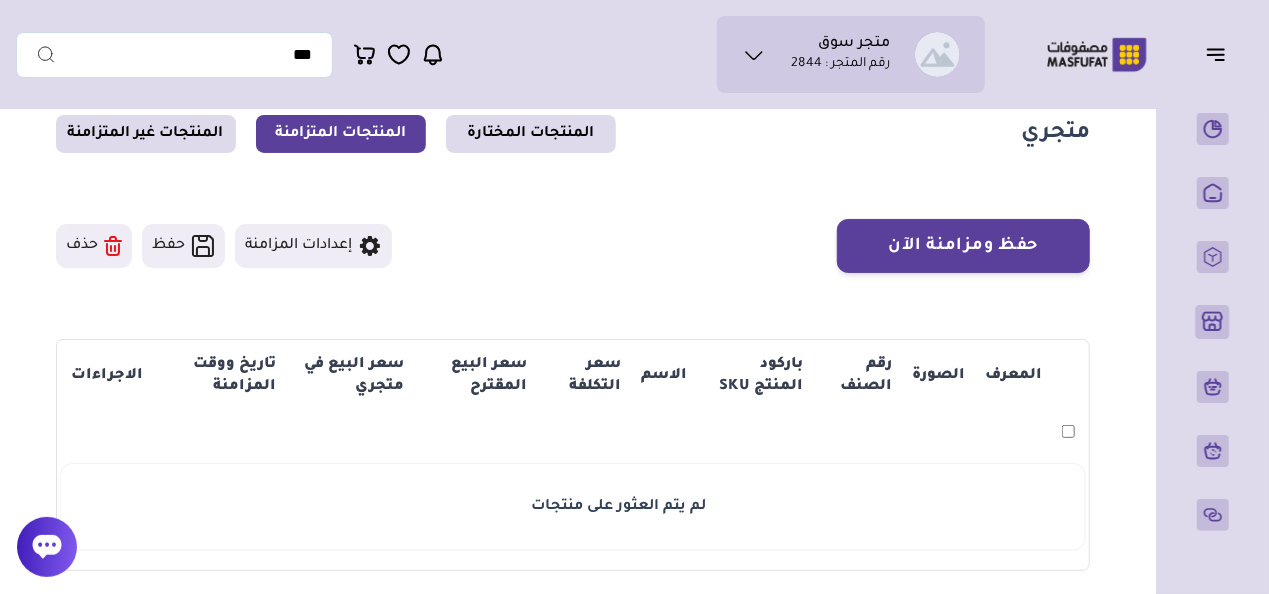 scroll, scrollTop: 0, scrollLeft: 0, axis: both 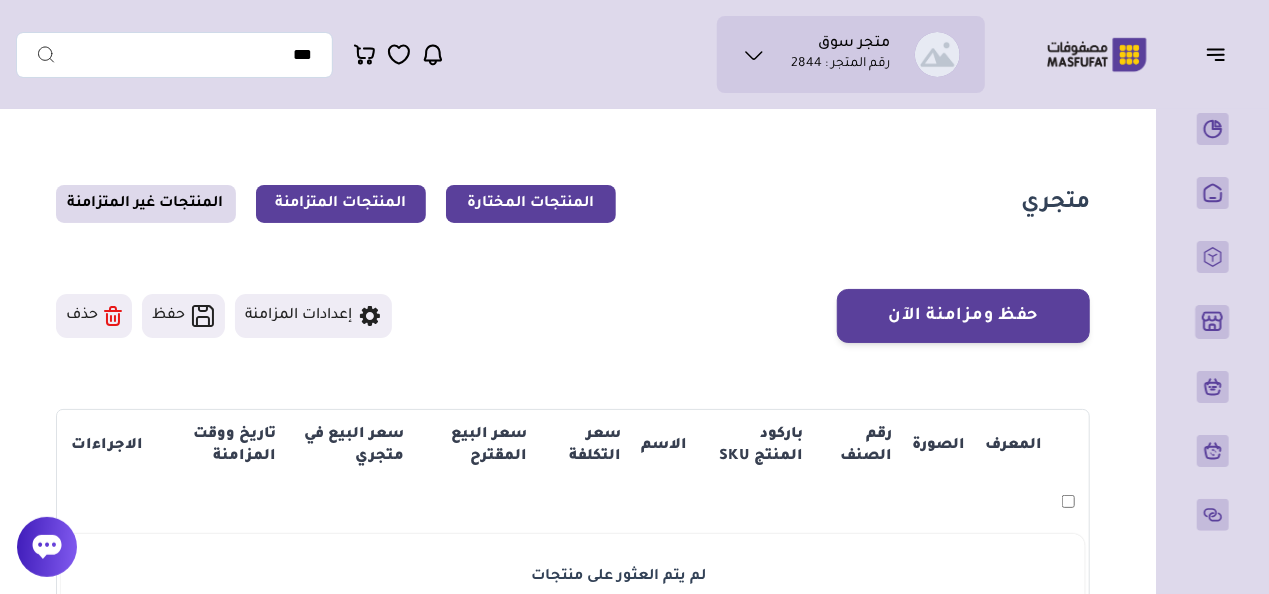 click on "المنتجات المختارة" at bounding box center [531, 204] 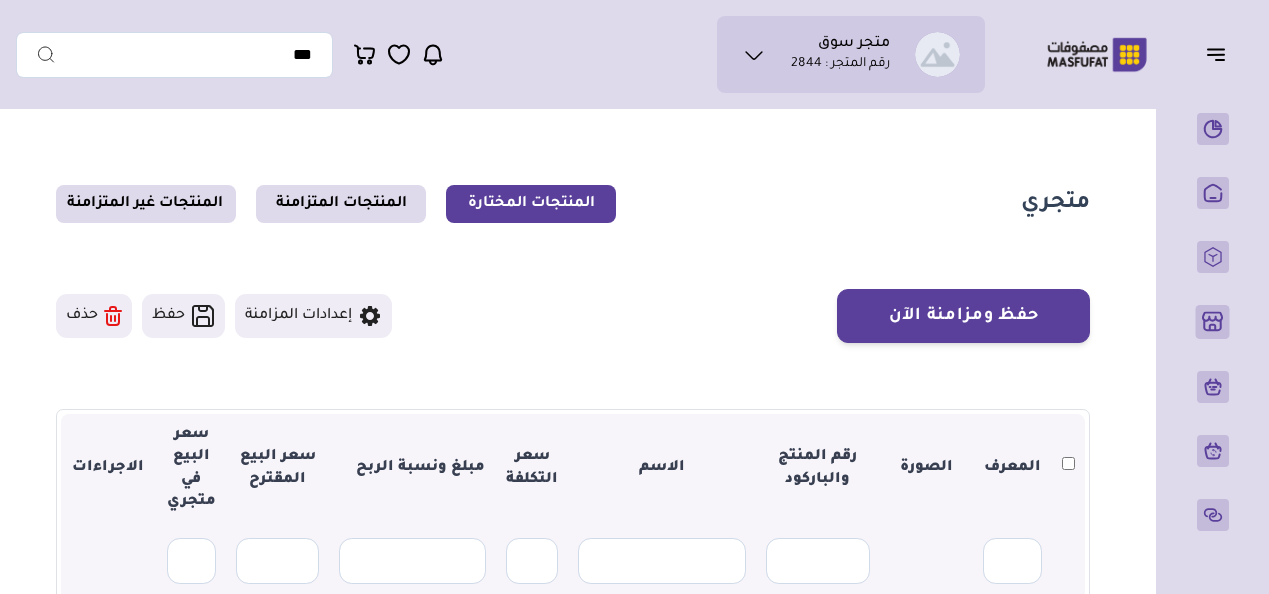 scroll, scrollTop: 0, scrollLeft: 0, axis: both 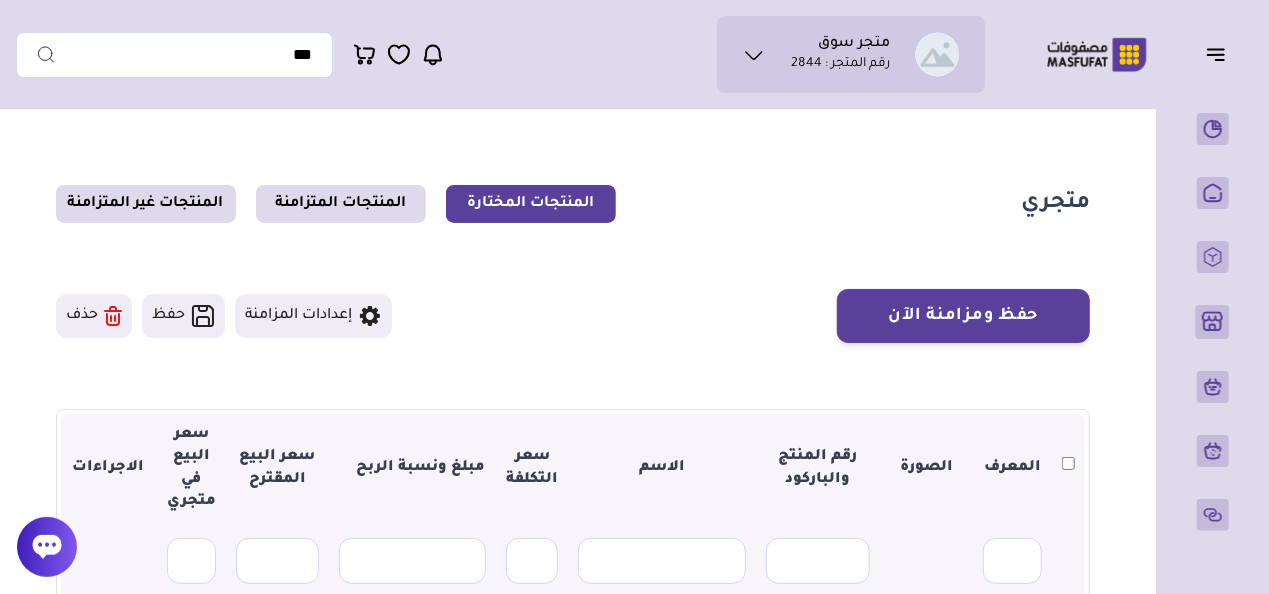 click 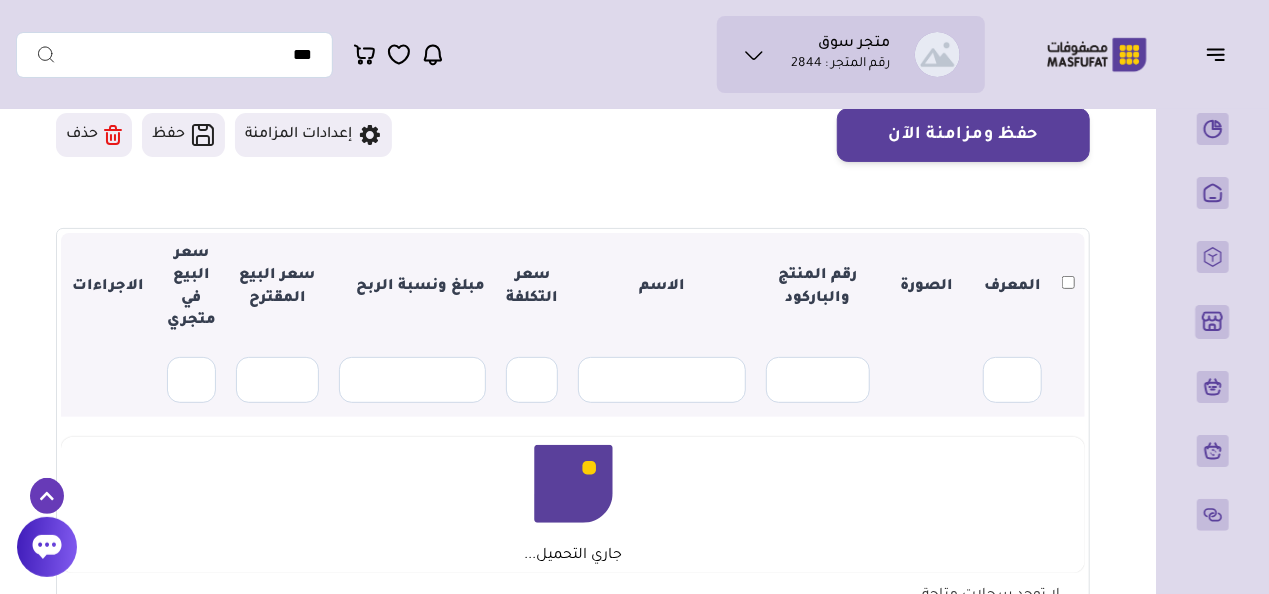 scroll, scrollTop: 200, scrollLeft: 0, axis: vertical 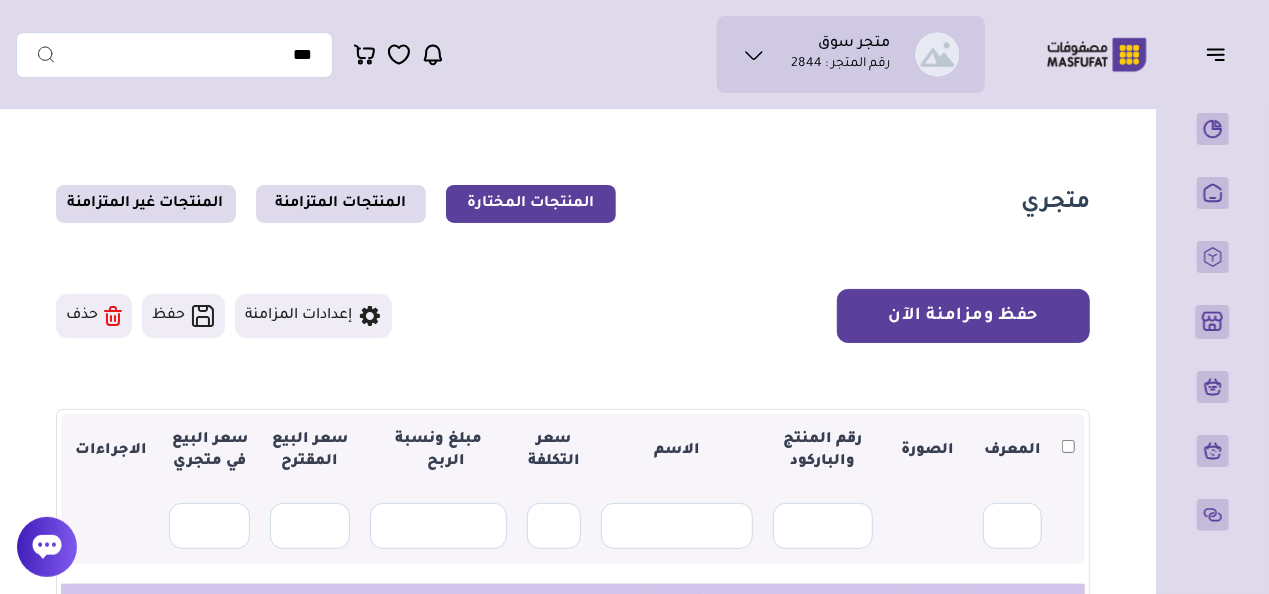 click on "حفظ ومزامنة الآن" at bounding box center [963, 316] 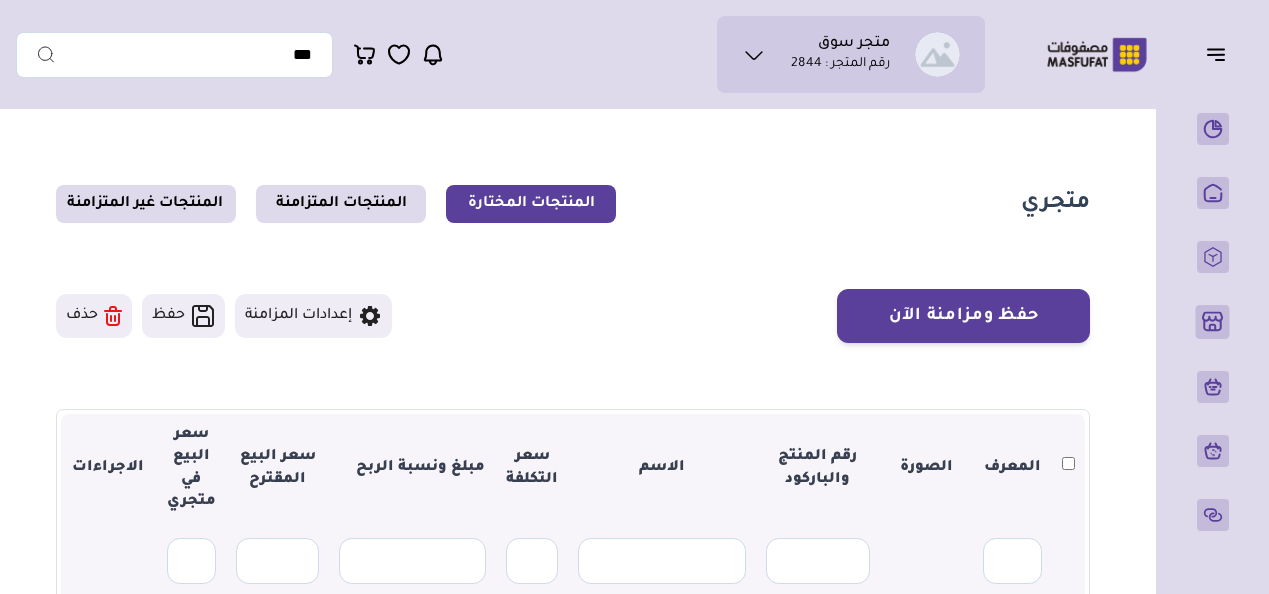 scroll, scrollTop: 0, scrollLeft: 0, axis: both 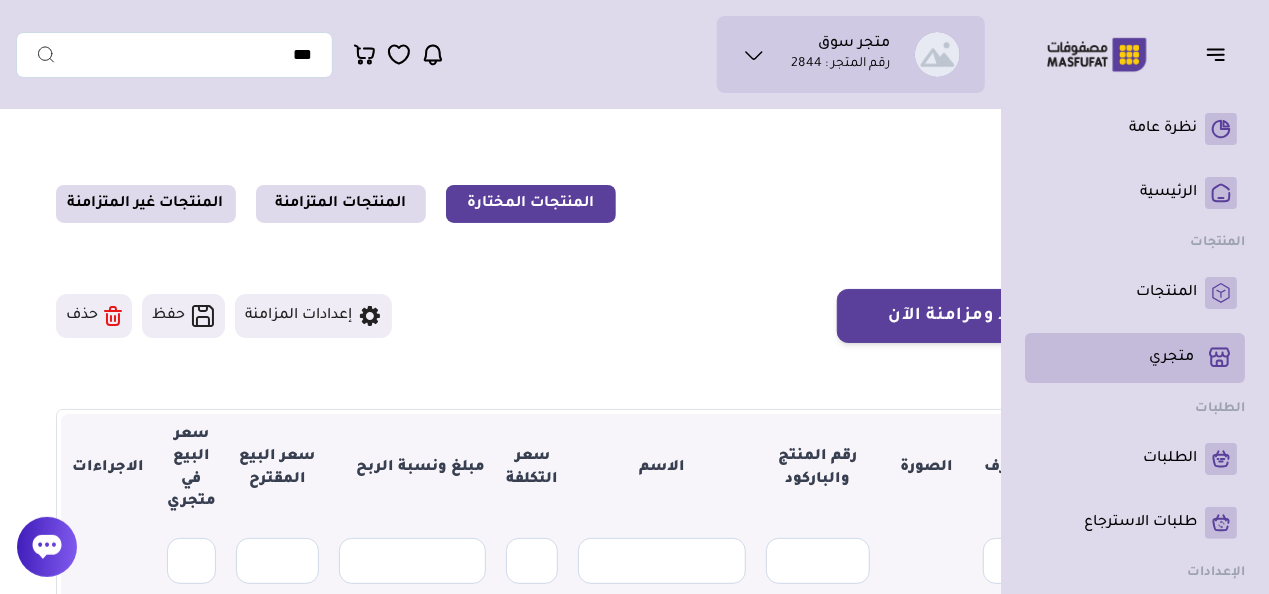 click on "متجري  ( 0 )" at bounding box center (1171, 358) 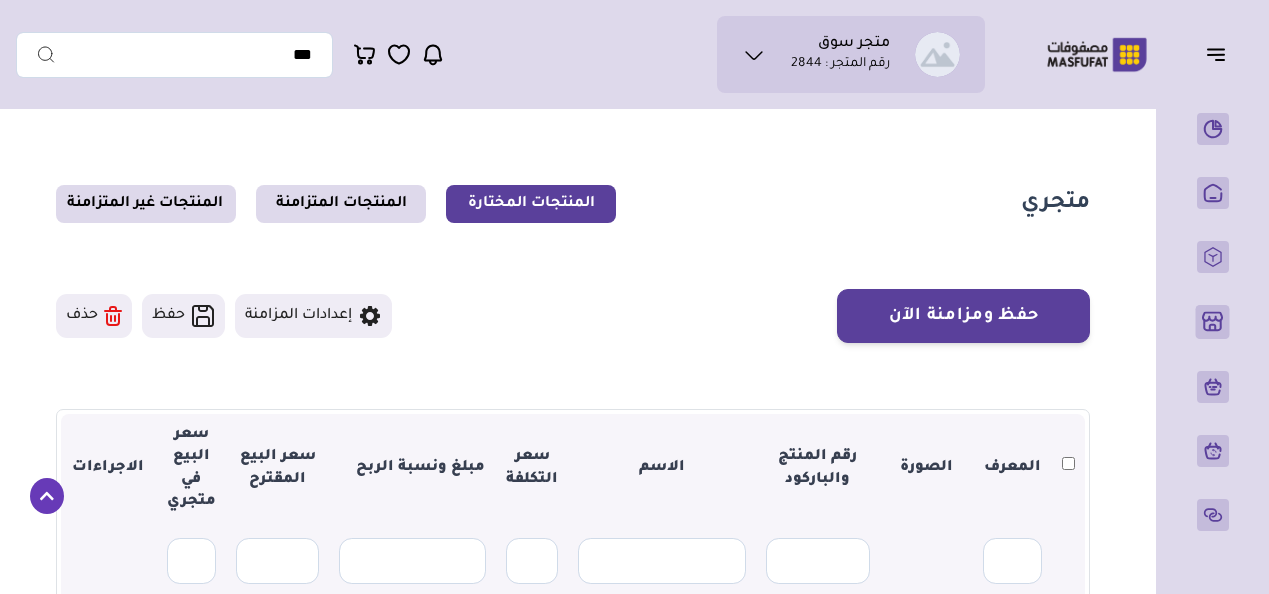 scroll, scrollTop: 200, scrollLeft: 0, axis: vertical 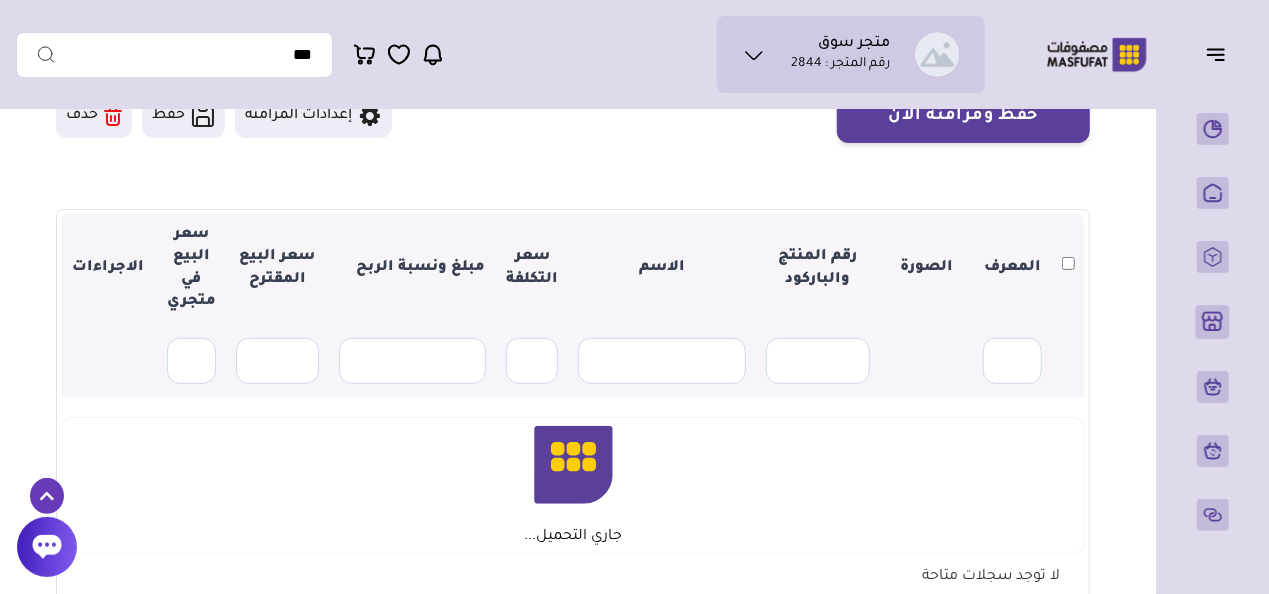 click on "متجر سوق" at bounding box center (854, 45) 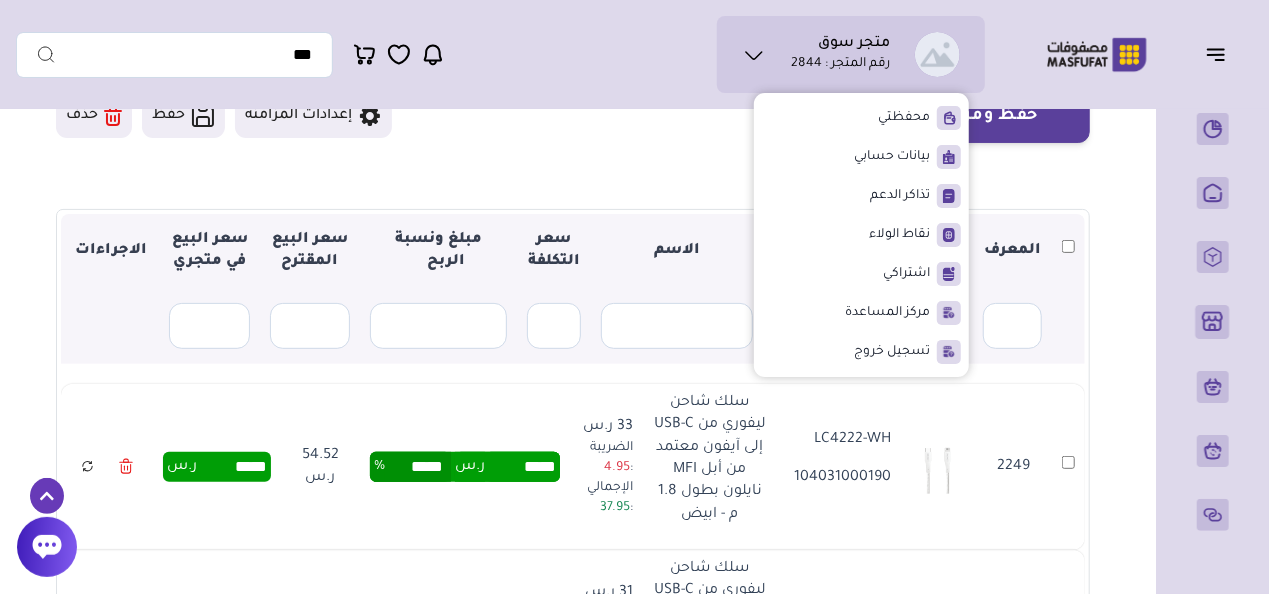 click at bounding box center [1068, 251] 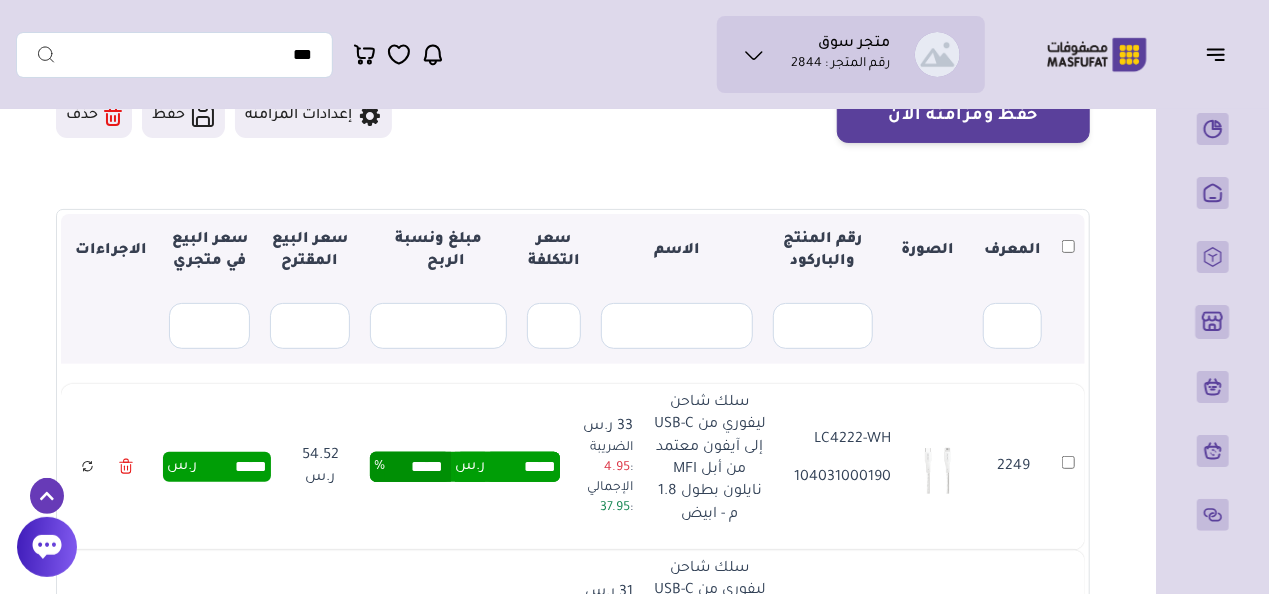 click at bounding box center [1068, 251] 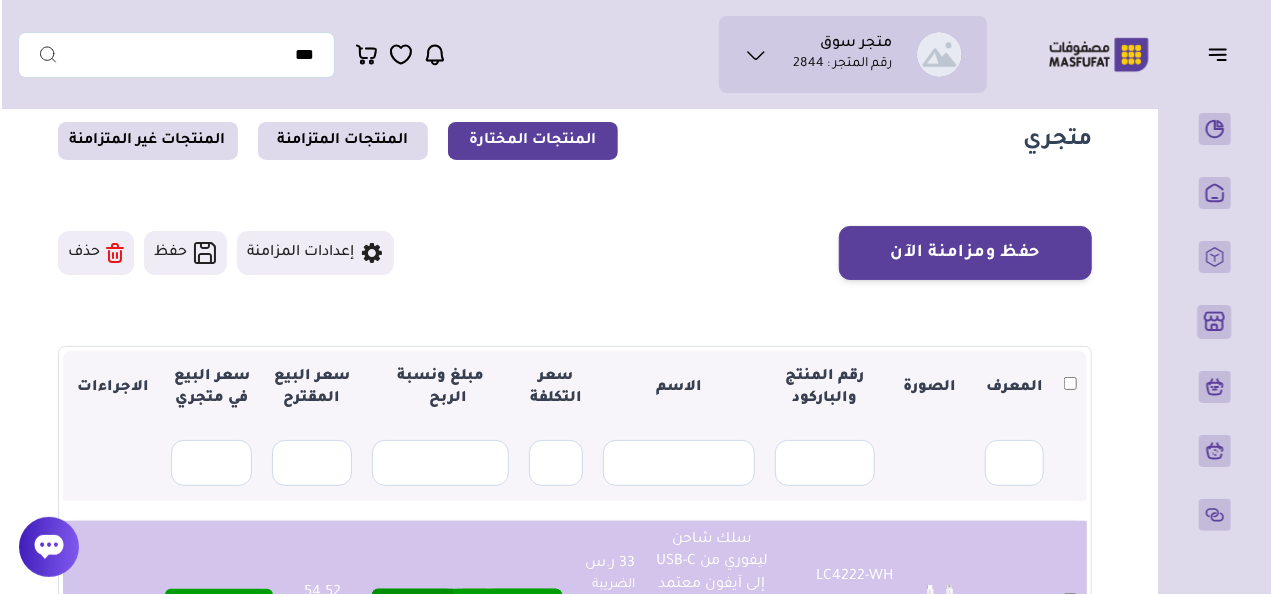 scroll, scrollTop: 0, scrollLeft: 0, axis: both 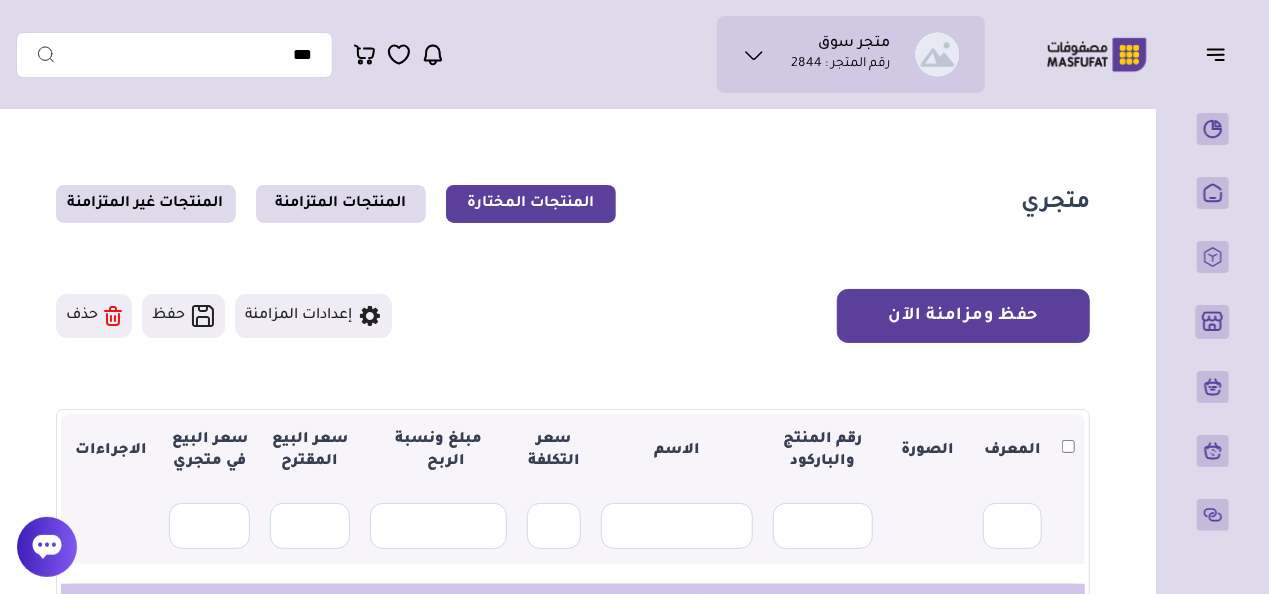 click on "حفظ ومزامنة الآن" at bounding box center [963, 316] 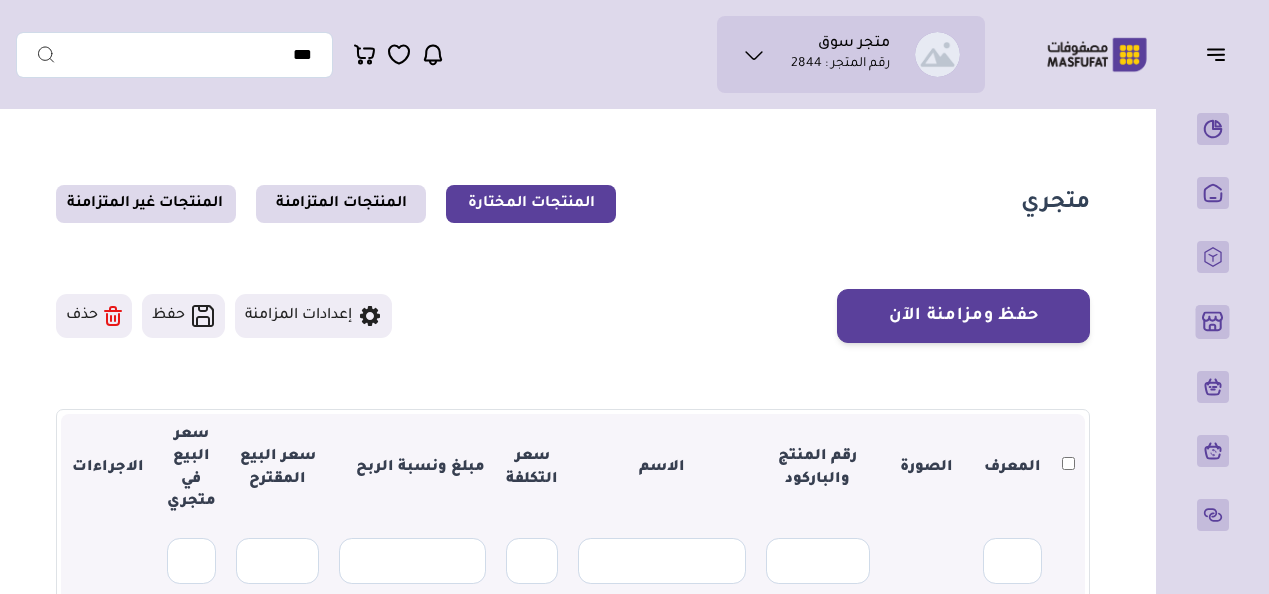 scroll, scrollTop: 0, scrollLeft: 0, axis: both 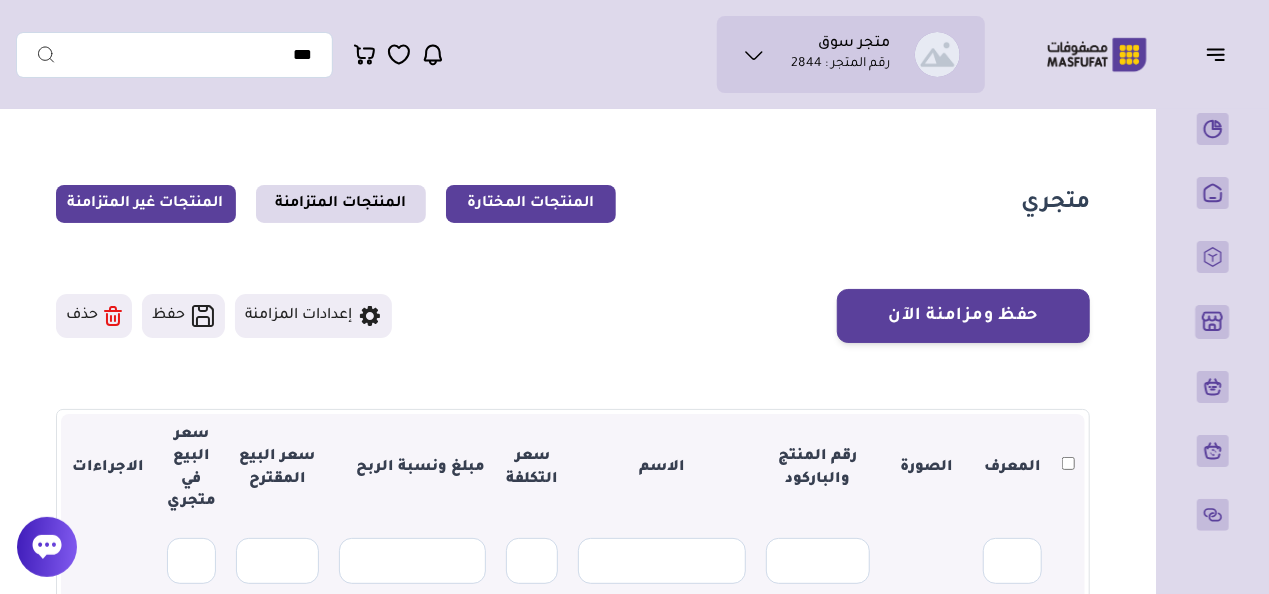 click on "المنتجات غير المتزامنة" at bounding box center [146, 204] 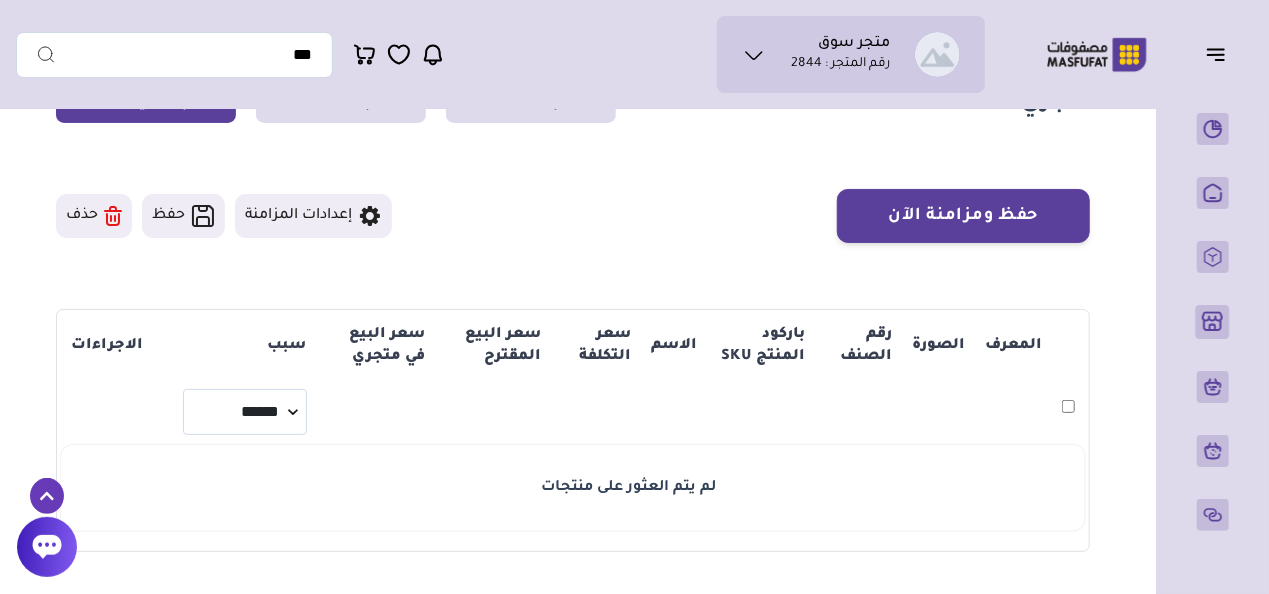 scroll, scrollTop: 0, scrollLeft: 0, axis: both 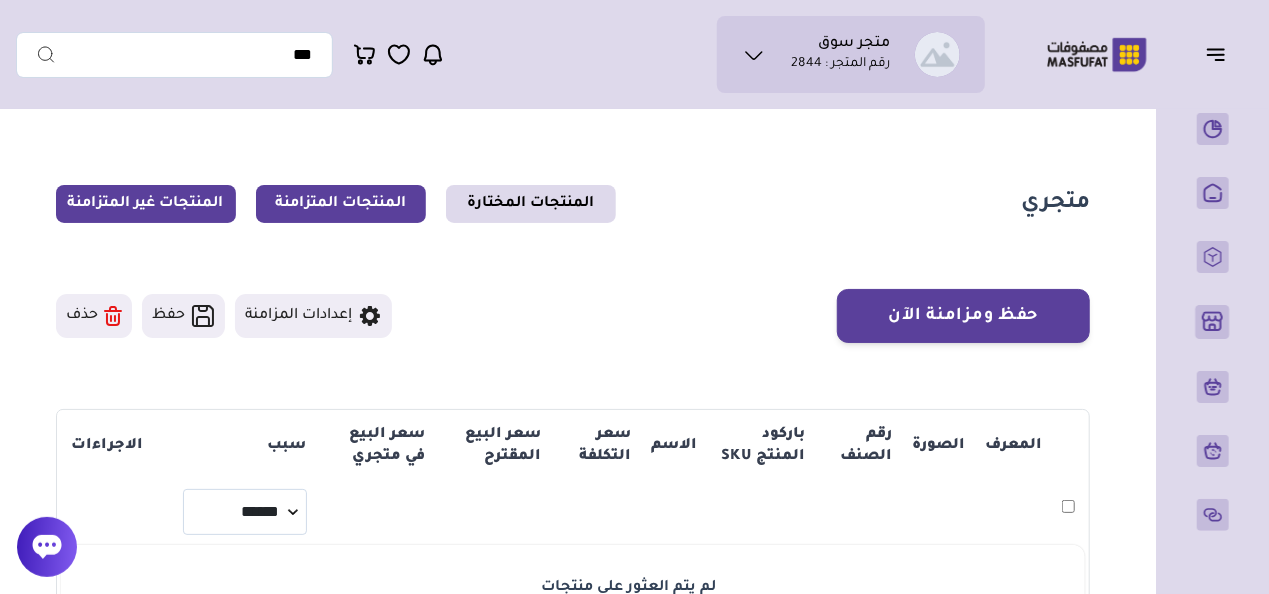 click on "المنتجات المتزامنة" at bounding box center [341, 204] 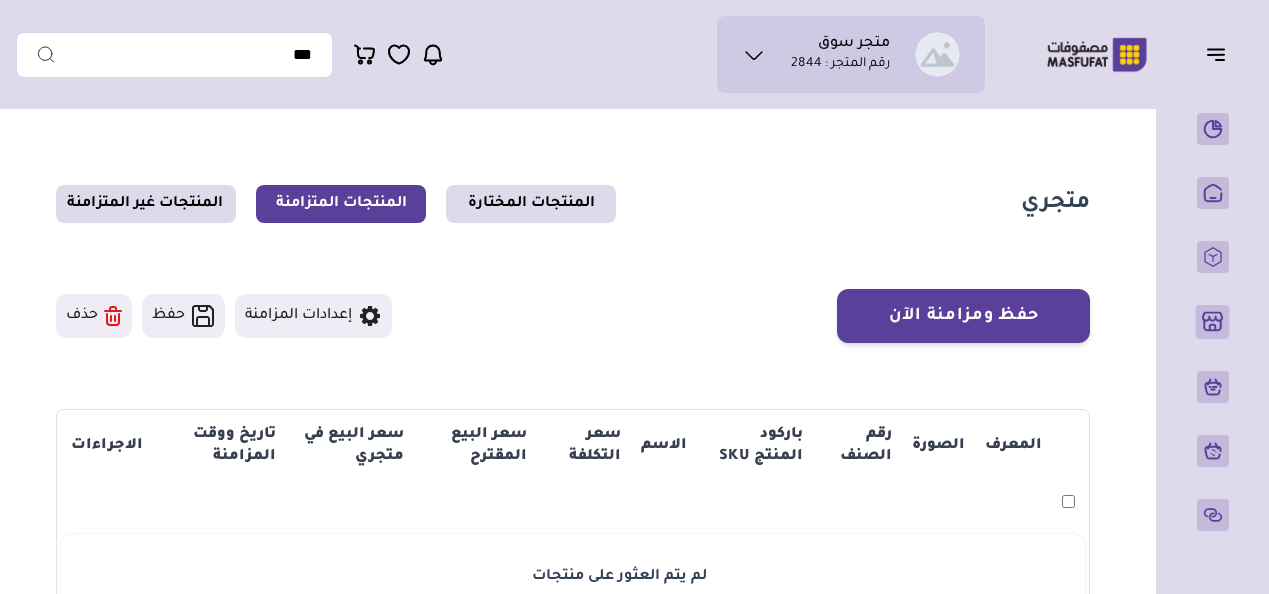 scroll, scrollTop: 0, scrollLeft: 0, axis: both 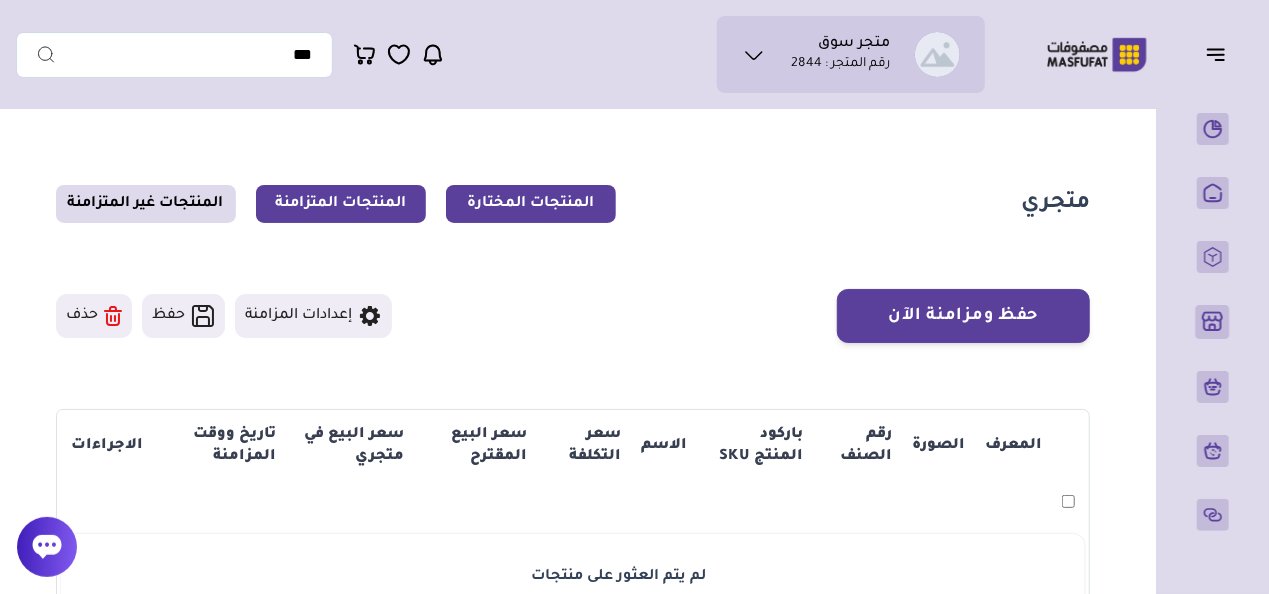 click on "المنتجات المختارة" at bounding box center [531, 204] 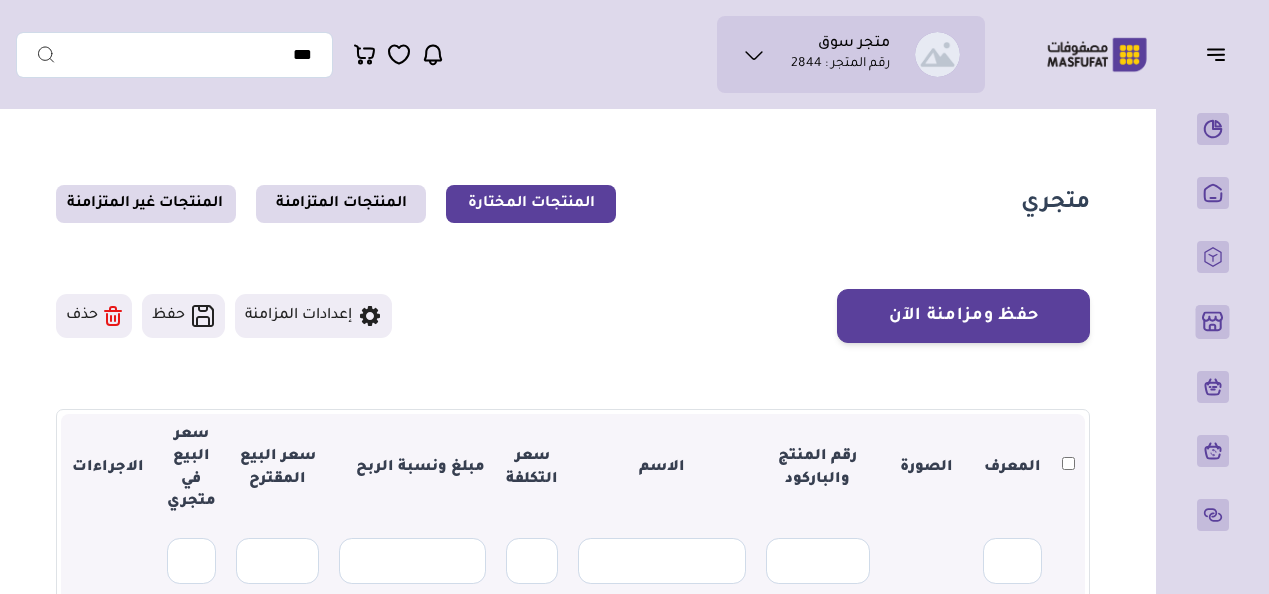 scroll, scrollTop: 0, scrollLeft: 0, axis: both 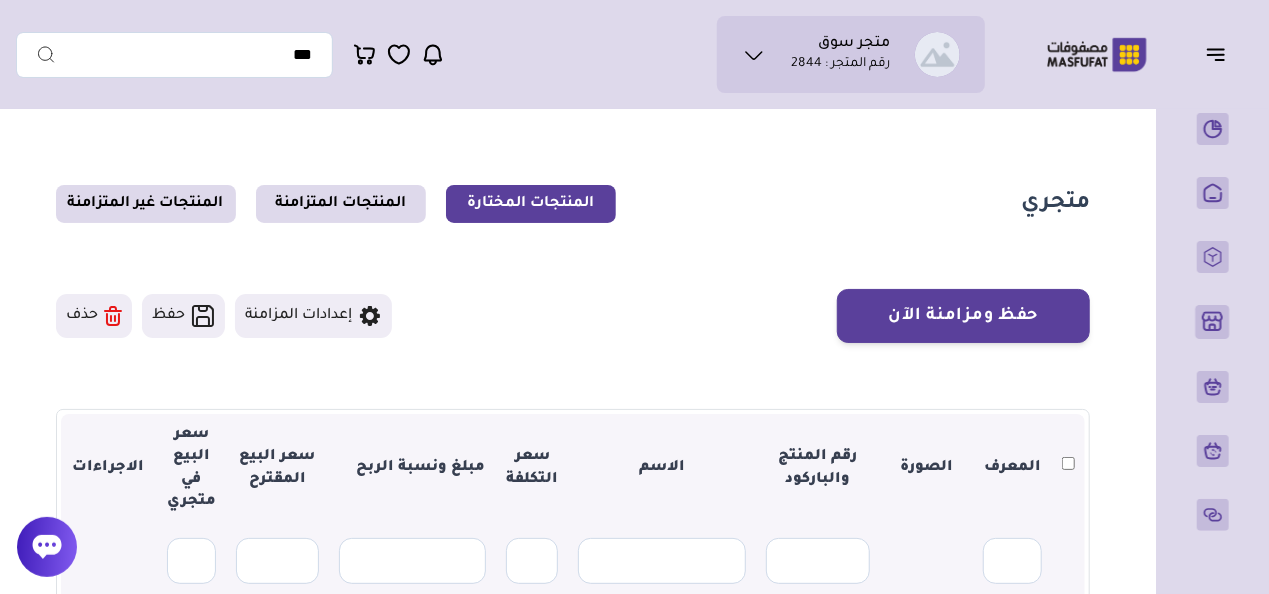 click on "إعدادات المزامنة" at bounding box center (313, 316) 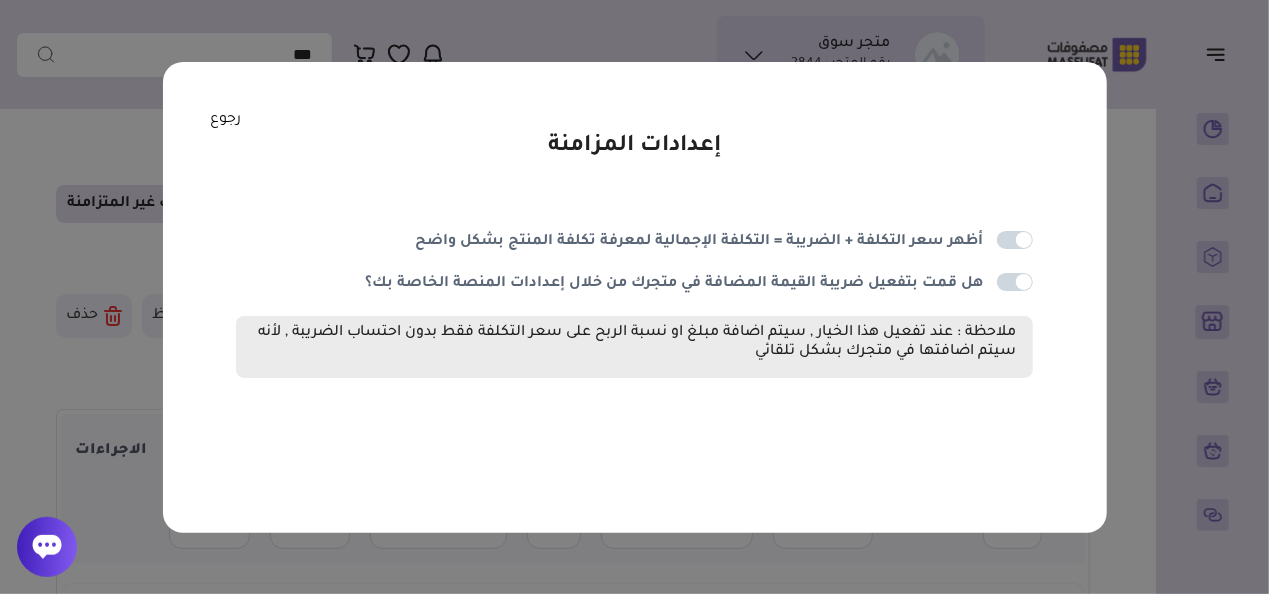 click at bounding box center (1015, 282) 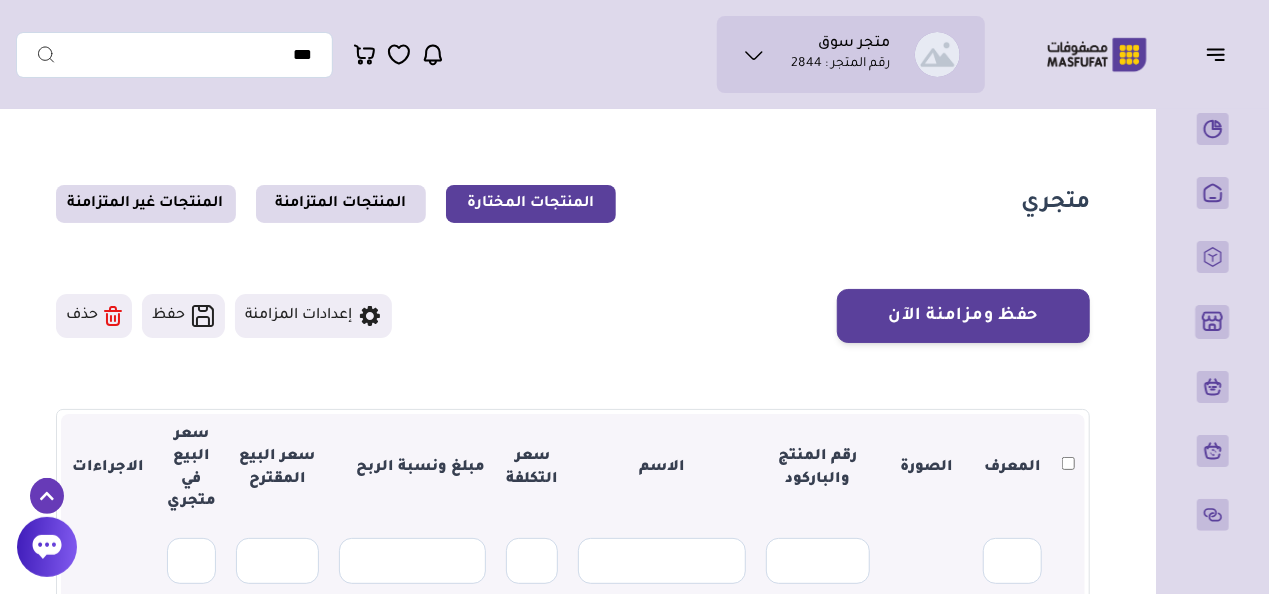 scroll, scrollTop: 0, scrollLeft: 0, axis: both 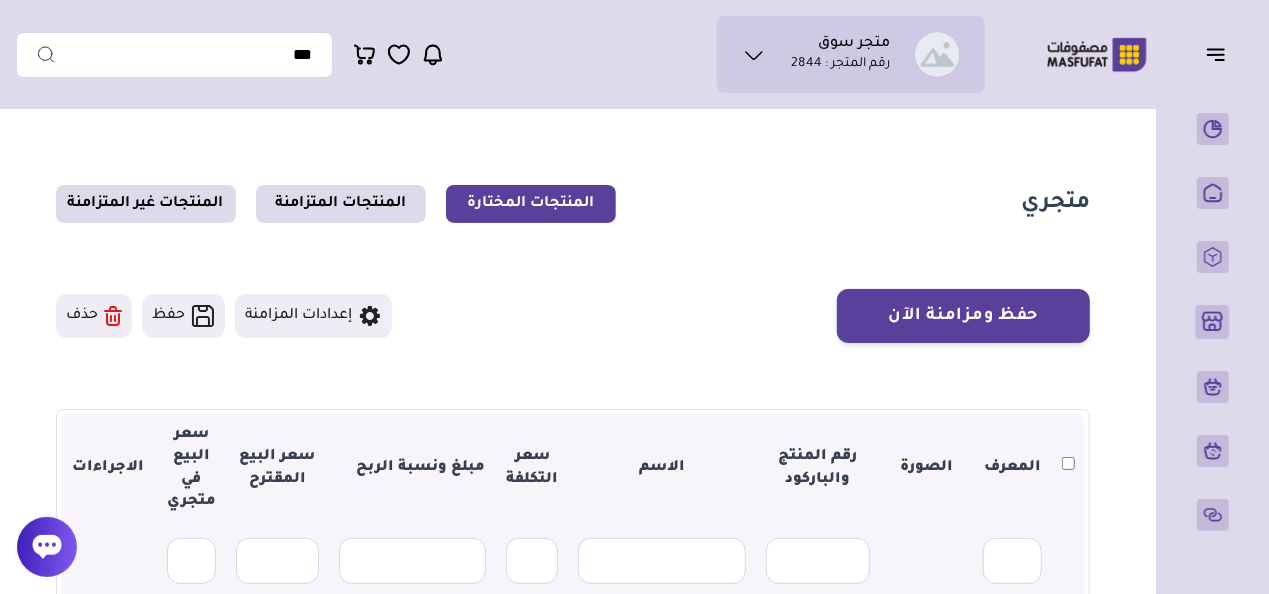 drag, startPoint x: 354, startPoint y: 311, endPoint x: 354, endPoint y: 300, distance: 11 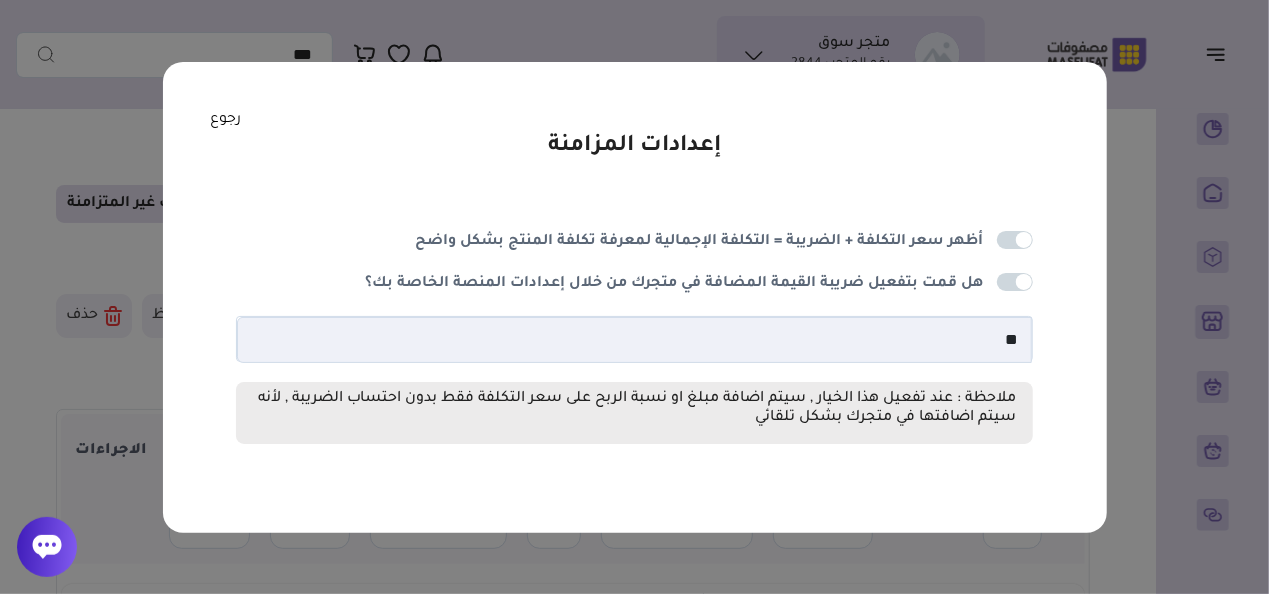 click at bounding box center (1015, 282) 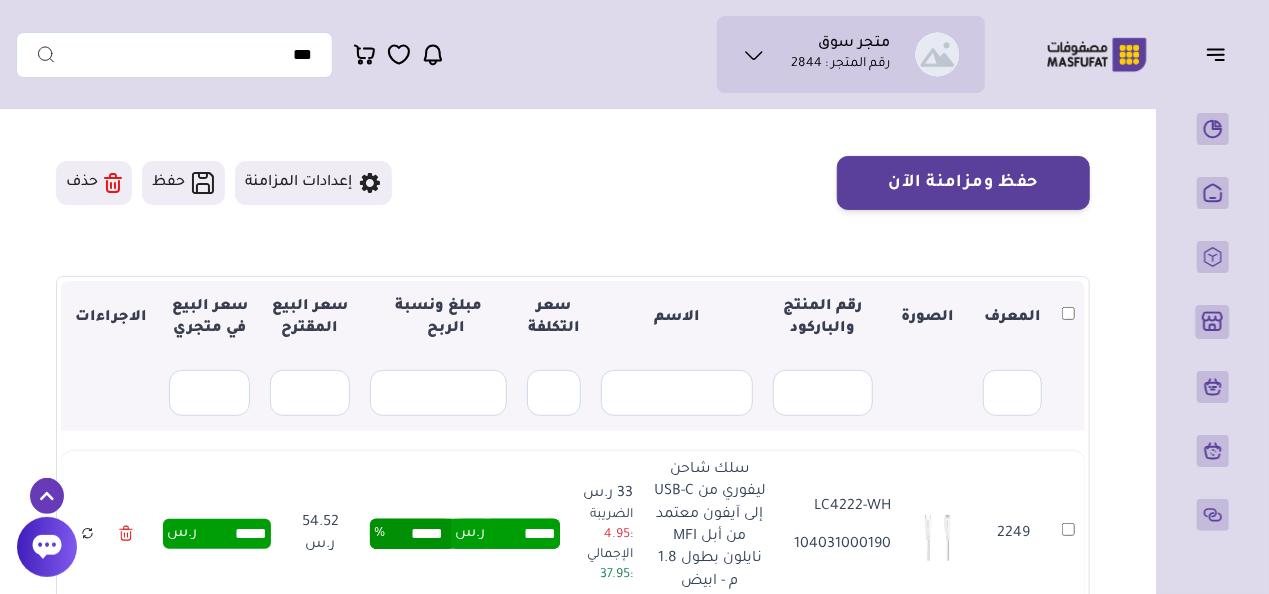 scroll, scrollTop: 300, scrollLeft: 0, axis: vertical 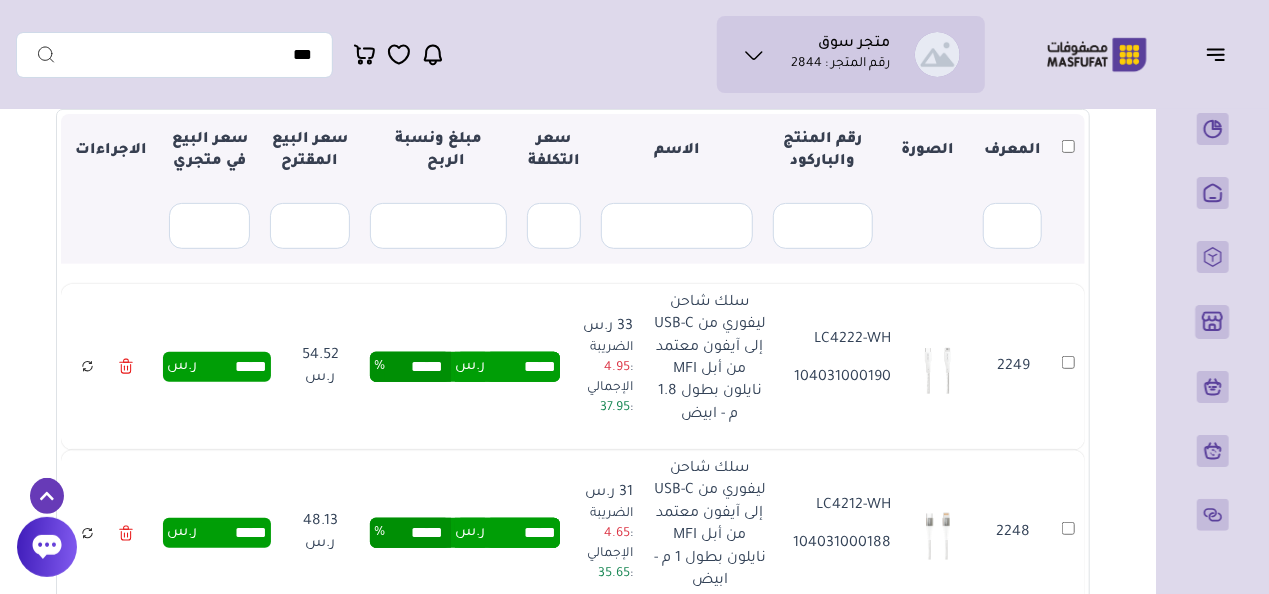 click at bounding box center [1068, 151] 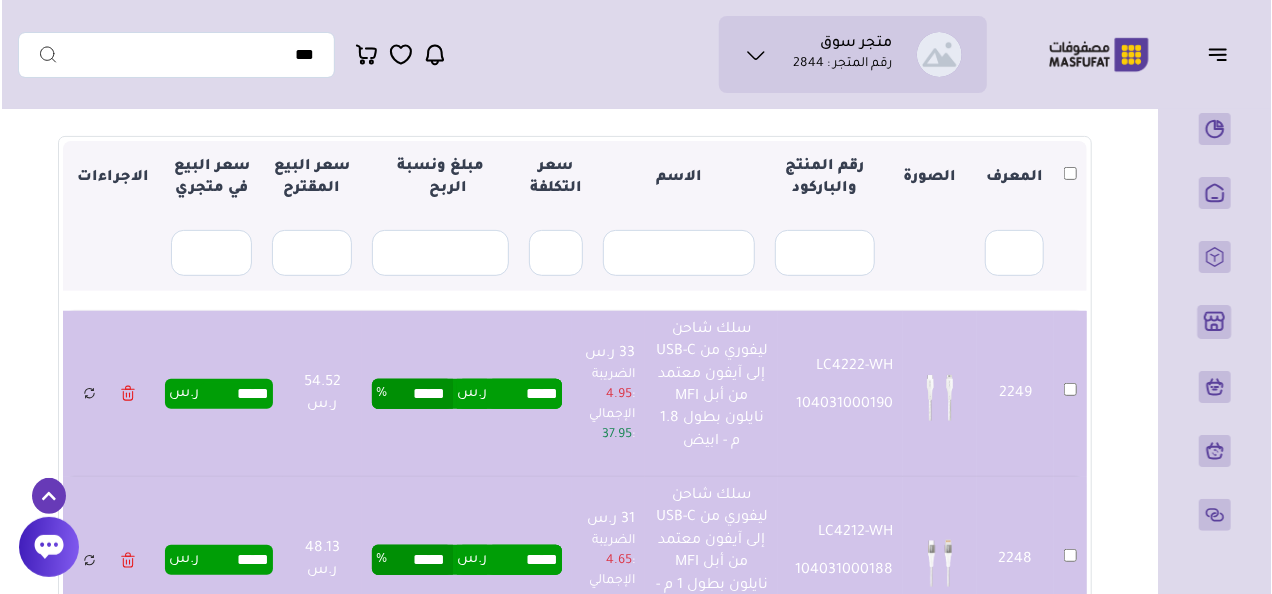 scroll, scrollTop: 200, scrollLeft: 0, axis: vertical 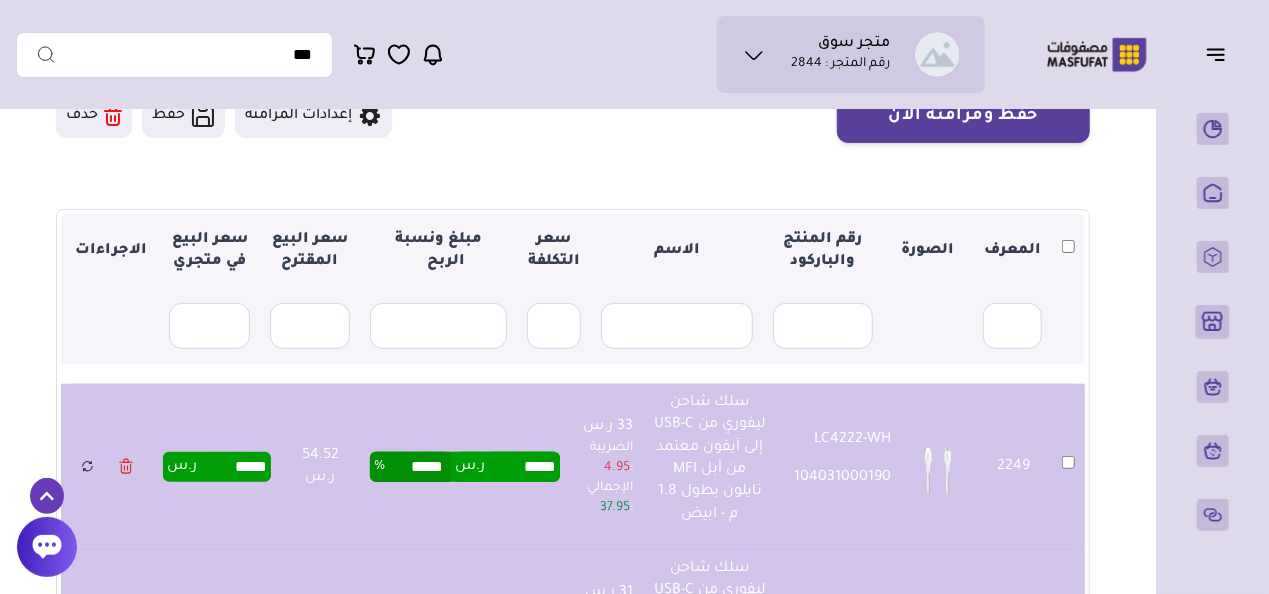 click 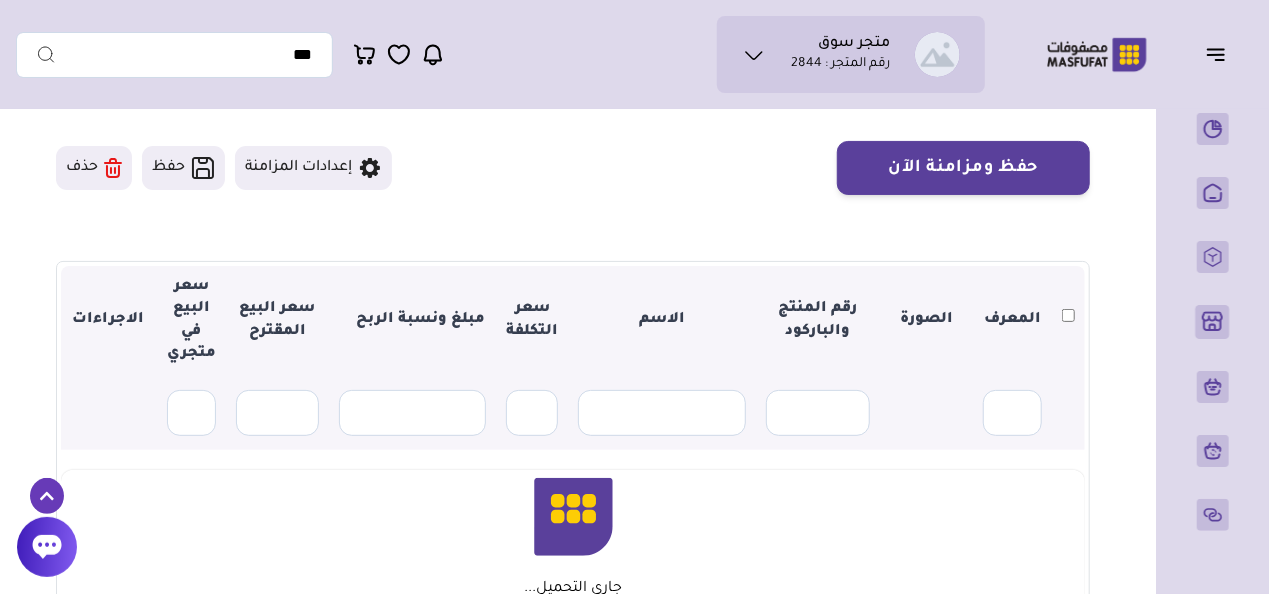 scroll, scrollTop: 200, scrollLeft: 0, axis: vertical 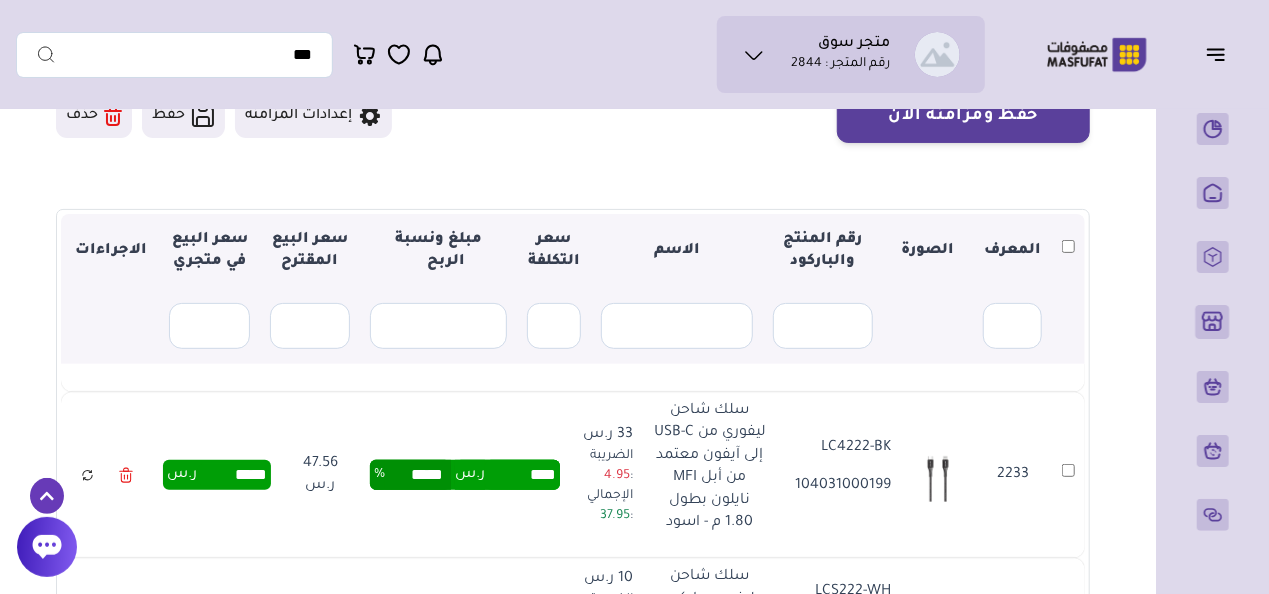 click at bounding box center [1068, 251] 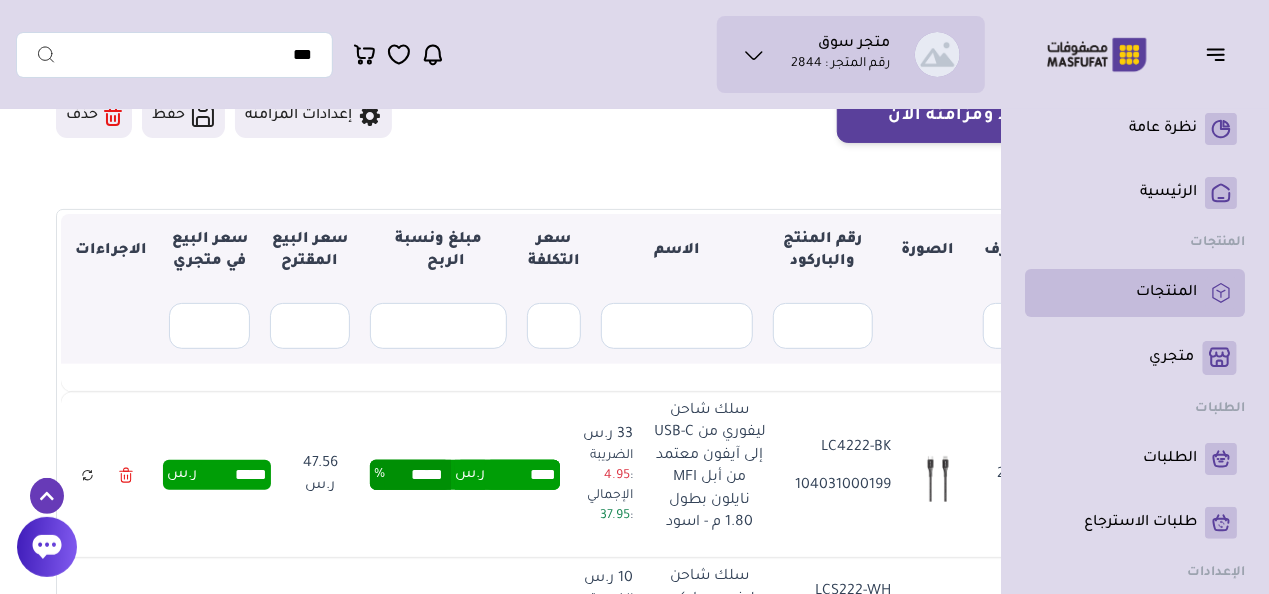 click on "المنتجات" at bounding box center [1166, 293] 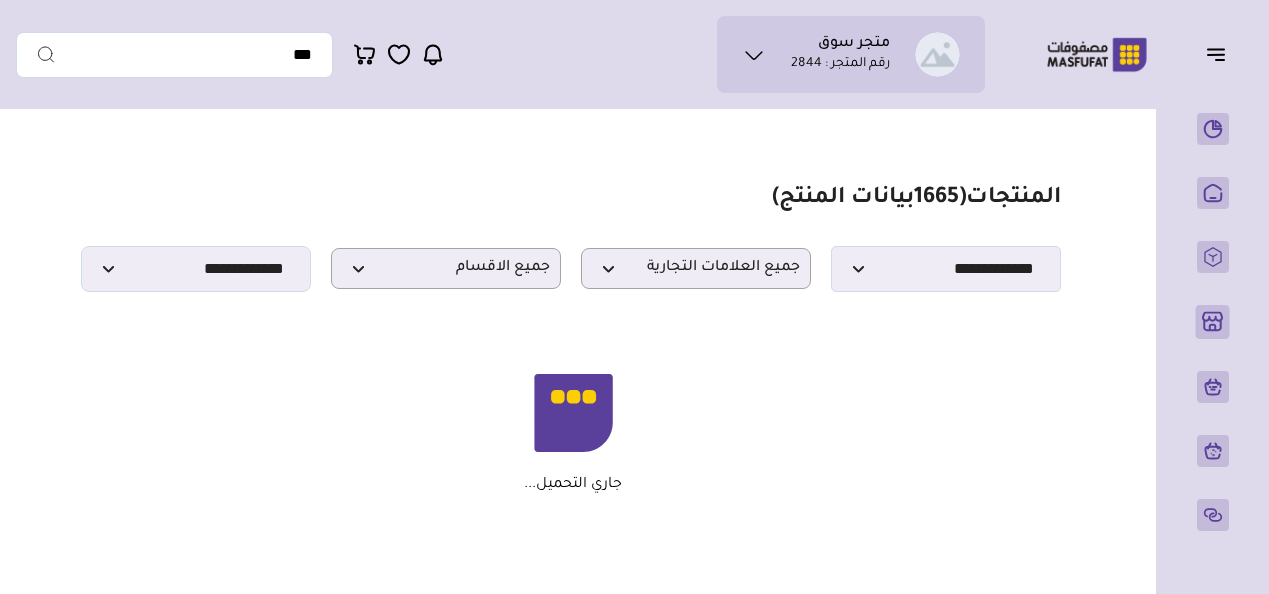 scroll, scrollTop: 0, scrollLeft: 0, axis: both 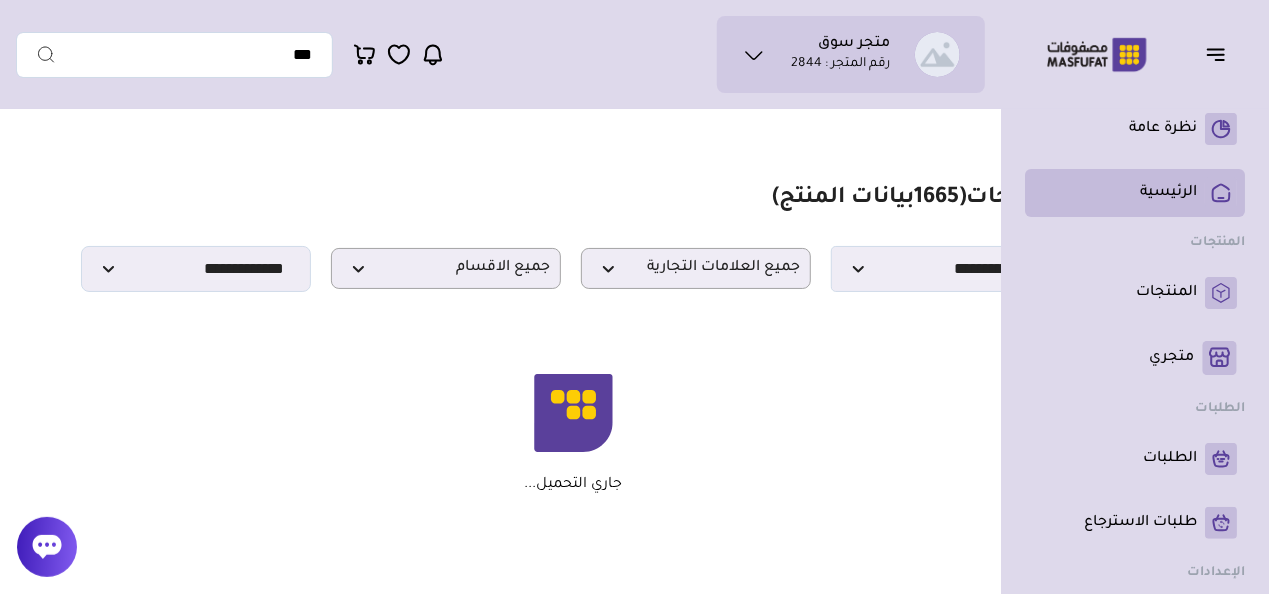click 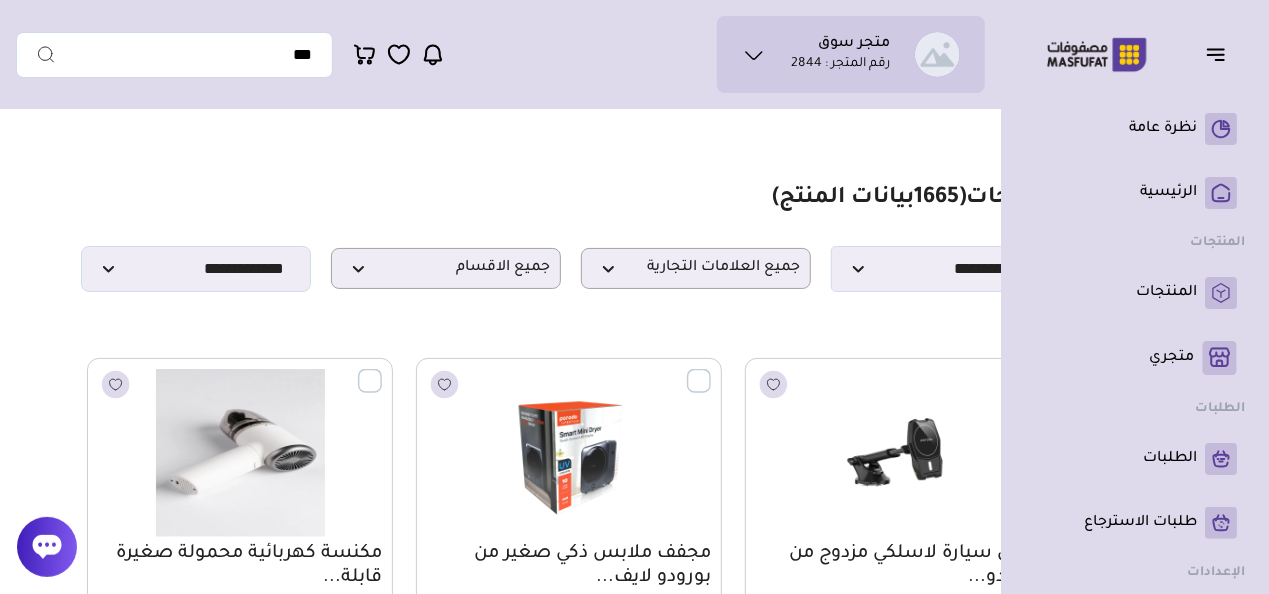 click on "نظرة عامة
( 0 )" at bounding box center [1135, 376] 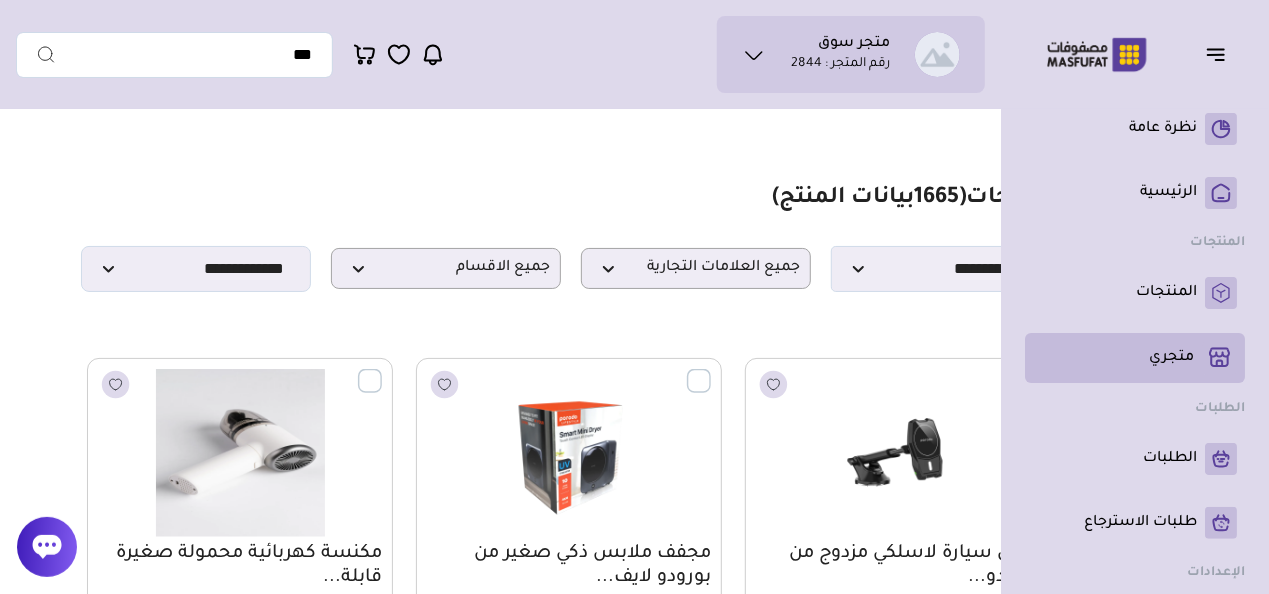 click on "متجري  ( 0 )" at bounding box center (1171, 358) 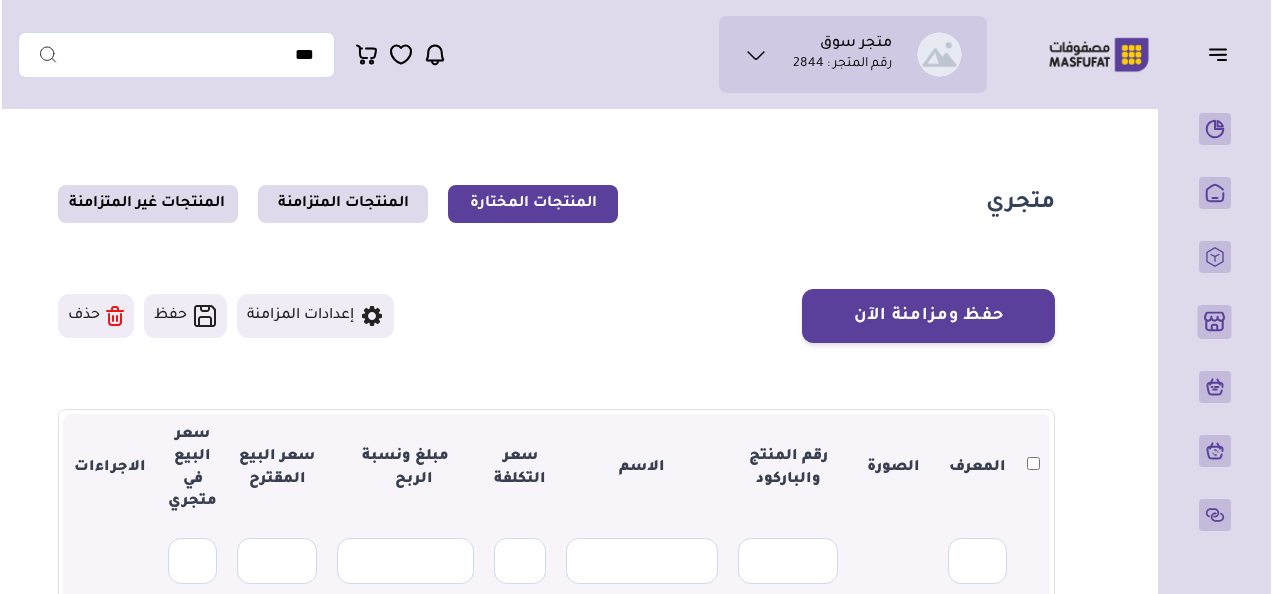 scroll, scrollTop: 0, scrollLeft: 0, axis: both 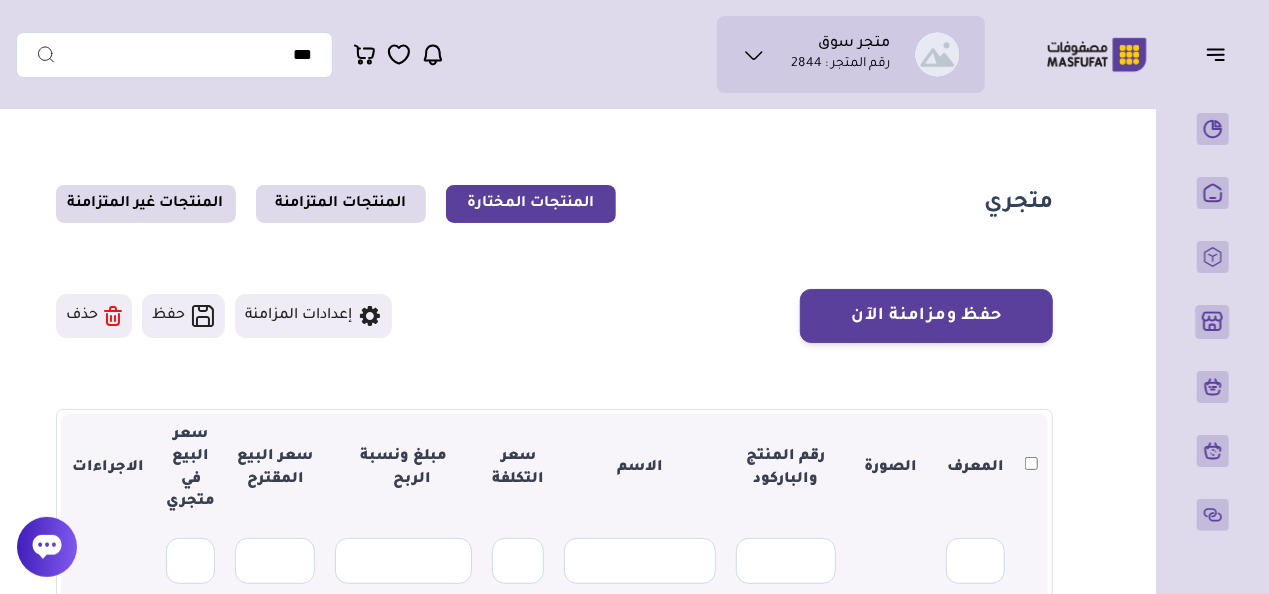 click 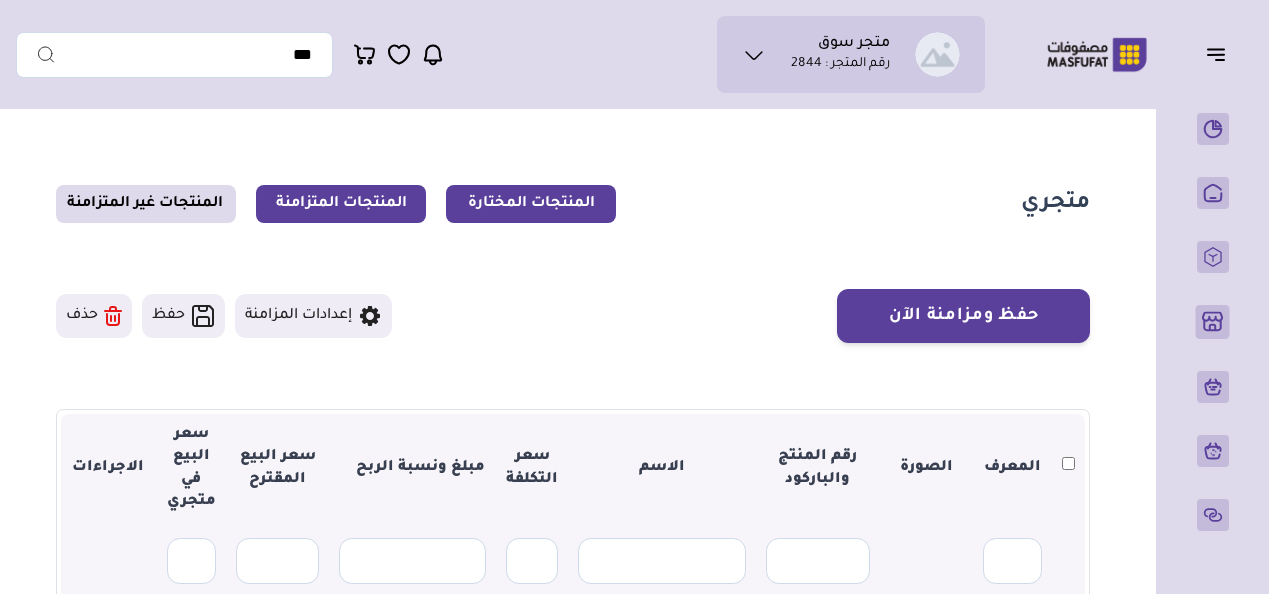 scroll, scrollTop: 0, scrollLeft: 0, axis: both 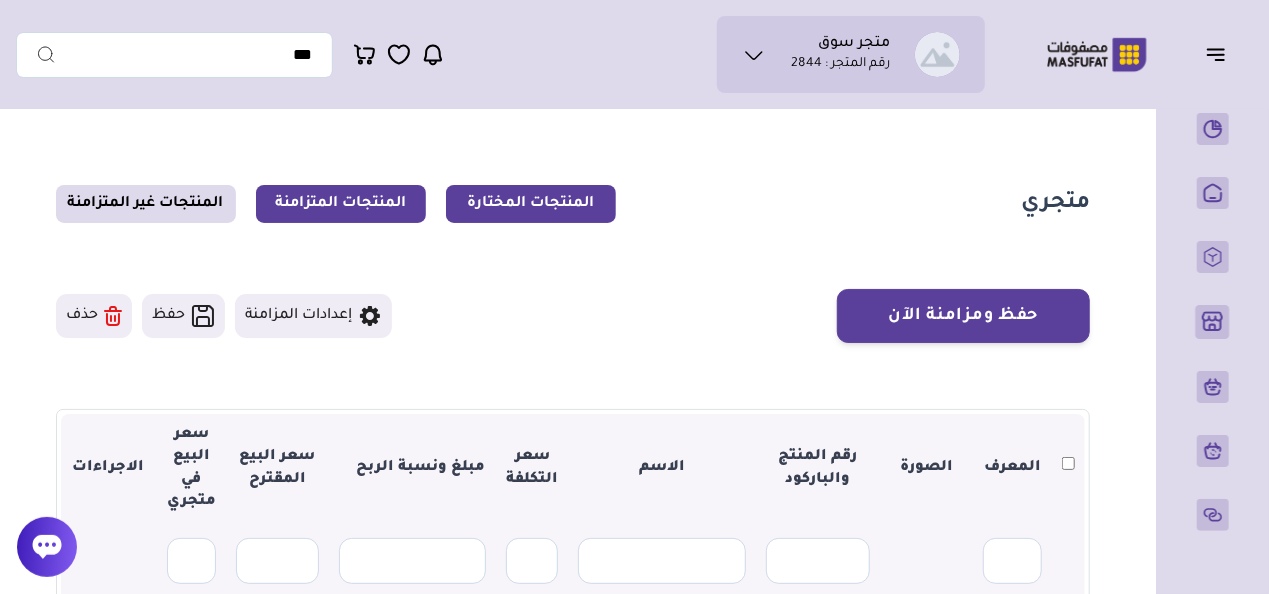 click on "المنتجات المتزامنة" at bounding box center [341, 204] 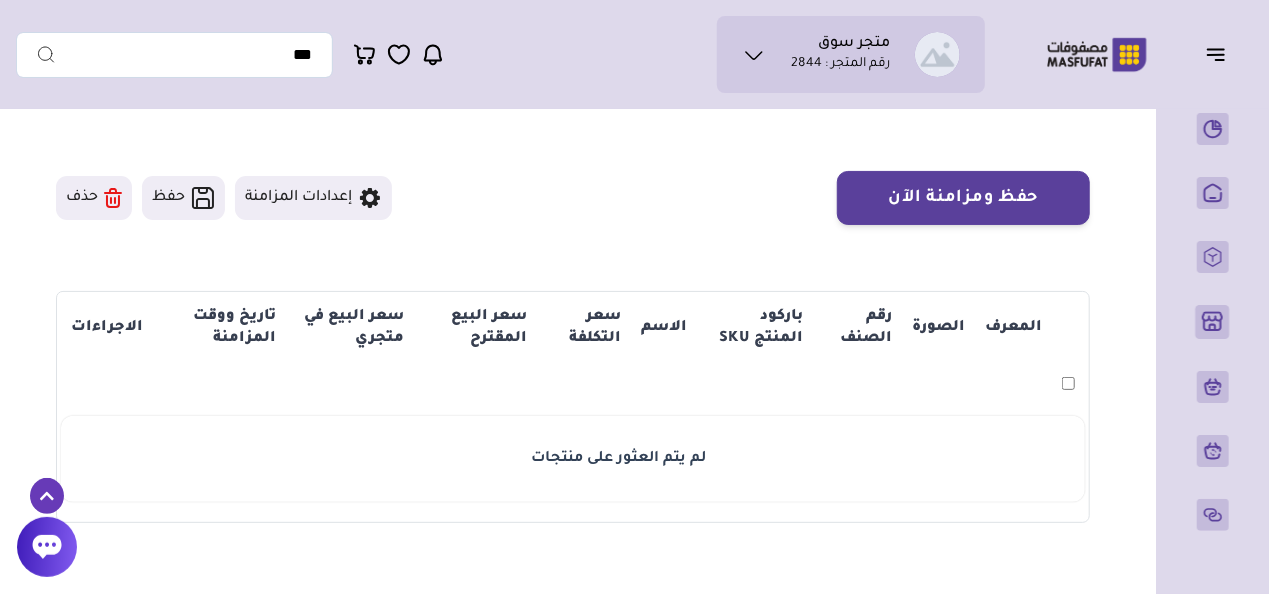 scroll, scrollTop: 0, scrollLeft: 0, axis: both 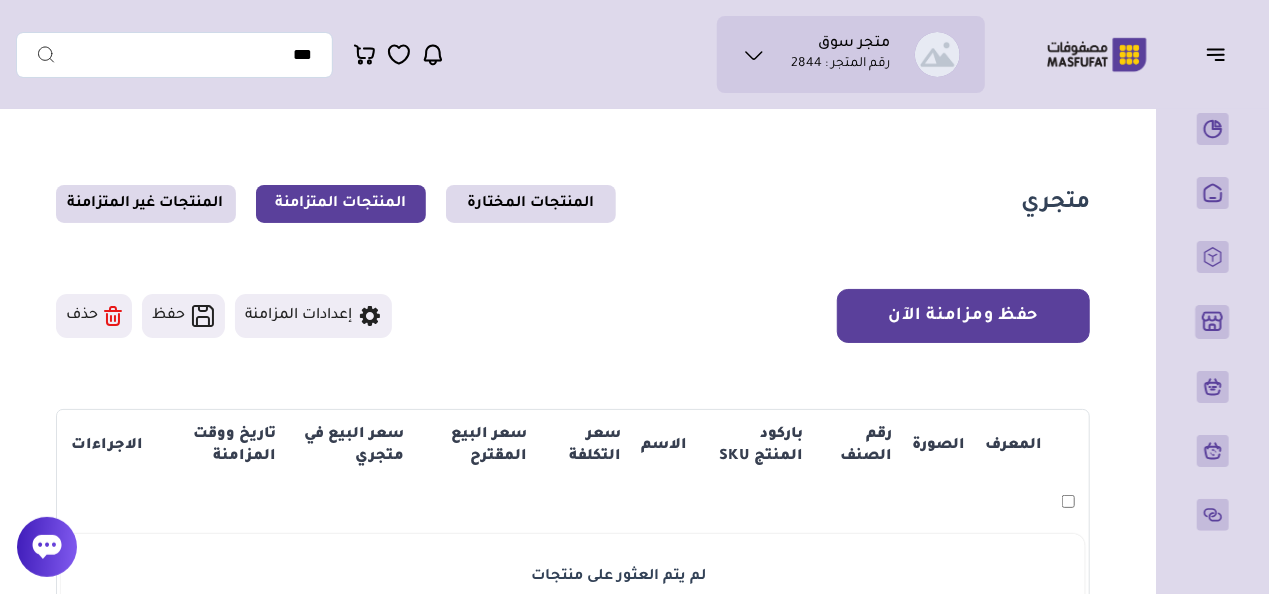 click on "حفظ ومزامنة الآن" at bounding box center (963, 316) 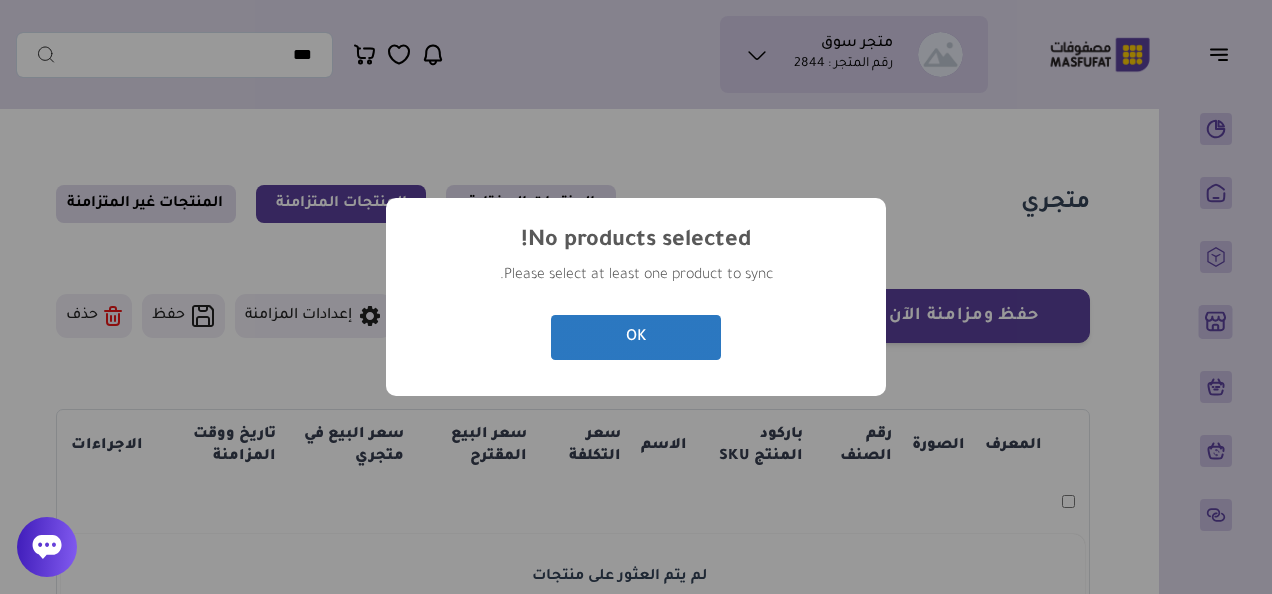 click on "OK" at bounding box center (636, 337) 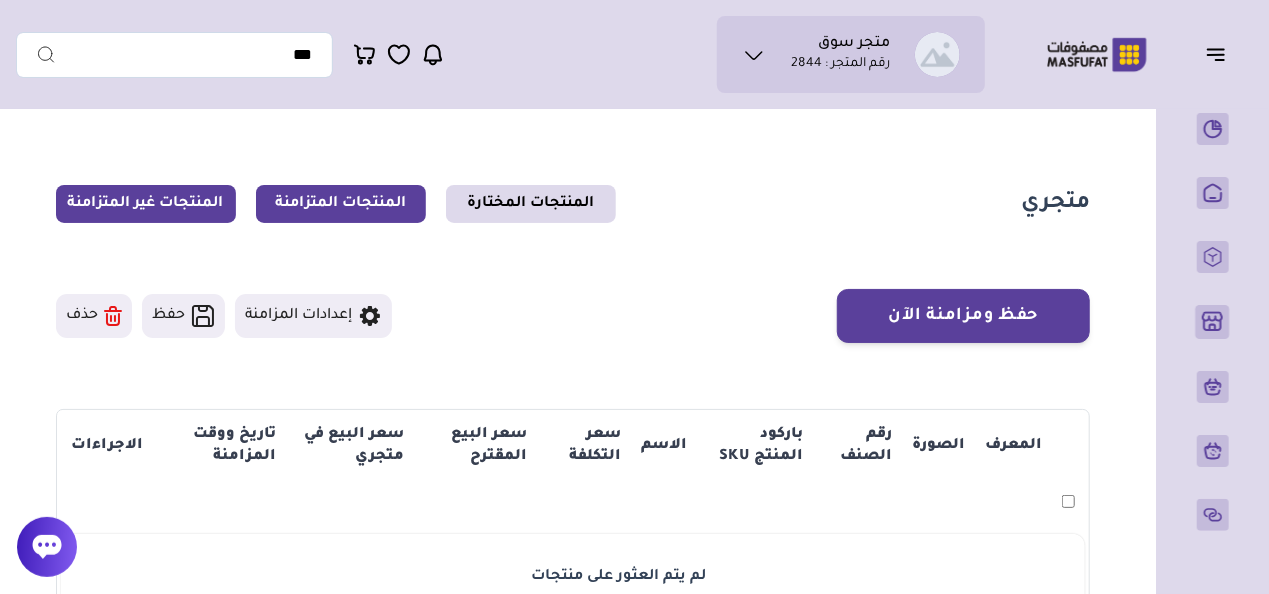 click on "المنتجات غير المتزامنة" at bounding box center [146, 204] 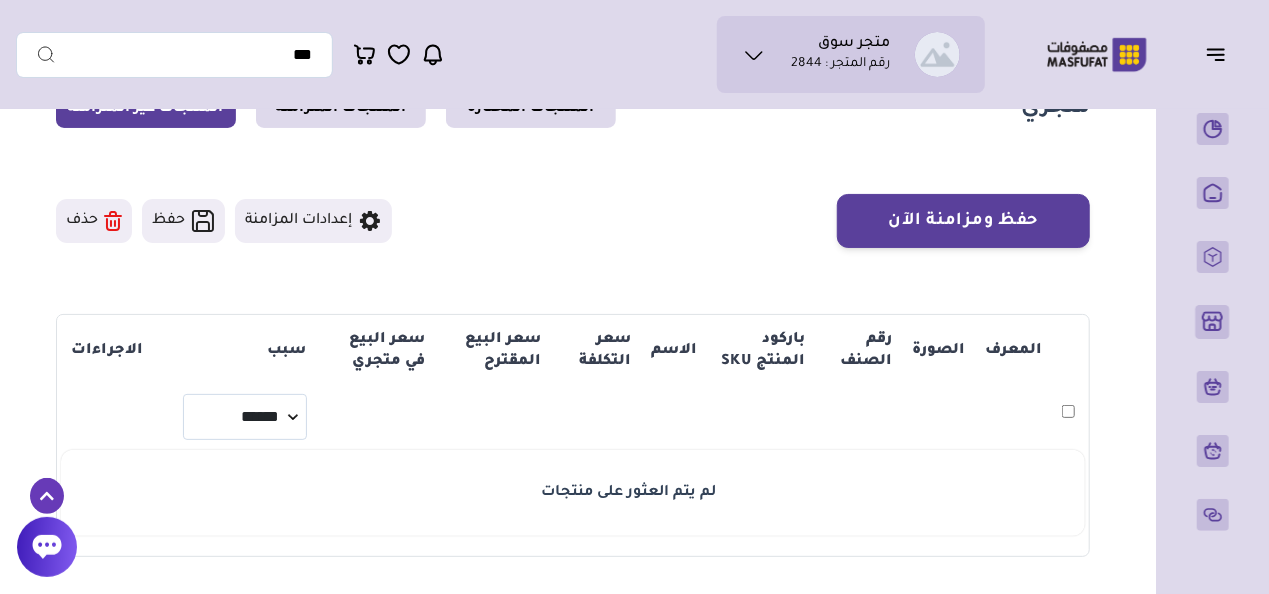 scroll, scrollTop: 0, scrollLeft: 0, axis: both 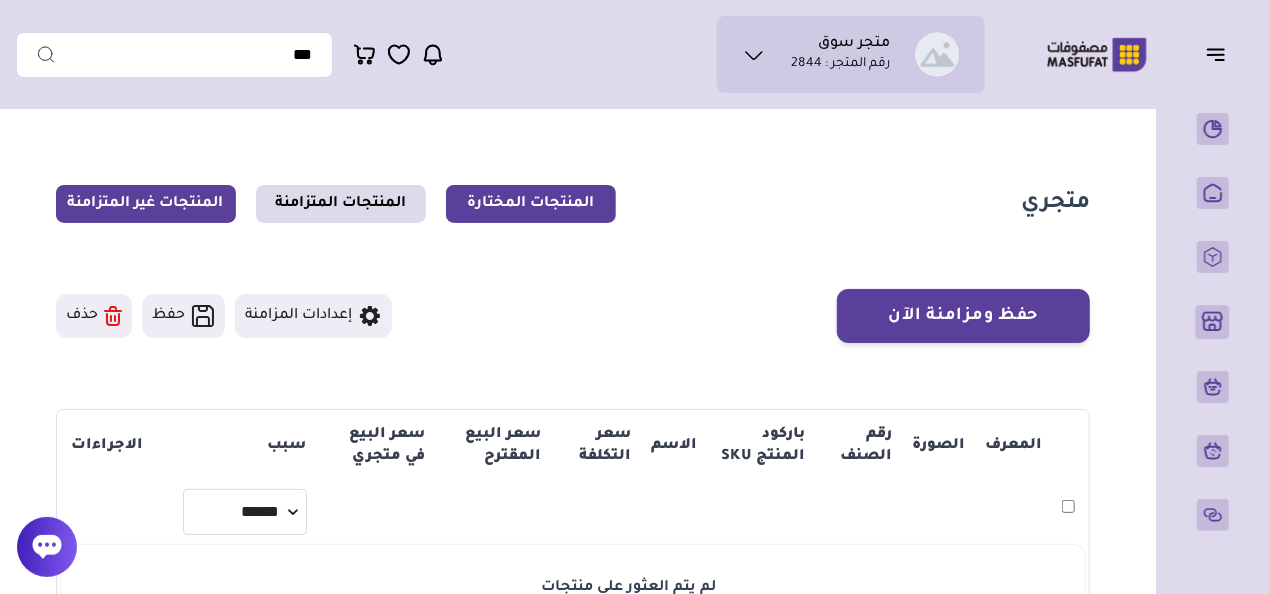 click on "المنتجات المختارة" at bounding box center [531, 204] 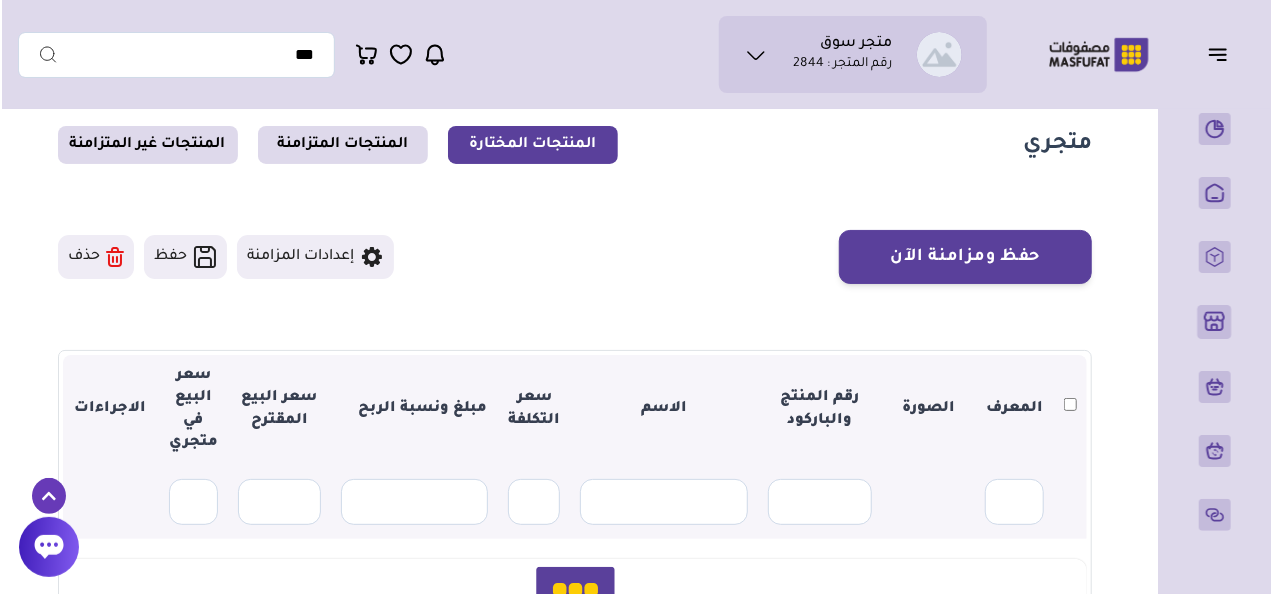 scroll, scrollTop: 100, scrollLeft: 0, axis: vertical 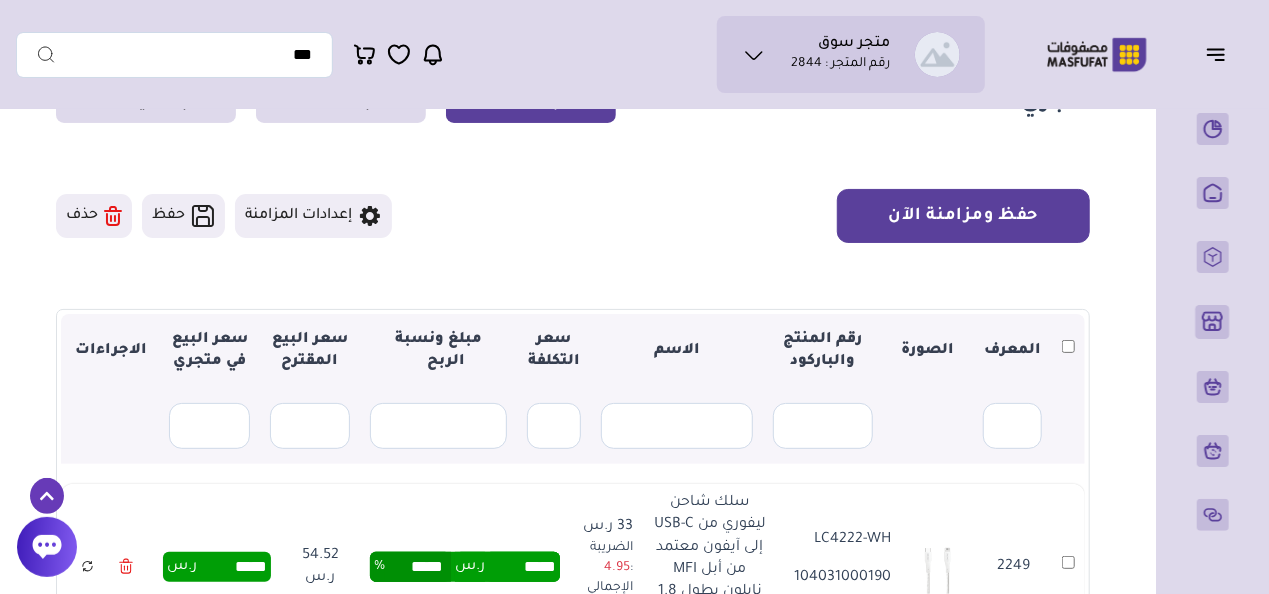 click on "حفظ ومزامنة الآن" at bounding box center [963, 216] 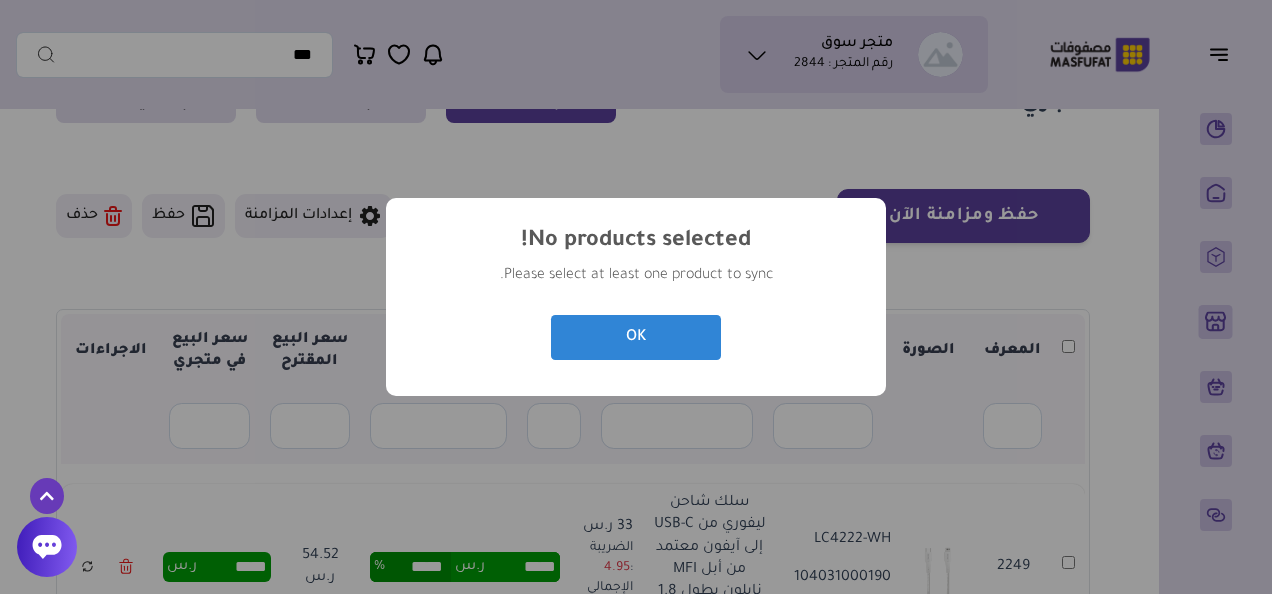 drag, startPoint x: 553, startPoint y: 350, endPoint x: 597, endPoint y: 355, distance: 44.28318 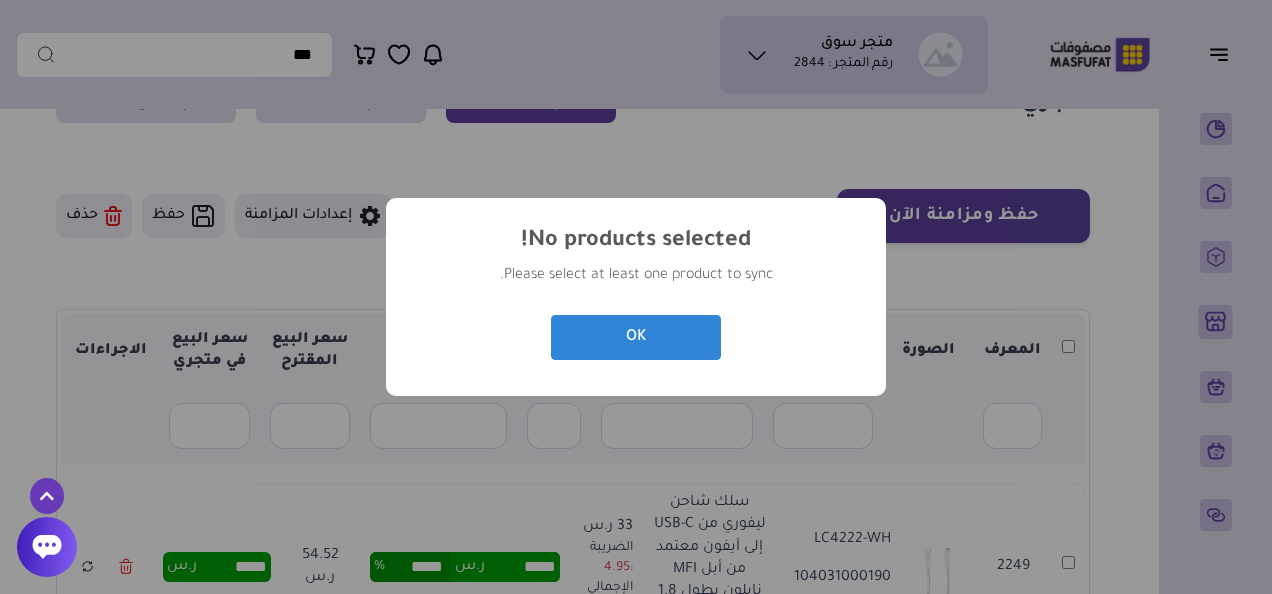 click on "OK" at bounding box center [636, 337] 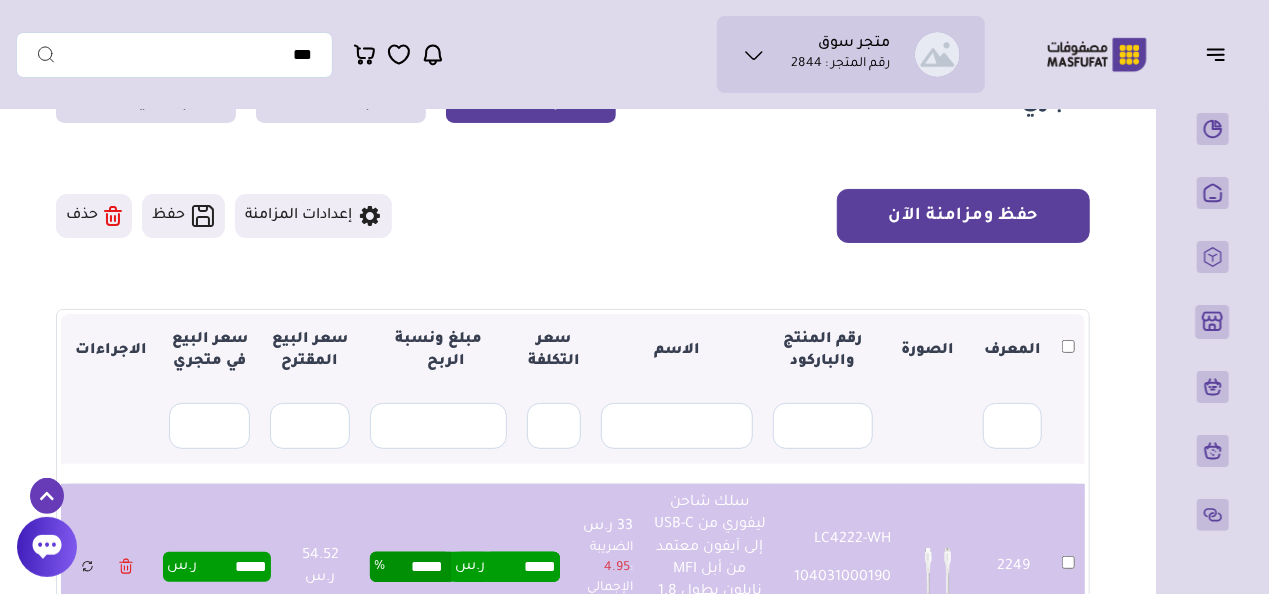 click on "حفظ ومزامنة الآن" at bounding box center [963, 216] 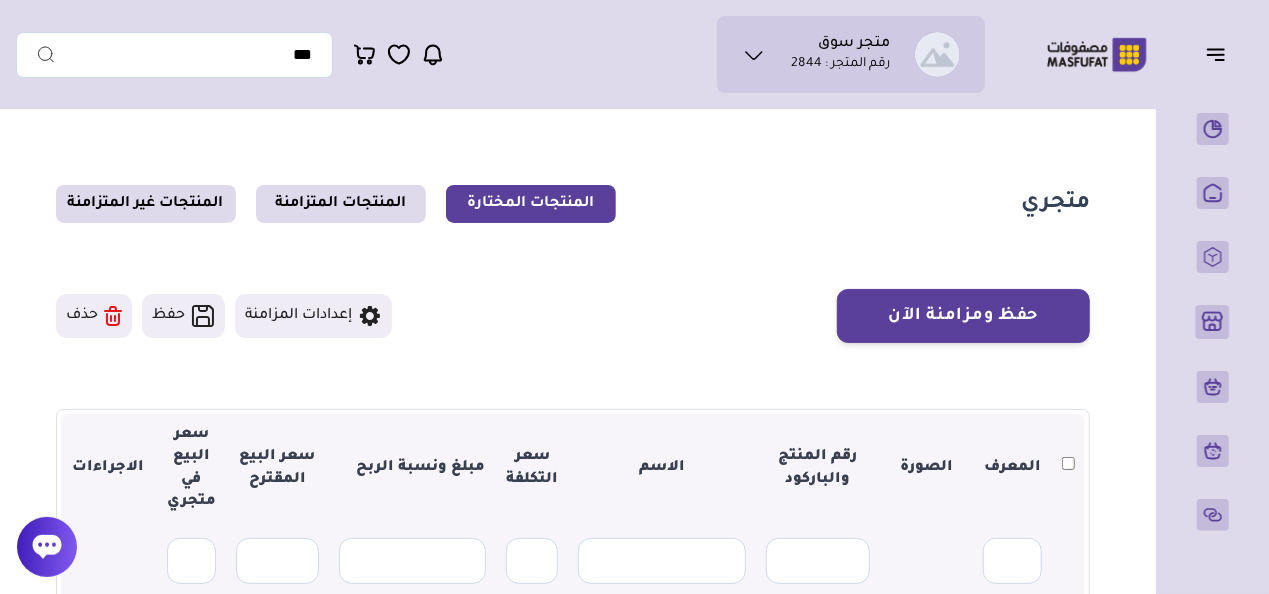 scroll, scrollTop: 100, scrollLeft: 0, axis: vertical 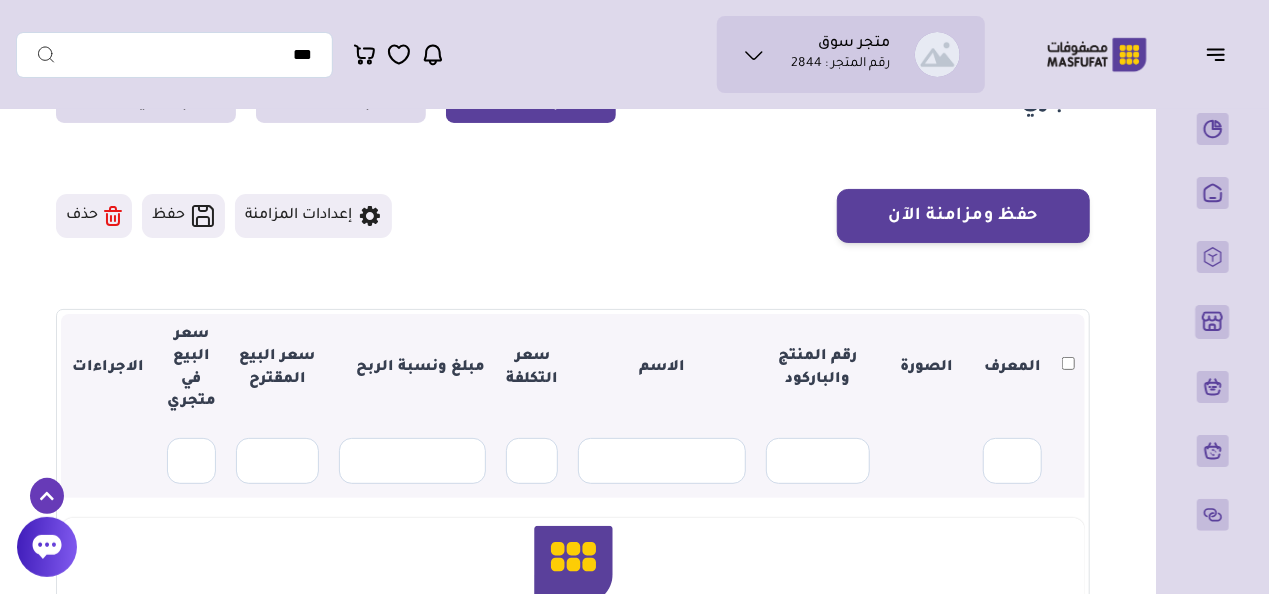 click at bounding box center [47, 496] 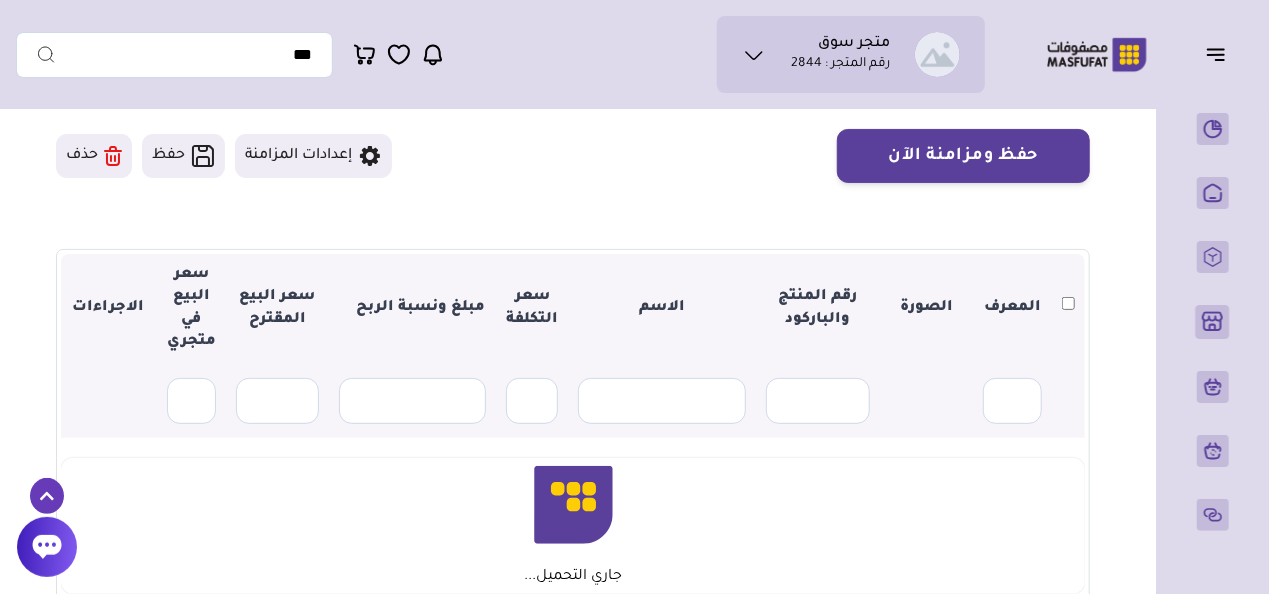 scroll, scrollTop: 300, scrollLeft: 0, axis: vertical 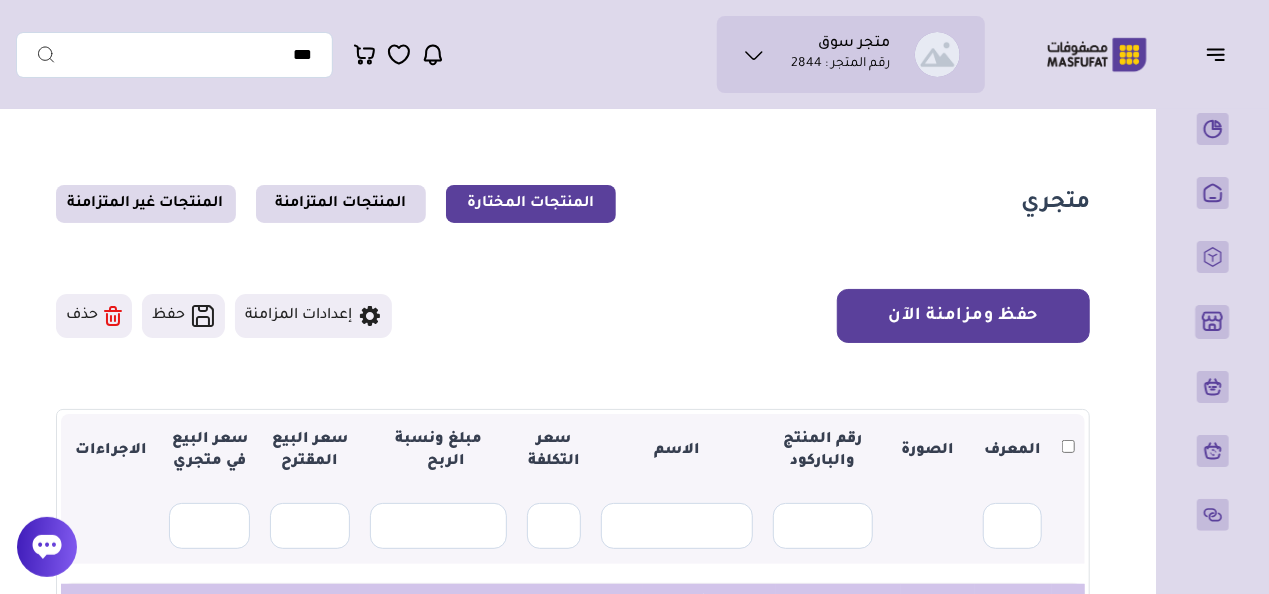 click on "حفظ ومزامنة الآن" at bounding box center (963, 316) 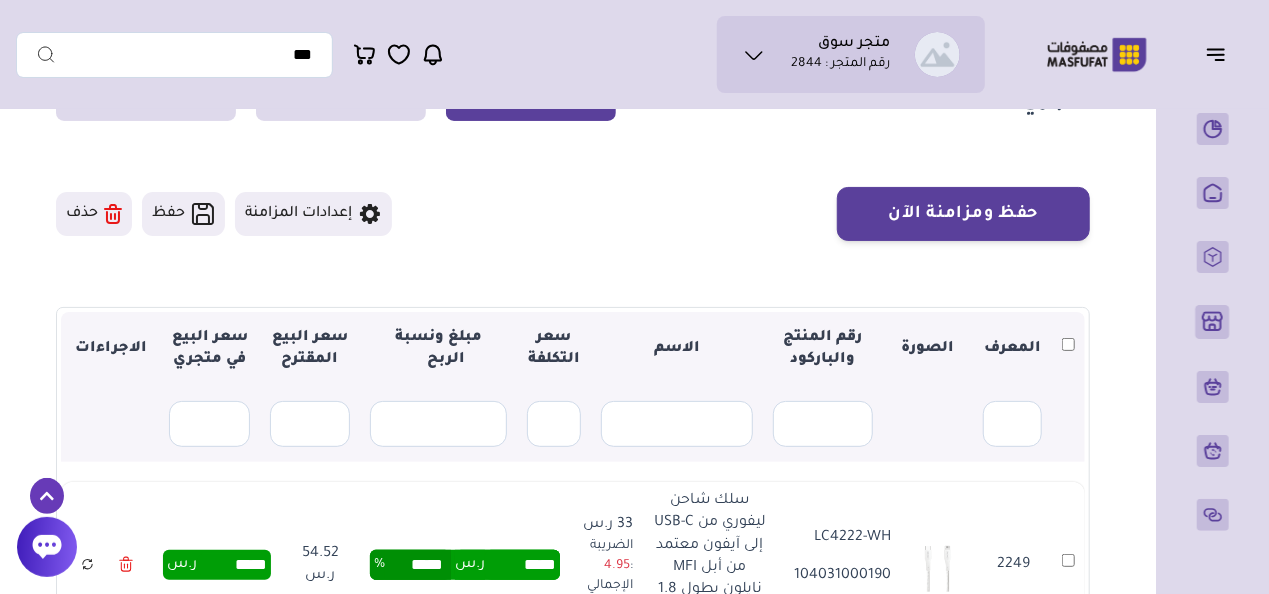 scroll, scrollTop: 200, scrollLeft: 0, axis: vertical 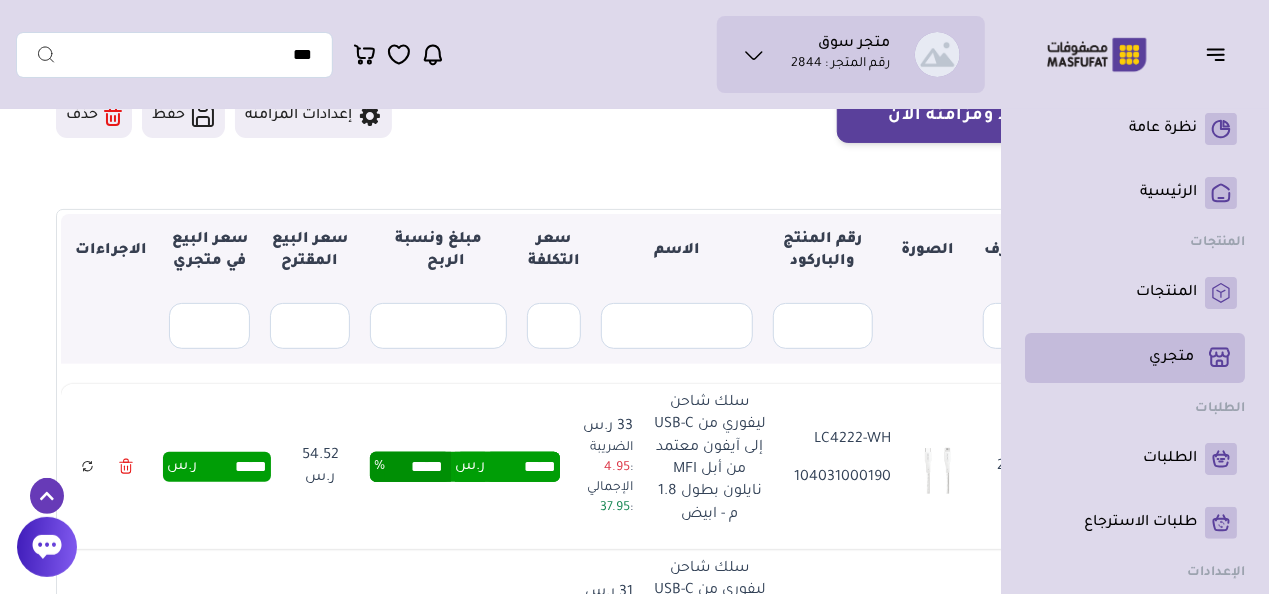 click on "متجري  ( 0 )" at bounding box center (1171, 358) 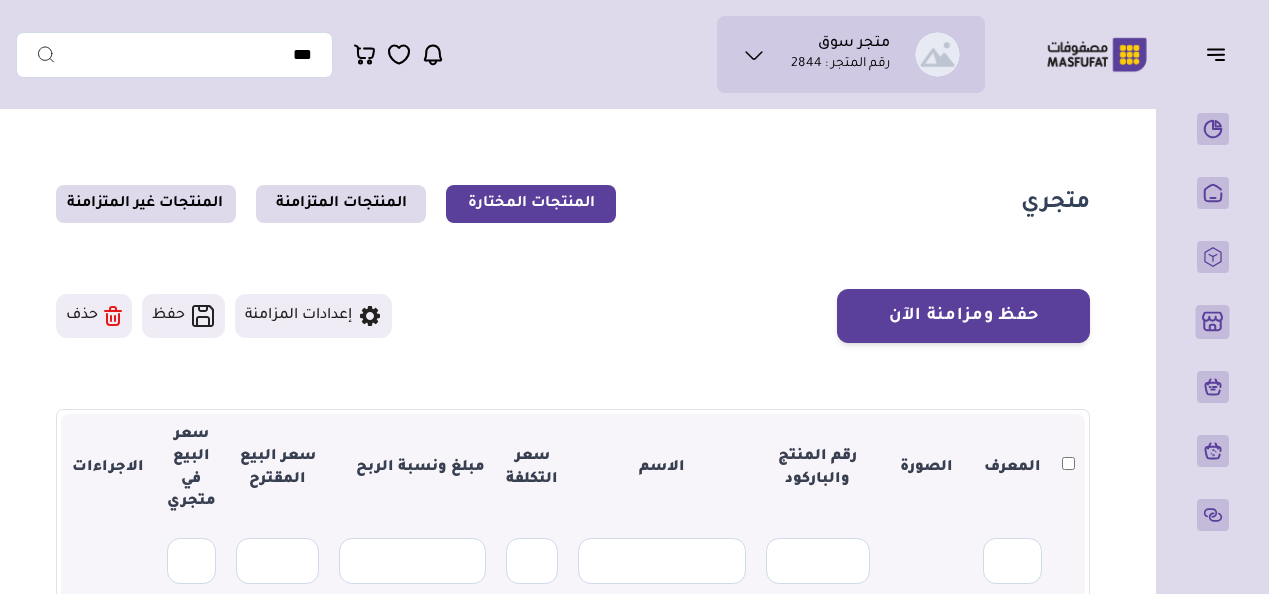scroll, scrollTop: 0, scrollLeft: 0, axis: both 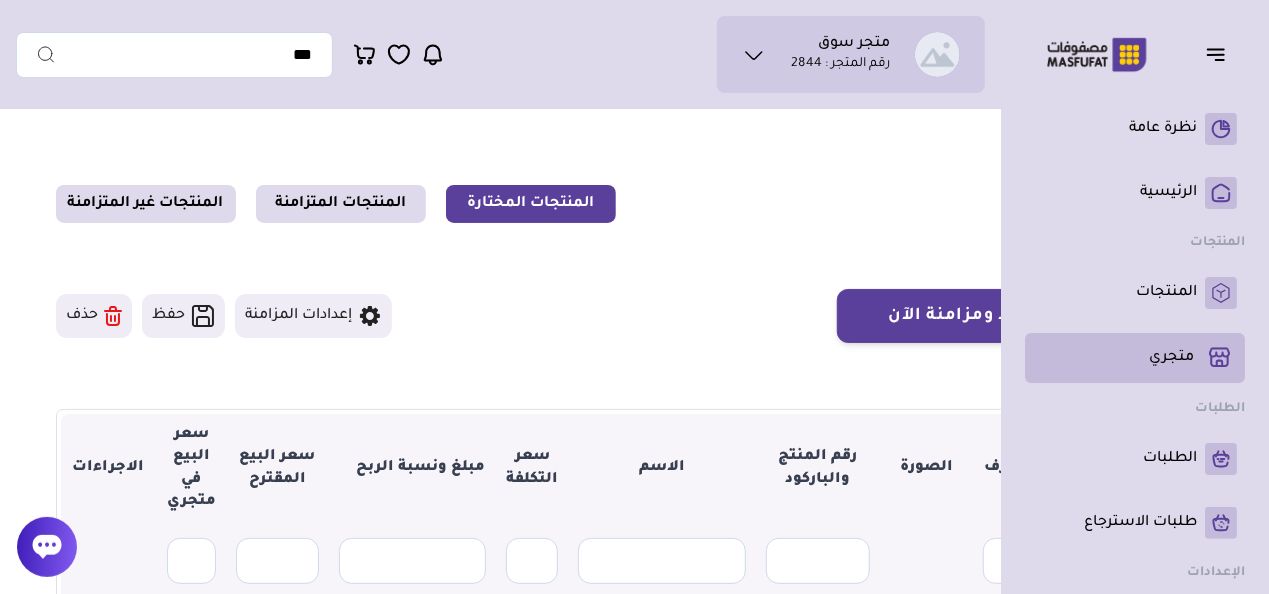 click on "متجري  ( 0 )" at bounding box center [1171, 358] 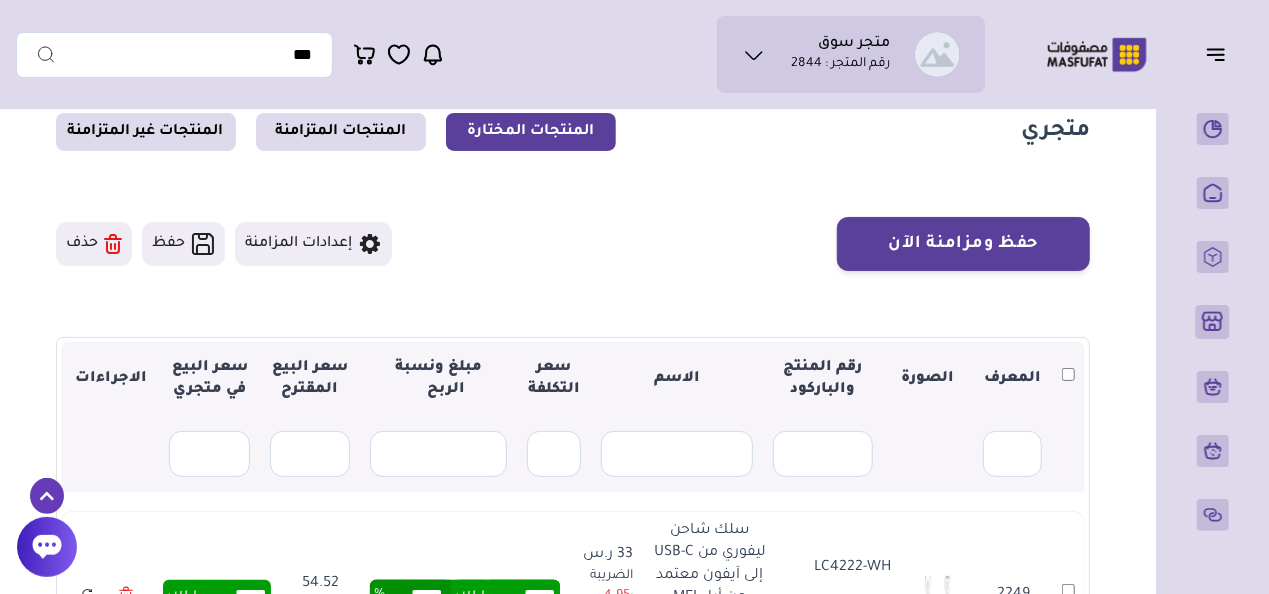 scroll, scrollTop: 100, scrollLeft: 0, axis: vertical 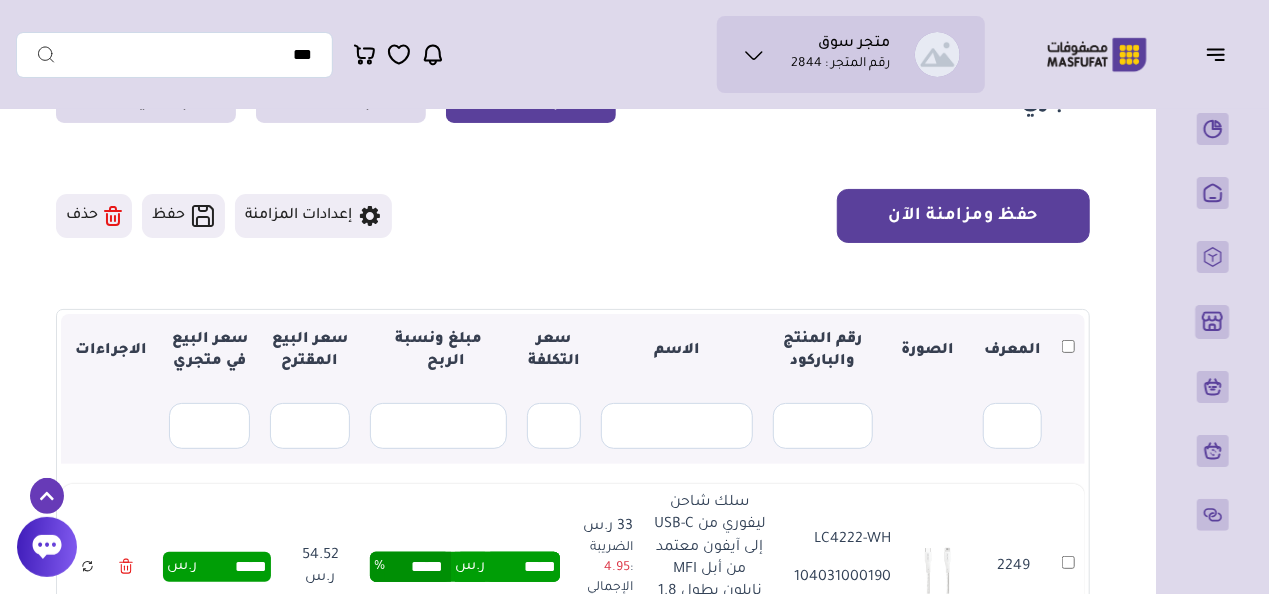 click on "حفظ ومزامنة الآن" at bounding box center (963, 216) 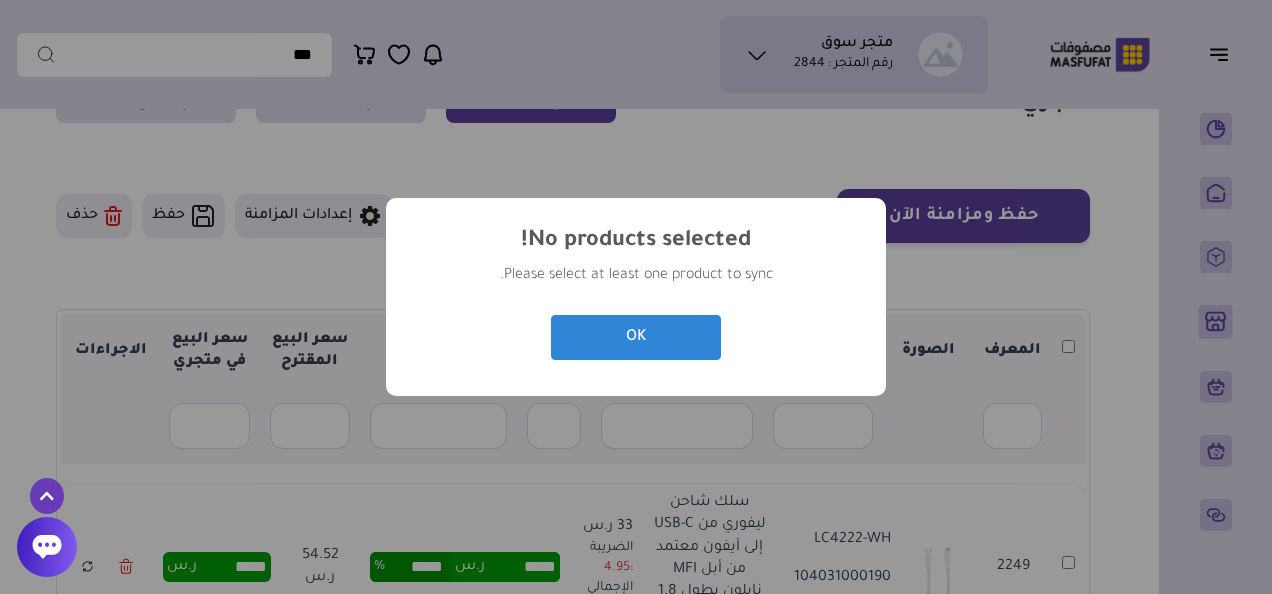 click on "OK Cancel" at bounding box center [635, 338] 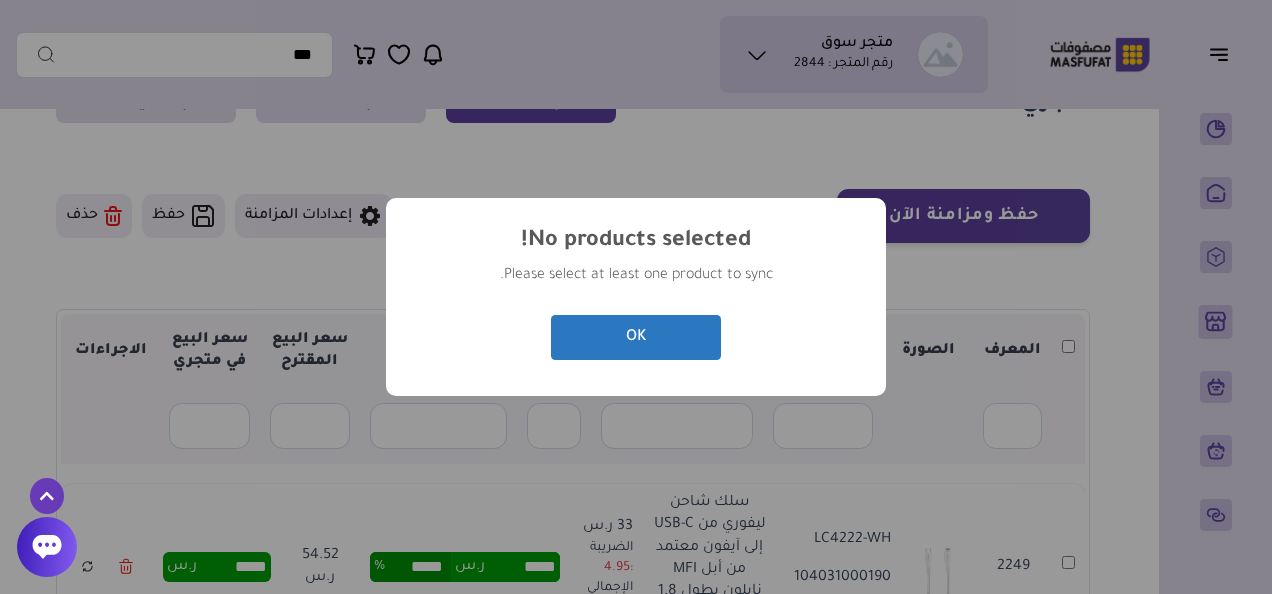 click on "OK" at bounding box center (636, 337) 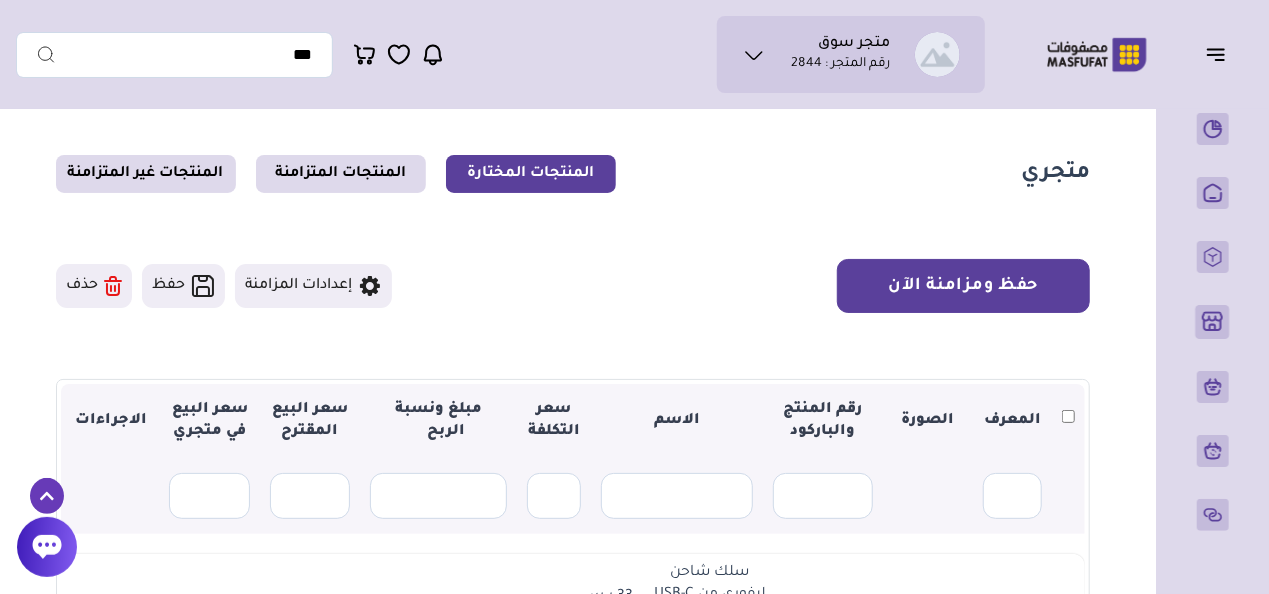 scroll, scrollTop: 0, scrollLeft: 0, axis: both 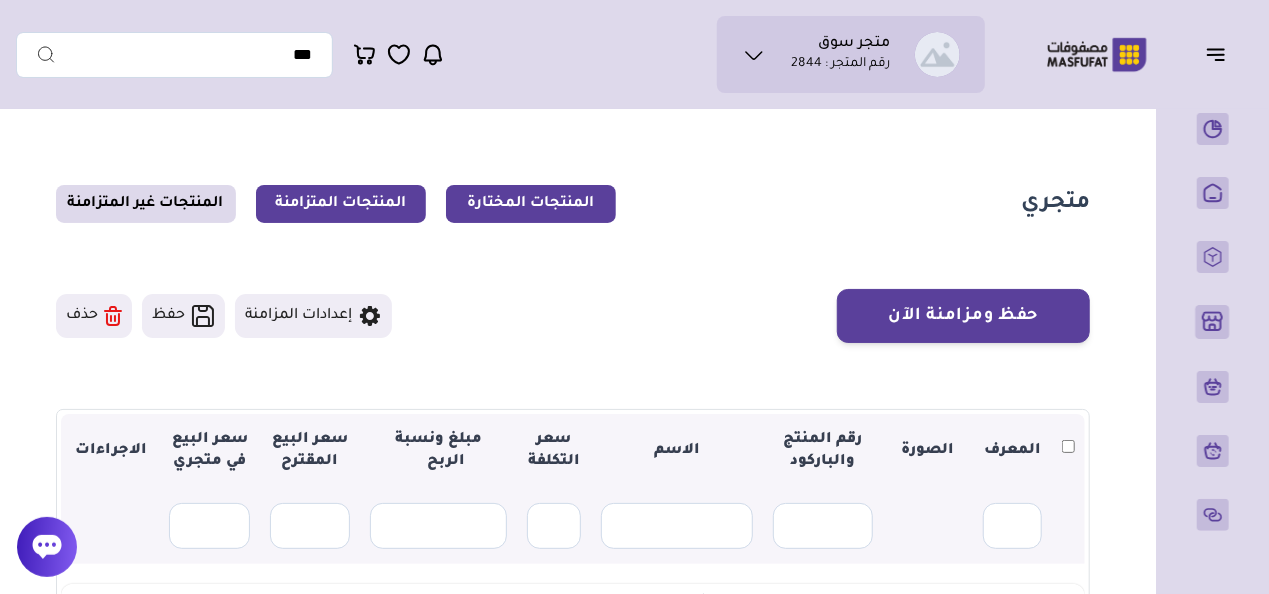 click on "المنتجات المتزامنة" at bounding box center [341, 204] 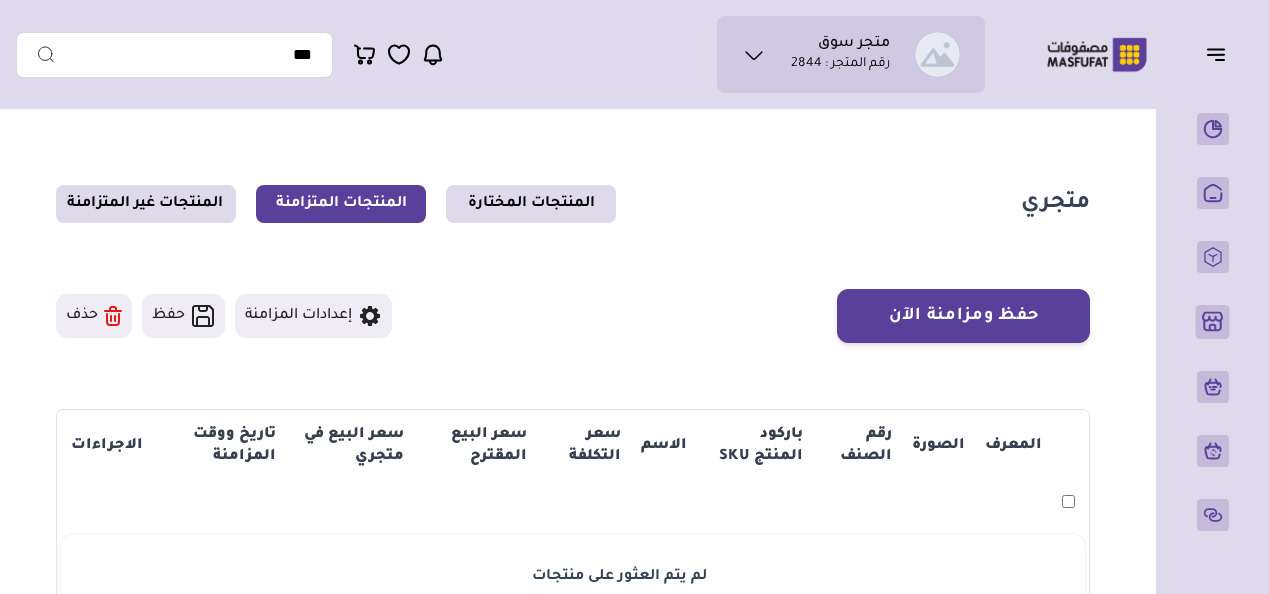 scroll, scrollTop: 0, scrollLeft: 0, axis: both 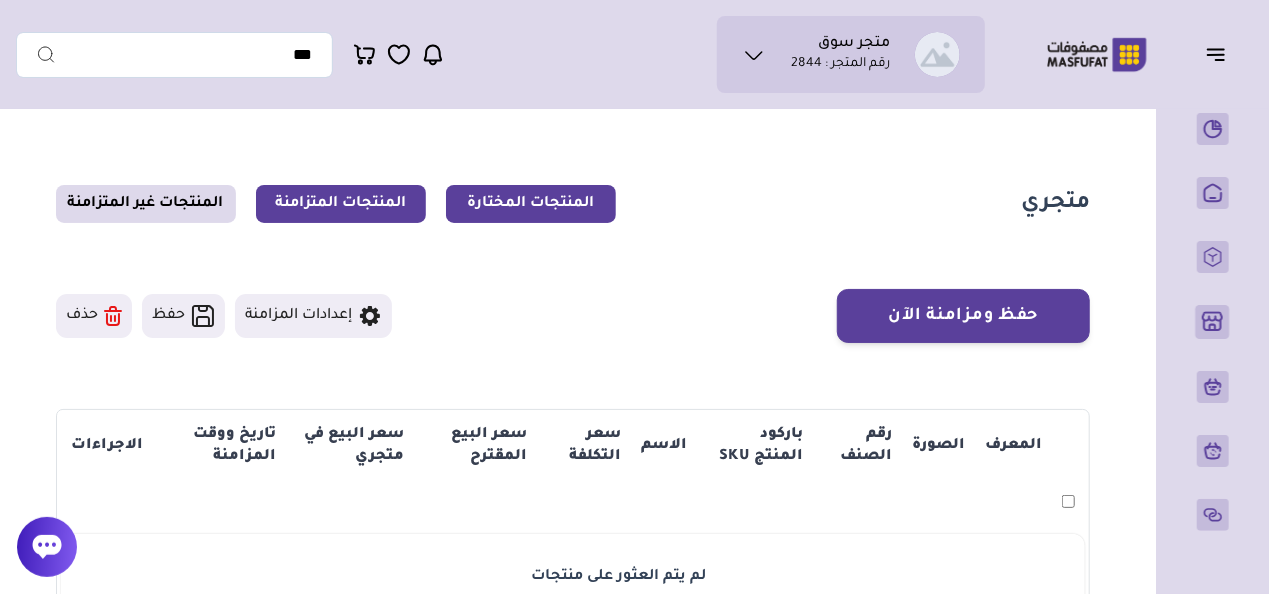 click on "المنتجات المختارة" at bounding box center [531, 204] 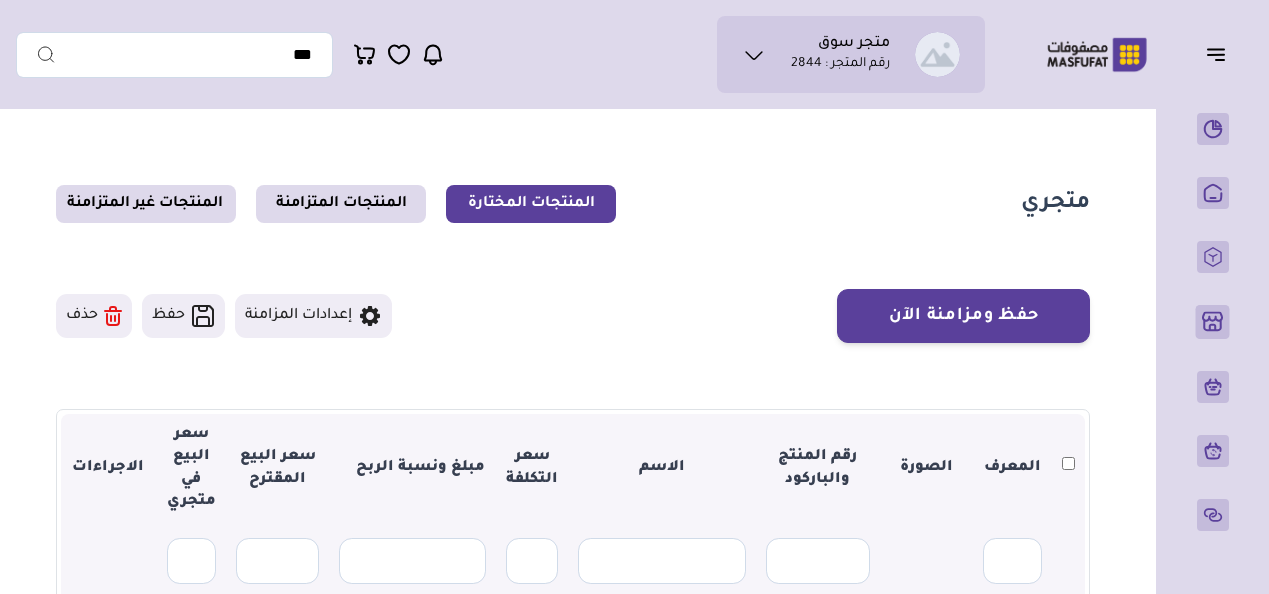 scroll, scrollTop: 0, scrollLeft: 0, axis: both 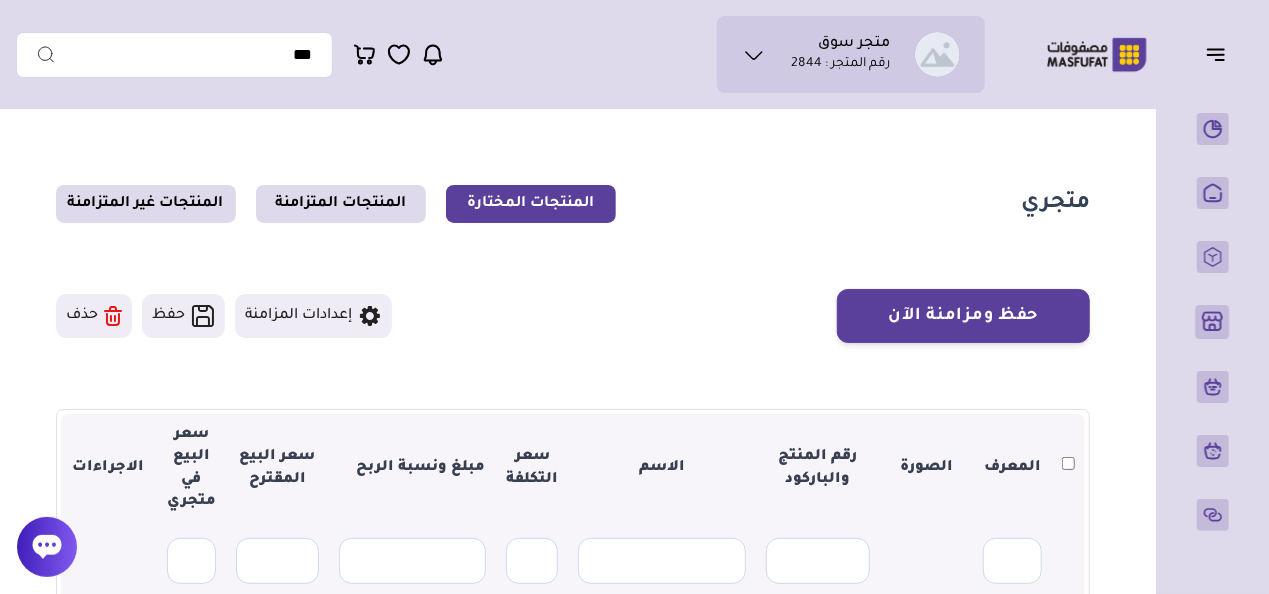 click at bounding box center [1097, 54] 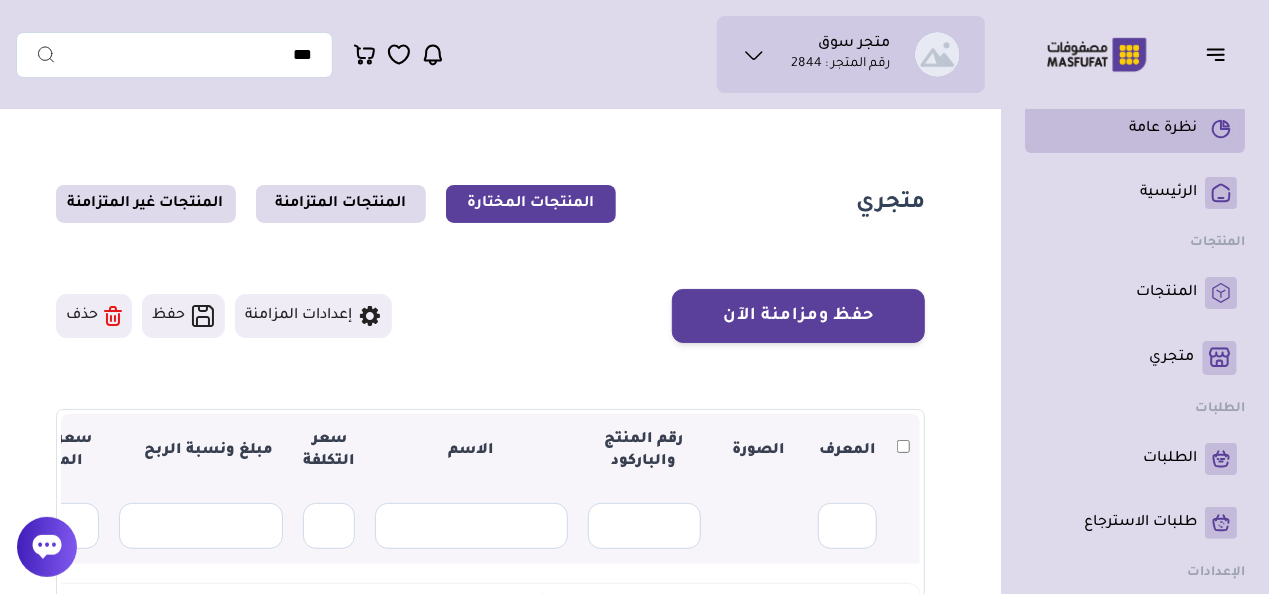 click on "نظرة عامة" at bounding box center (1135, 129) 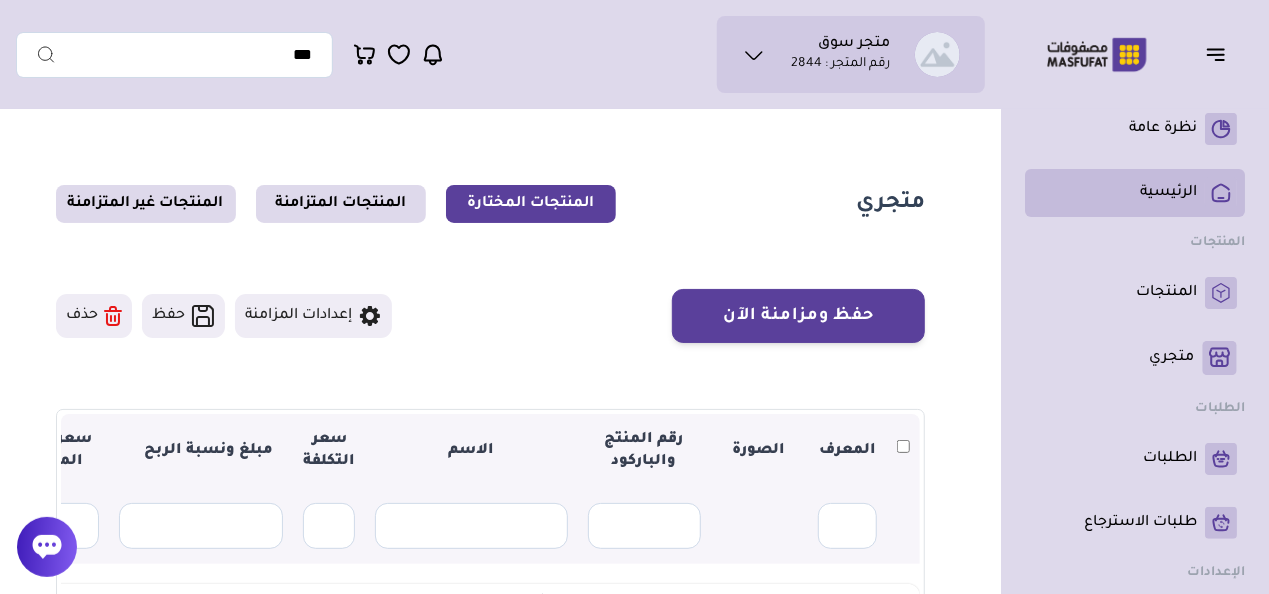click on "الرئيسية" at bounding box center (1135, 193) 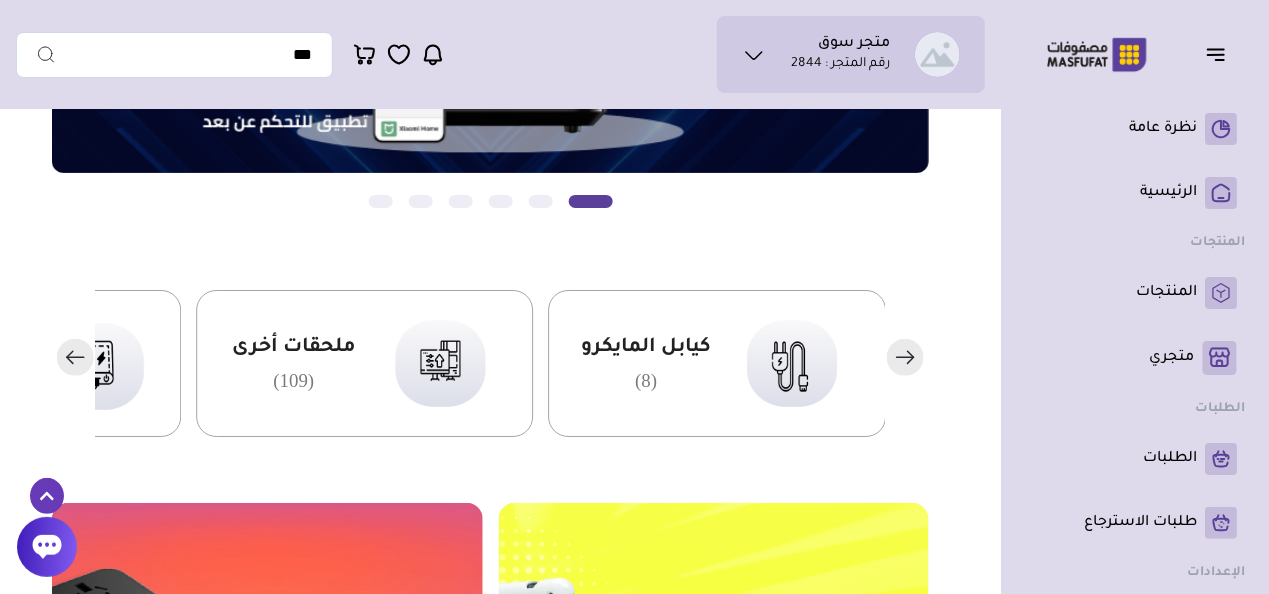 scroll, scrollTop: 400, scrollLeft: 0, axis: vertical 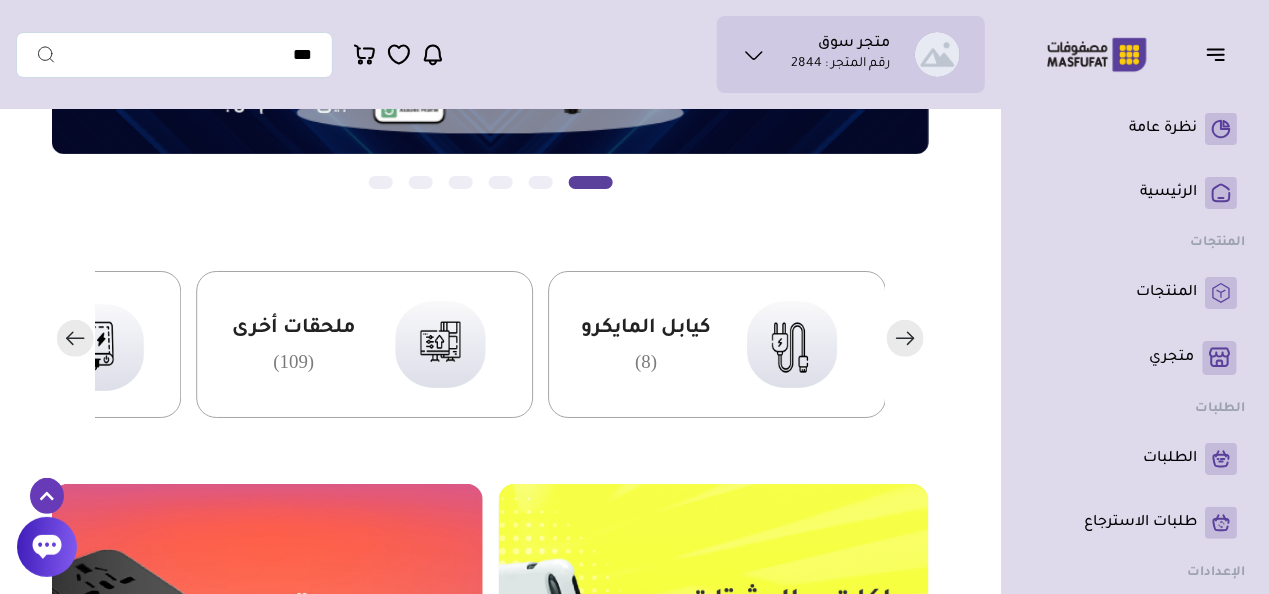 click on "كيابل المايكرو
(8)" at bounding box center (646, 344) 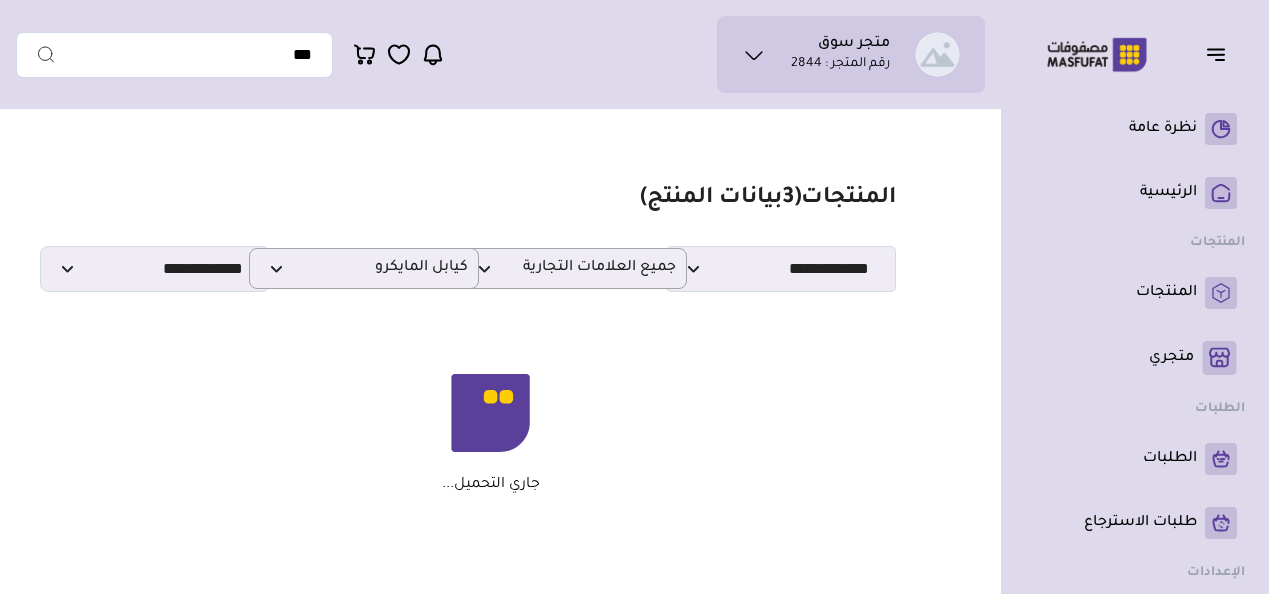 scroll, scrollTop: 0, scrollLeft: 0, axis: both 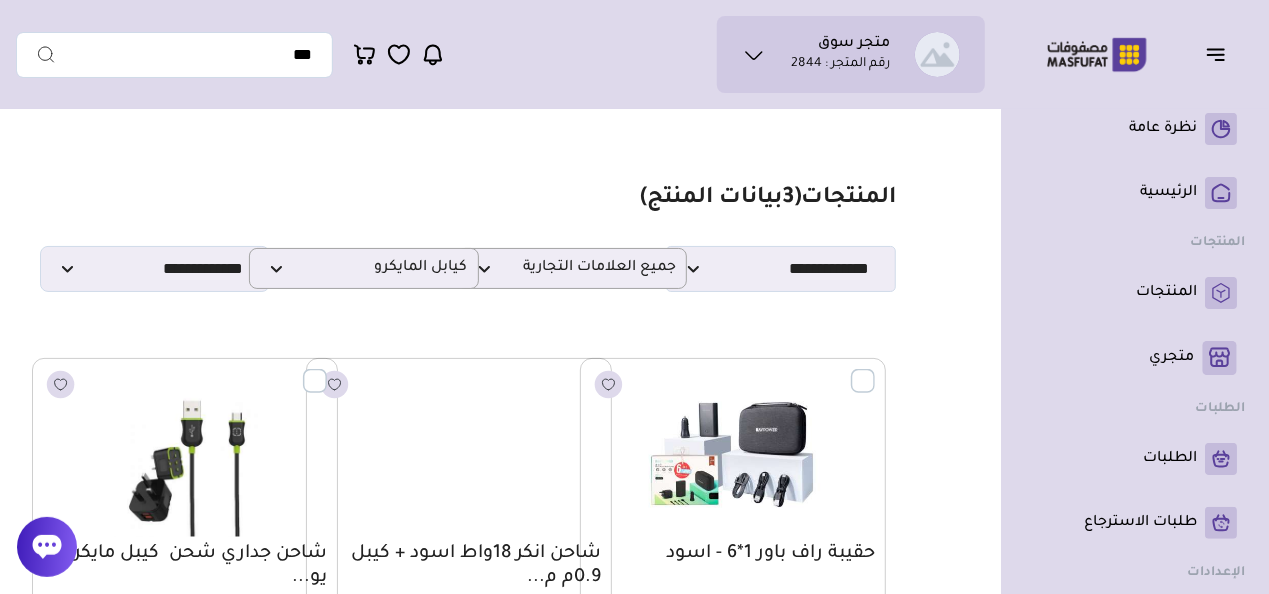 click at bounding box center (875, 370) 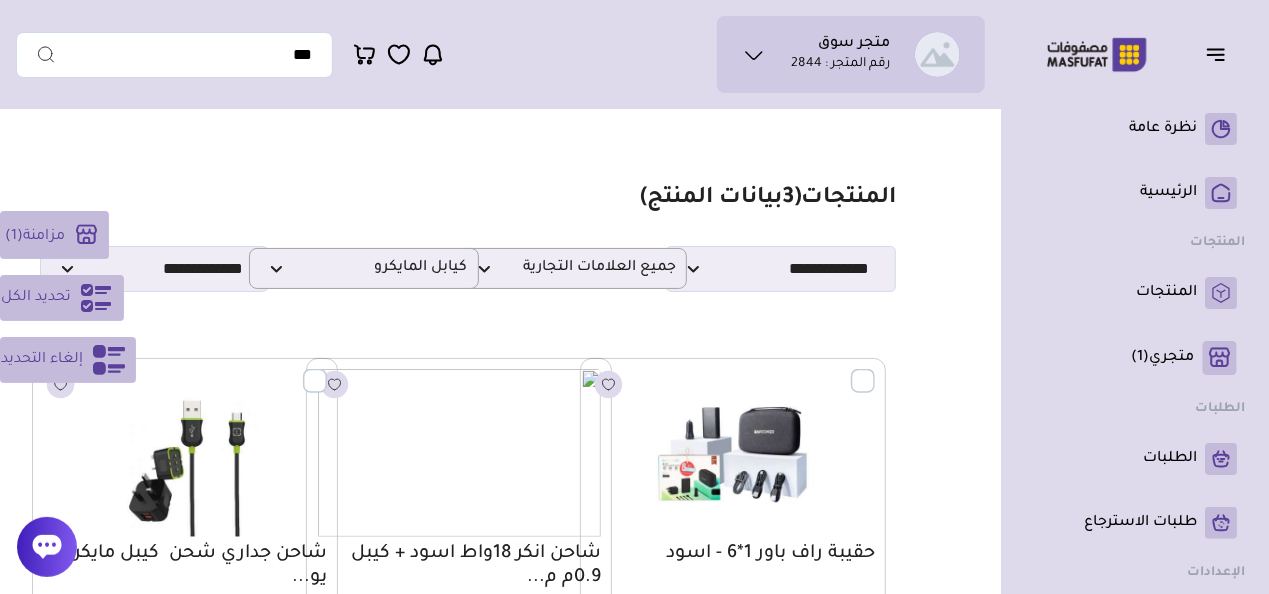 click 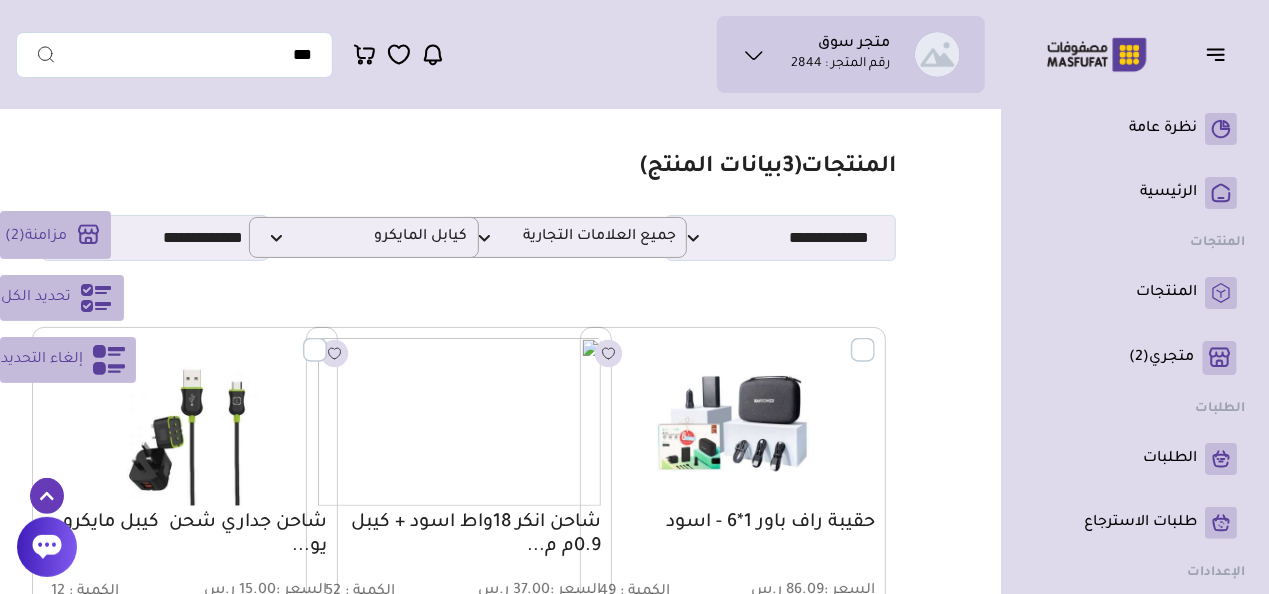 scroll, scrollTop: 0, scrollLeft: 0, axis: both 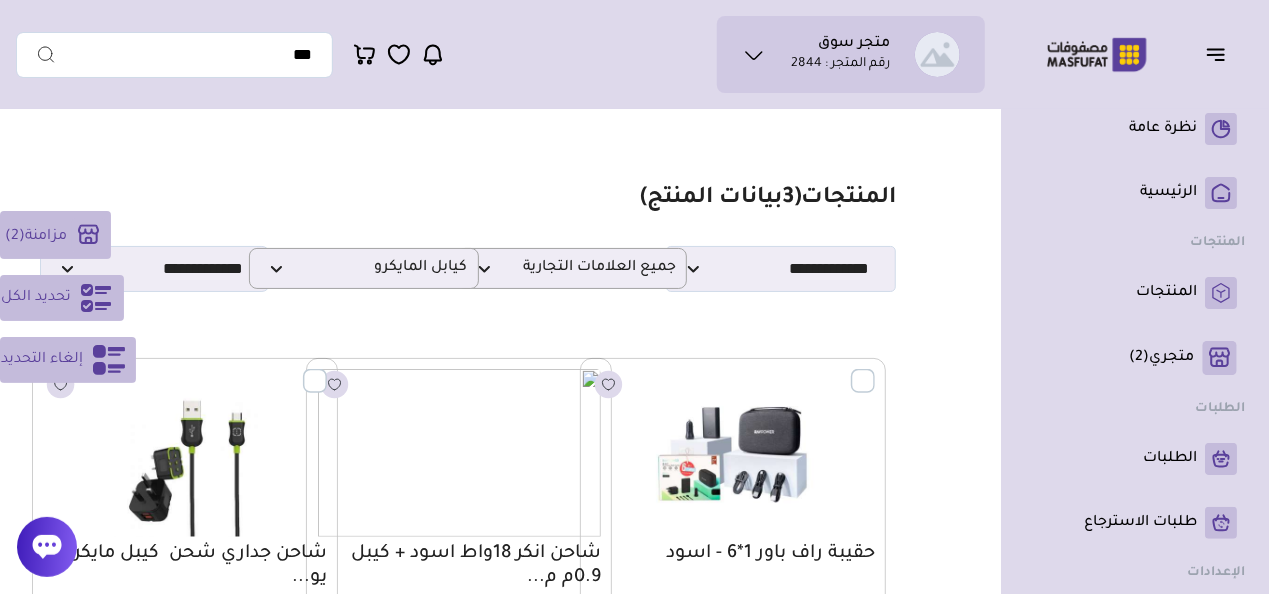 click on "متجر سوق
رقم المتجر : 2844" at bounding box center (851, 54) 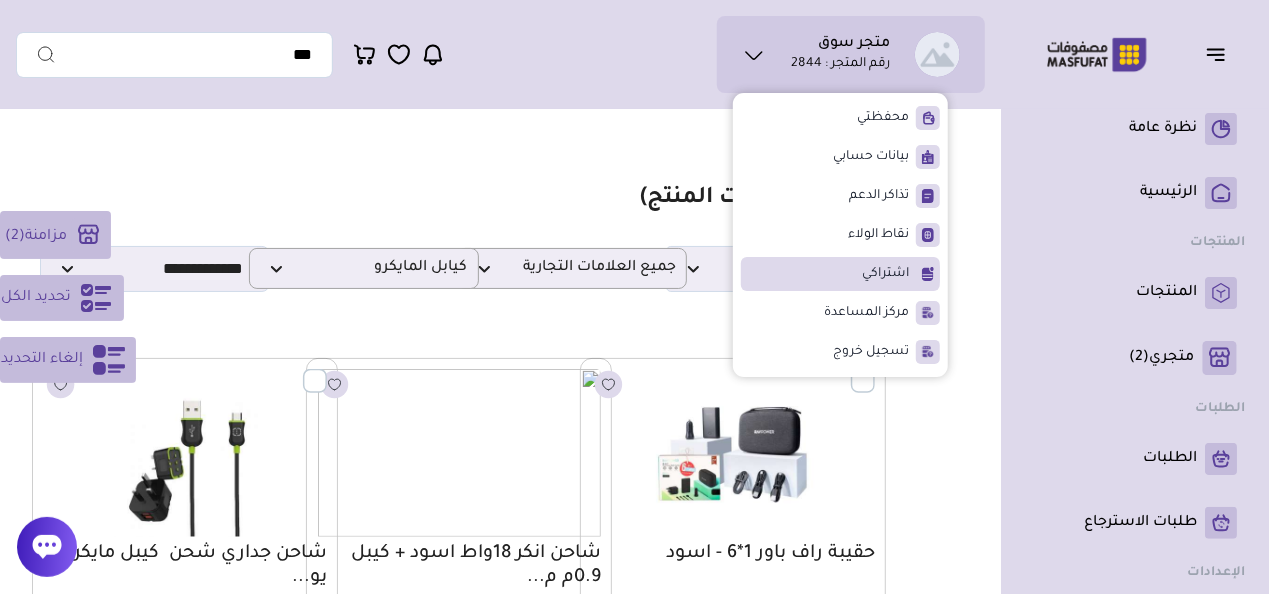 click on "اشتراكي" at bounding box center [840, 274] 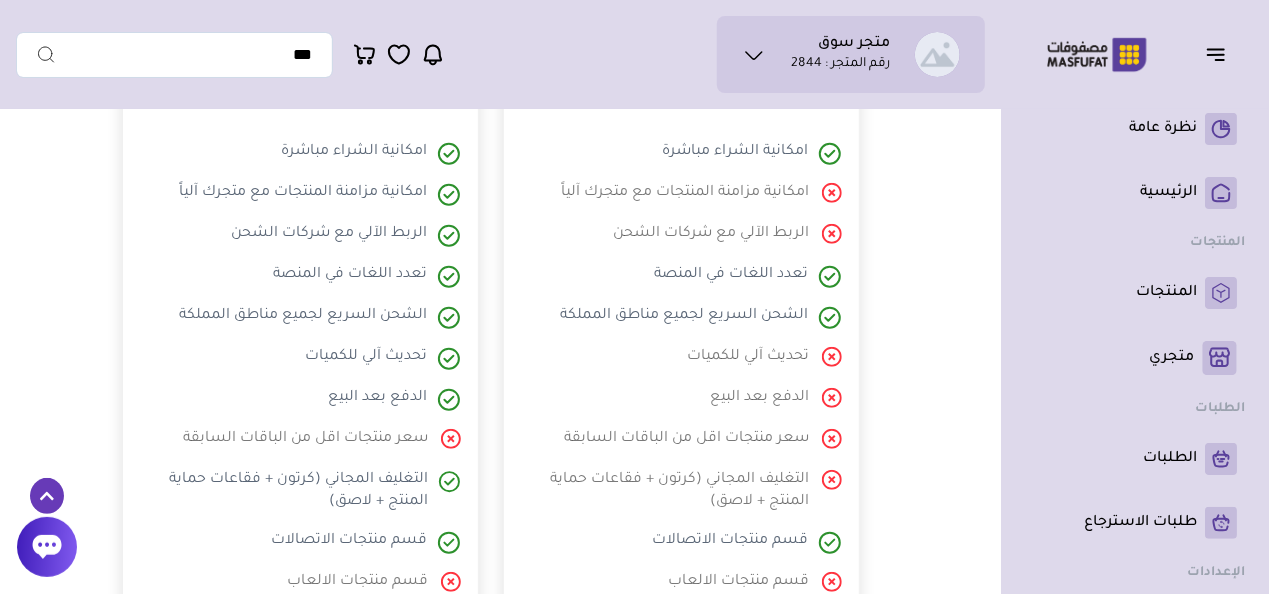 scroll, scrollTop: 800, scrollLeft: 0, axis: vertical 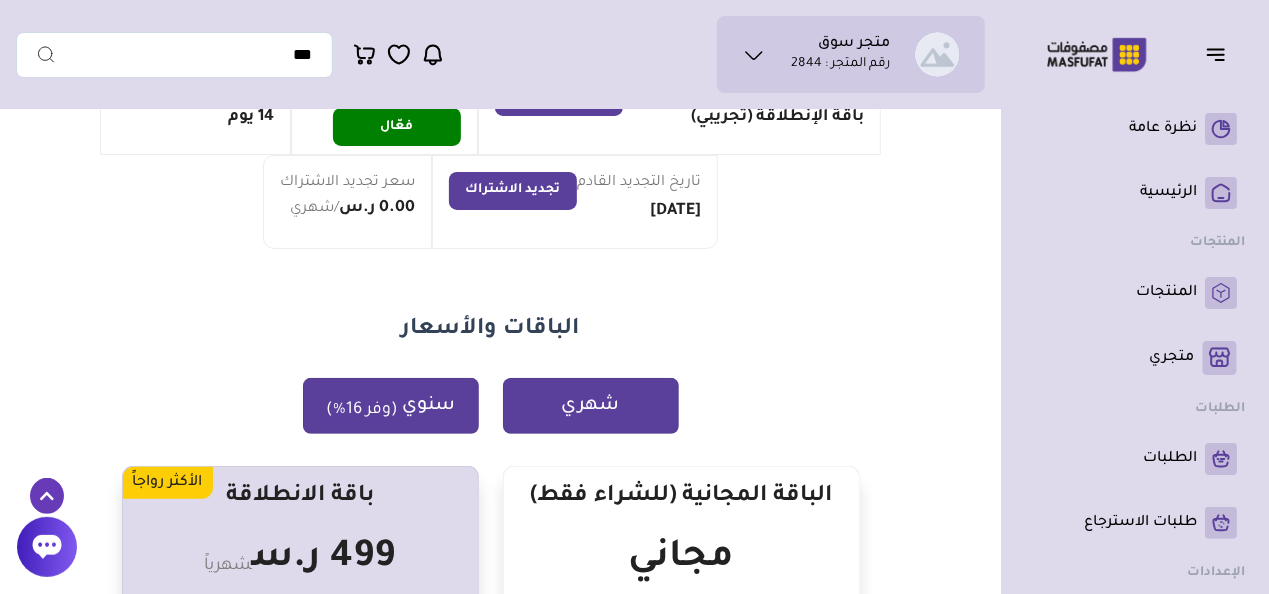 click on "سنوي
(وفر 16%)" at bounding box center (391, 406) 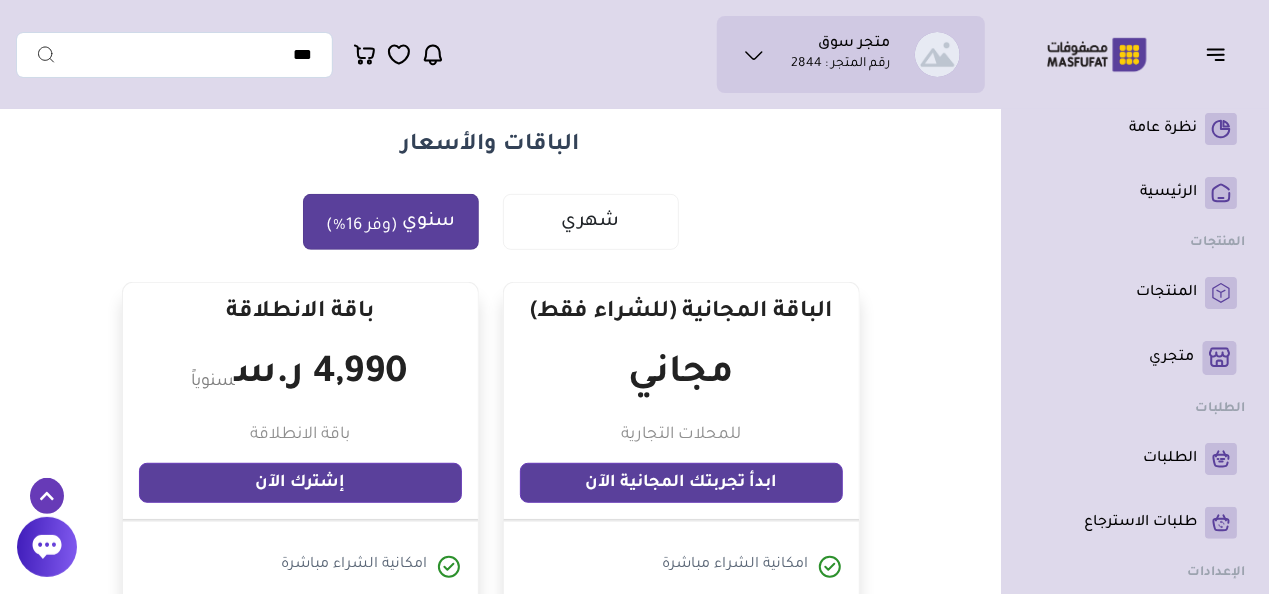 scroll, scrollTop: 500, scrollLeft: 0, axis: vertical 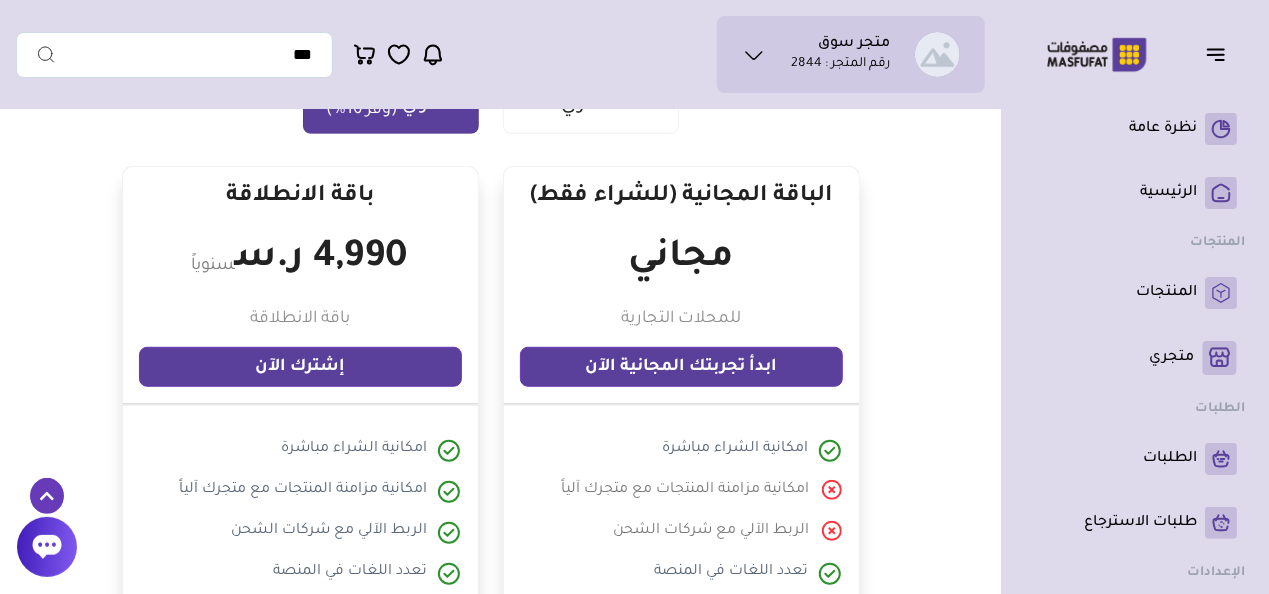 click on "ابدأ تجربتك المجانية الآن" at bounding box center [681, 367] 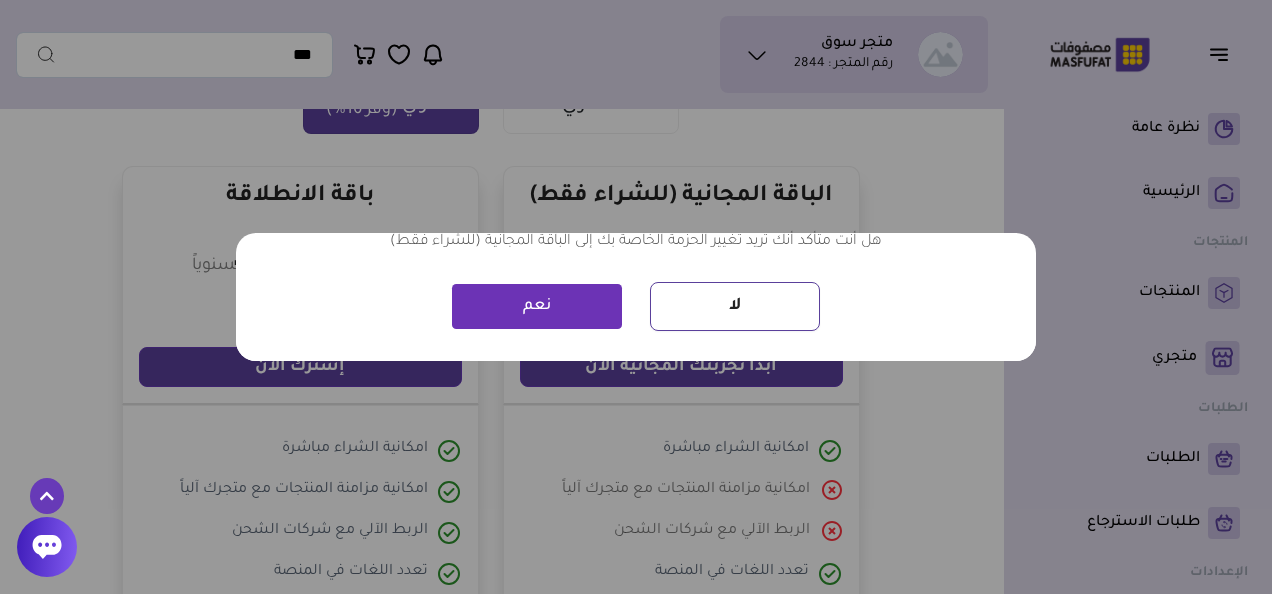 click on "لا" at bounding box center (735, 307) 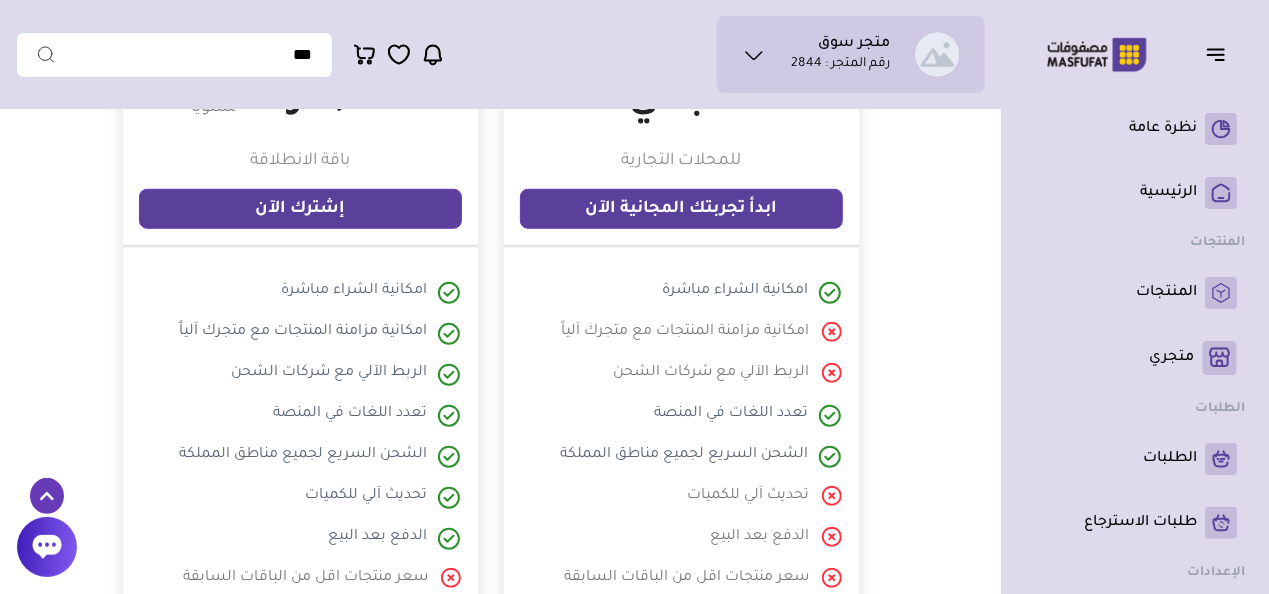 scroll, scrollTop: 600, scrollLeft: 0, axis: vertical 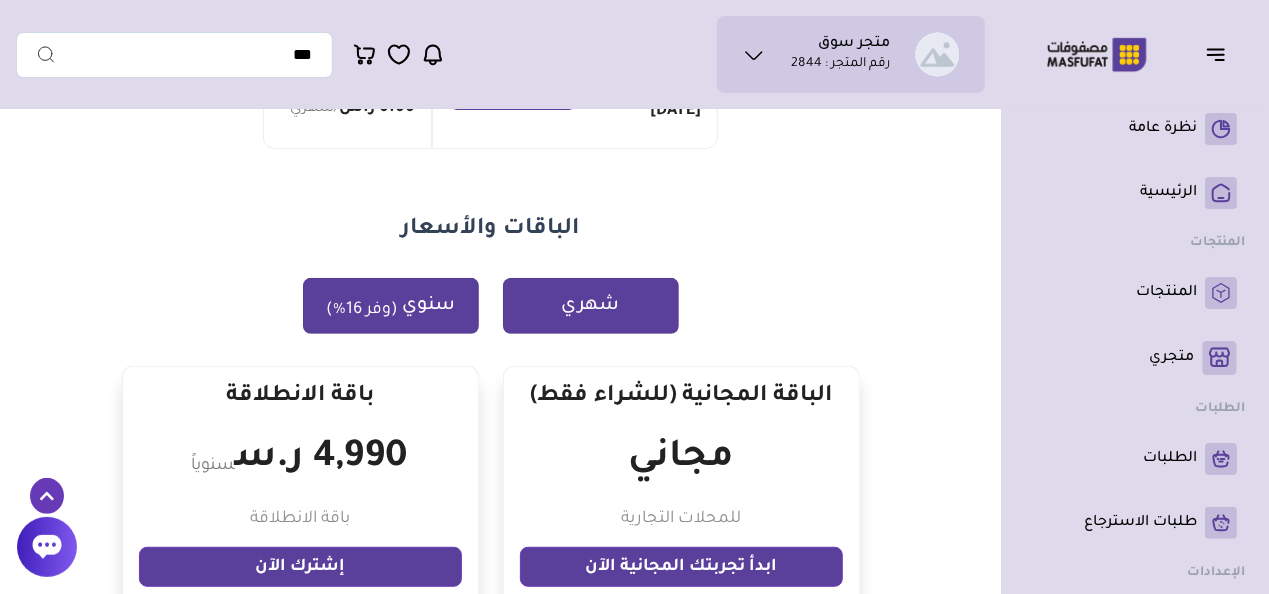 click on "شهري" at bounding box center [591, 306] 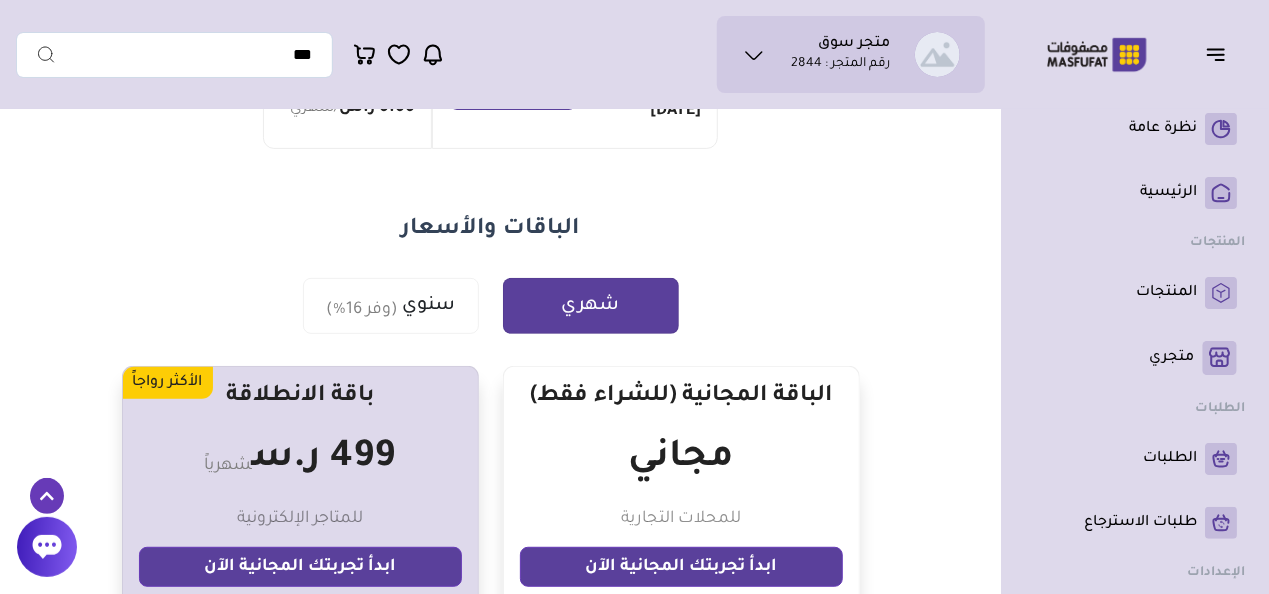 click on "الباقات والأسعار
شهري
سنوي
(وفر 16%)" at bounding box center [490, 274] 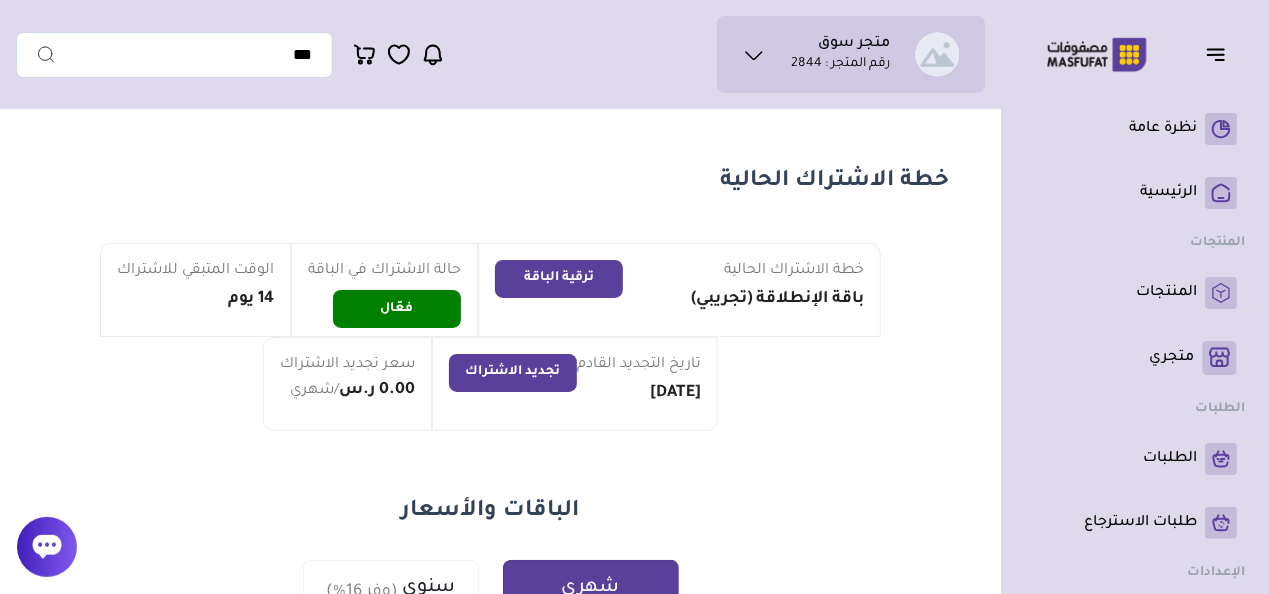 scroll, scrollTop: 0, scrollLeft: 0, axis: both 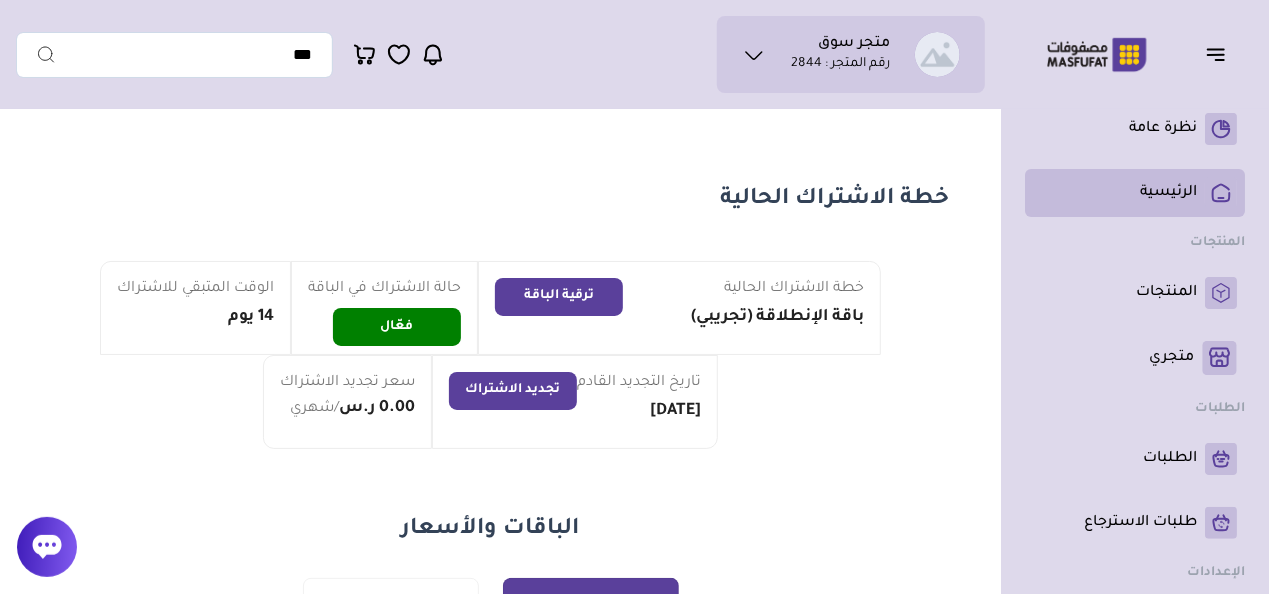 click on "الرئيسية" at bounding box center [1135, 193] 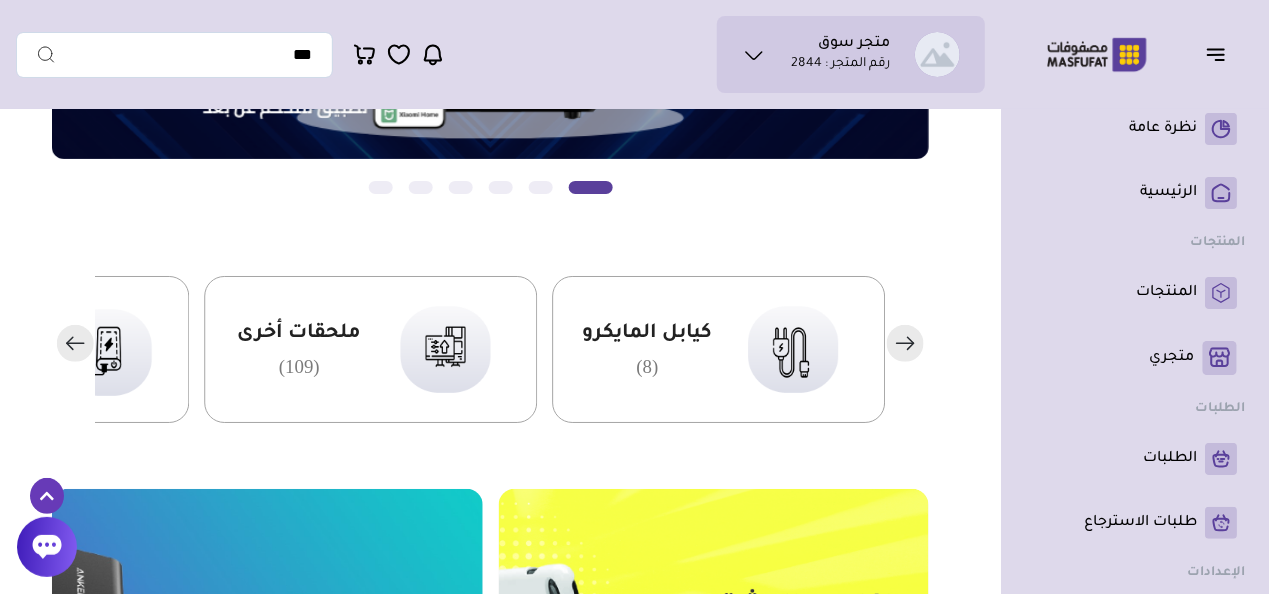 scroll, scrollTop: 400, scrollLeft: 0, axis: vertical 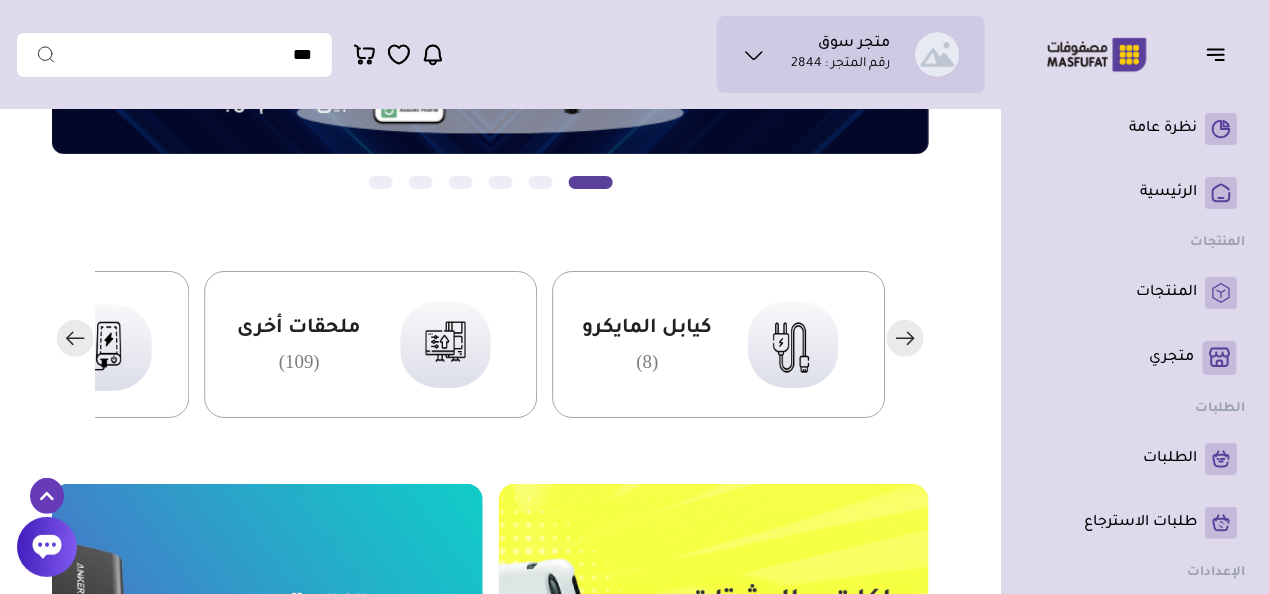 click at bounding box center (541, 182) 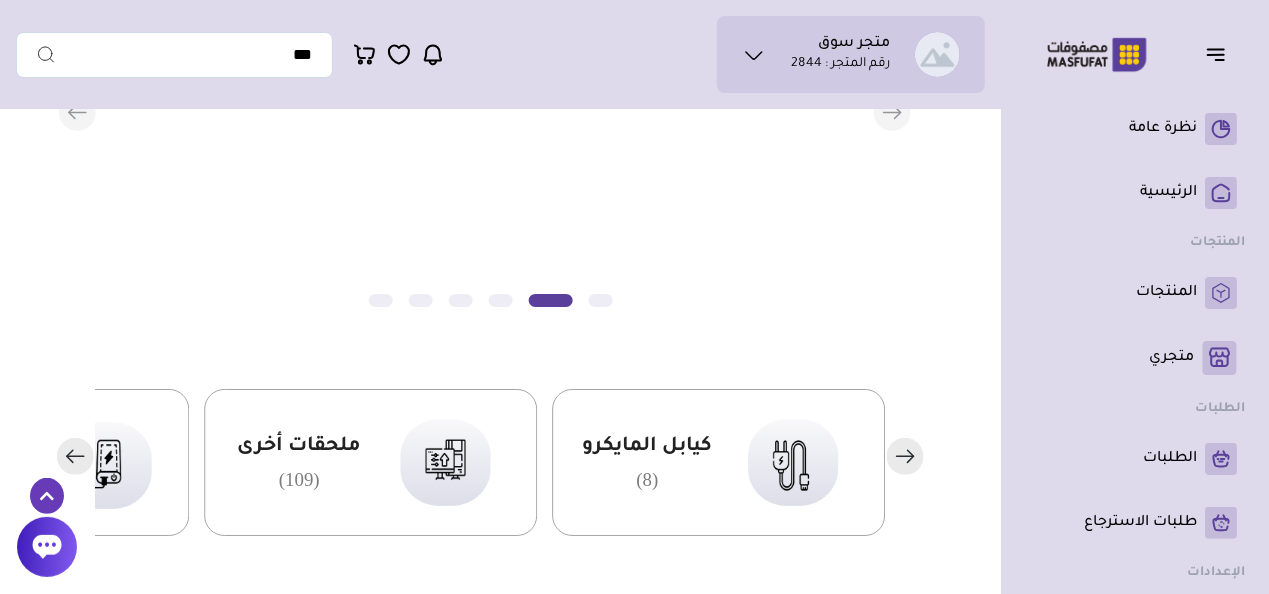 scroll, scrollTop: 100, scrollLeft: 0, axis: vertical 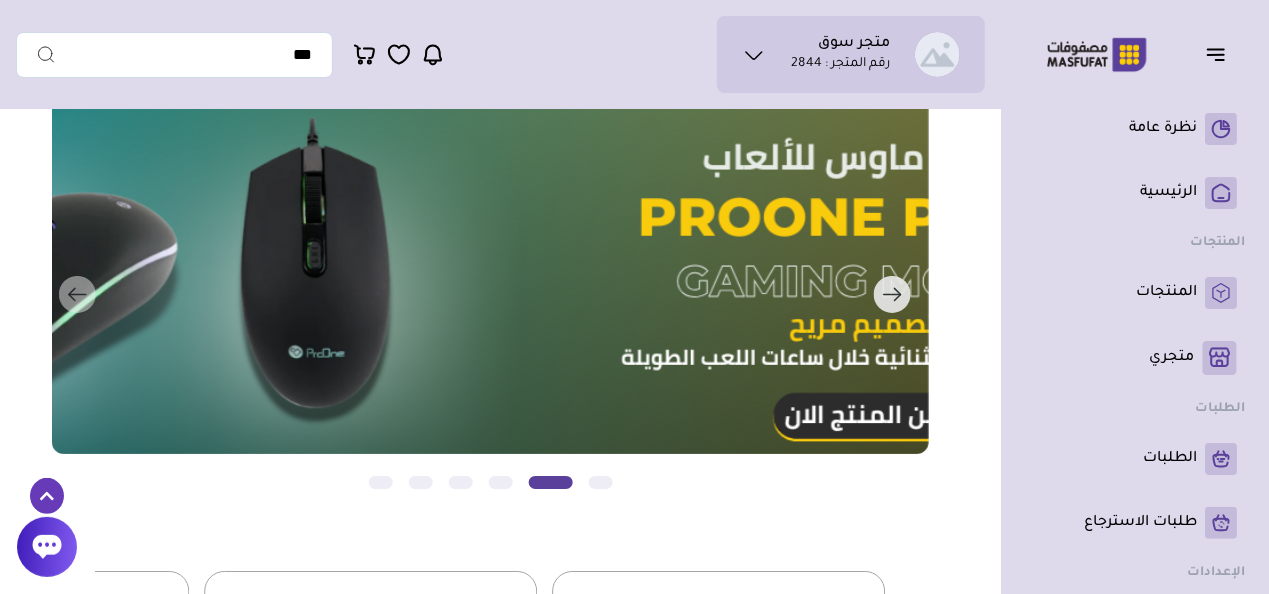 click on "التالي" at bounding box center (472, 295) 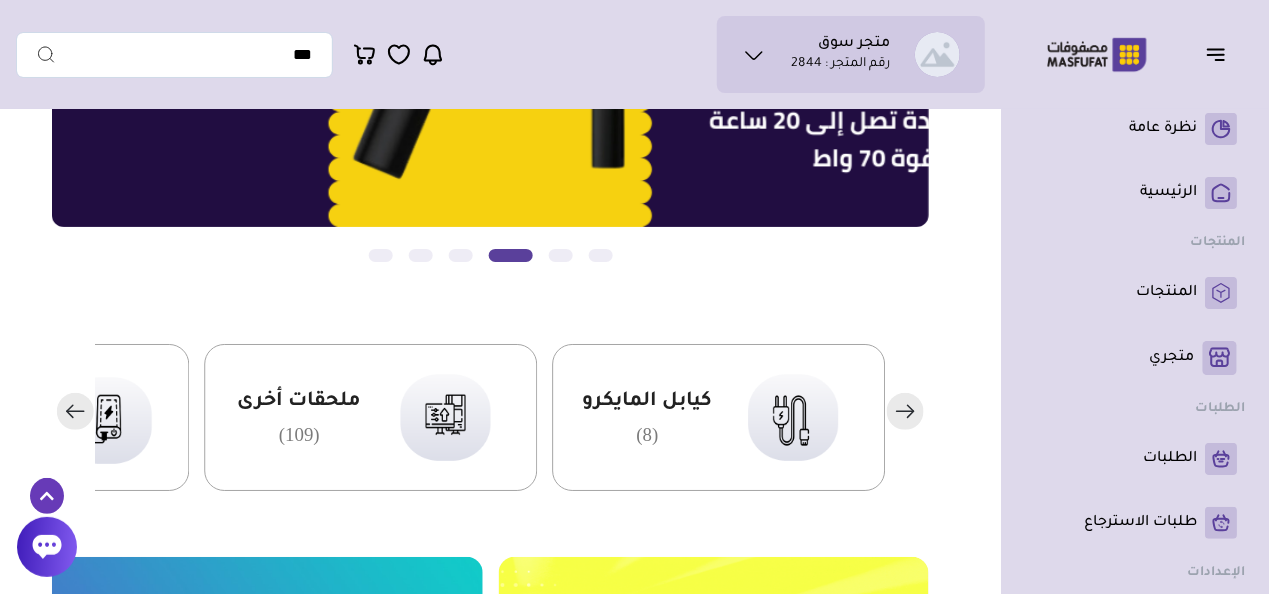 scroll, scrollTop: 500, scrollLeft: 0, axis: vertical 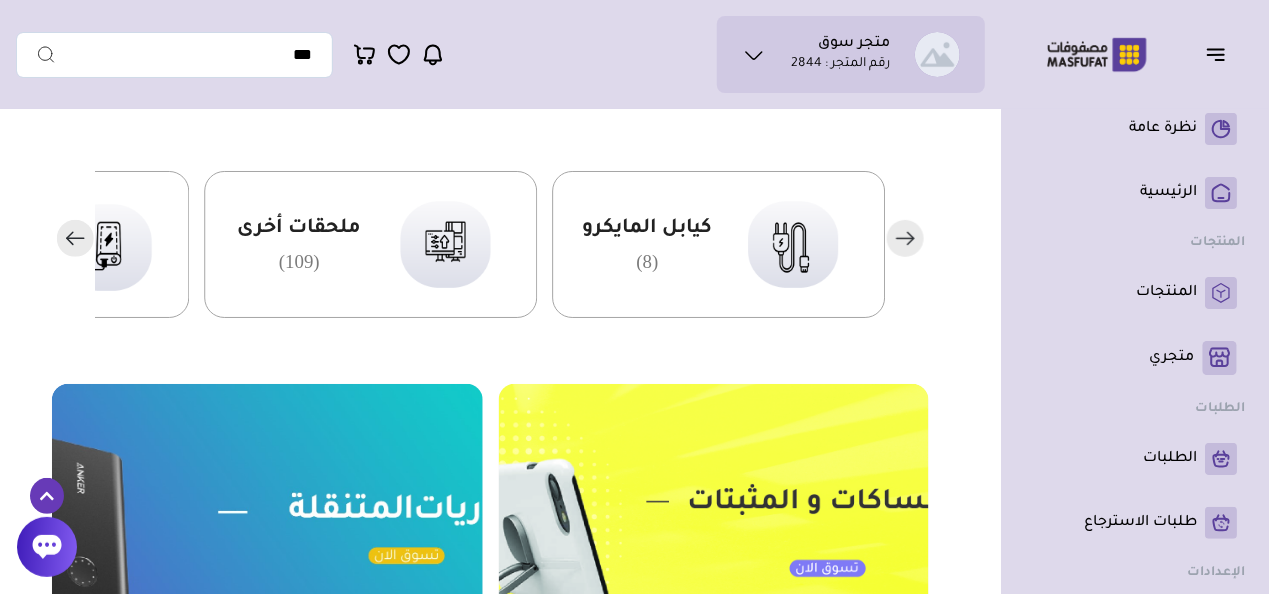 click 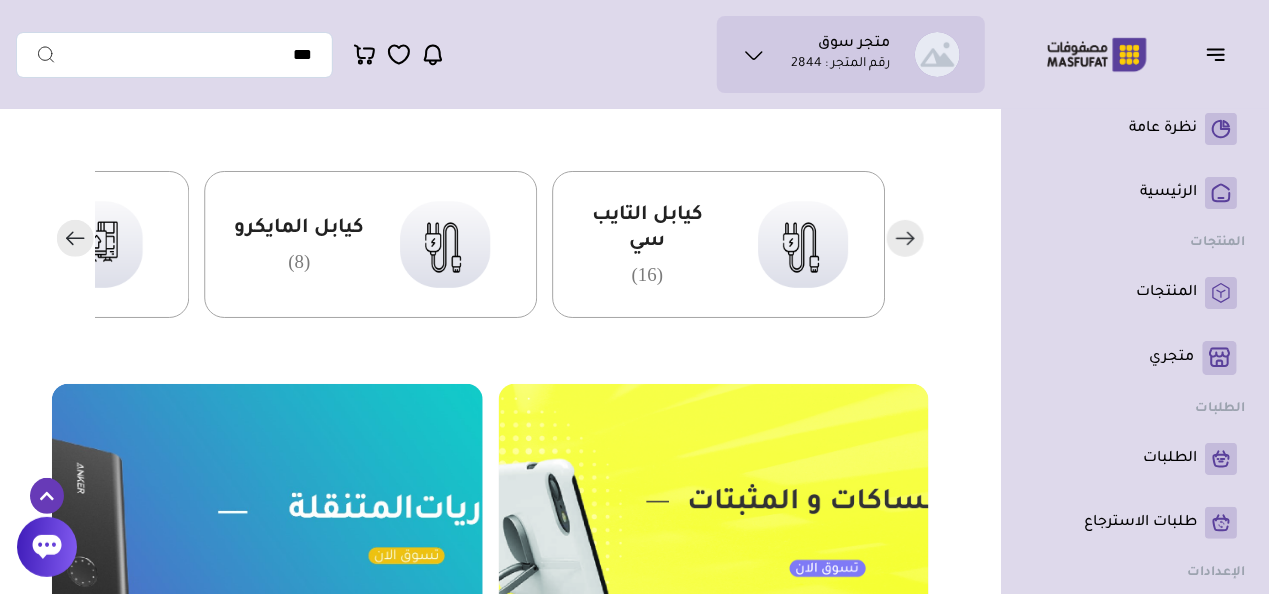 click 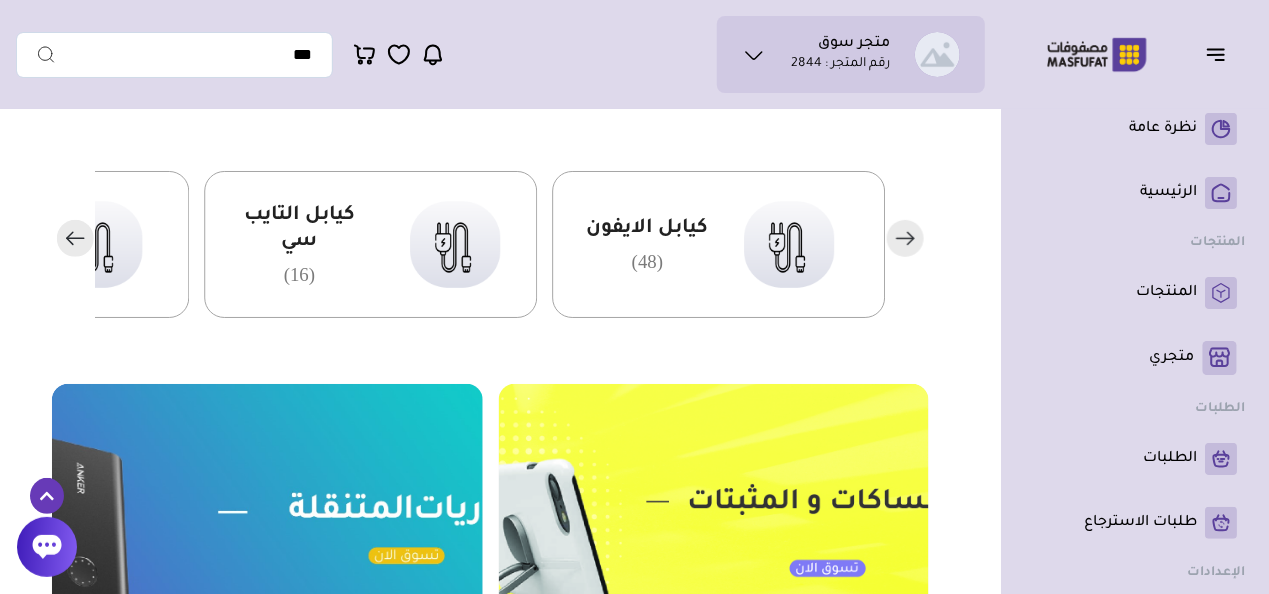 click 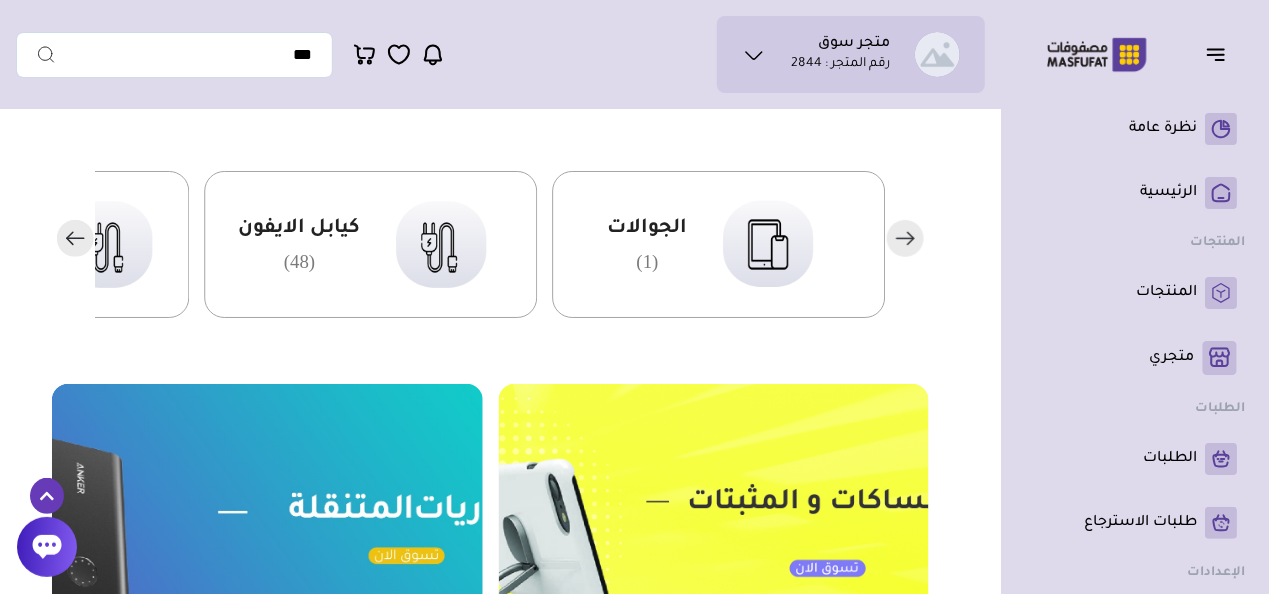 click 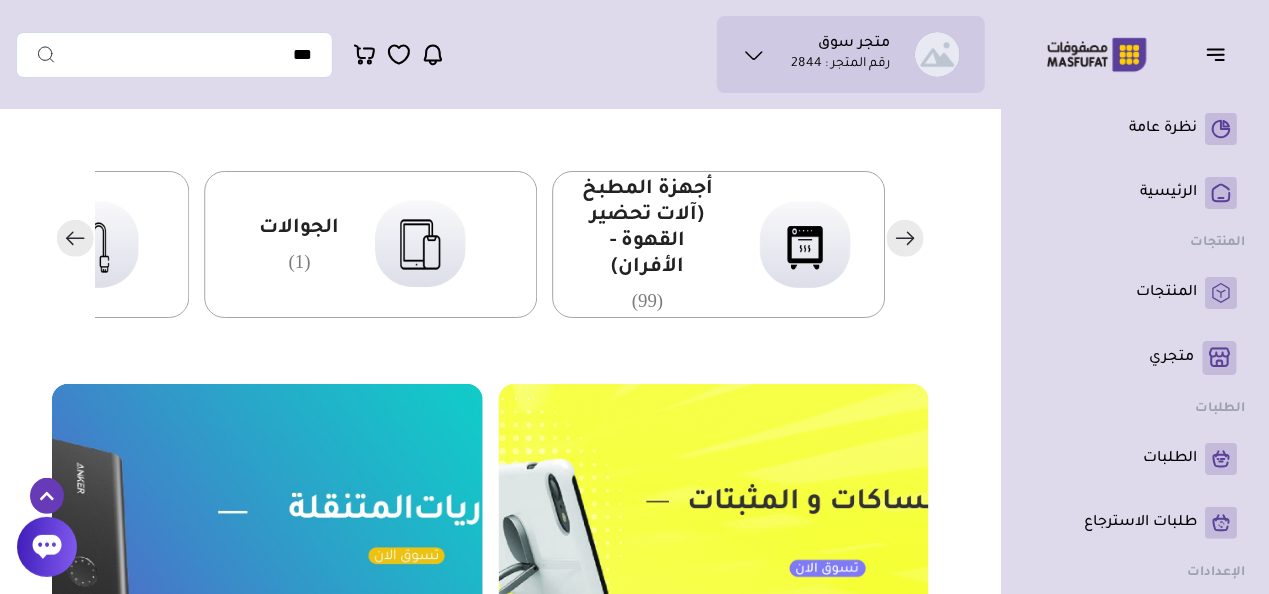 click on "الجوالات" at bounding box center [300, 229] 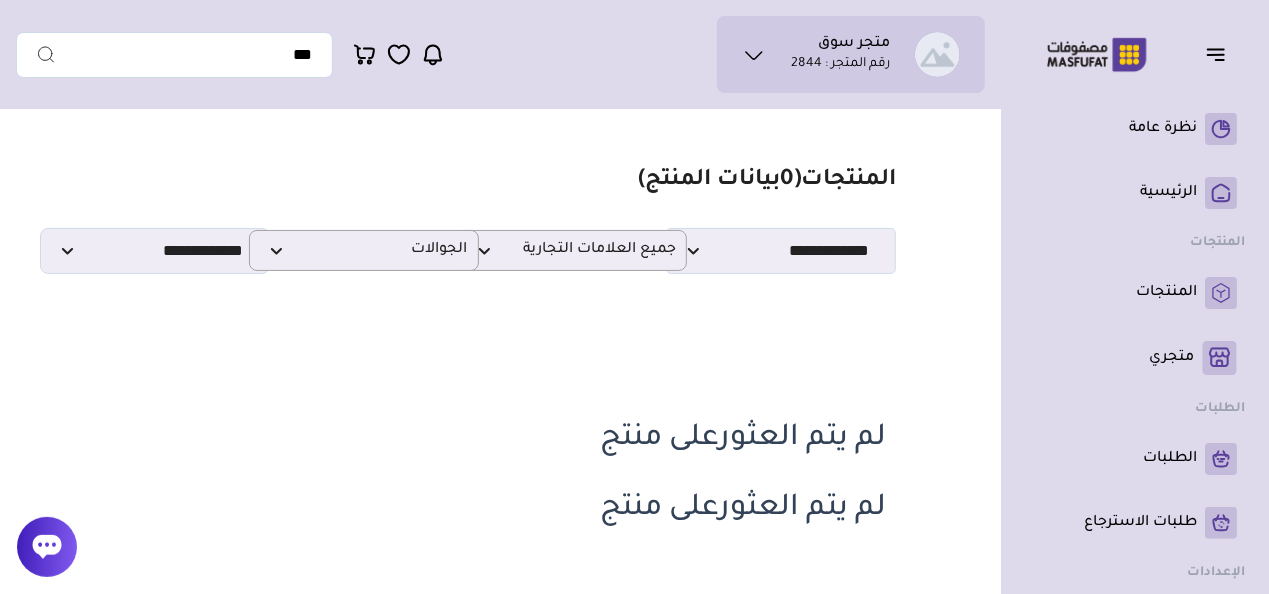 scroll, scrollTop: 0, scrollLeft: 0, axis: both 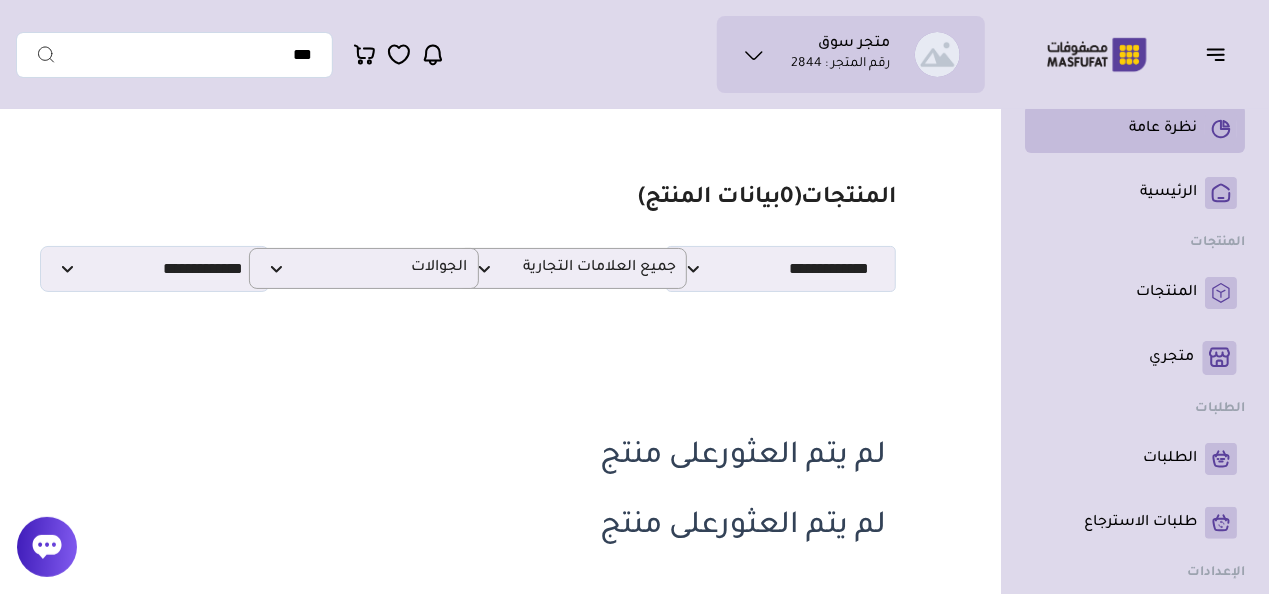 click on "نظرة عامة" at bounding box center [1135, 129] 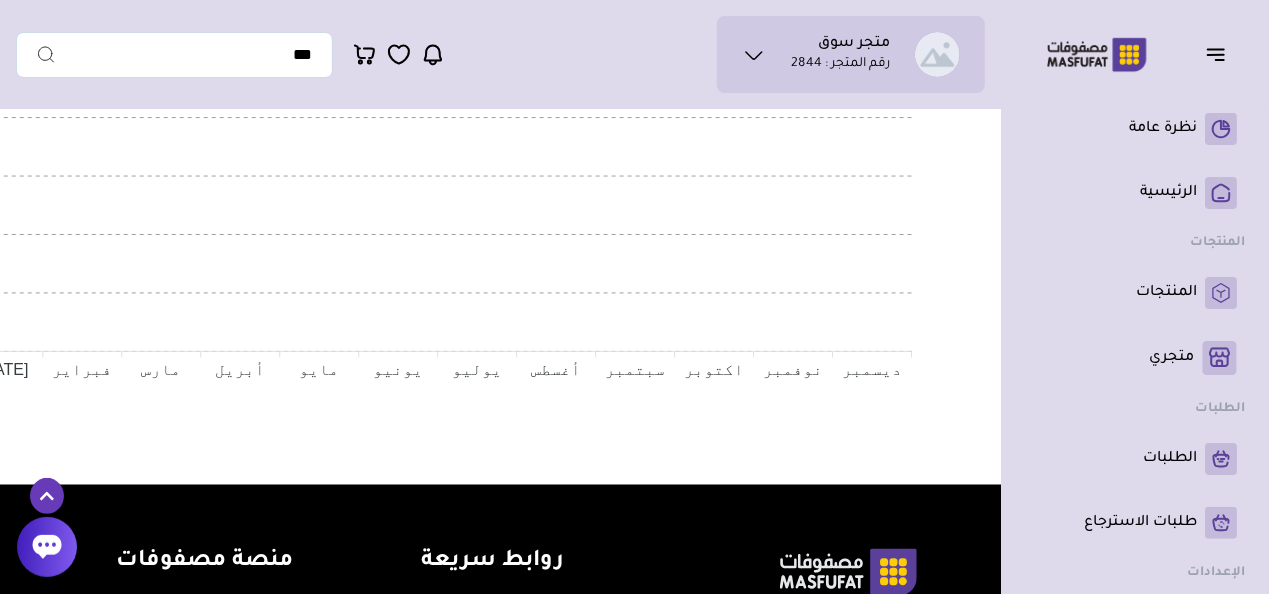 scroll, scrollTop: 1500, scrollLeft: 0, axis: vertical 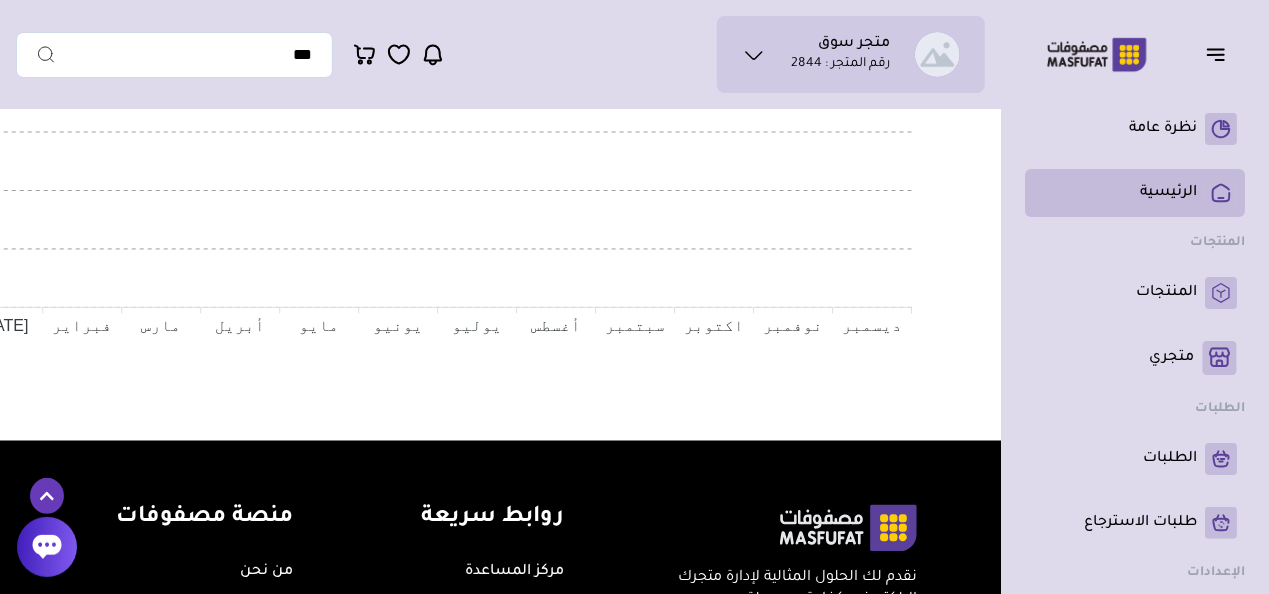 click on "الرئيسية" at bounding box center [1135, 193] 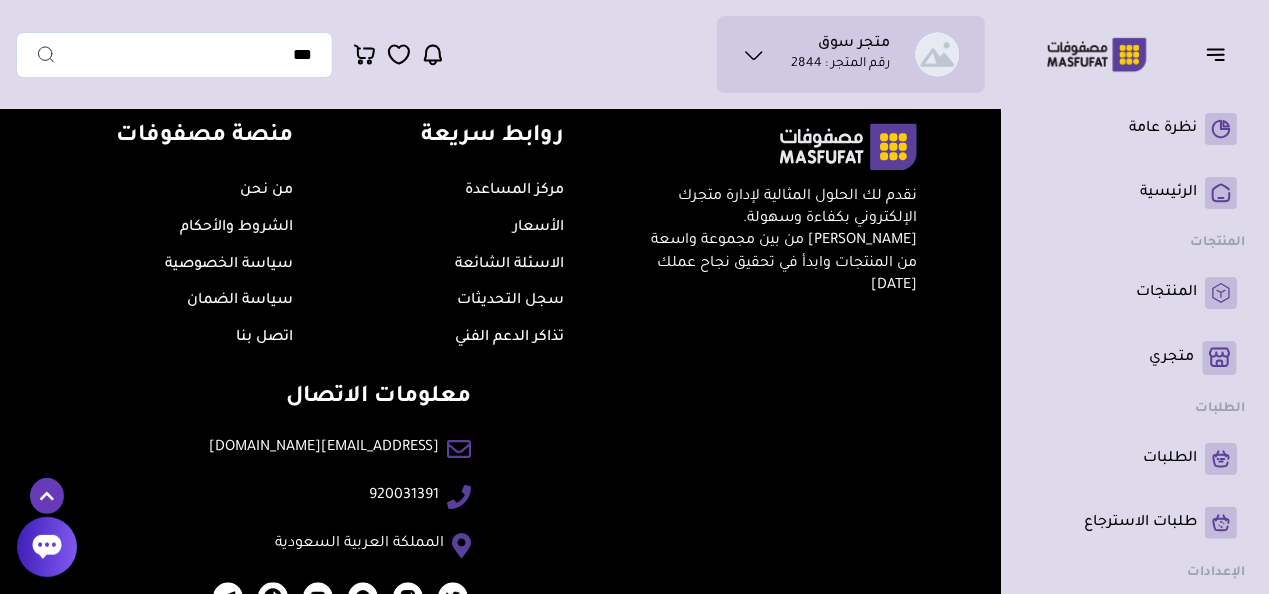 scroll, scrollTop: 1975, scrollLeft: 0, axis: vertical 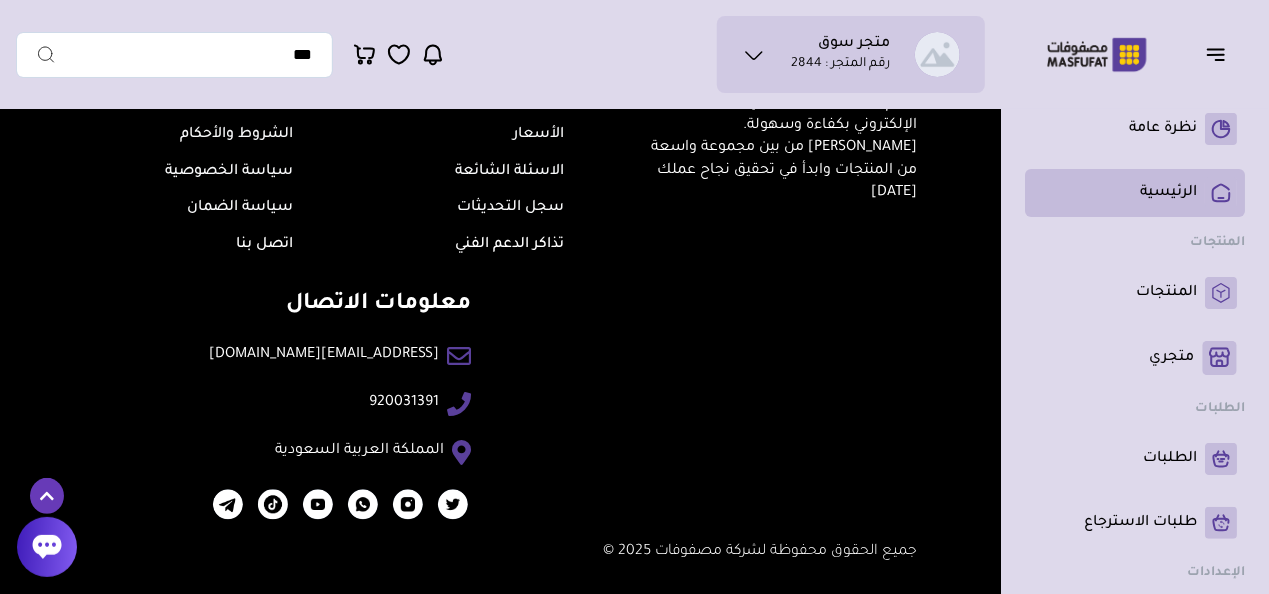 click on "الرئيسية" at bounding box center [1168, 193] 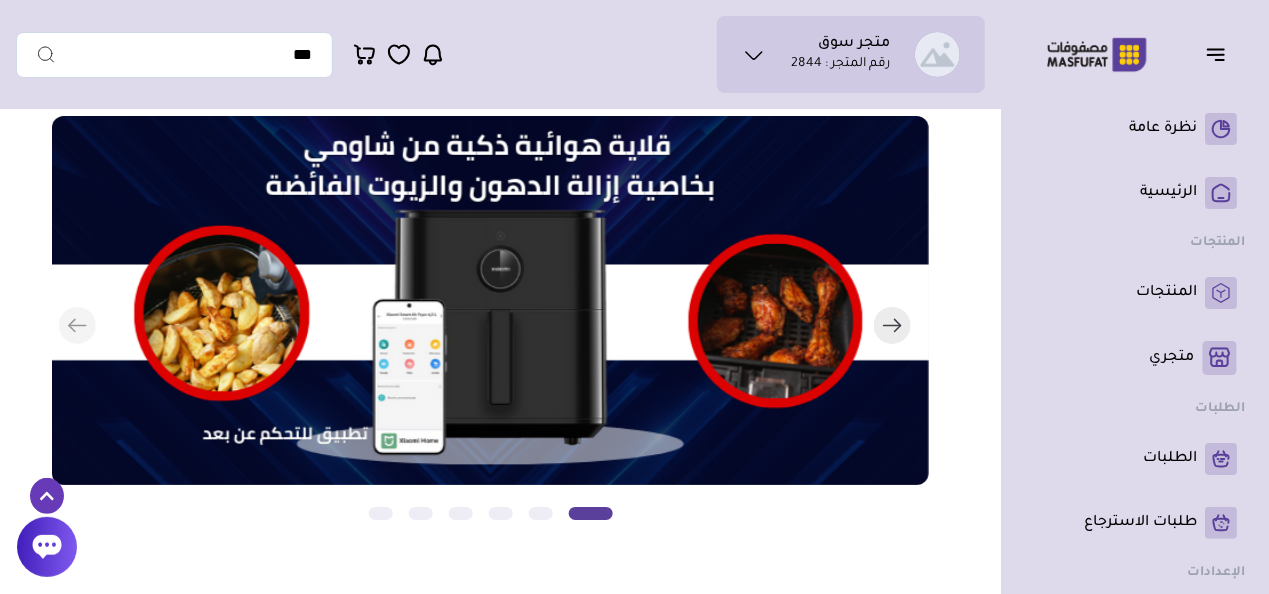 scroll, scrollTop: 100, scrollLeft: 0, axis: vertical 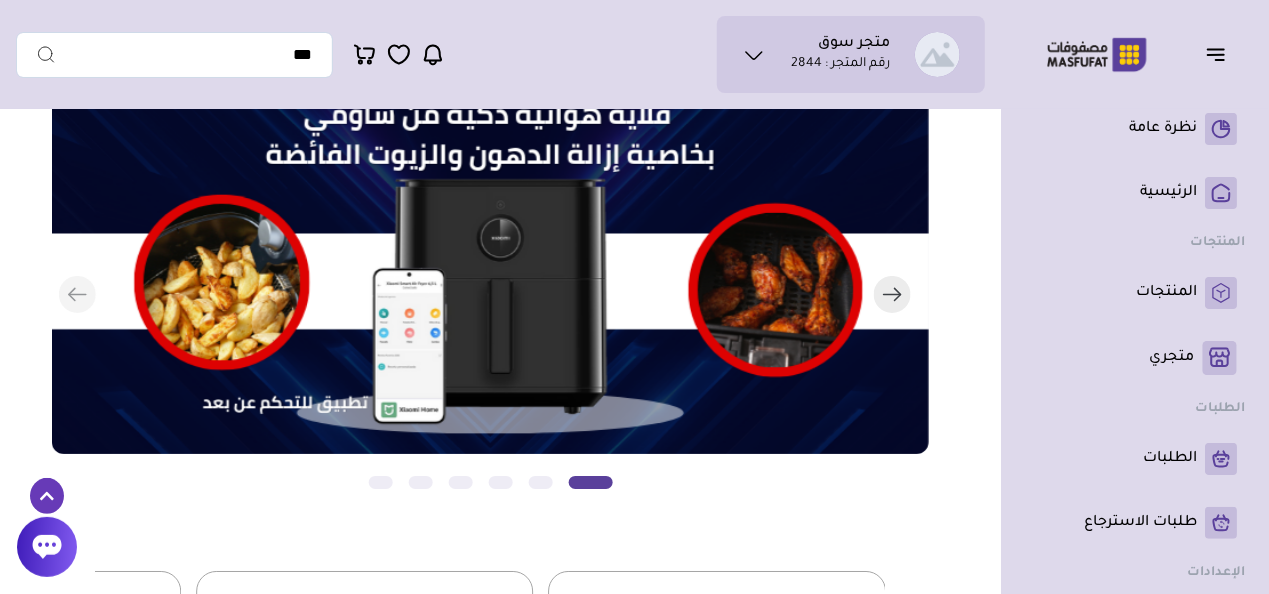 click 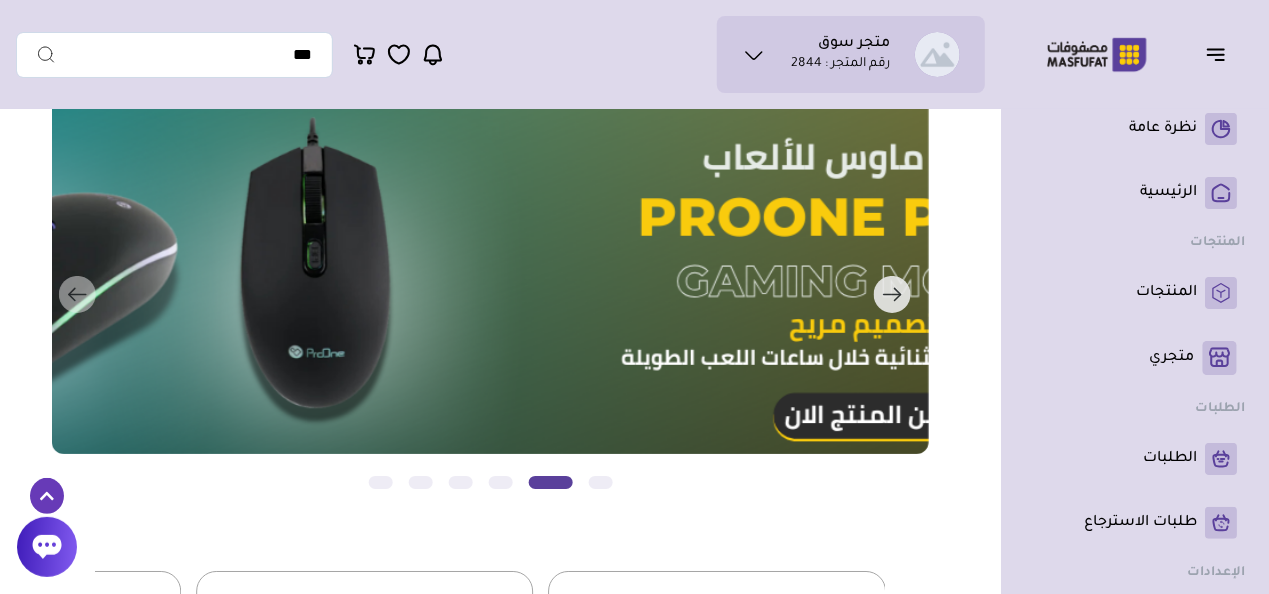 click 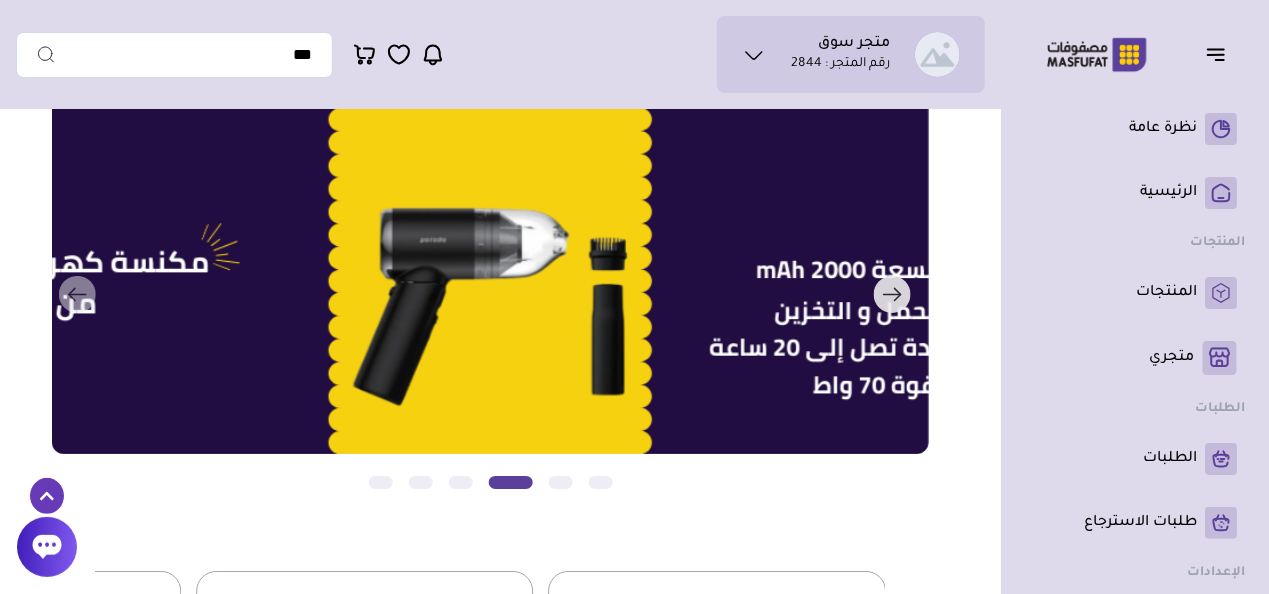 click 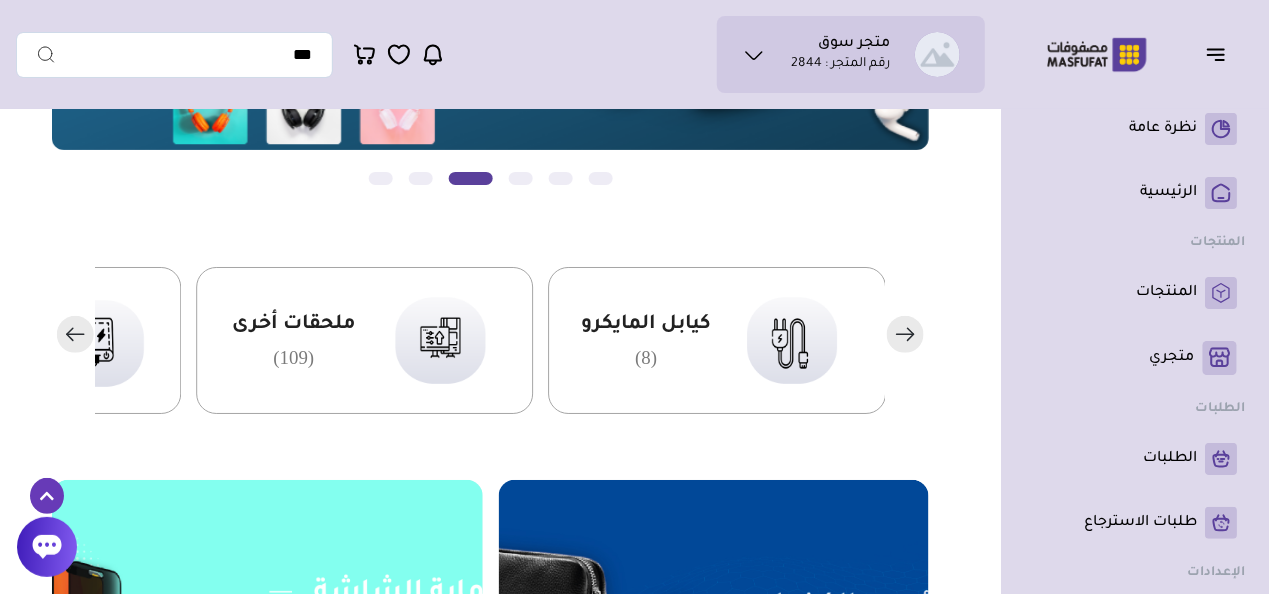 scroll, scrollTop: 500, scrollLeft: 0, axis: vertical 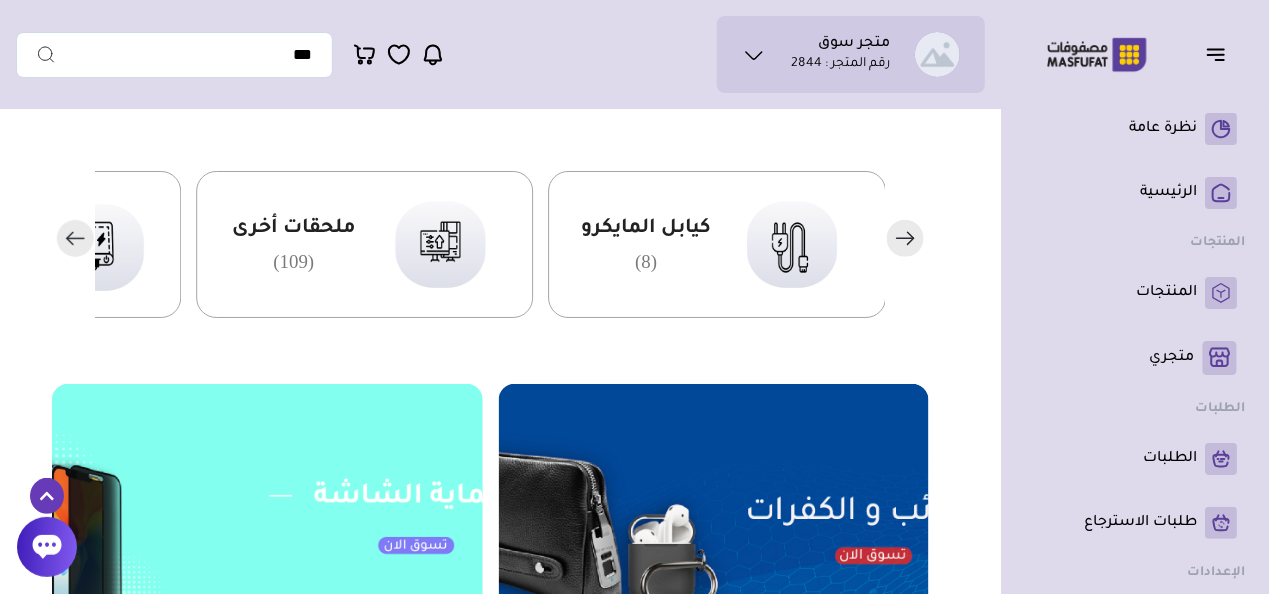 click 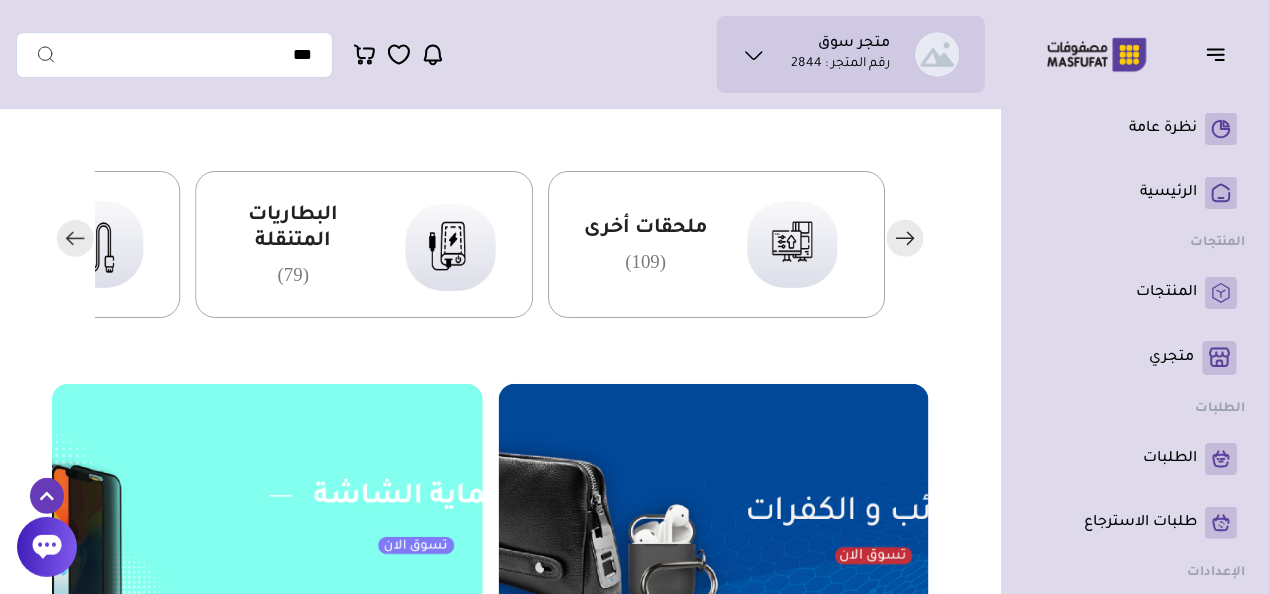 click 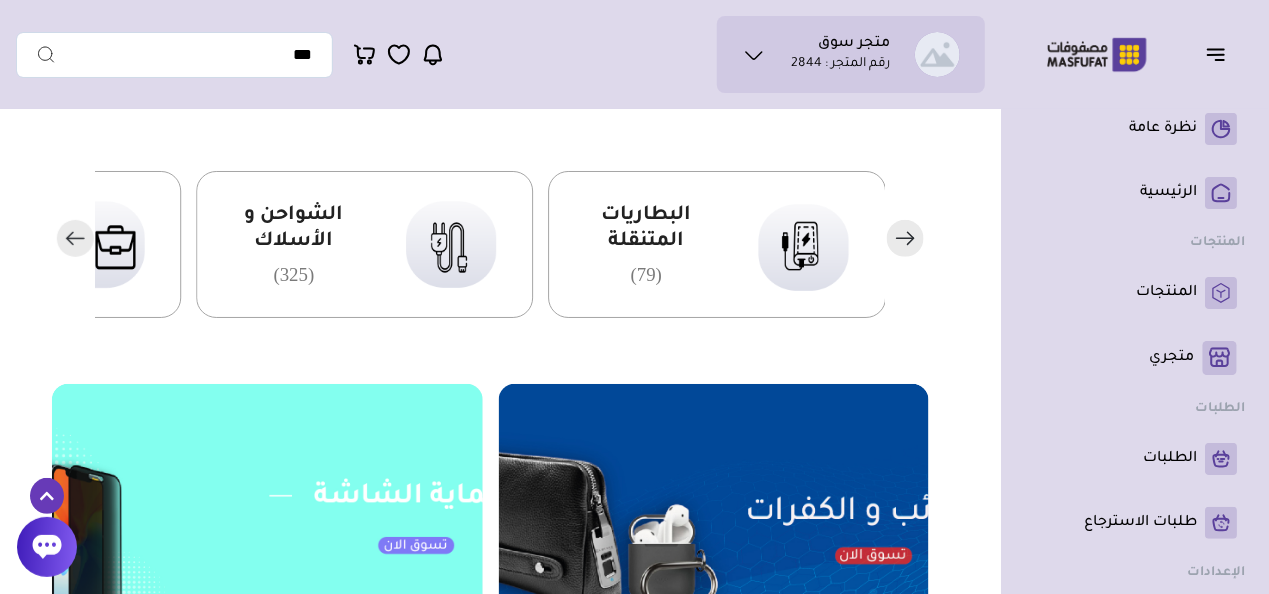 click 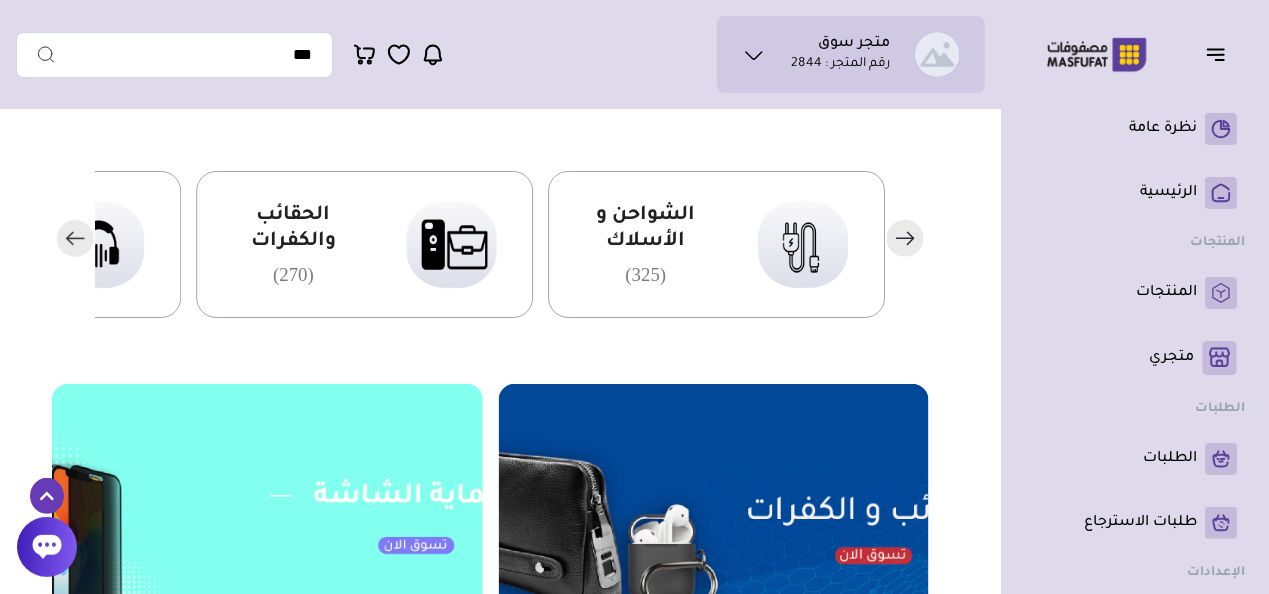 click 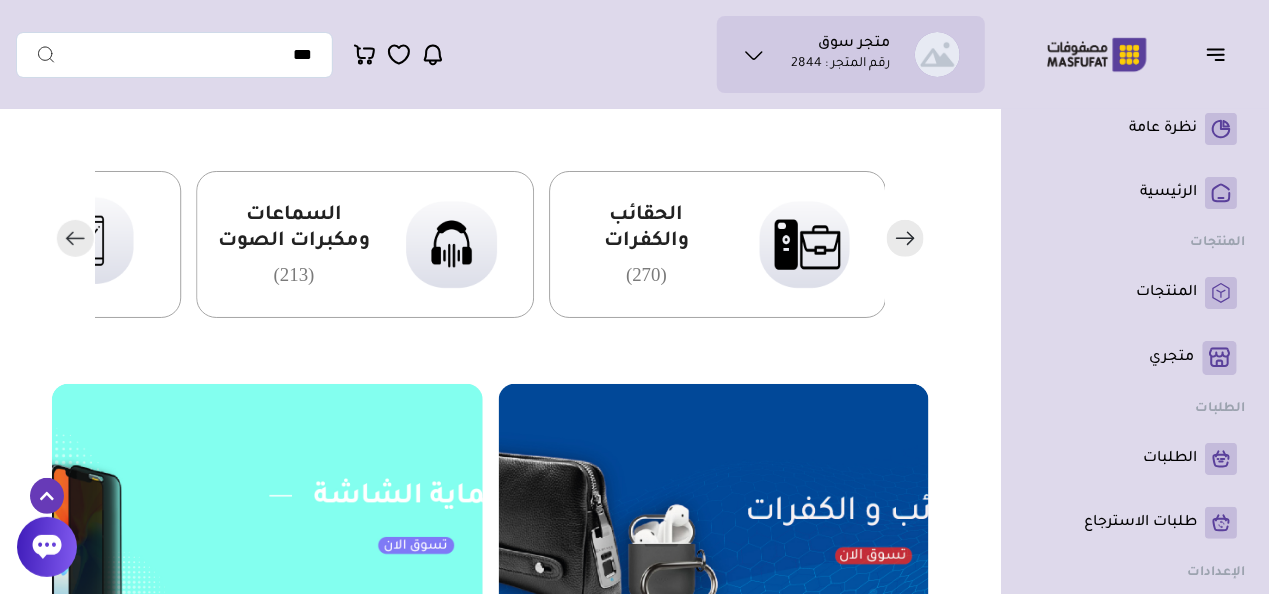 click 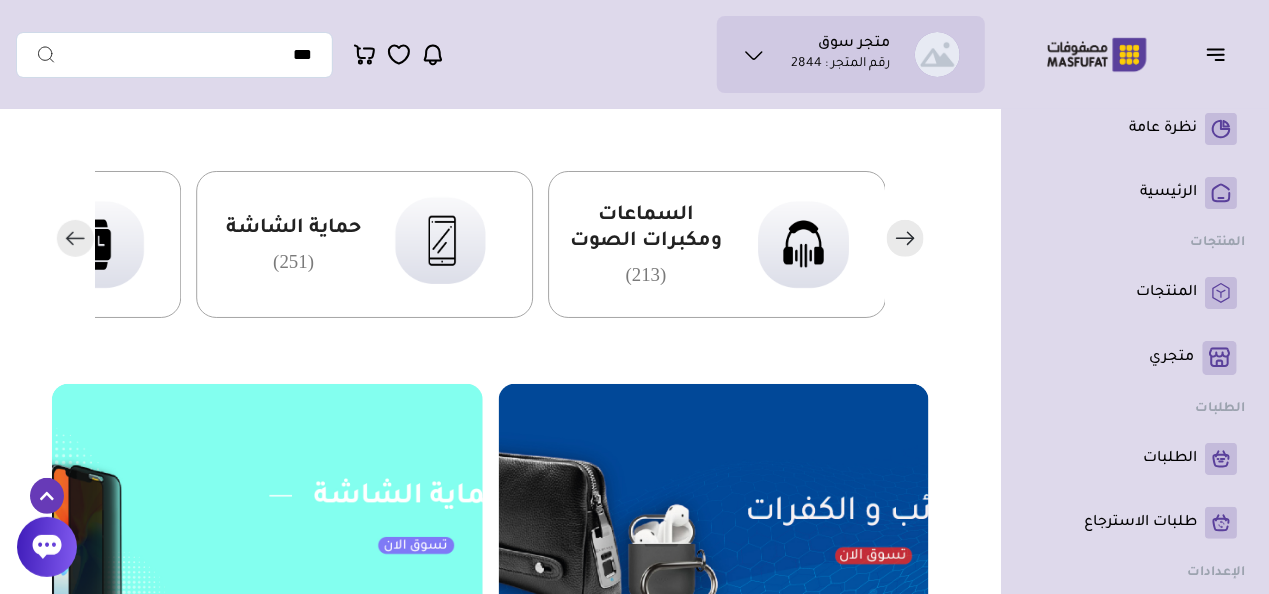 click 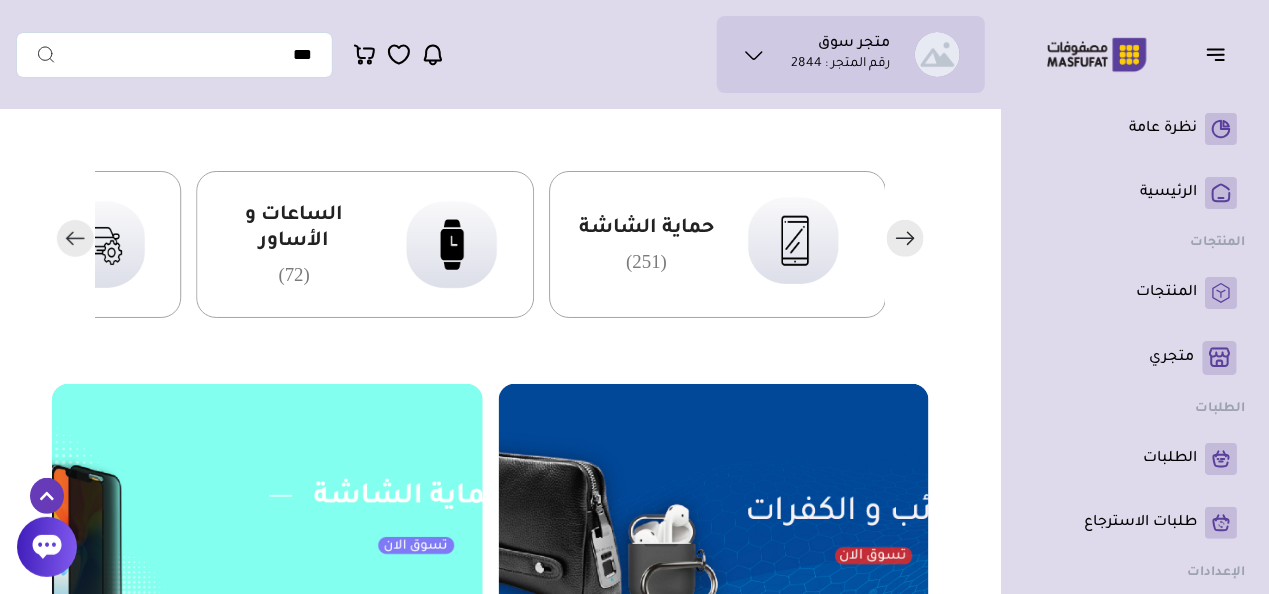 click 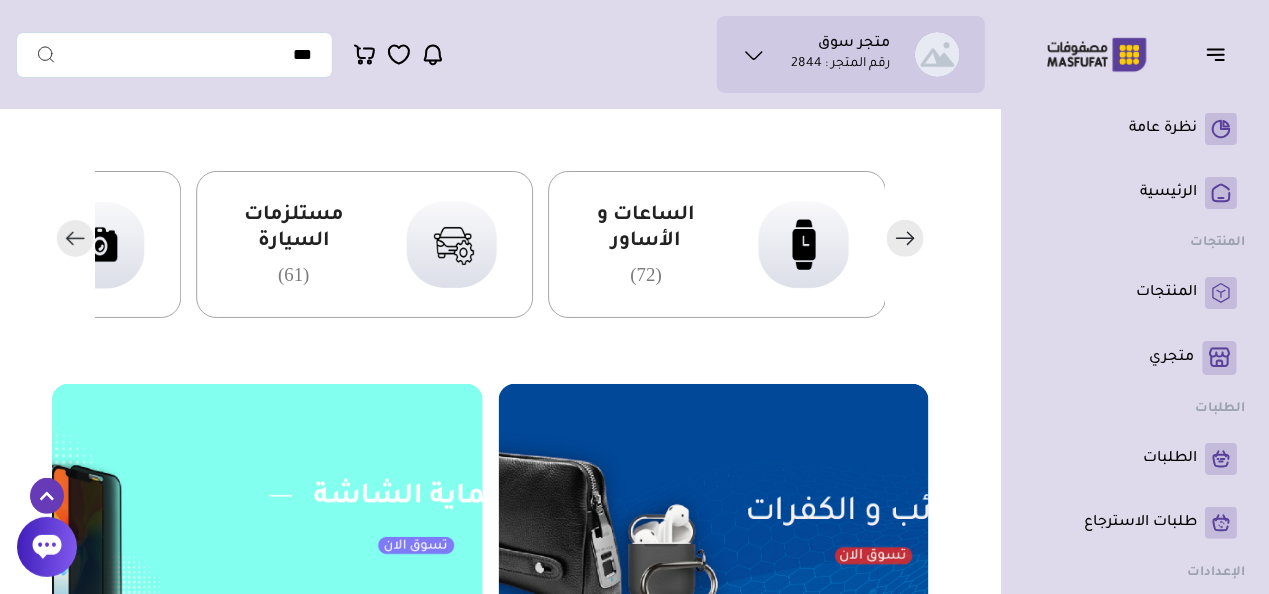 click 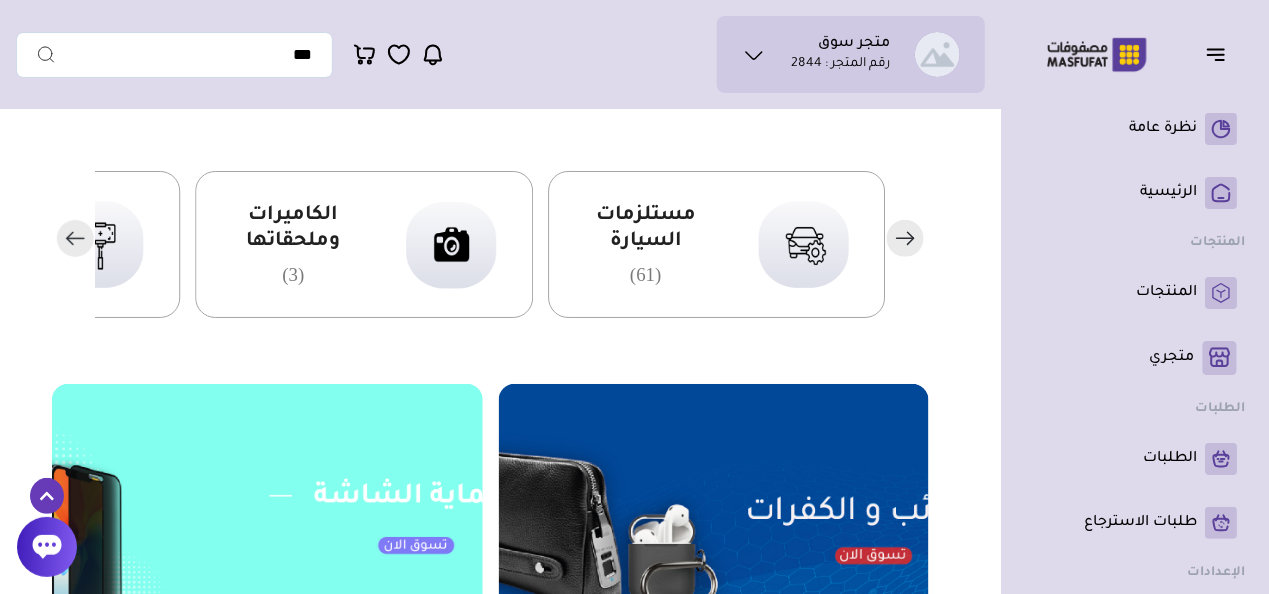 click 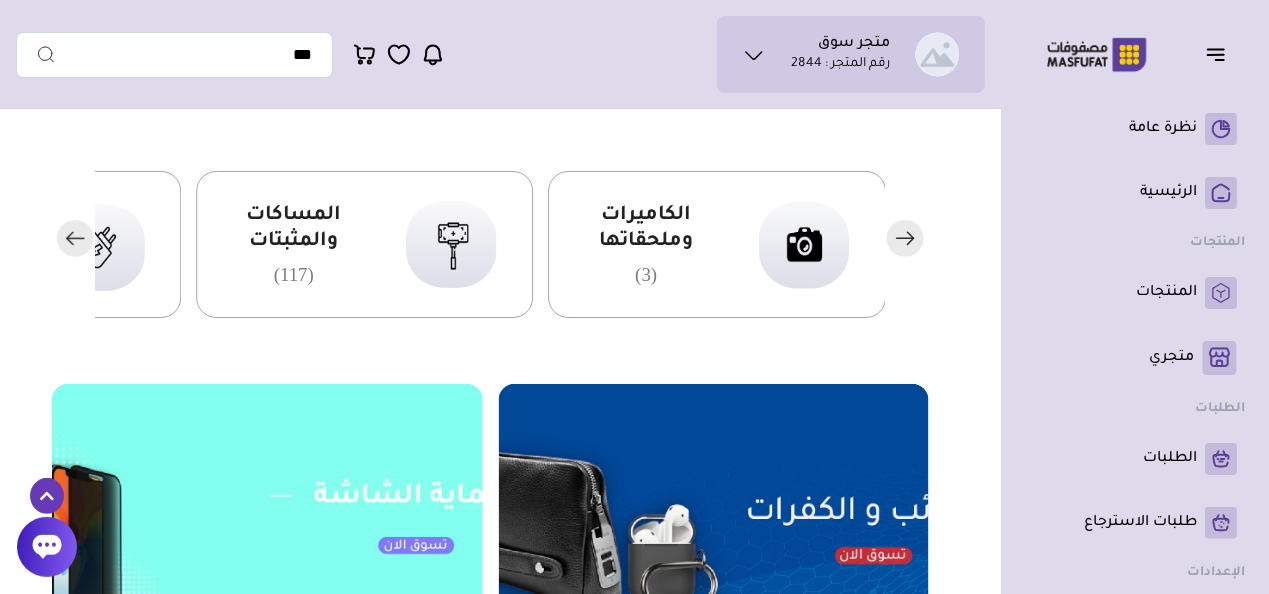 click 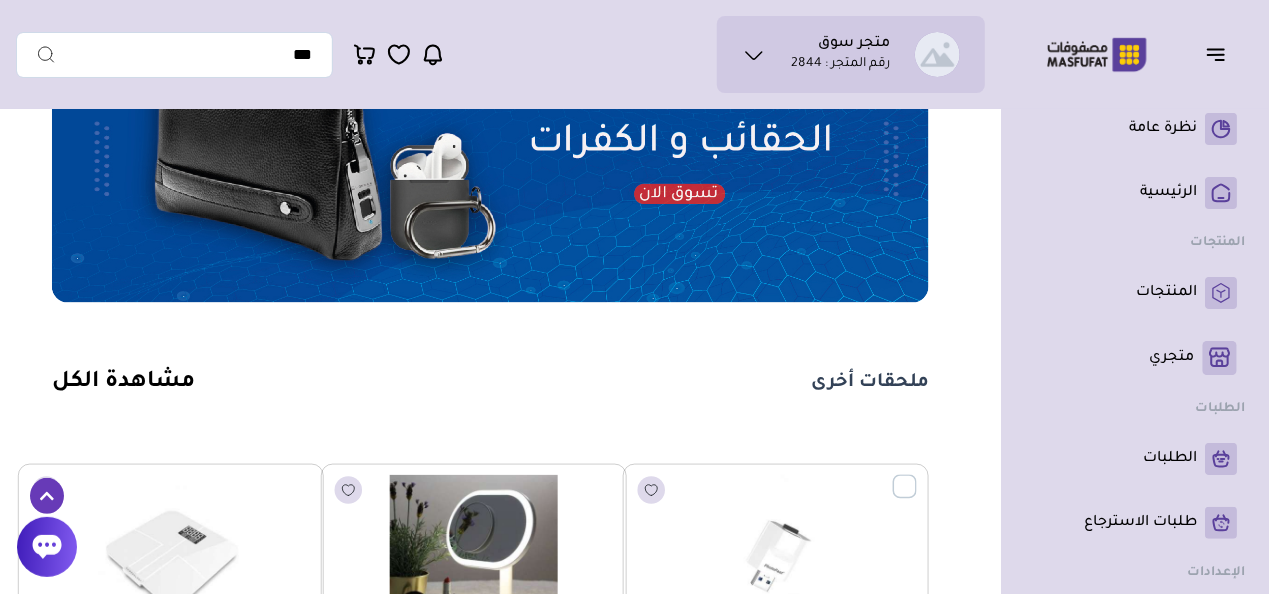 scroll, scrollTop: 1300, scrollLeft: 0, axis: vertical 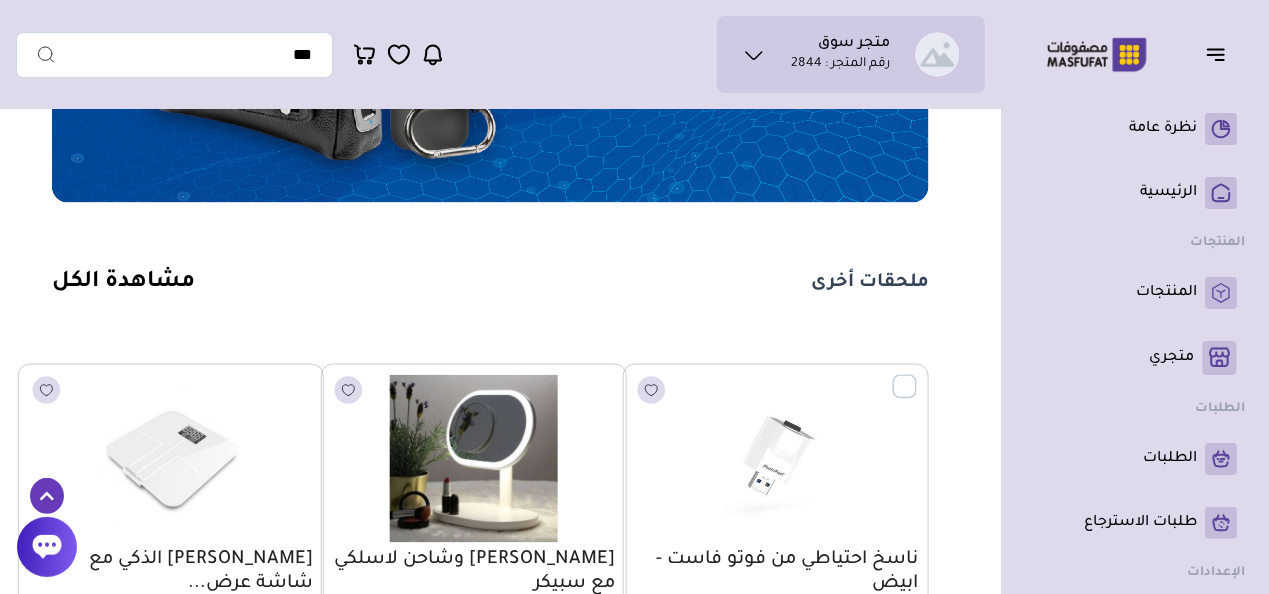 click at bounding box center [917, 375] 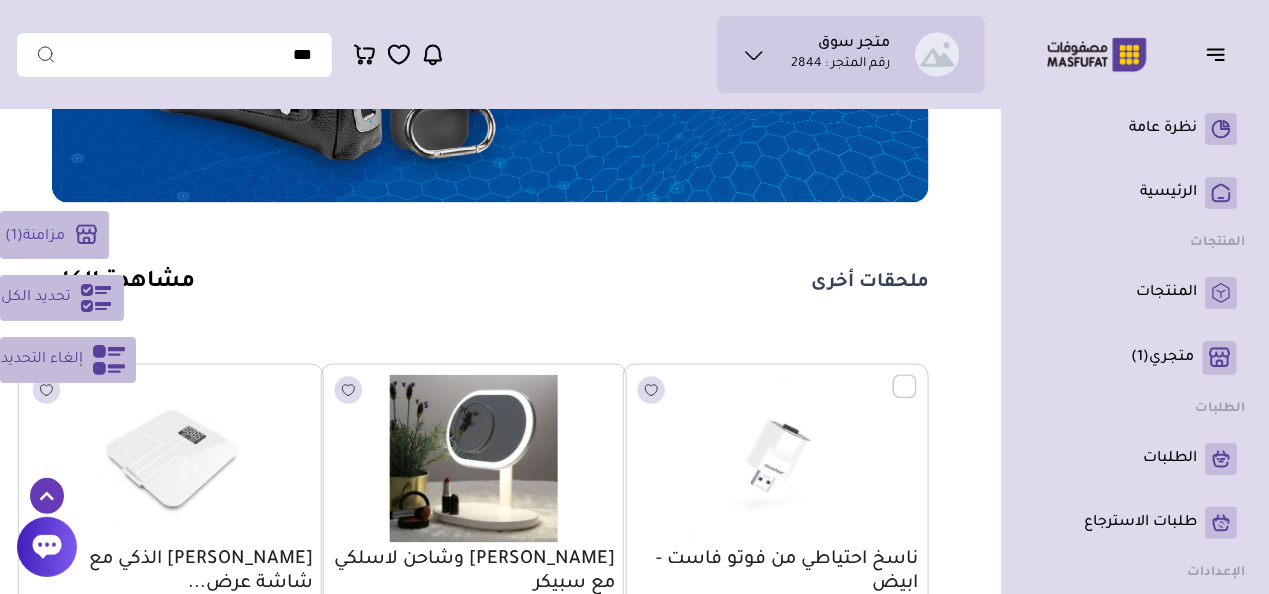 click 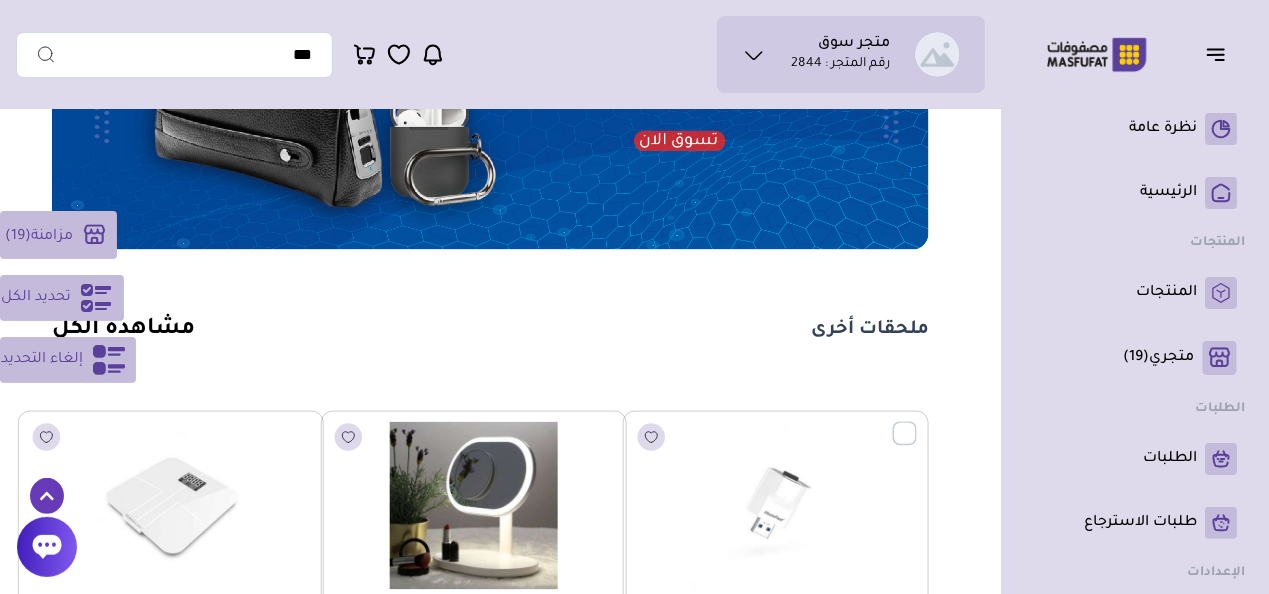 scroll, scrollTop: 1100, scrollLeft: 0, axis: vertical 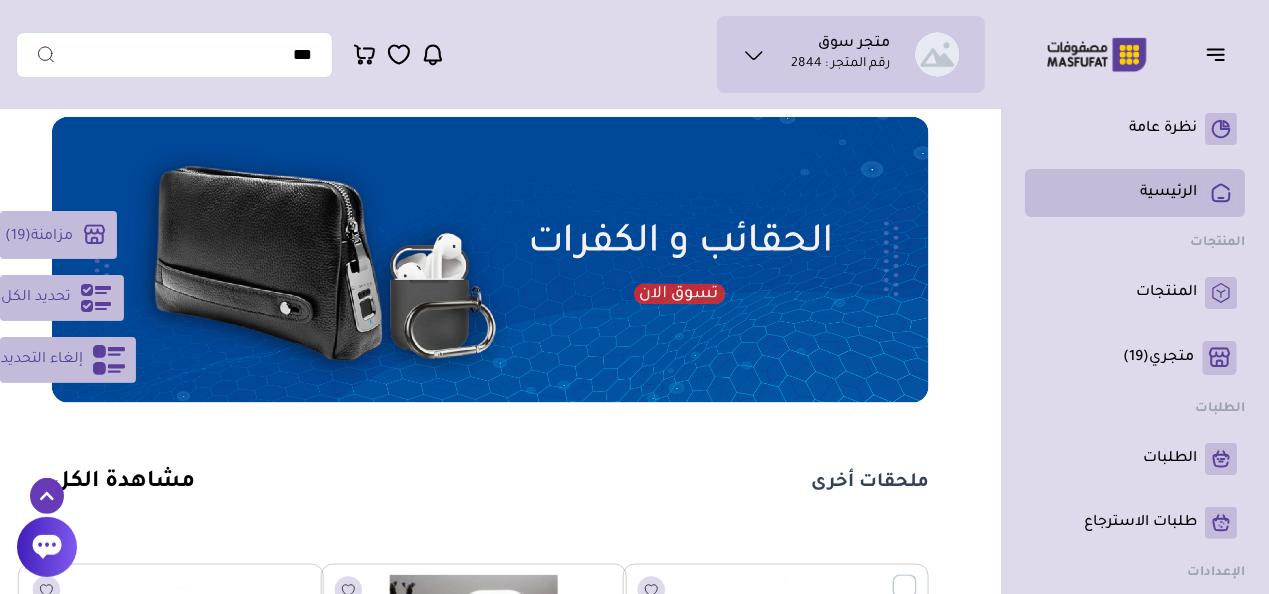 click on "الرئيسية" at bounding box center (1168, 193) 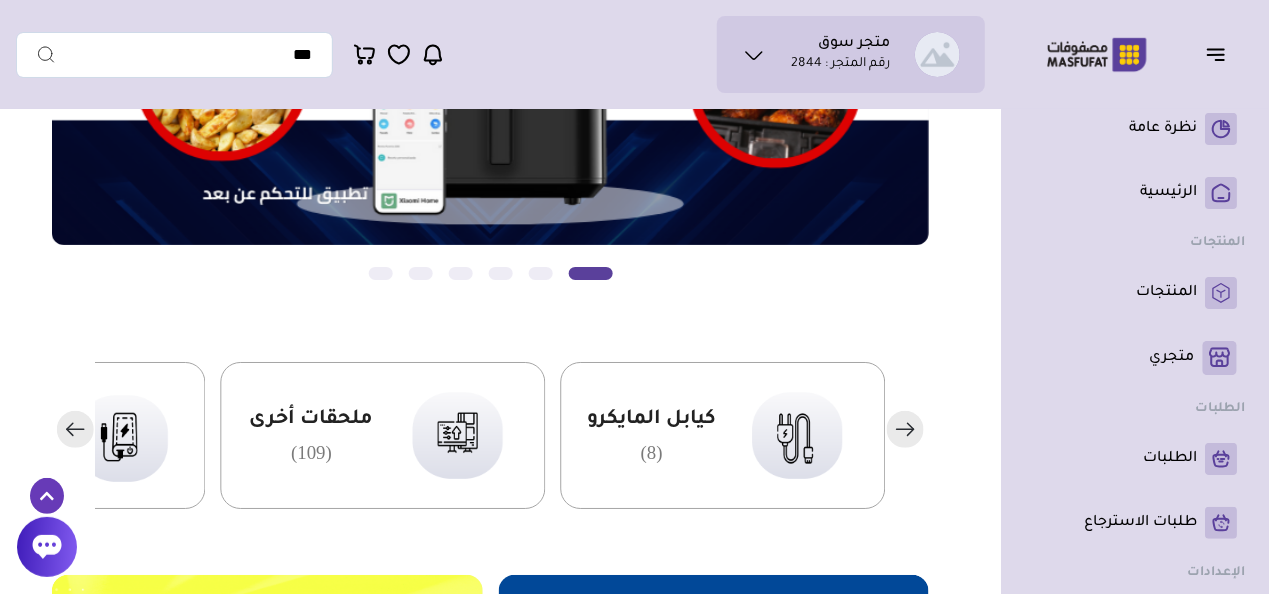scroll, scrollTop: 400, scrollLeft: 0, axis: vertical 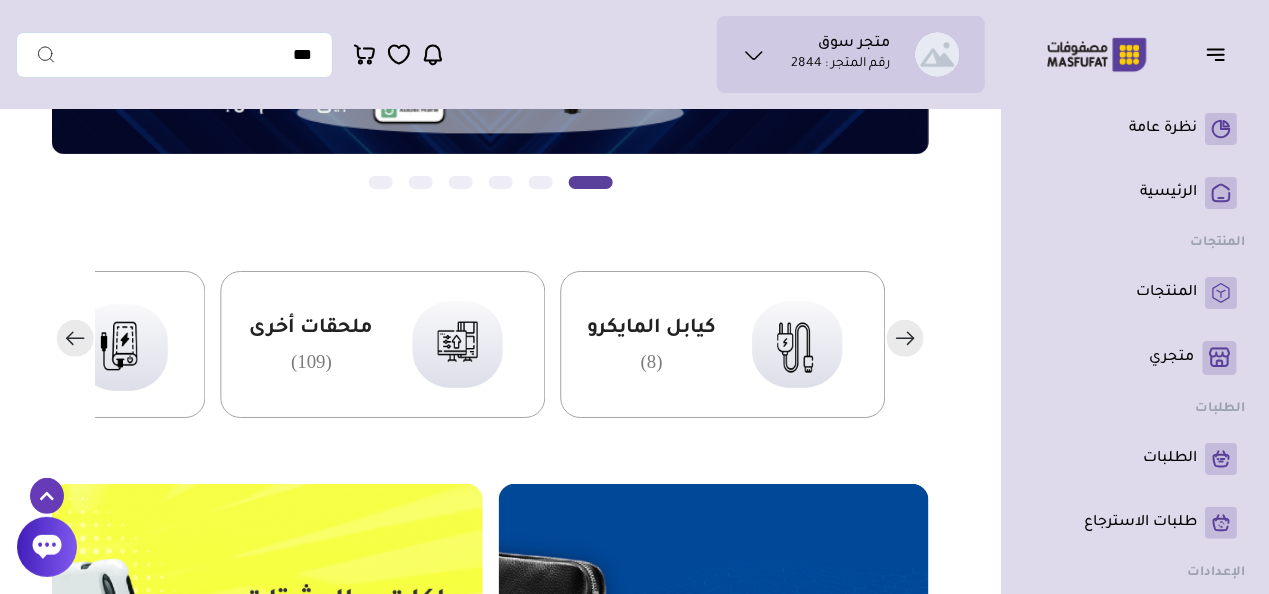 click on "ملحقات أخرى
(109)" at bounding box center [312, 344] 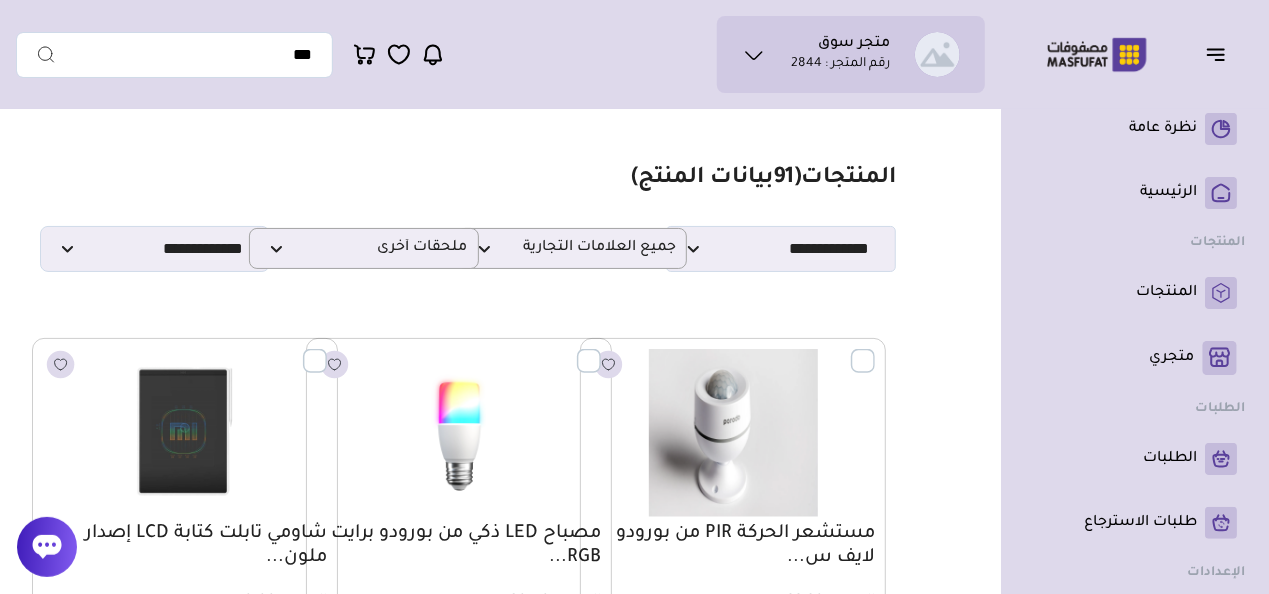 scroll, scrollTop: 0, scrollLeft: 0, axis: both 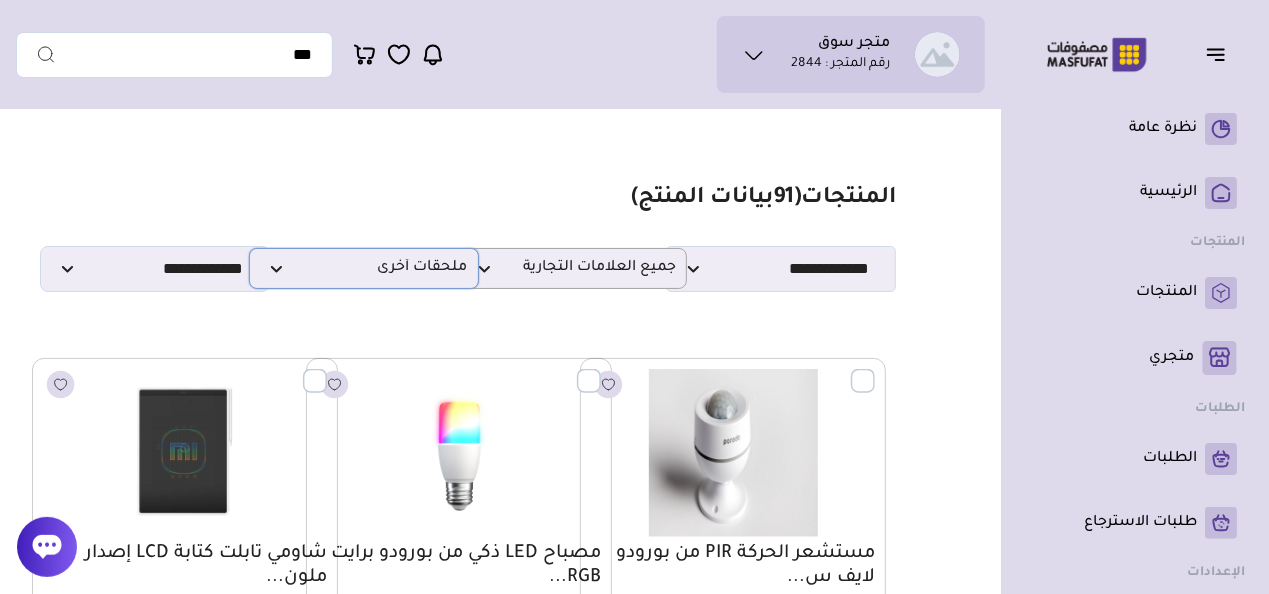 click on "ملحقات أخرى" at bounding box center (364, 268) 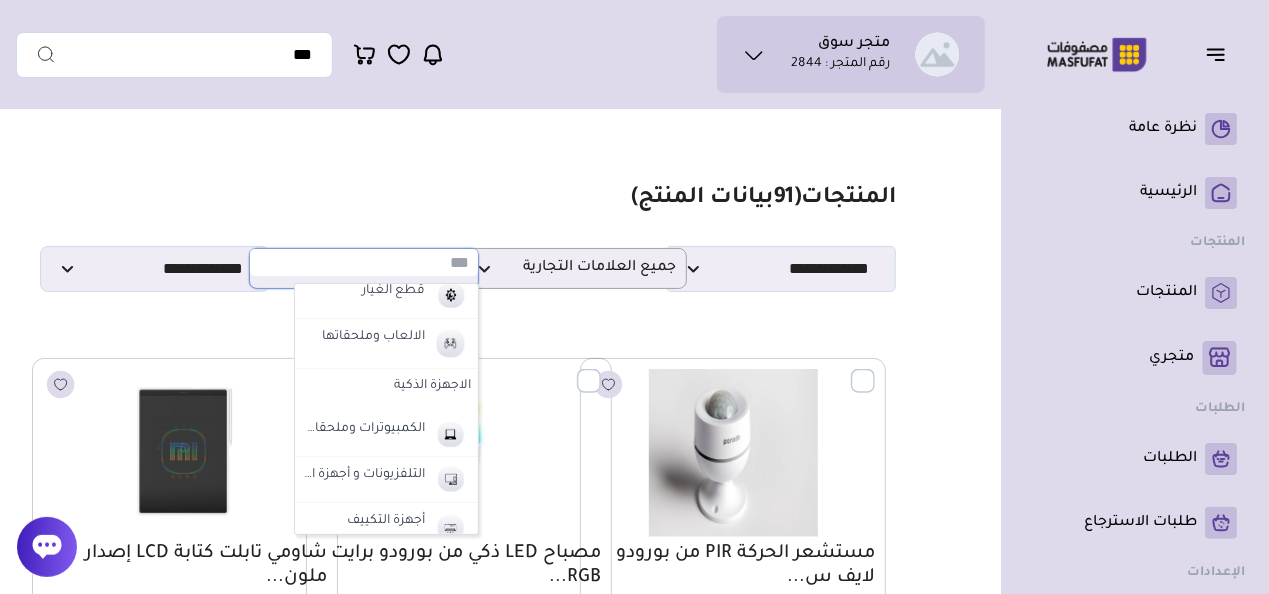 scroll, scrollTop: 700, scrollLeft: 0, axis: vertical 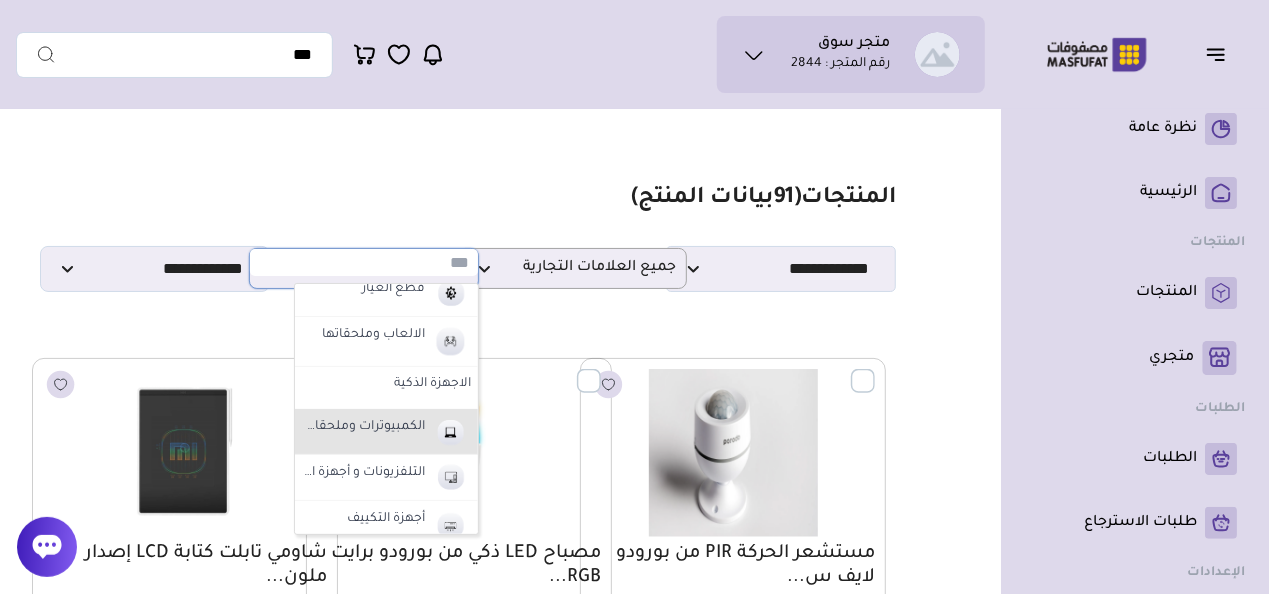 click on "الكمبيوترات وملحقاتها" at bounding box center (365, 428) 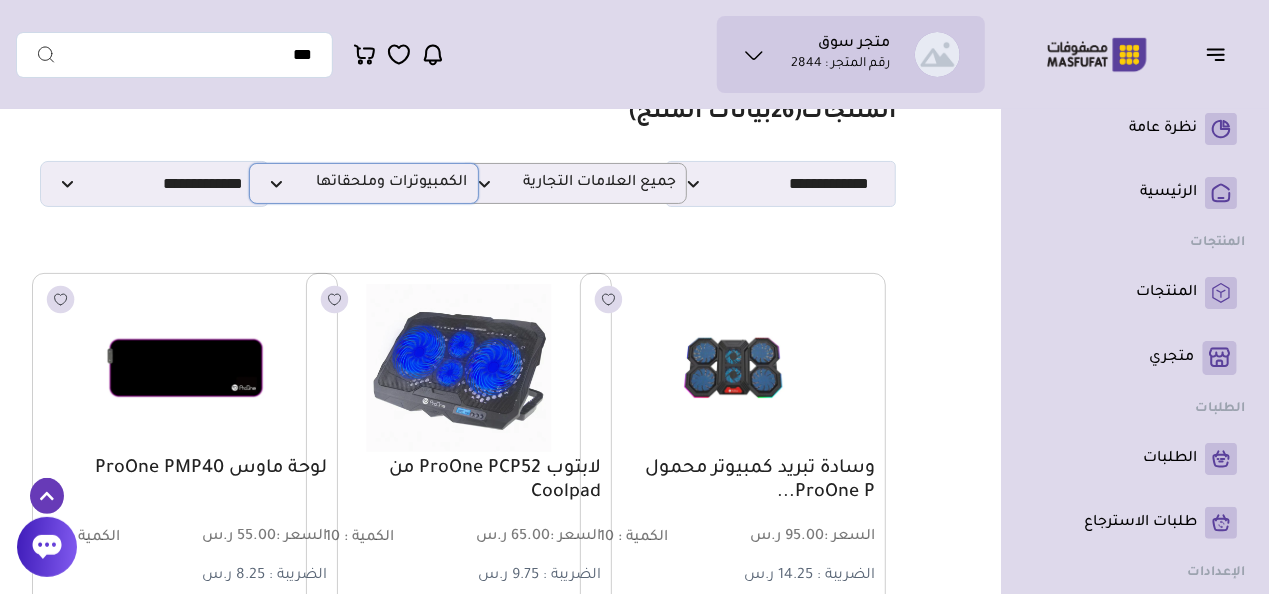 scroll, scrollTop: 0, scrollLeft: 0, axis: both 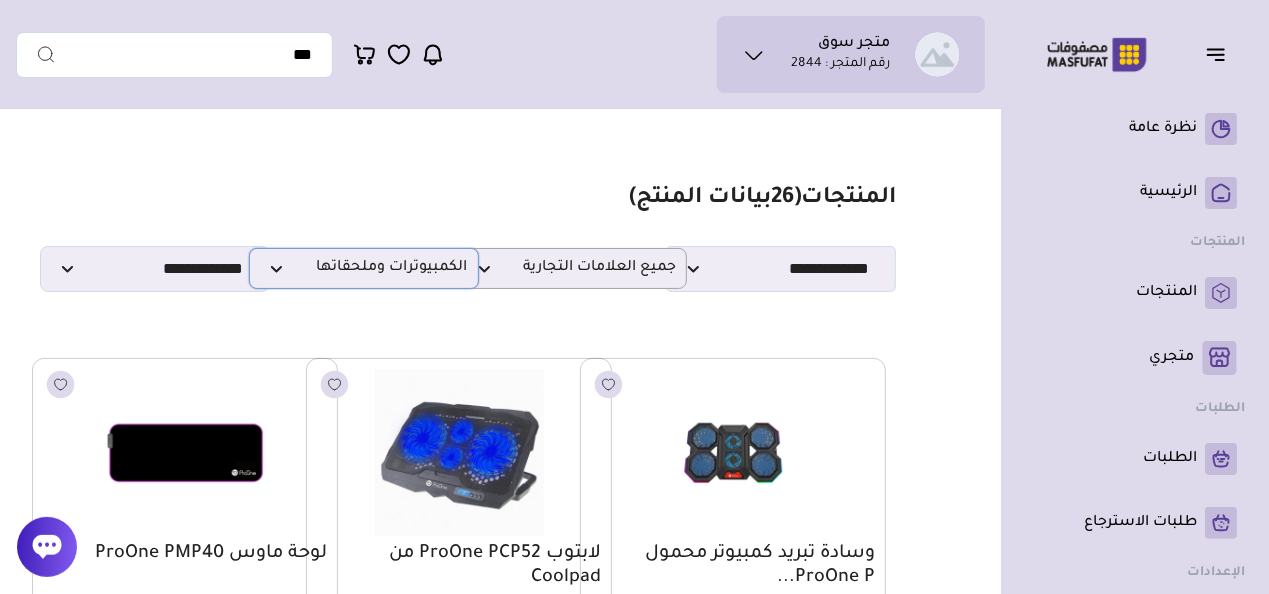click on "الكمبيوترات وملحقاتها" at bounding box center [364, 268] 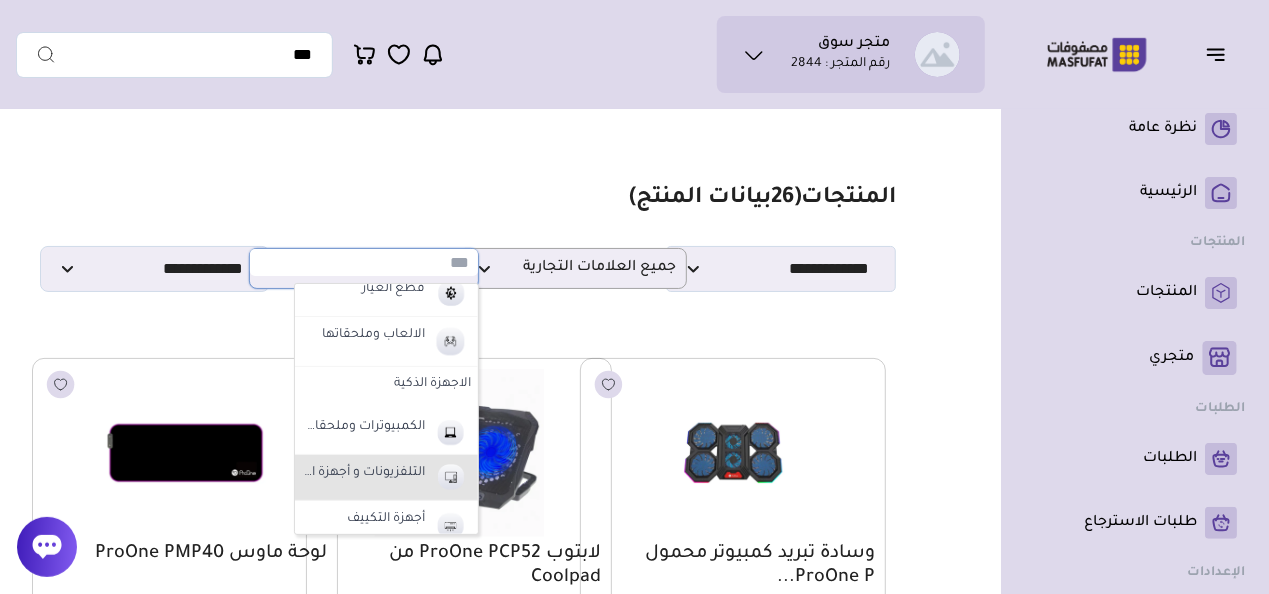 scroll, scrollTop: 800, scrollLeft: 0, axis: vertical 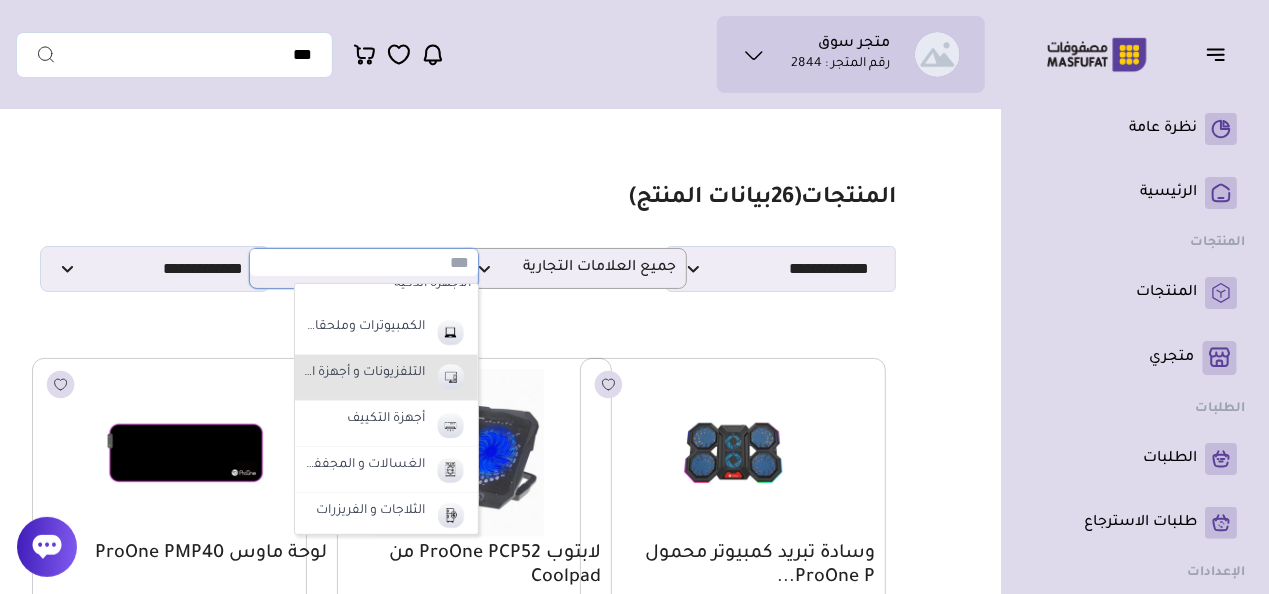 click on "التلفزيونات و أجهزة الترفية" at bounding box center (365, 374) 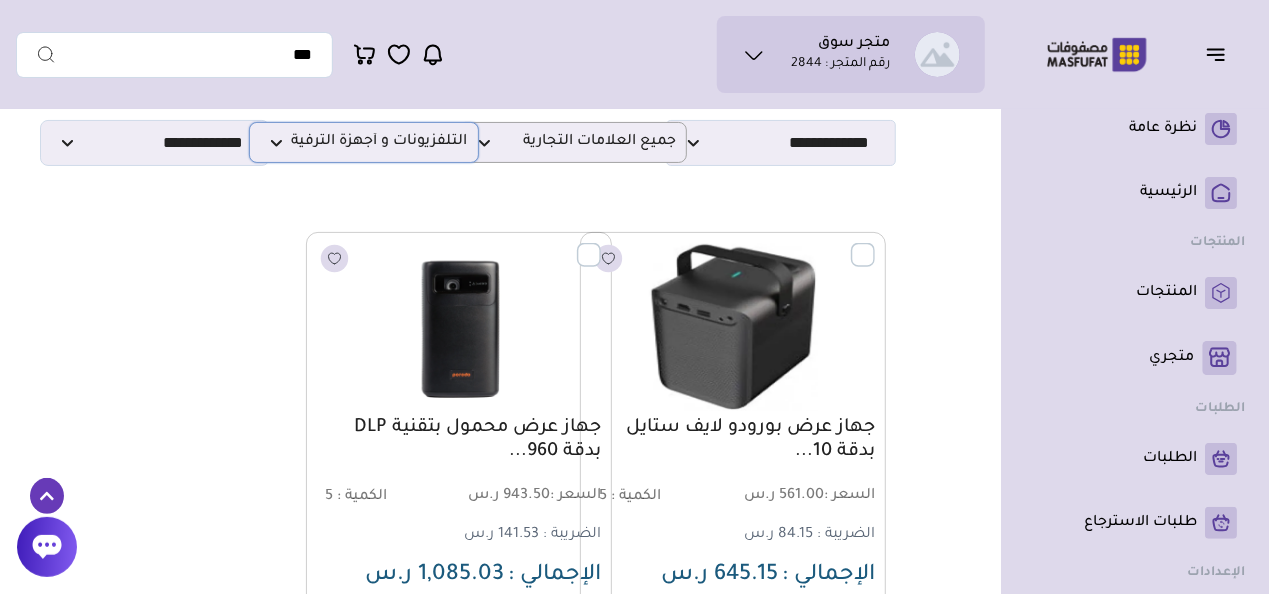 scroll, scrollTop: 0, scrollLeft: 0, axis: both 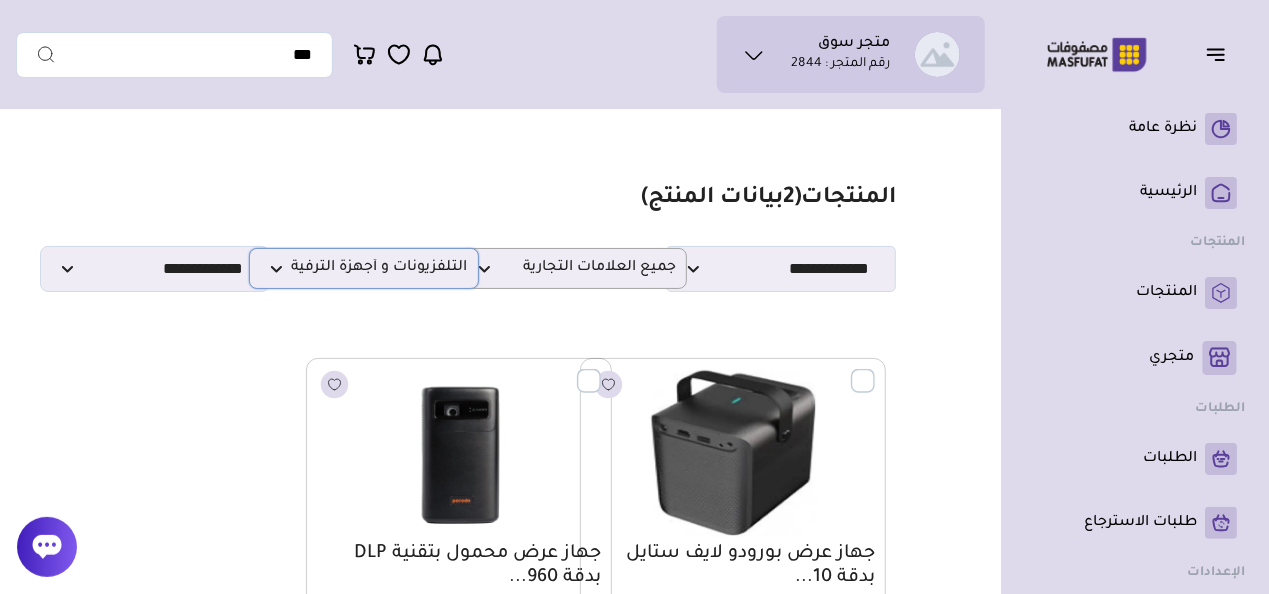click on "التلفزيونات و أجهزة الترفية" at bounding box center (364, 268) 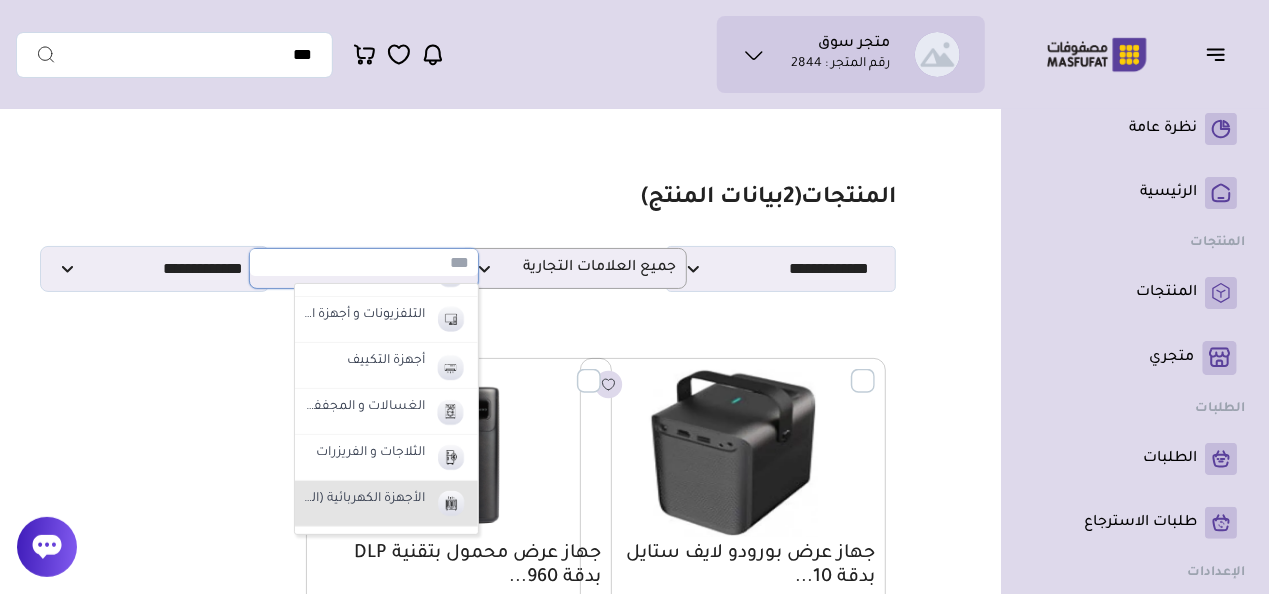 scroll, scrollTop: 888, scrollLeft: 0, axis: vertical 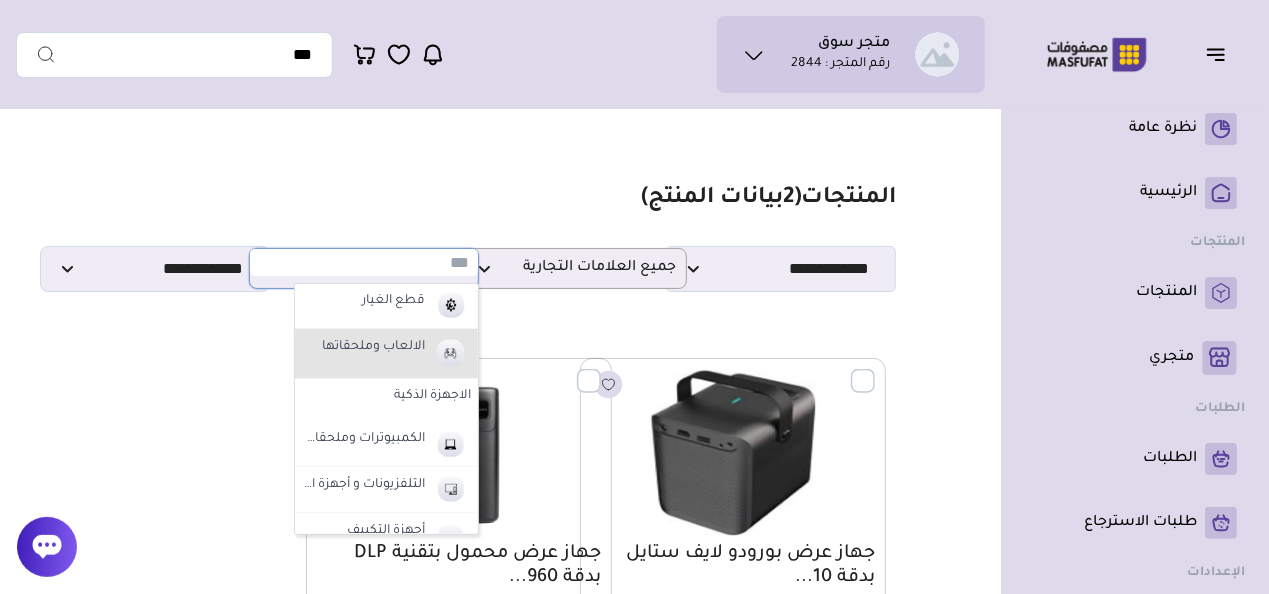 click at bounding box center (450, 353) 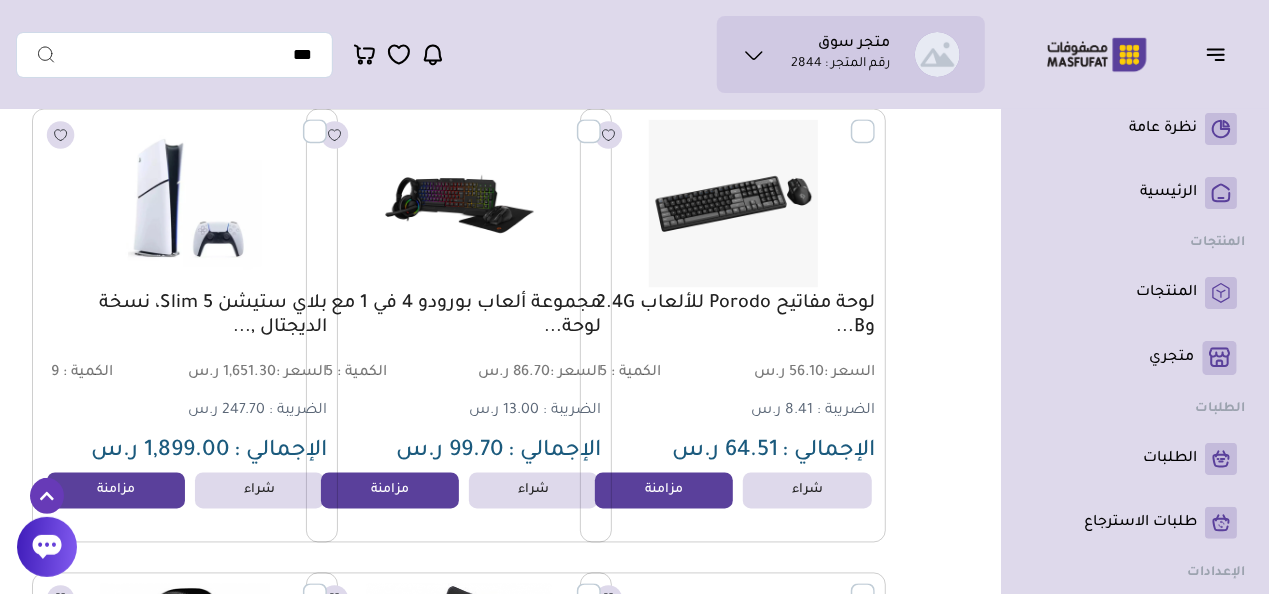 scroll, scrollTop: 1600, scrollLeft: 0, axis: vertical 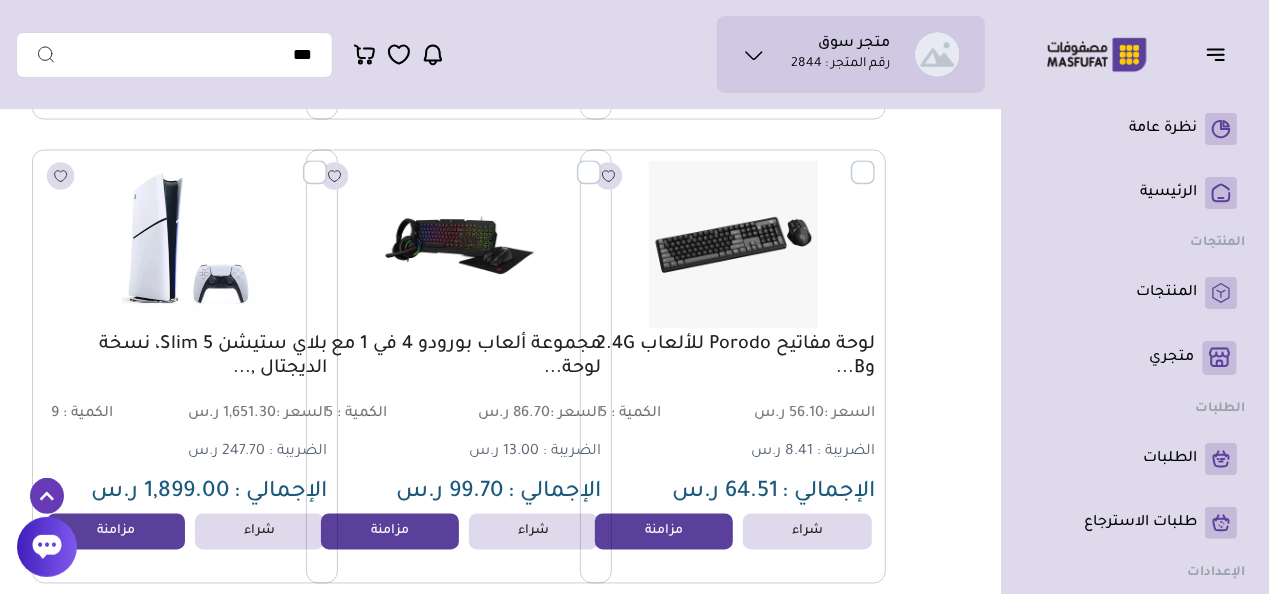 click at bounding box center (327, 162) 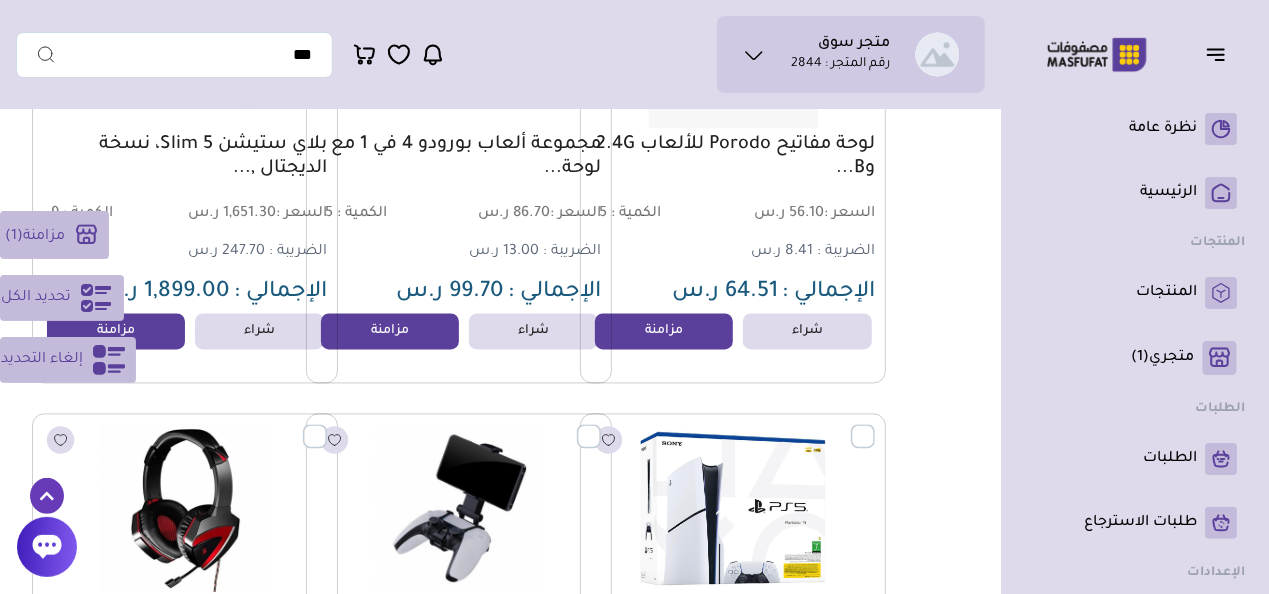 scroll, scrollTop: 2000, scrollLeft: 0, axis: vertical 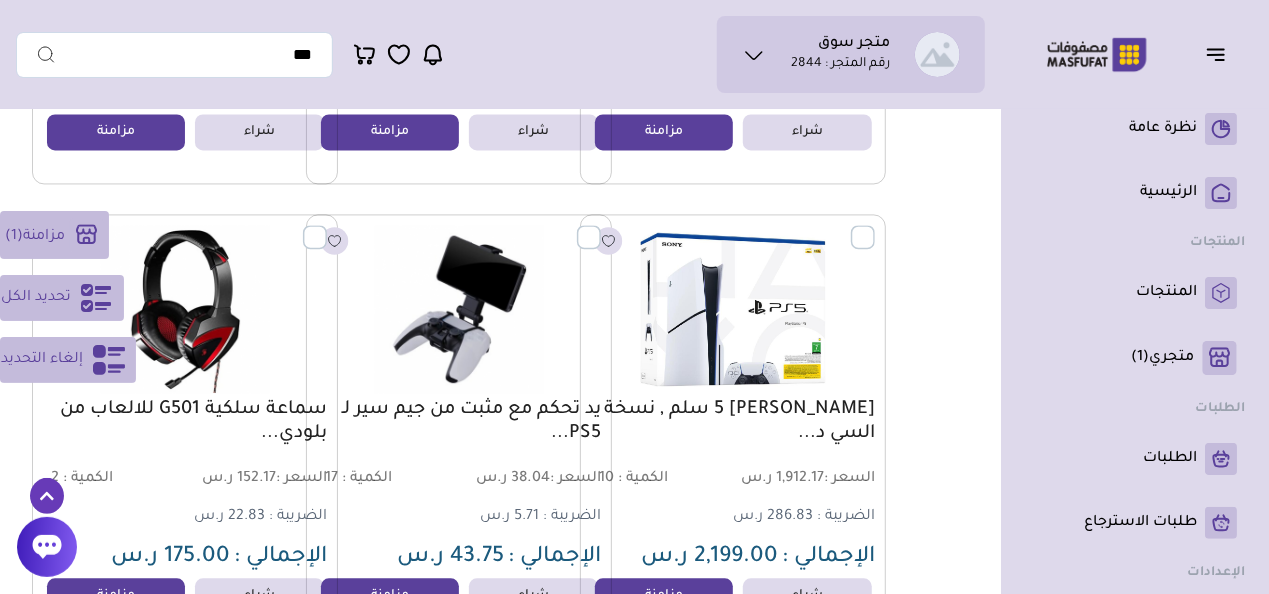 click at bounding box center [875, 226] 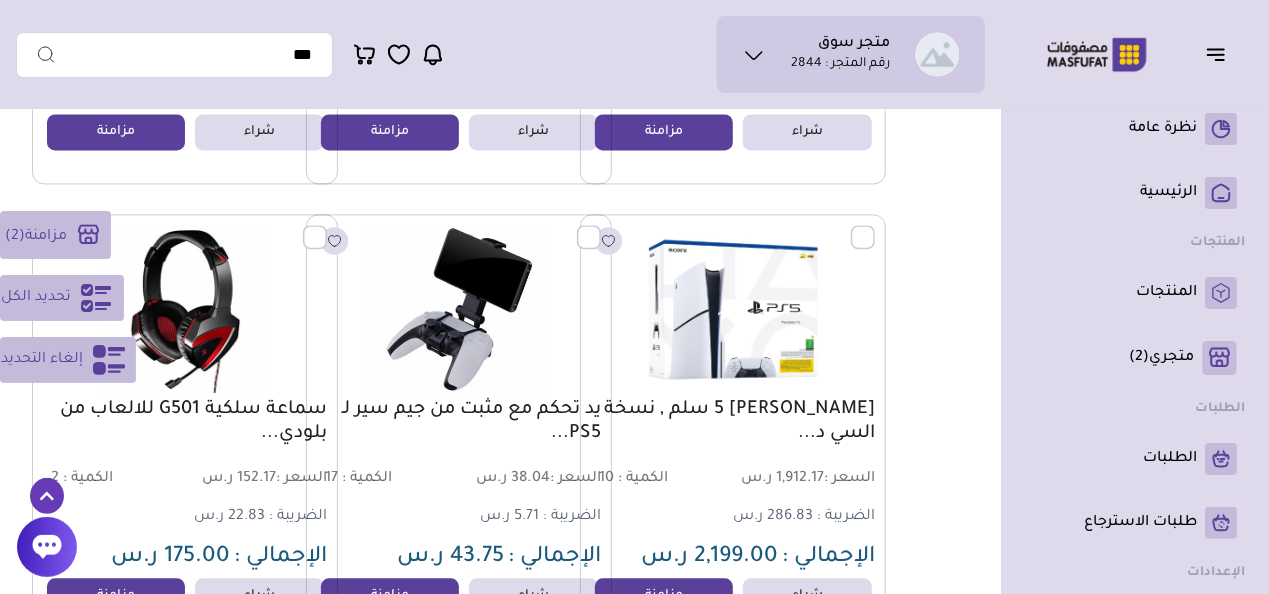click at bounding box center (601, 226) 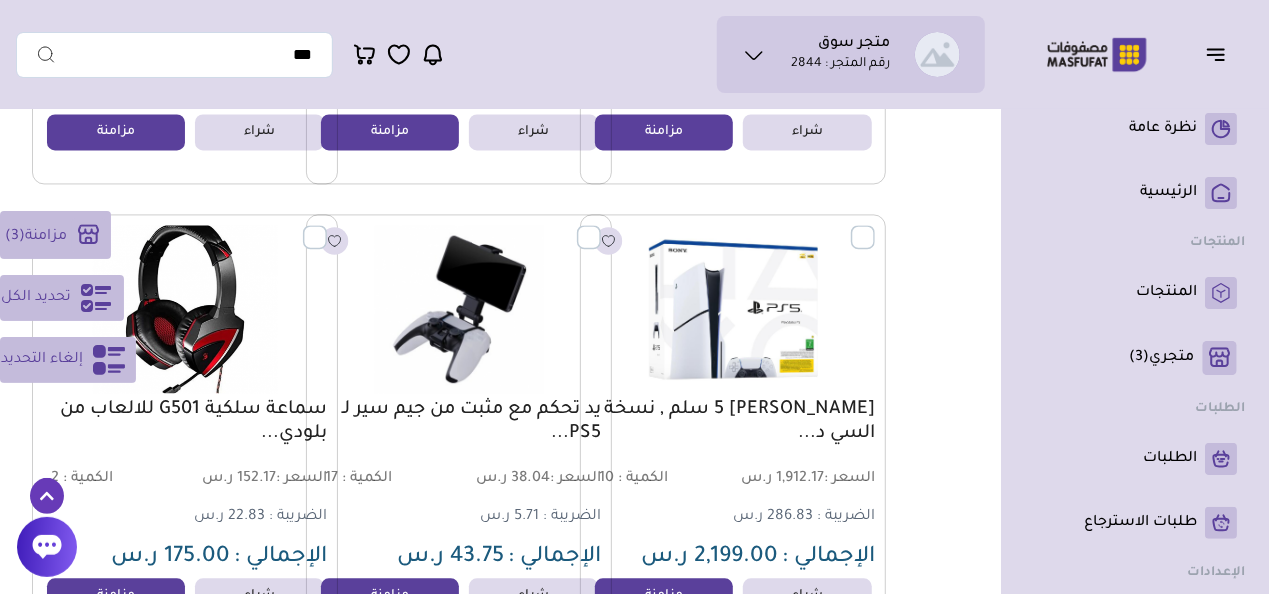 drag, startPoint x: 311, startPoint y: 238, endPoint x: 321, endPoint y: 262, distance: 26 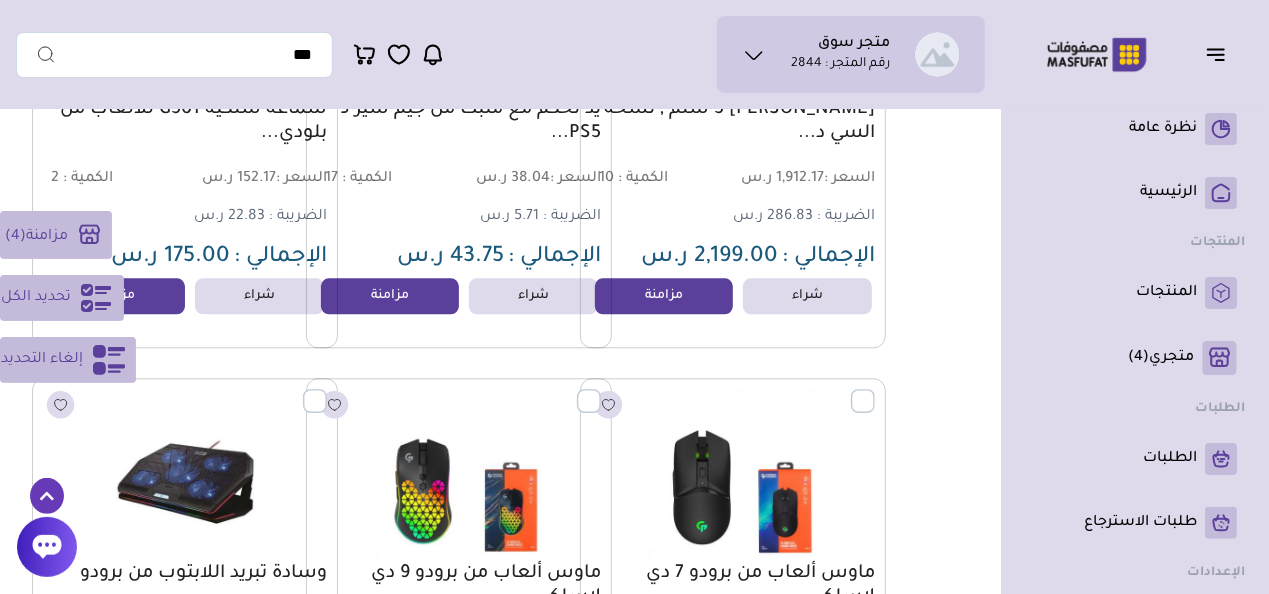 scroll, scrollTop: 2400, scrollLeft: 0, axis: vertical 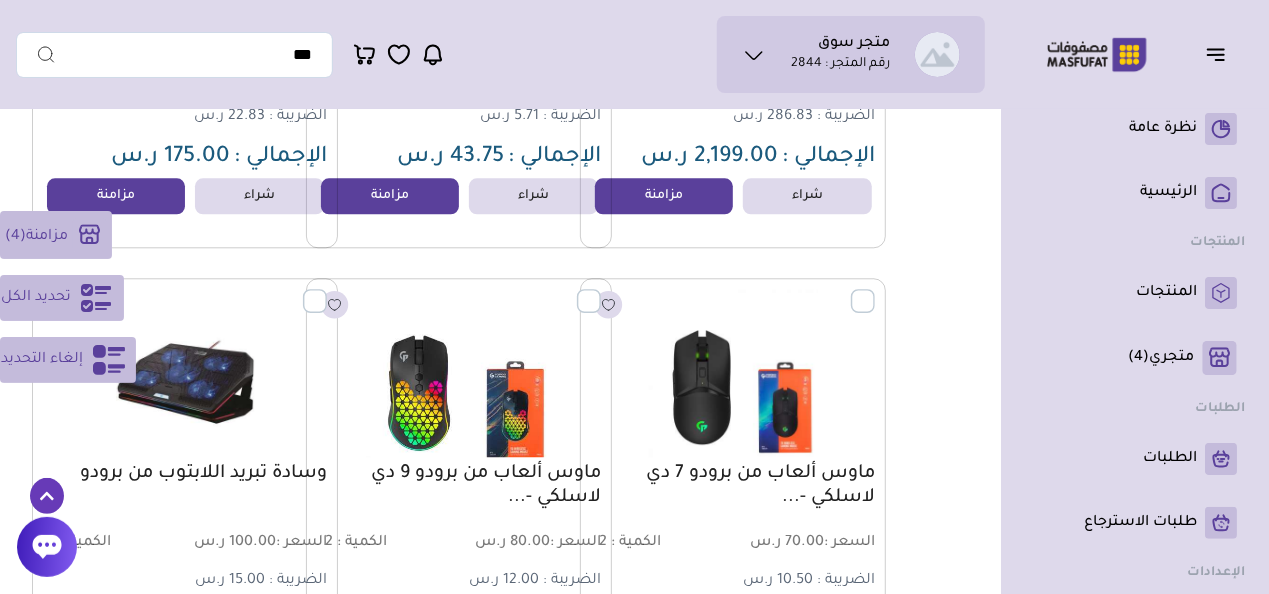 click at bounding box center (601, 290) 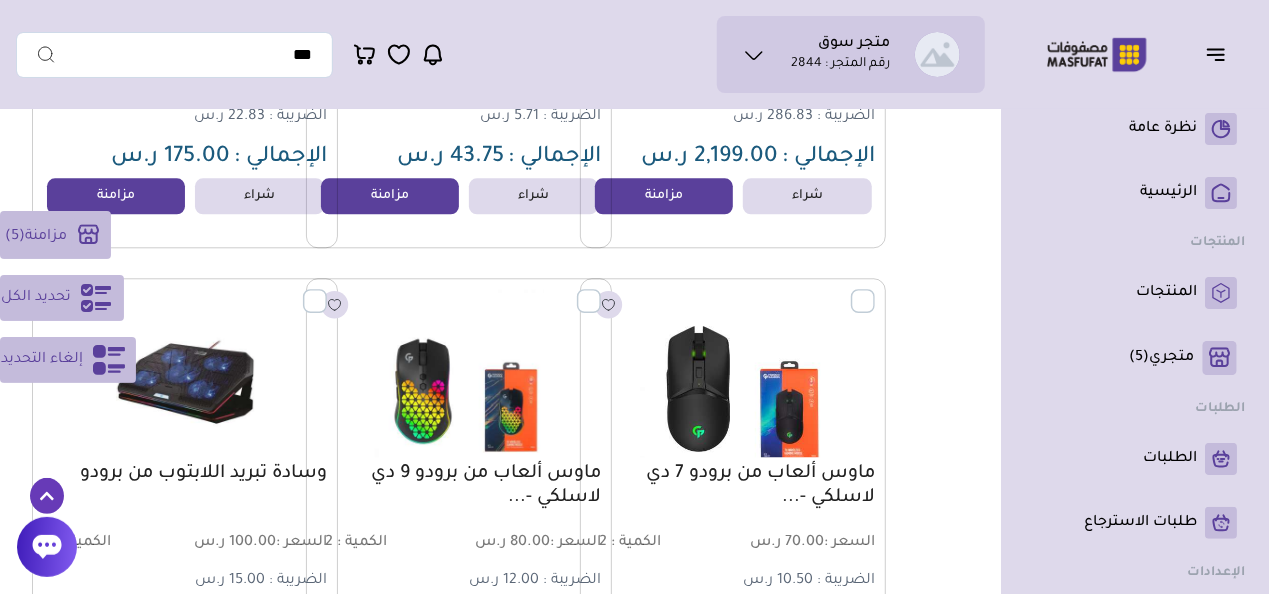 click at bounding box center (875, 290) 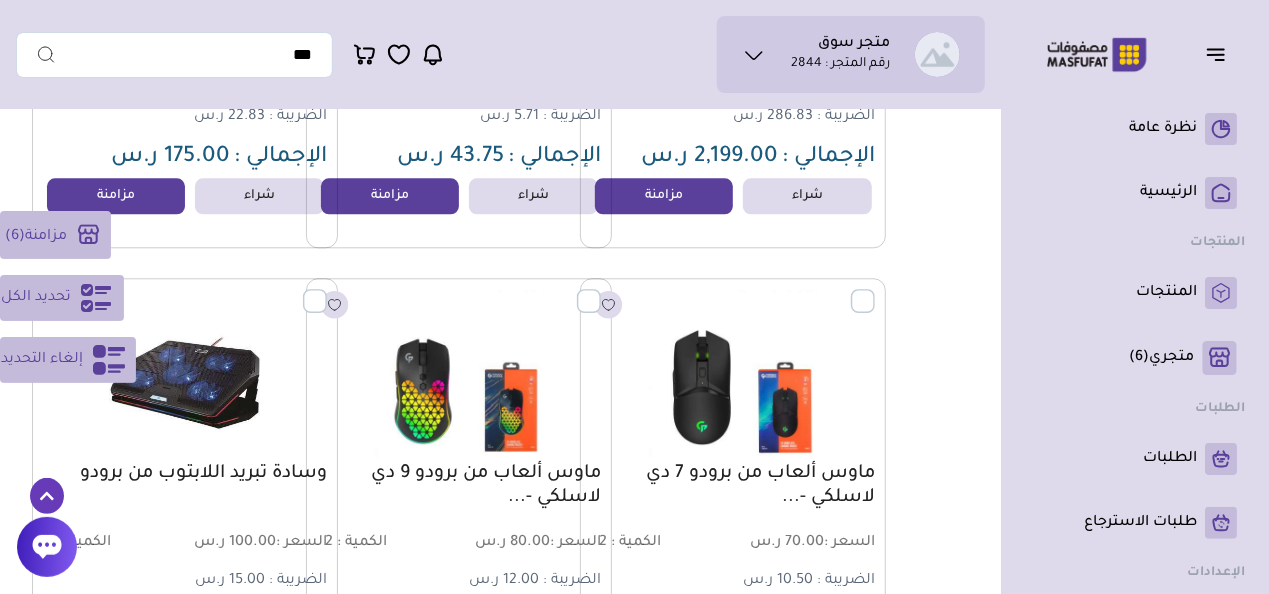 click at bounding box center (327, 290) 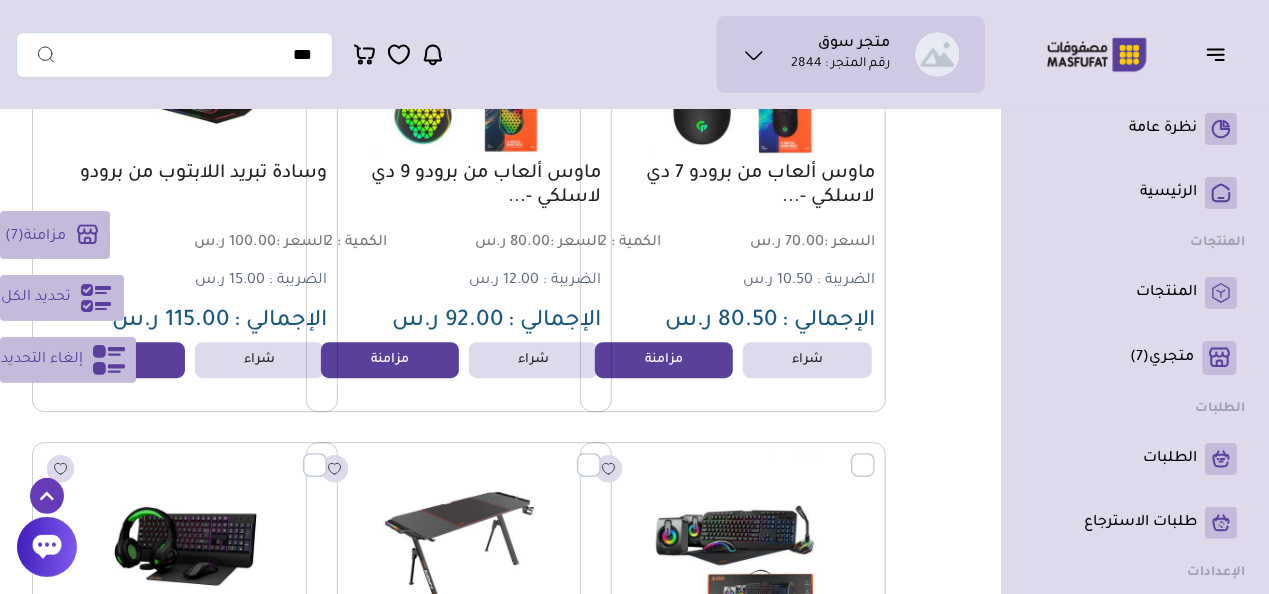 scroll, scrollTop: 2900, scrollLeft: 0, axis: vertical 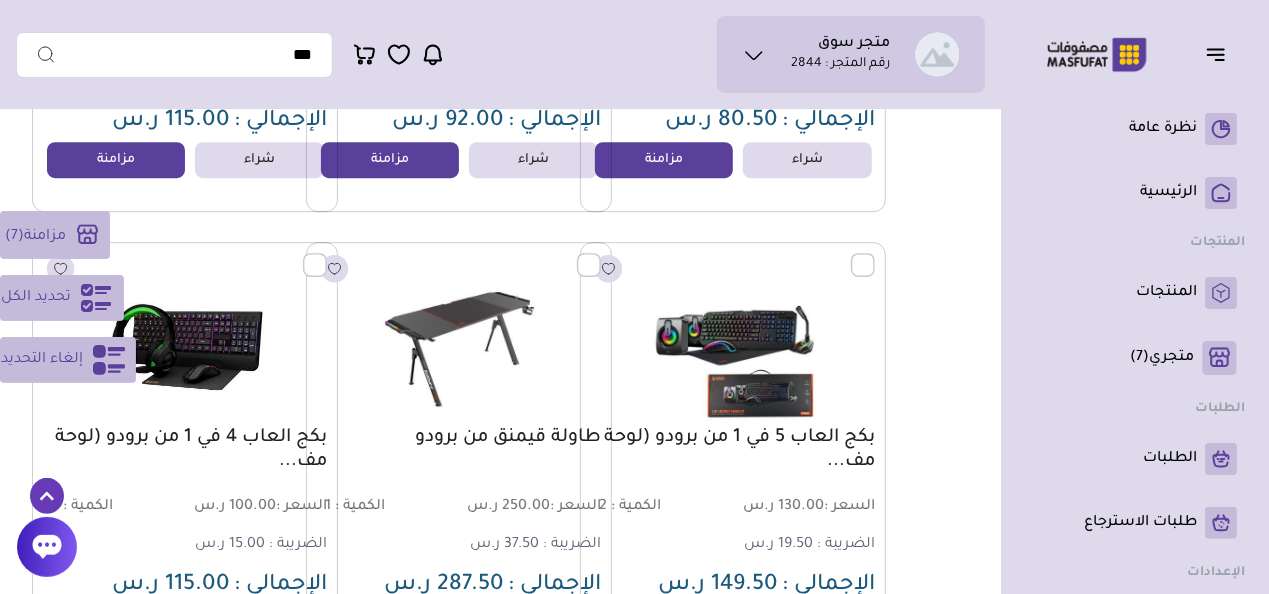 click at bounding box center [185, 337] 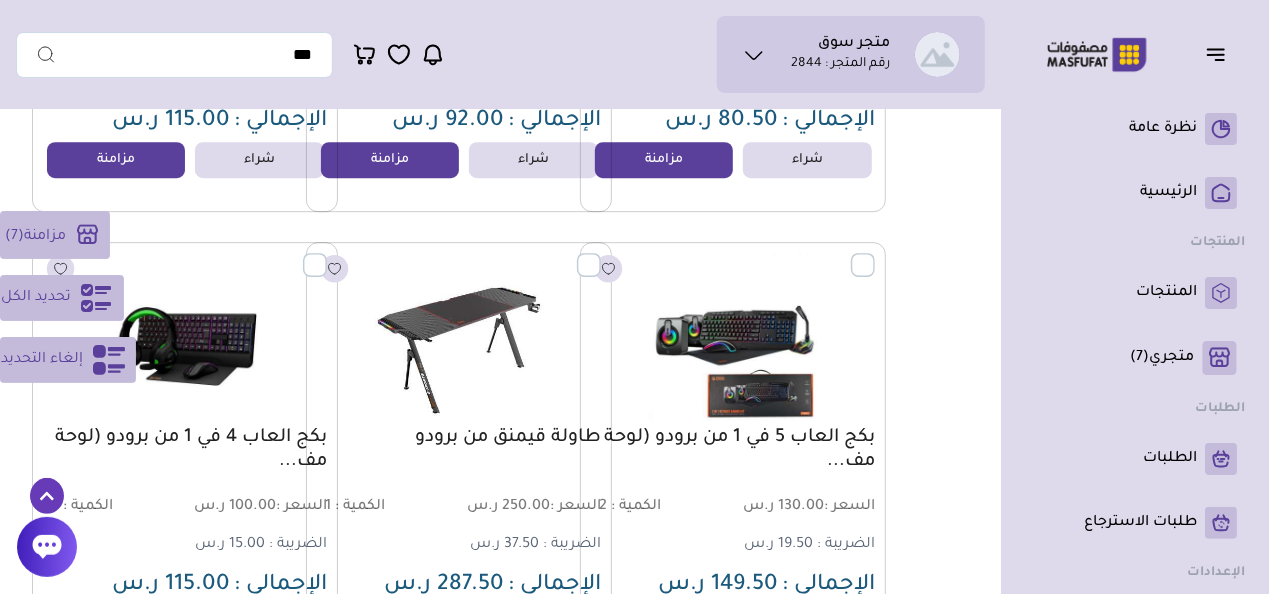click at bounding box center (601, 254) 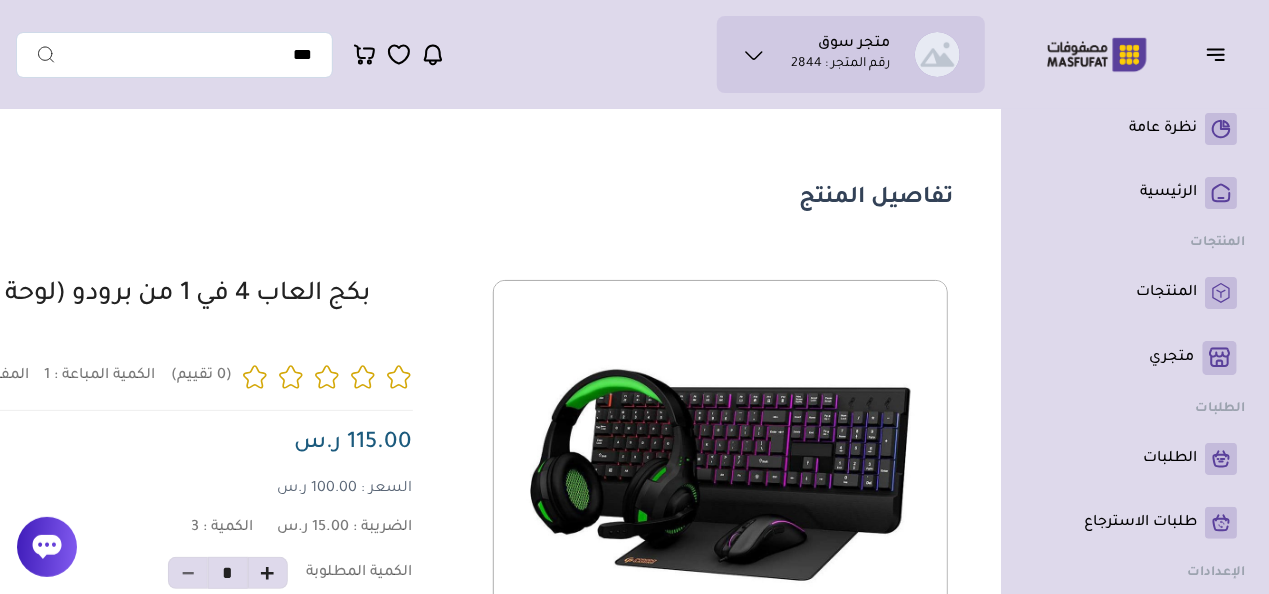 scroll, scrollTop: 100, scrollLeft: 0, axis: vertical 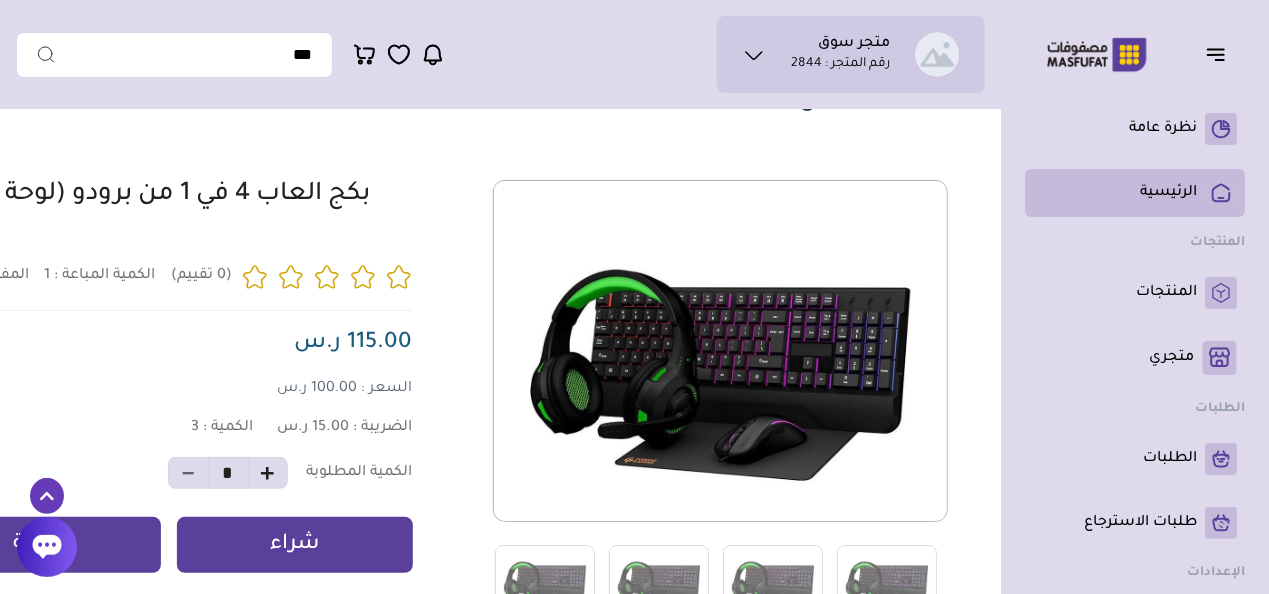 click on "الرئيسية" at bounding box center (1168, 193) 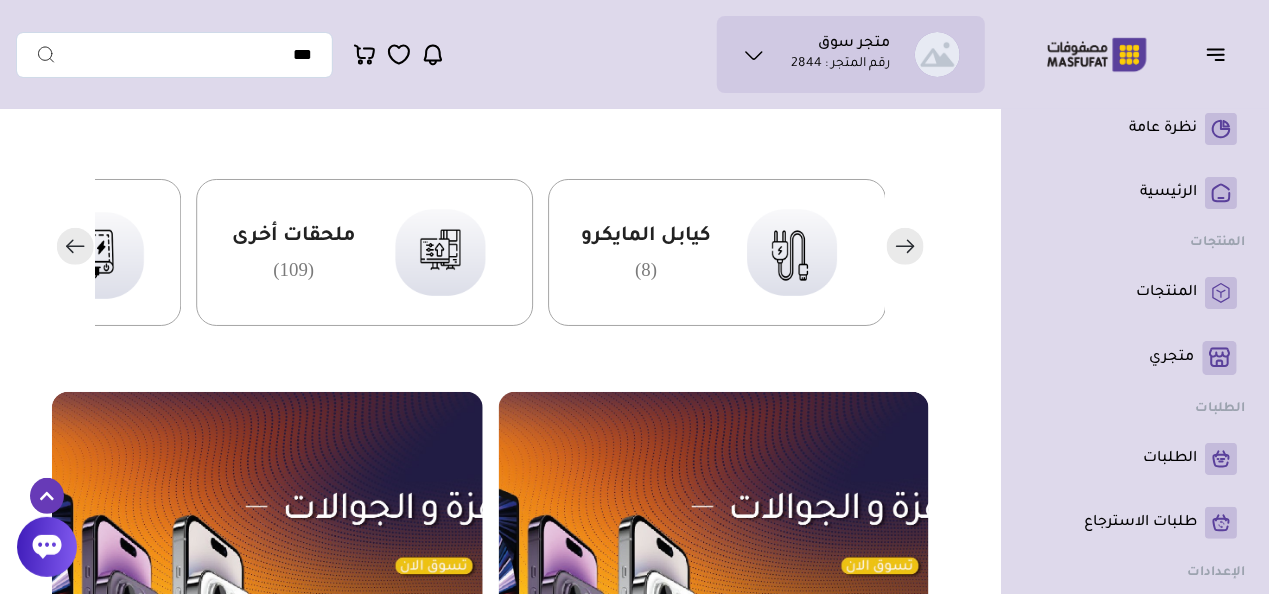 scroll, scrollTop: 500, scrollLeft: 0, axis: vertical 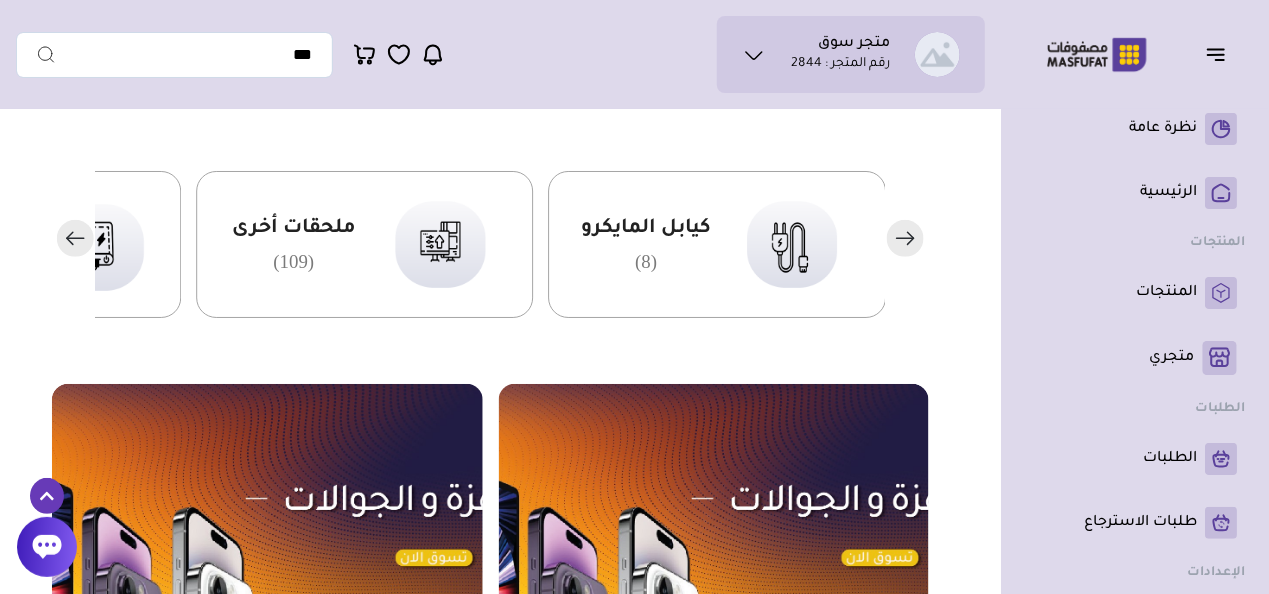 click at bounding box center (437, 244) 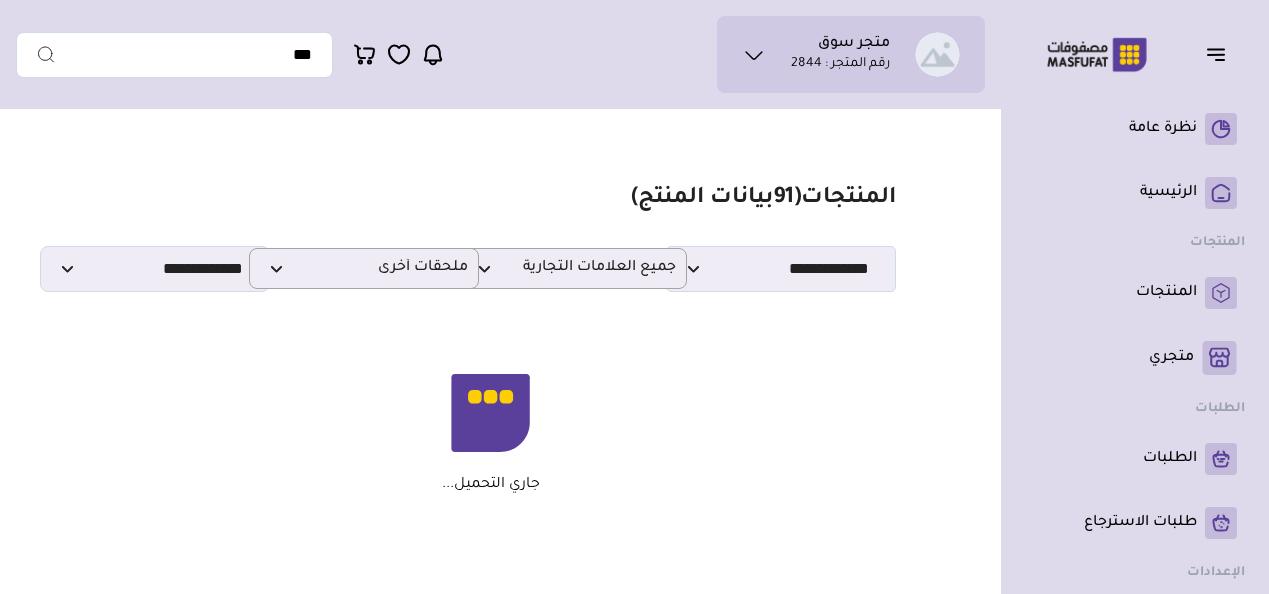 scroll, scrollTop: 0, scrollLeft: 0, axis: both 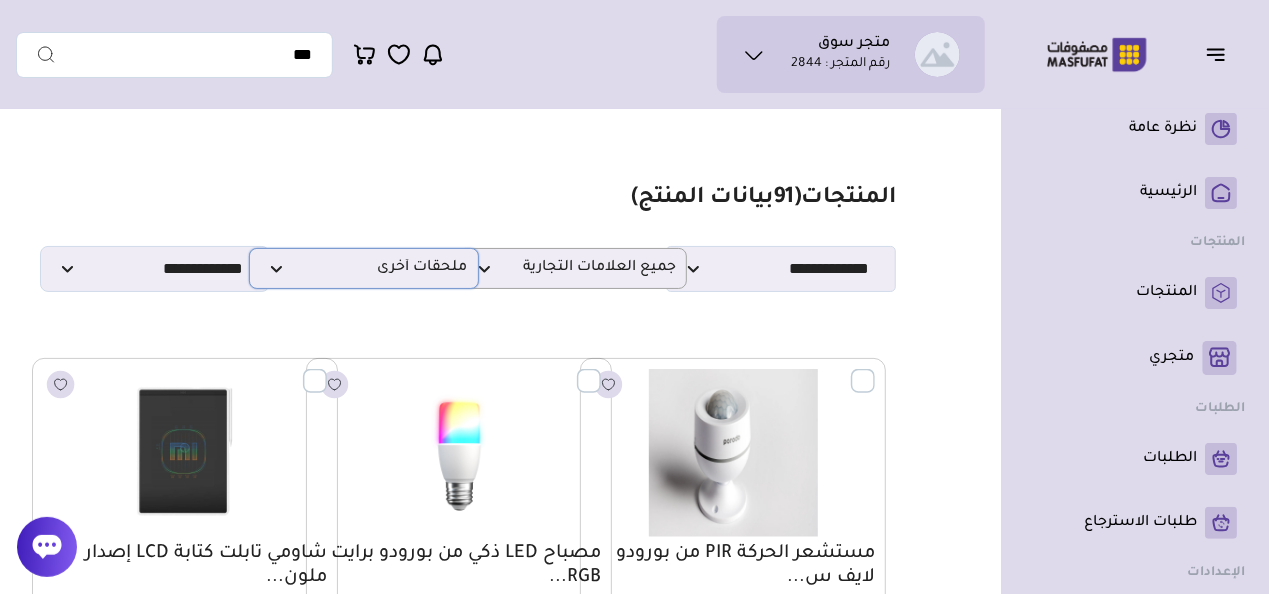 click on "ملحقات أخرى" at bounding box center (364, 268) 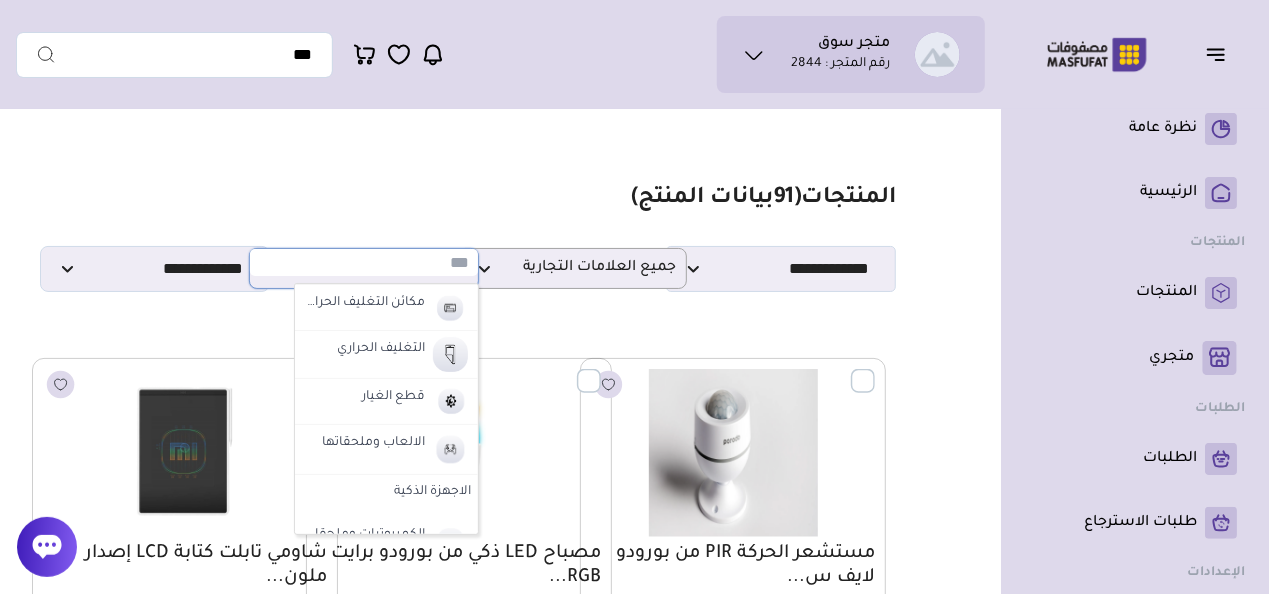 scroll, scrollTop: 600, scrollLeft: 0, axis: vertical 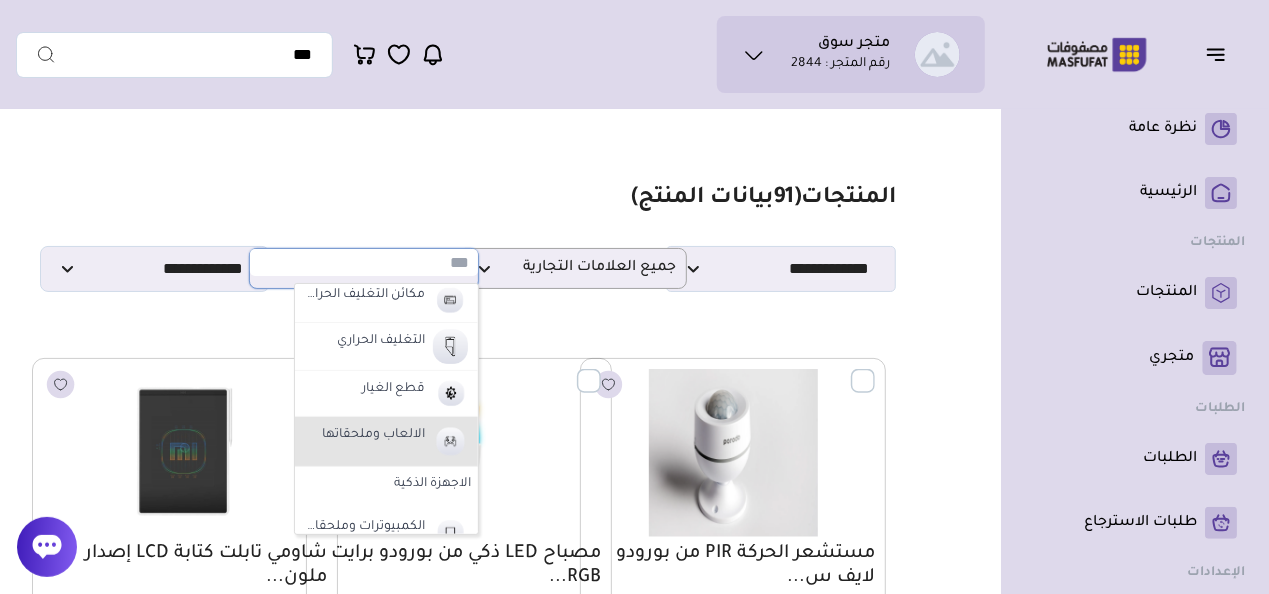 click at bounding box center [450, 441] 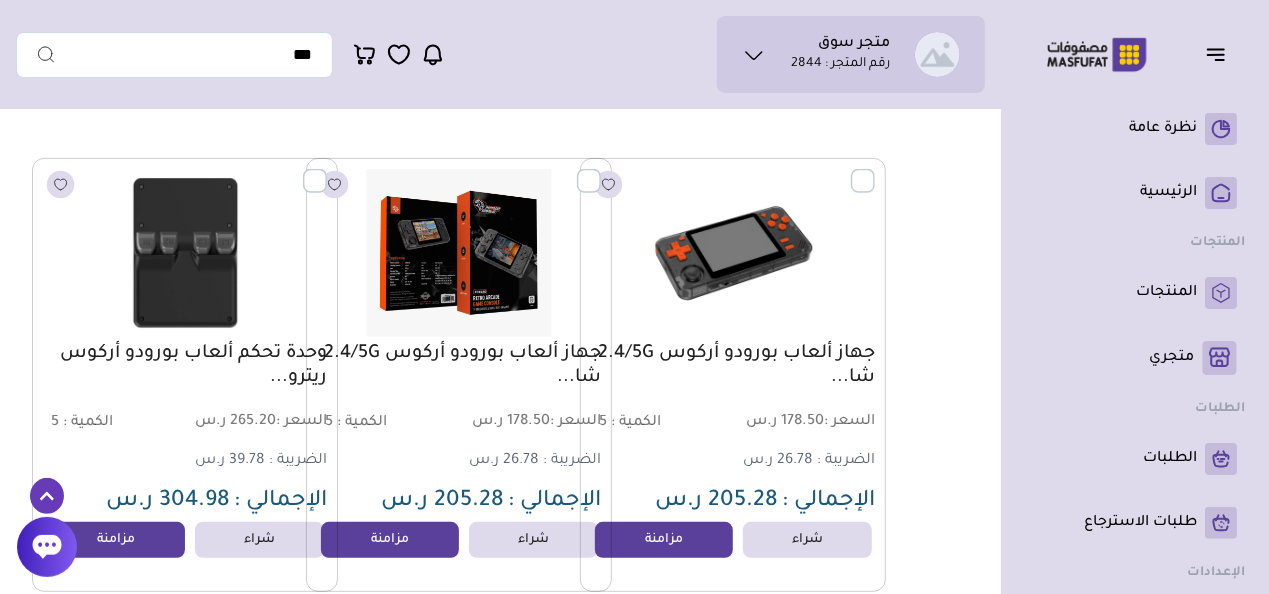 scroll, scrollTop: 500, scrollLeft: 0, axis: vertical 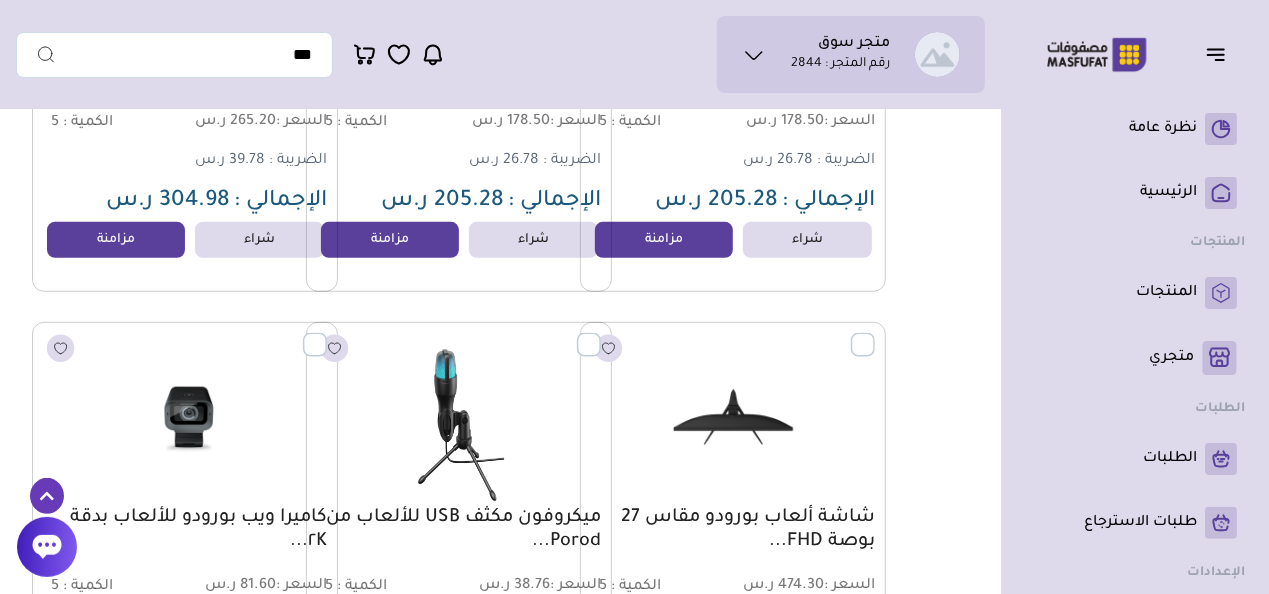 click at bounding box center [601, 334] 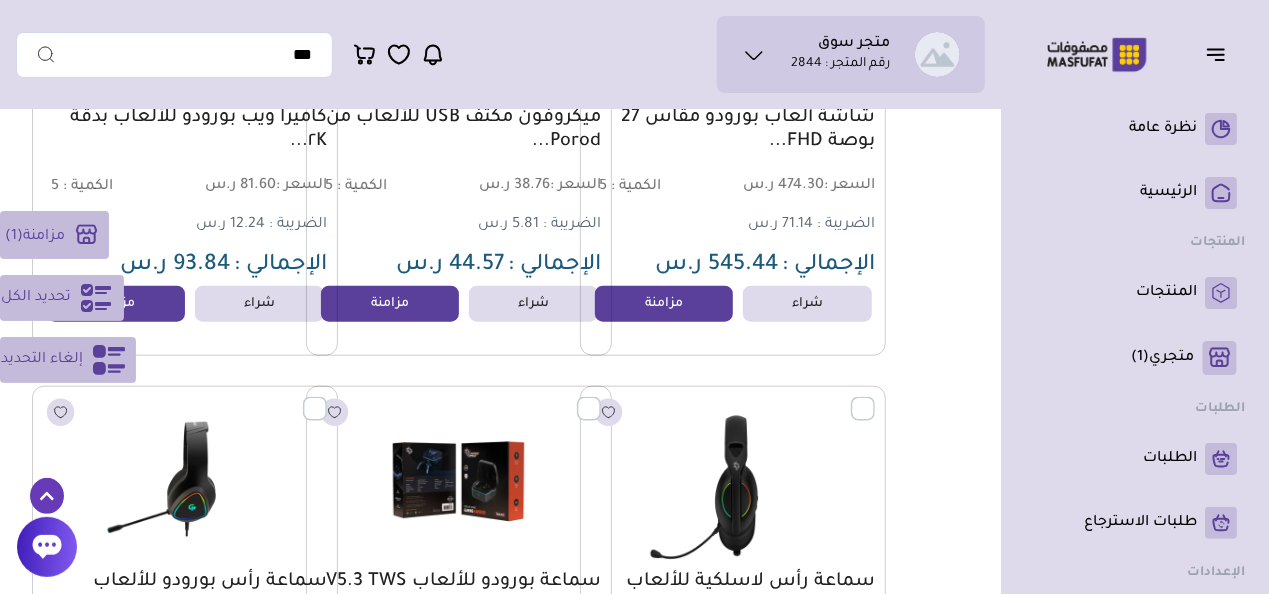 scroll, scrollTop: 1100, scrollLeft: 0, axis: vertical 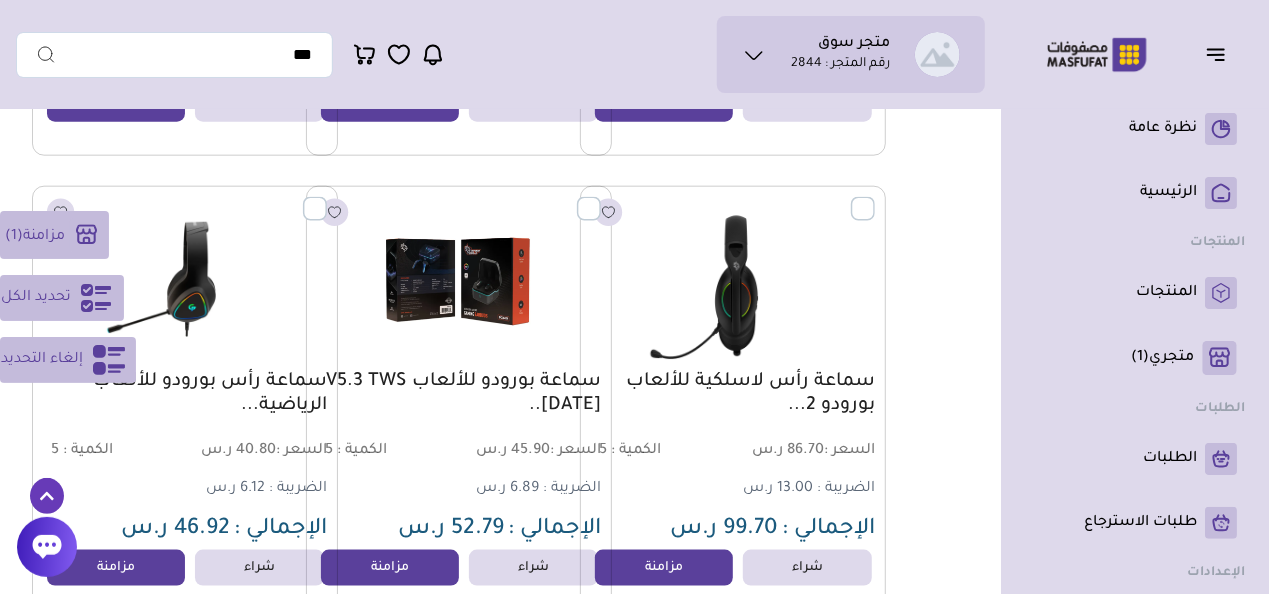 click at bounding box center (601, 198) 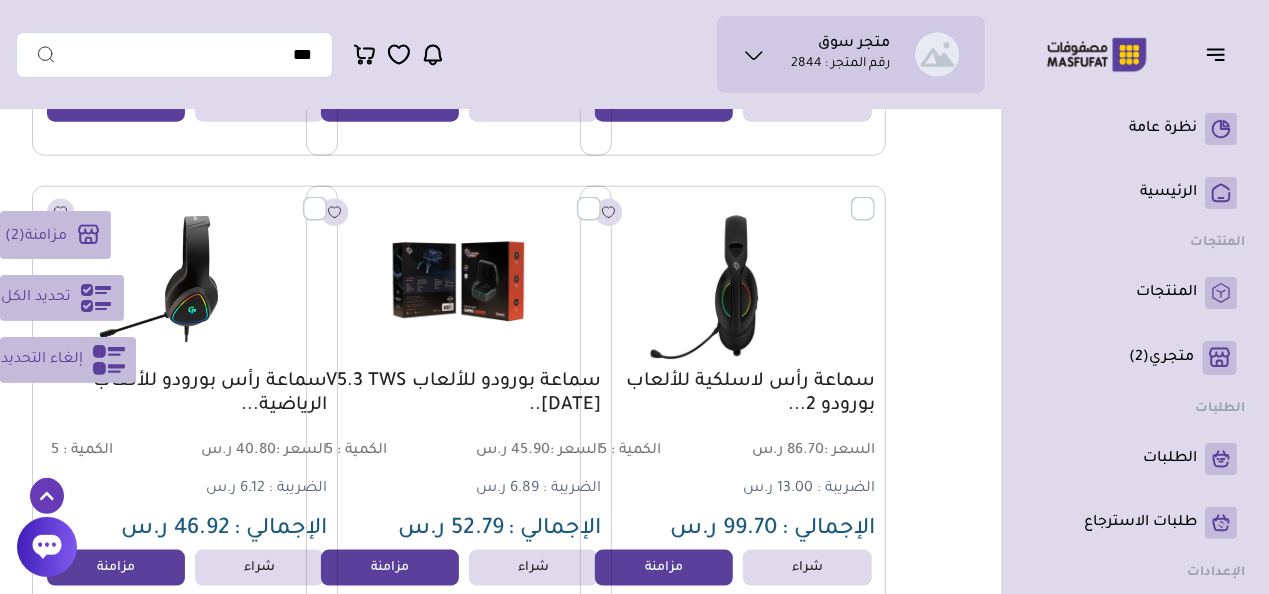 click at bounding box center (327, 198) 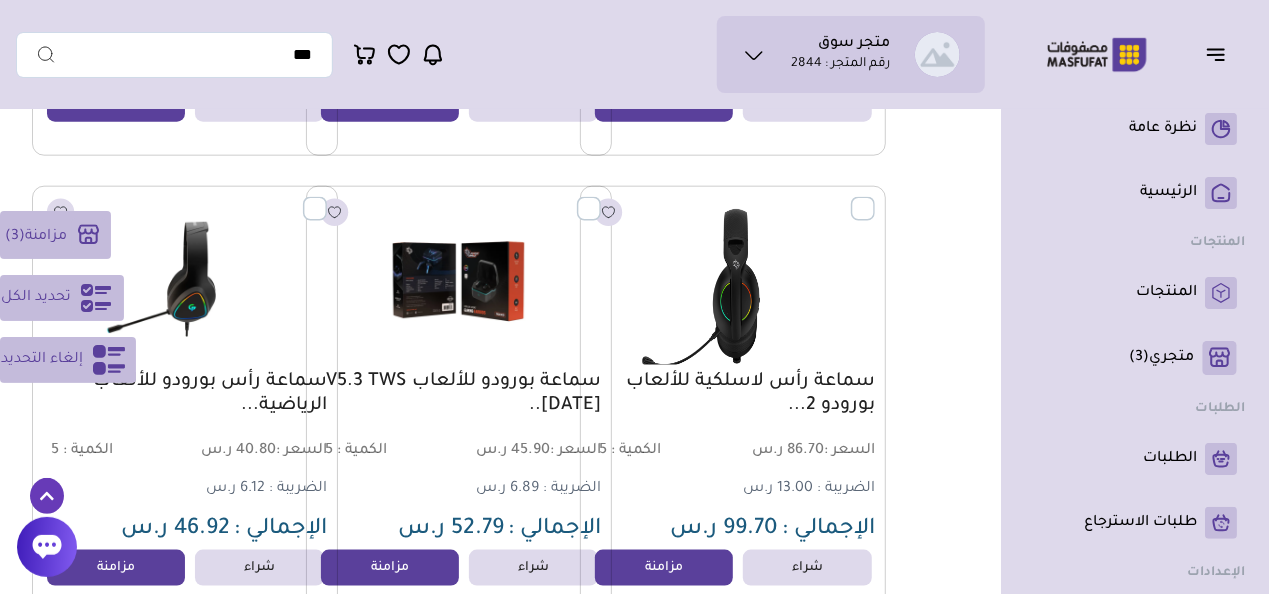 click at bounding box center (875, 198) 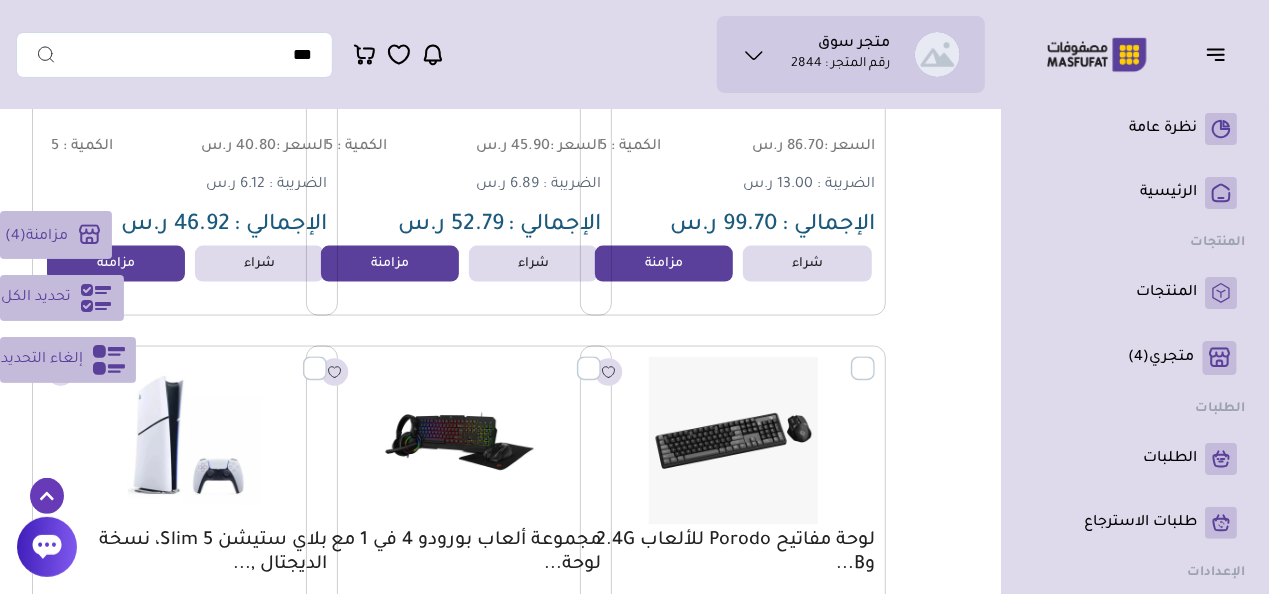 scroll, scrollTop: 1600, scrollLeft: 0, axis: vertical 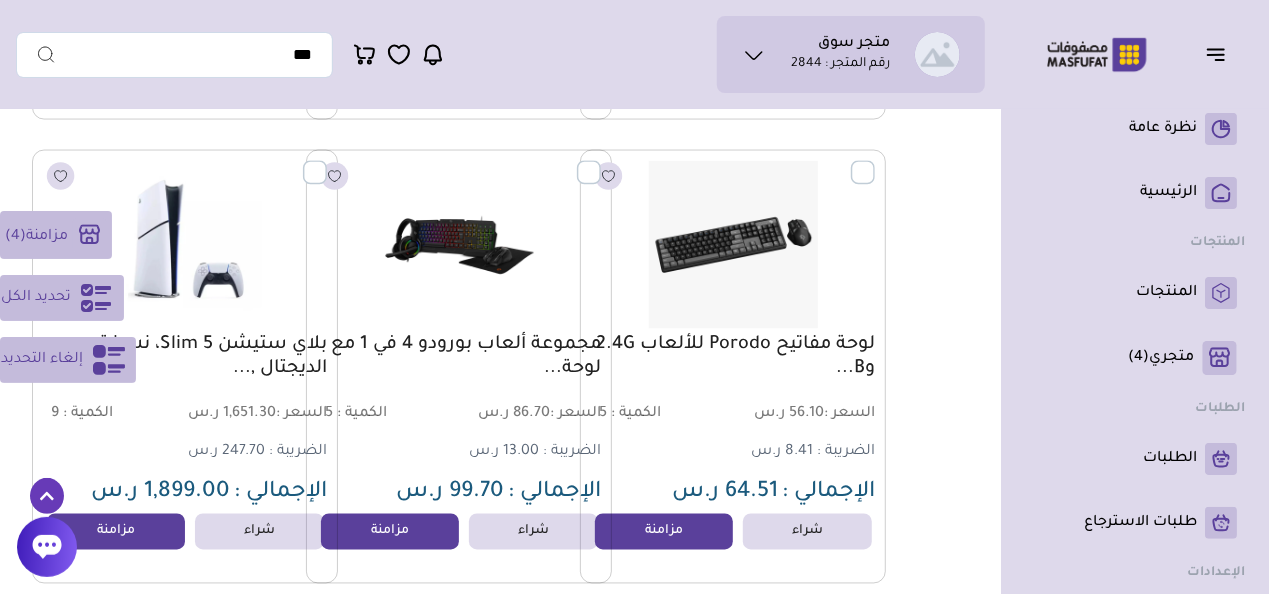 drag, startPoint x: 864, startPoint y: 178, endPoint x: 690, endPoint y: 148, distance: 176.56726 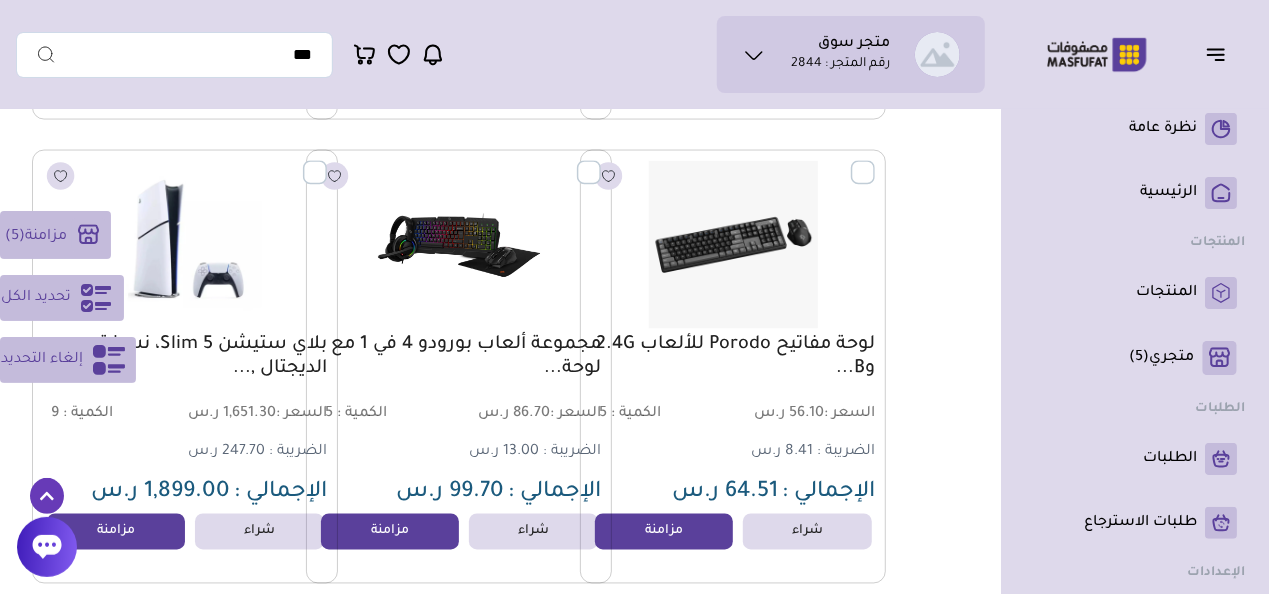 click at bounding box center [601, 162] 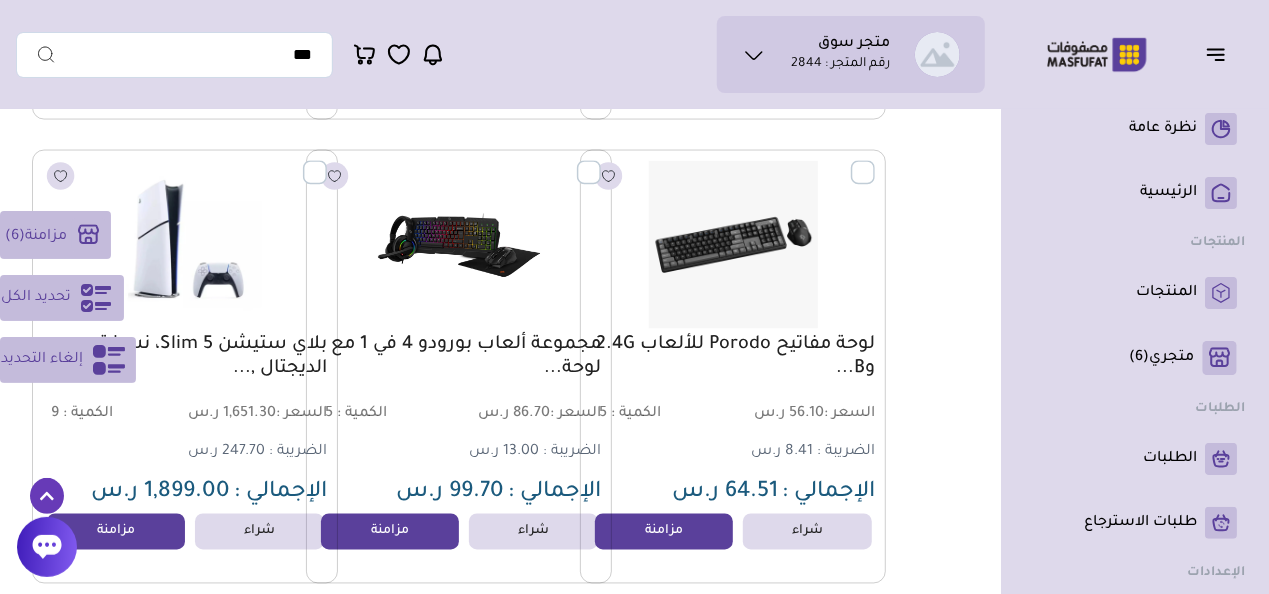 drag, startPoint x: 312, startPoint y: 184, endPoint x: 354, endPoint y: 211, distance: 49.92995 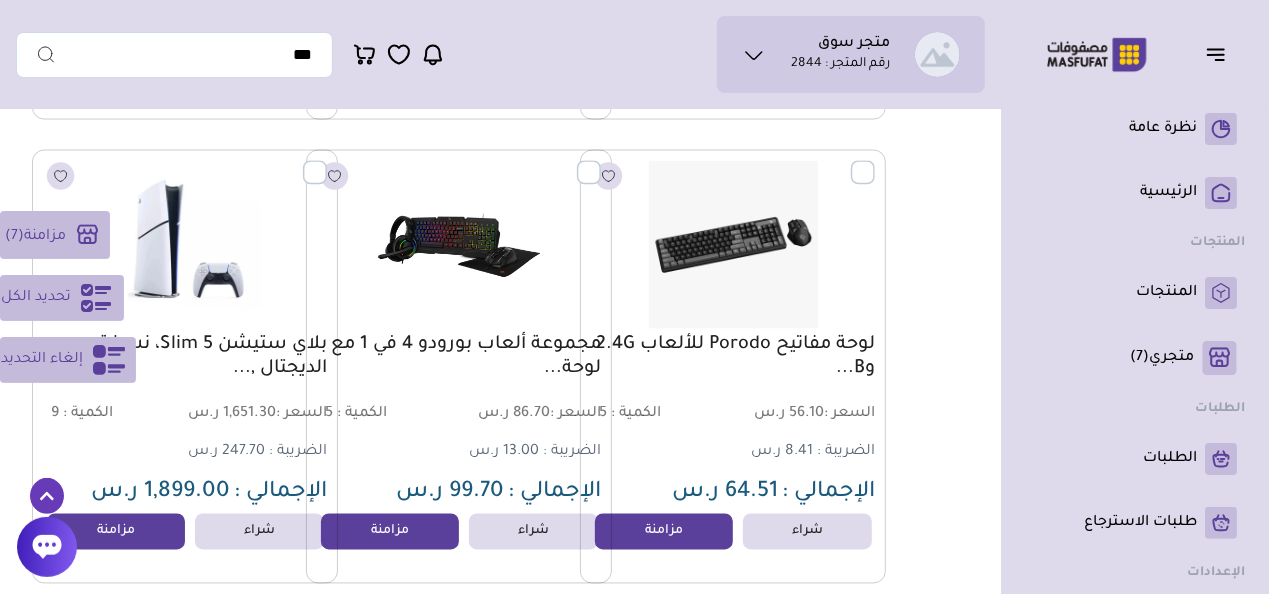 scroll, scrollTop: 1800, scrollLeft: 0, axis: vertical 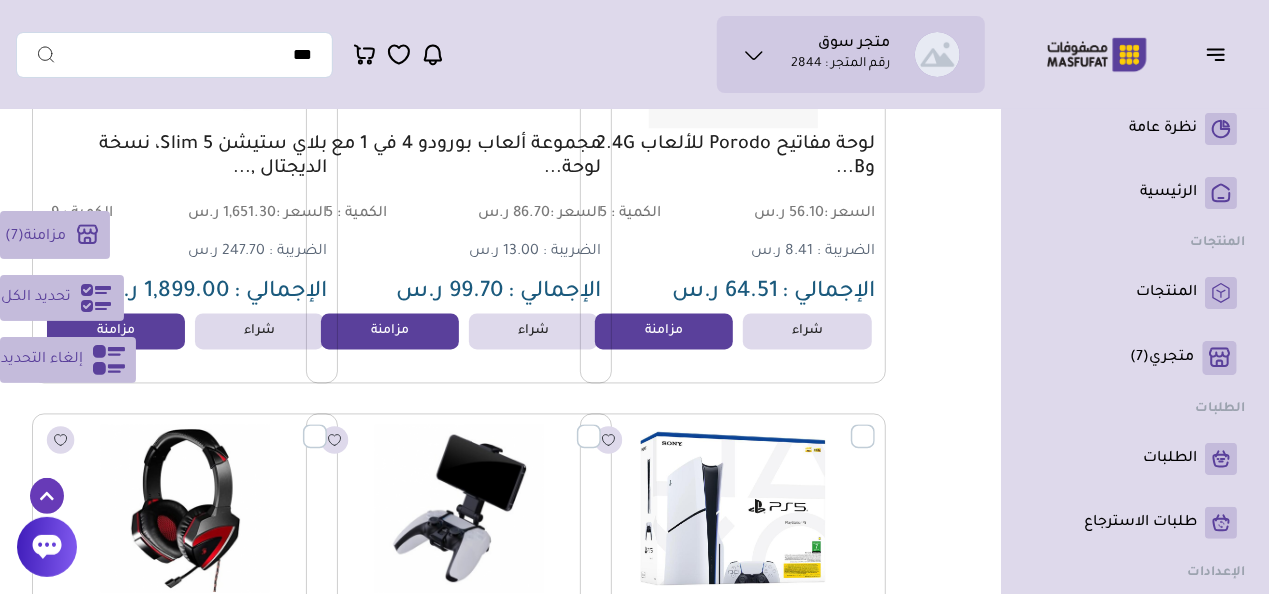 click at bounding box center [875, 426] 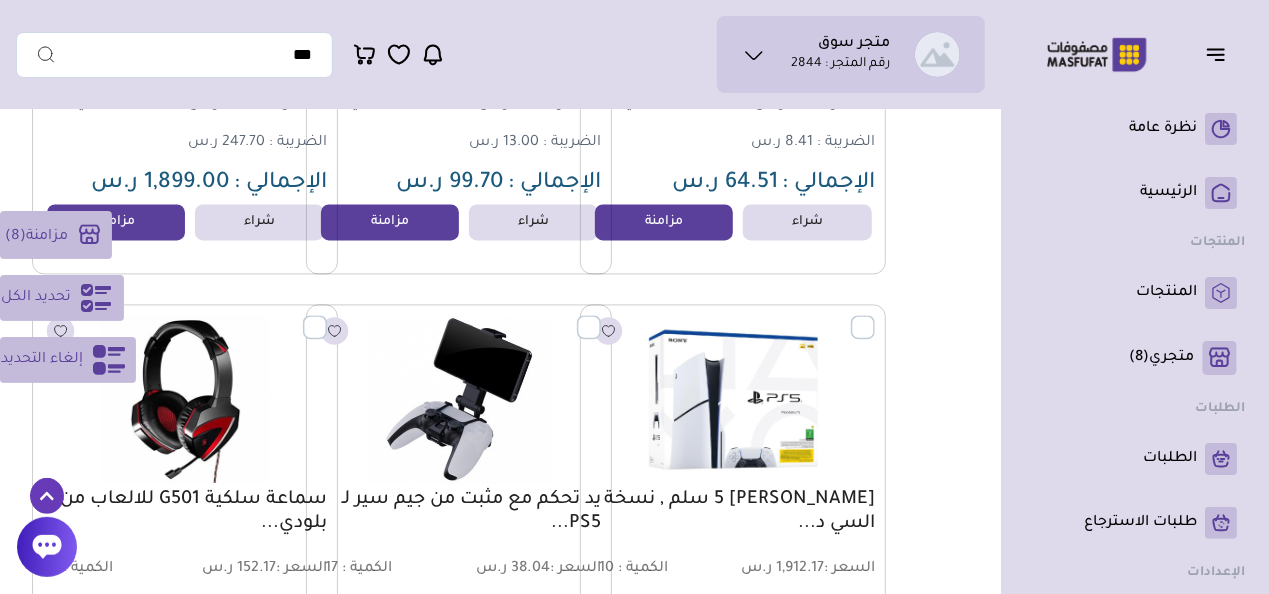 scroll, scrollTop: 2000, scrollLeft: 0, axis: vertical 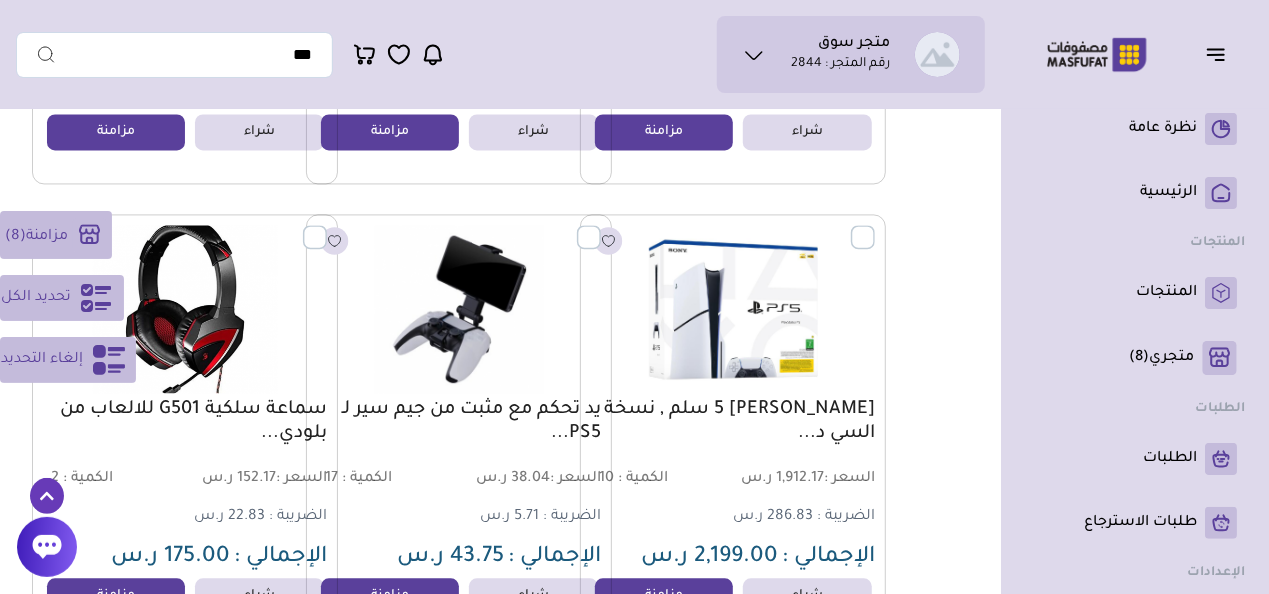 click at bounding box center (185, 309) 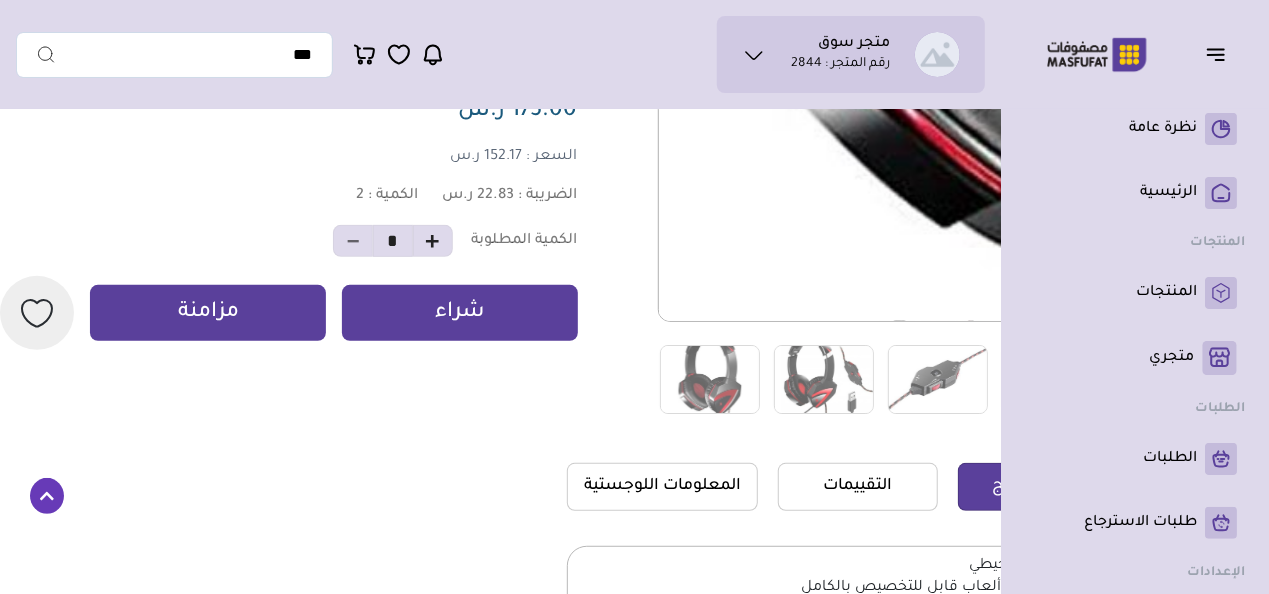 scroll, scrollTop: 300, scrollLeft: -164, axis: both 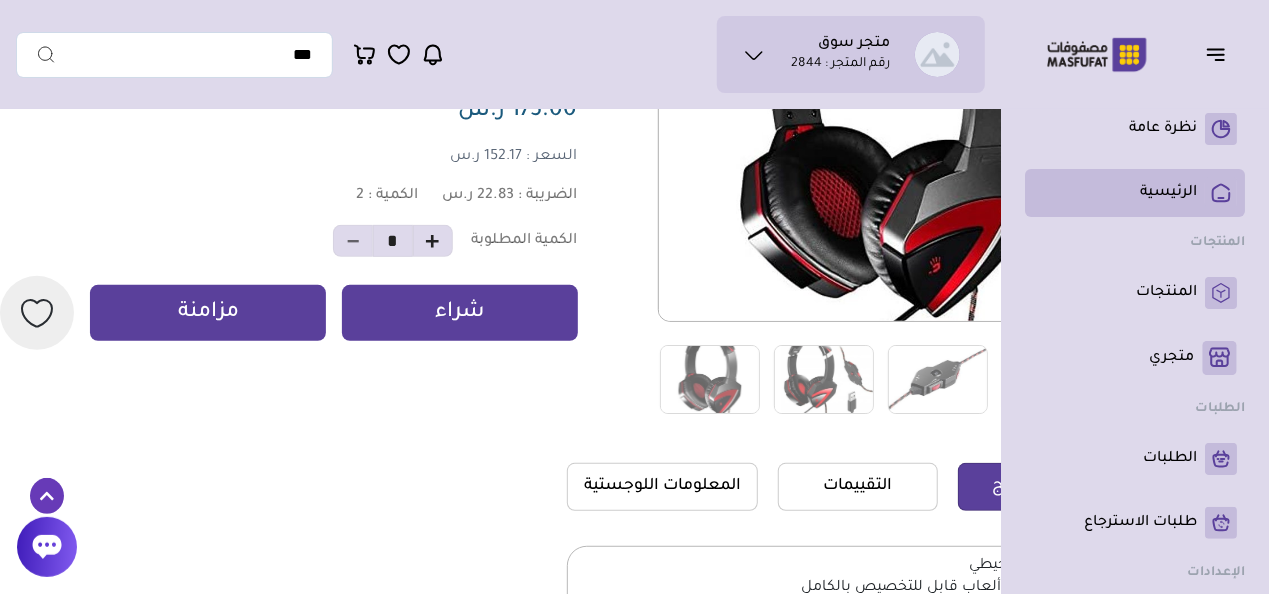 click on "الرئيسية" at bounding box center [1168, 193] 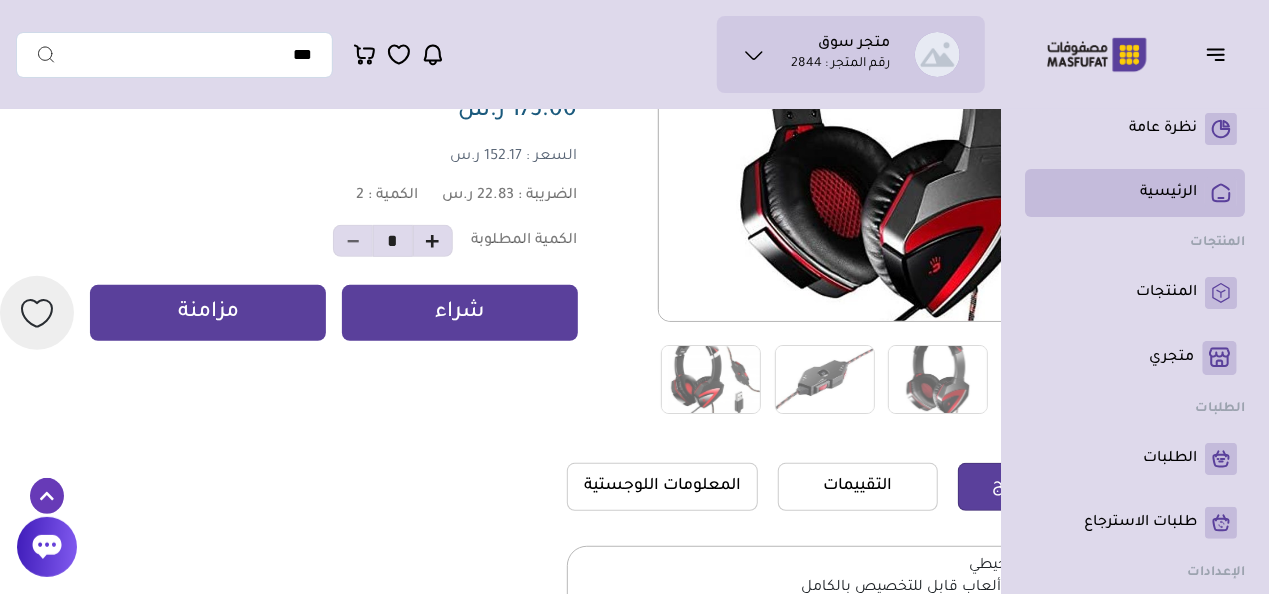 click on "الرئيسية" at bounding box center (1135, 193) 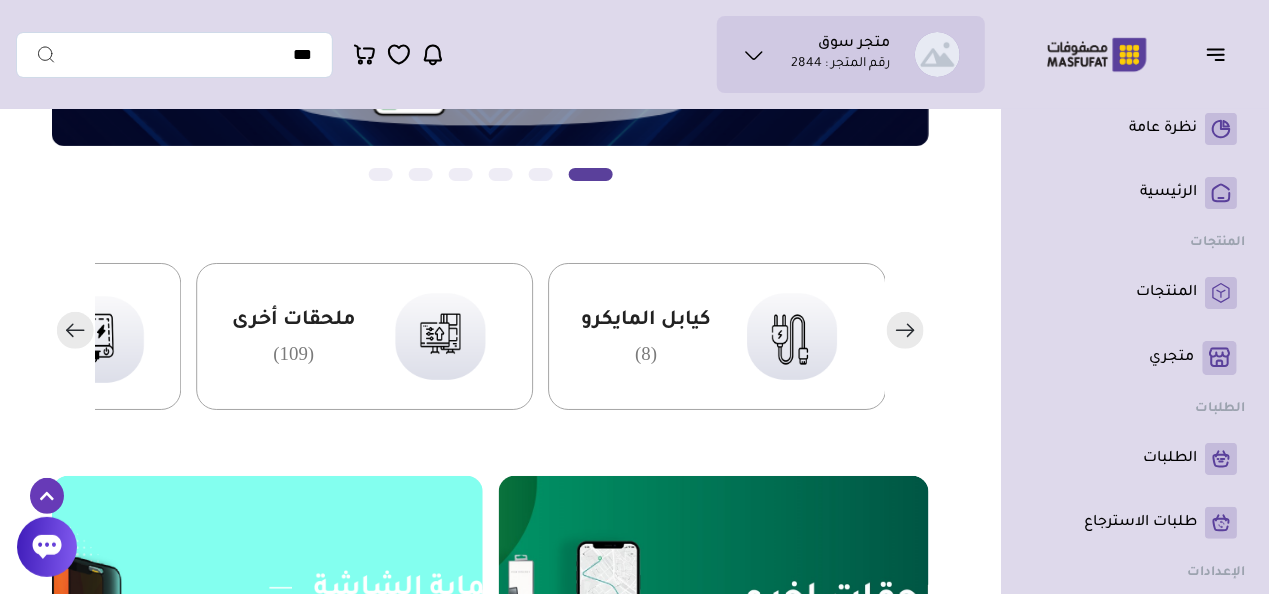 scroll, scrollTop: 300, scrollLeft: 0, axis: vertical 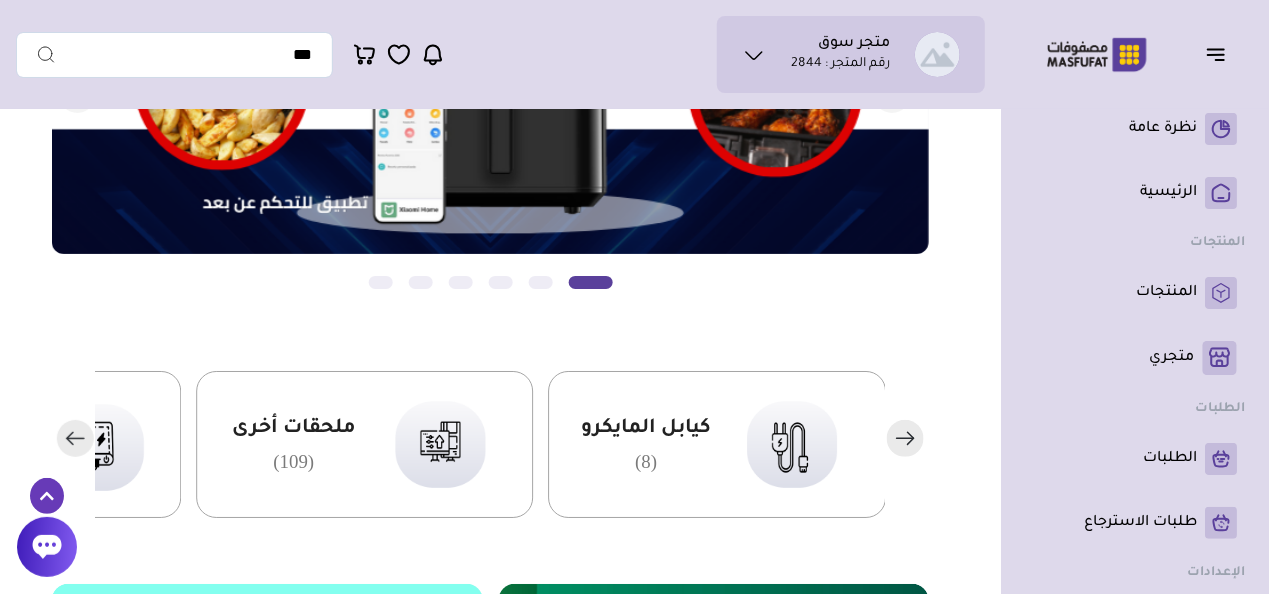click 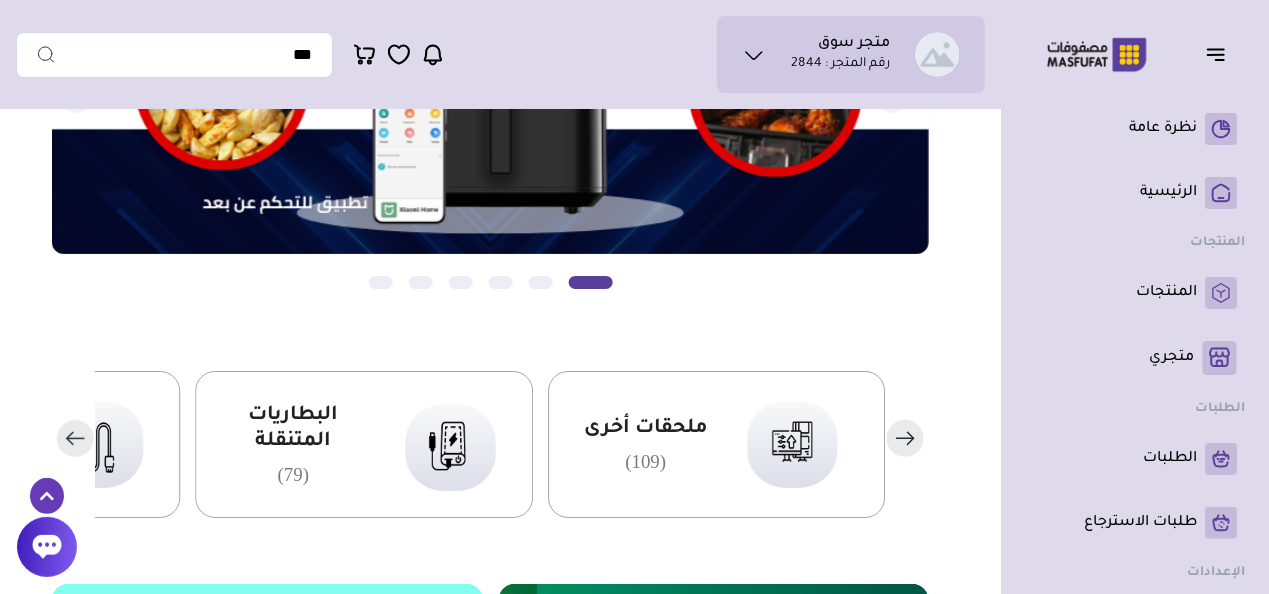 click 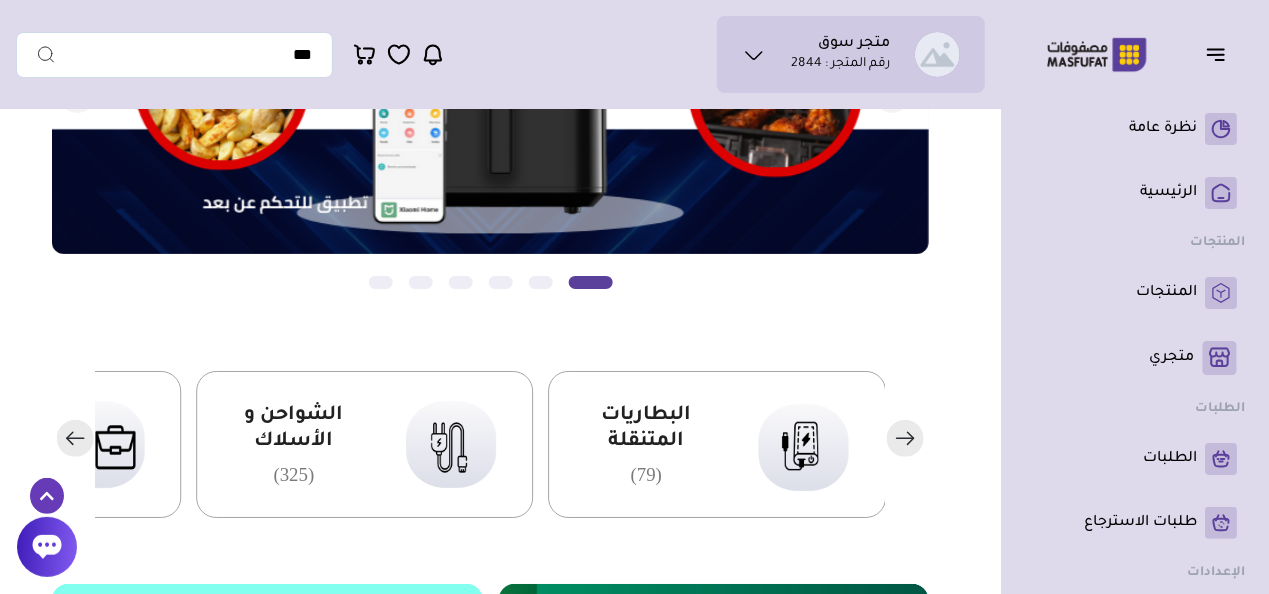 click on "الشواحن و الأسلاك
(325)" at bounding box center (364, 444) 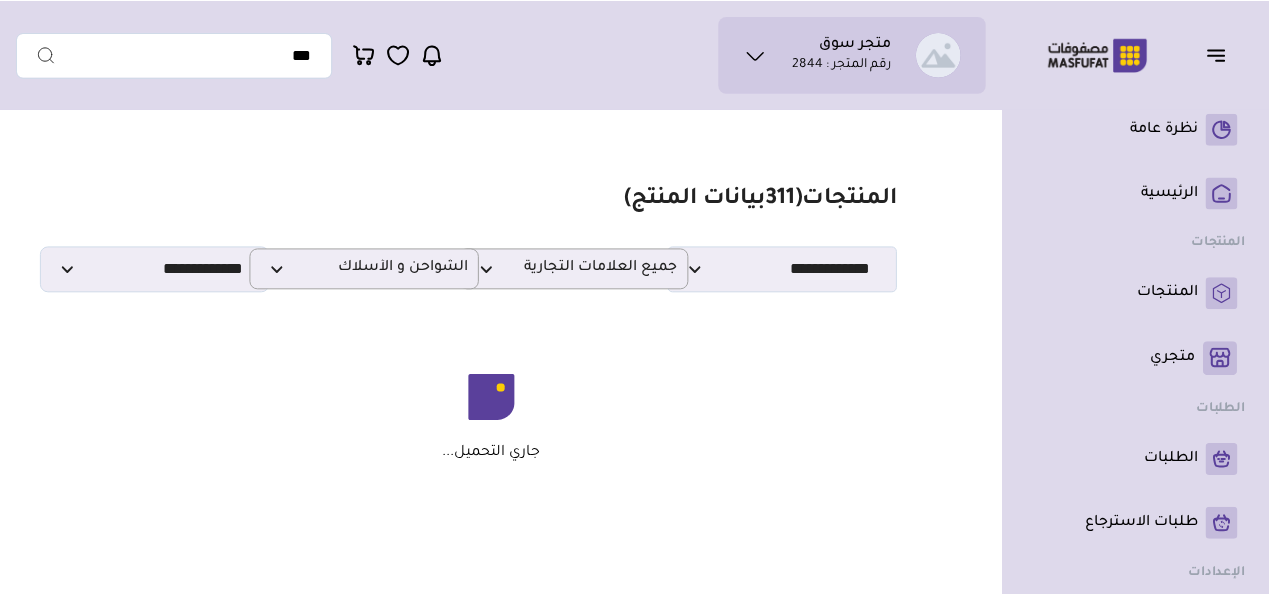scroll, scrollTop: 0, scrollLeft: 0, axis: both 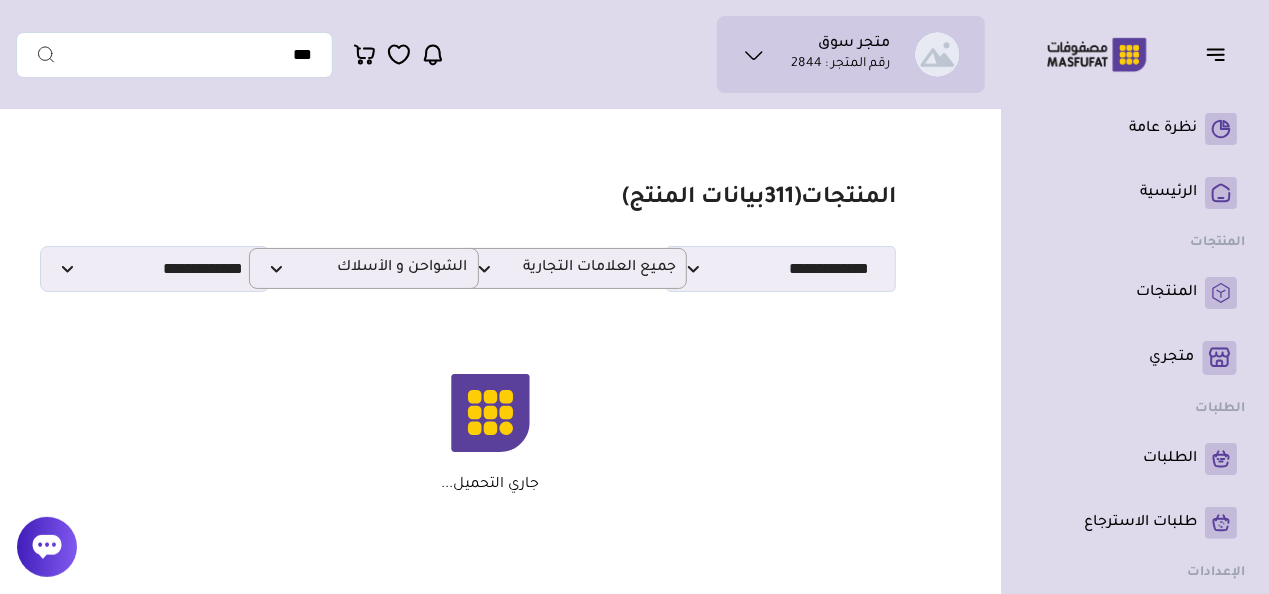 click on "رقم المتجر : 2844" at bounding box center [840, 65] 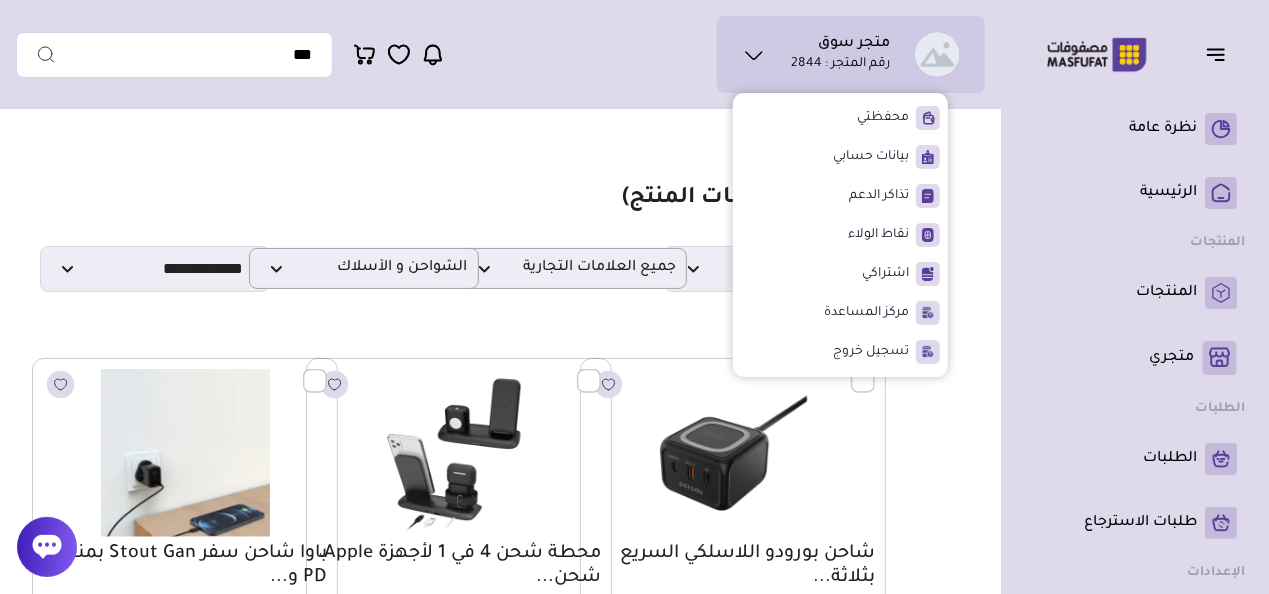 drag, startPoint x: 569, startPoint y: 118, endPoint x: 582, endPoint y: 118, distance: 13 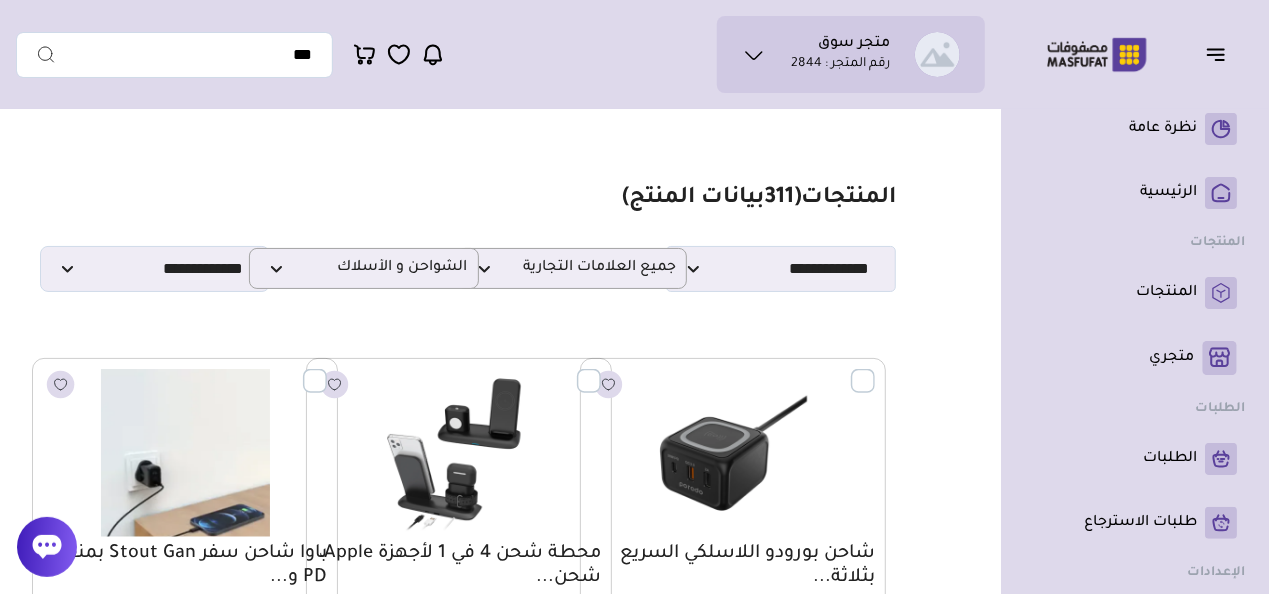 scroll, scrollTop: 200, scrollLeft: 0, axis: vertical 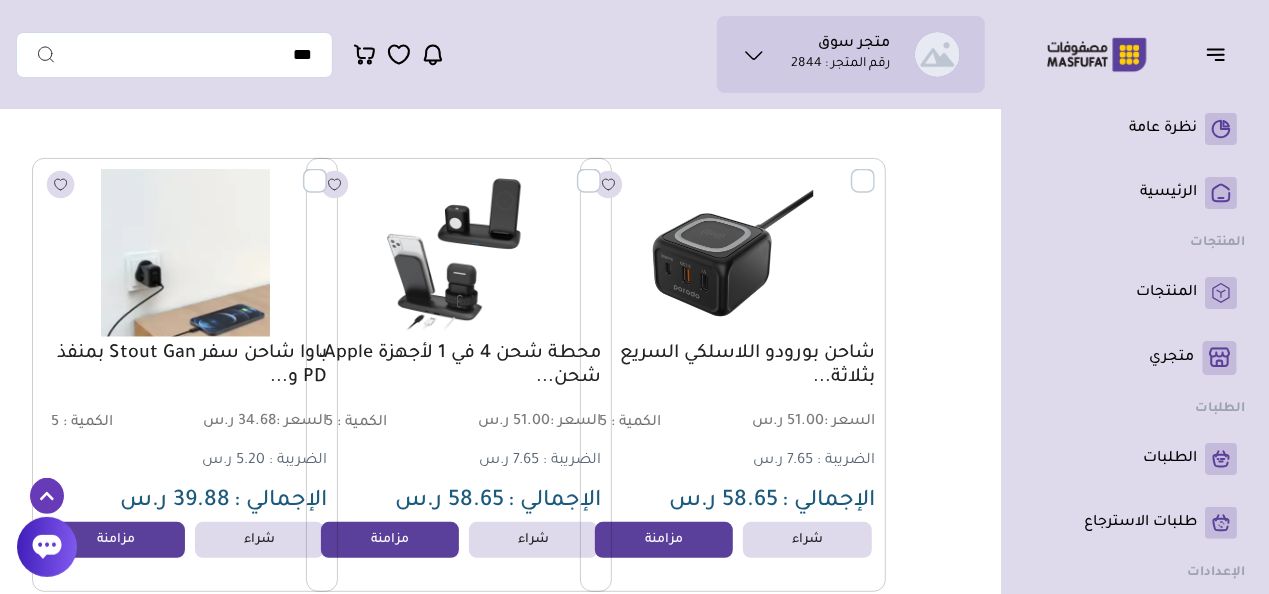 click at bounding box center [875, 170] 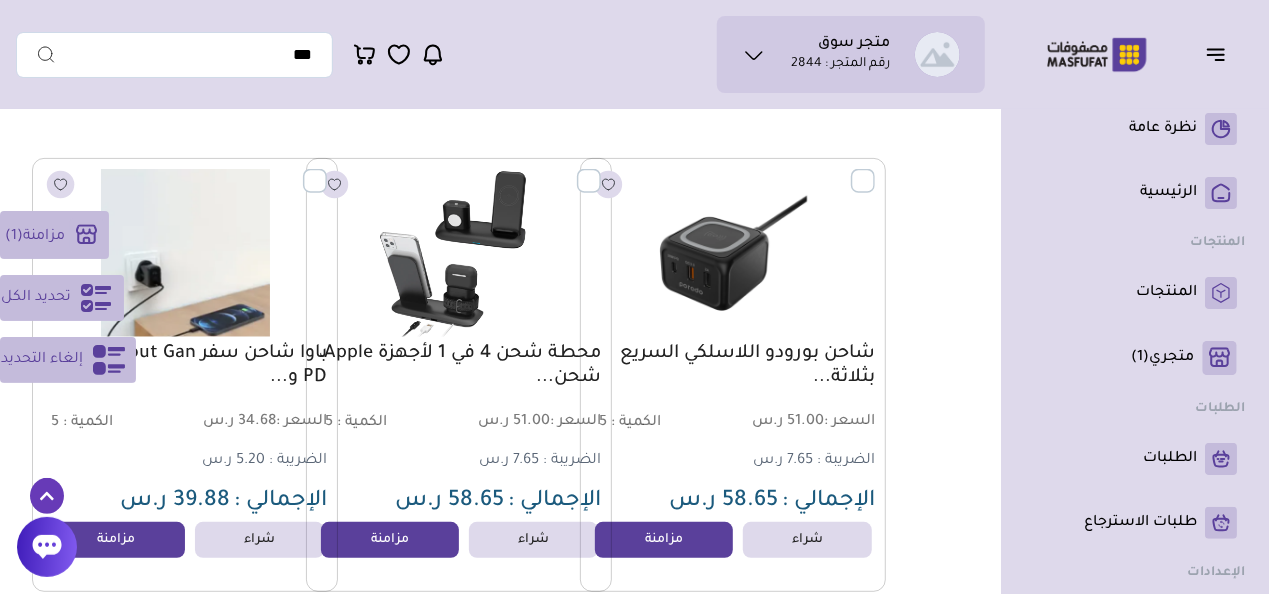 click at bounding box center [601, 170] 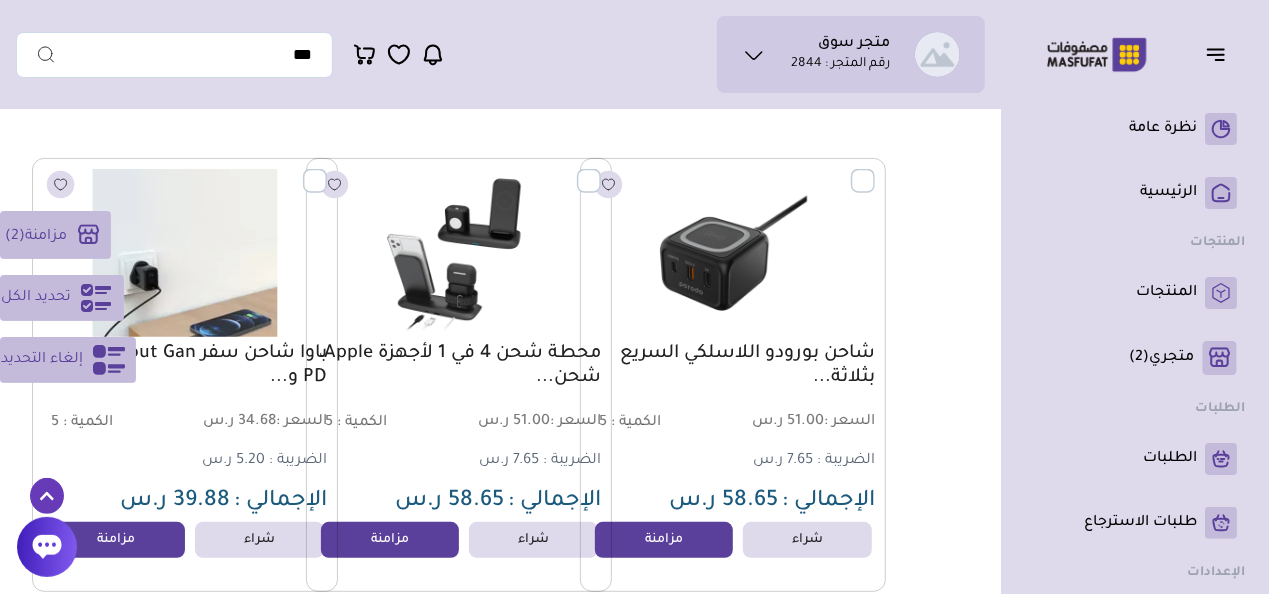 click at bounding box center [327, 170] 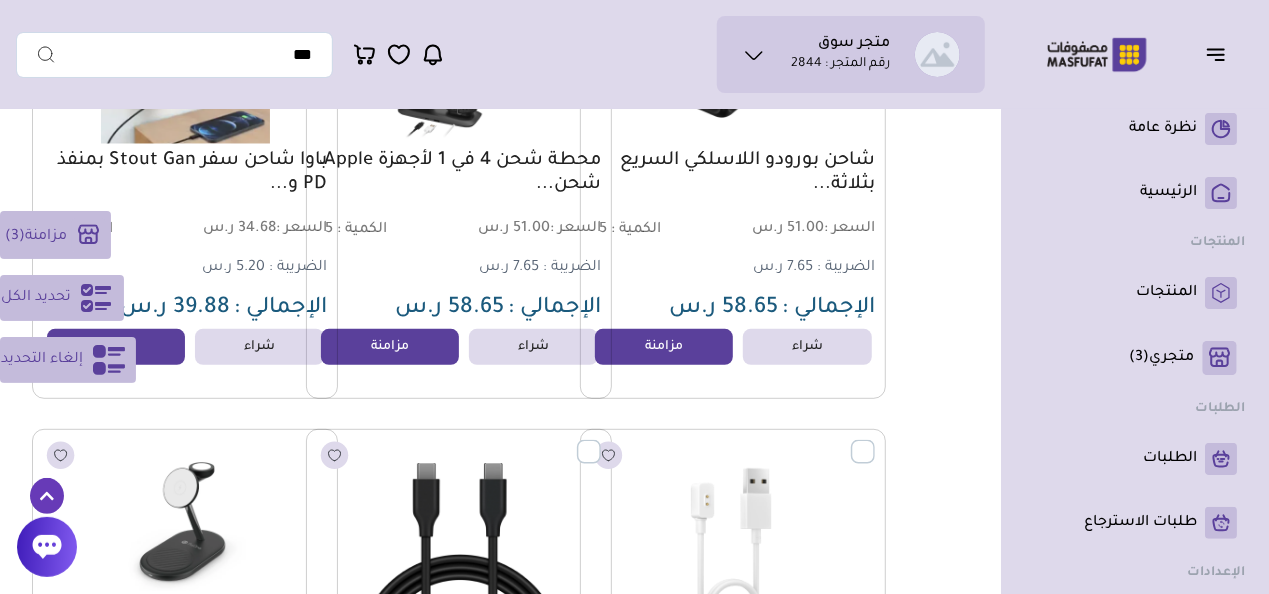 scroll, scrollTop: 0, scrollLeft: 0, axis: both 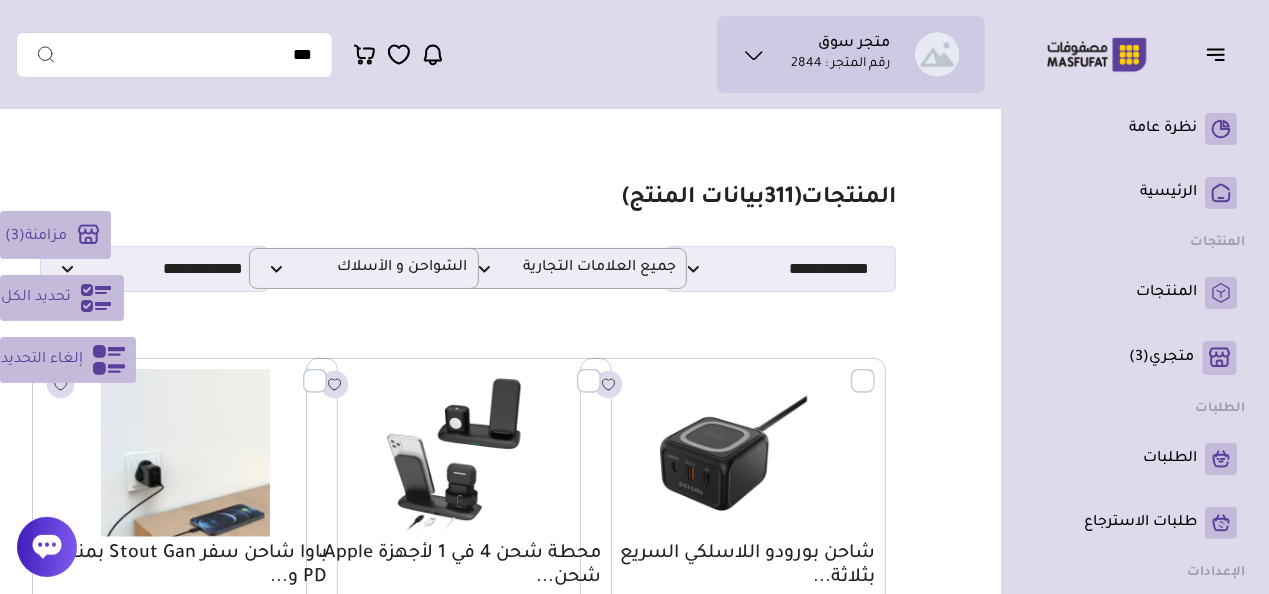 drag, startPoint x: 28, startPoint y: 352, endPoint x: 104, endPoint y: 326, distance: 80.32434 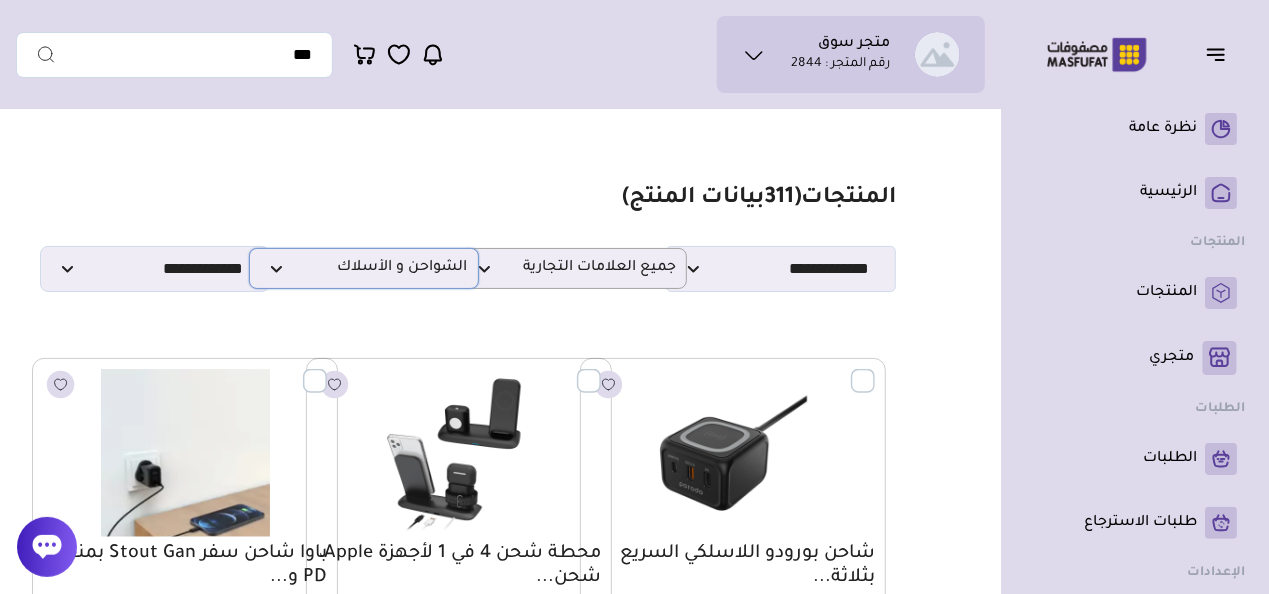 click on "الشواحن و الأسلاك" at bounding box center [364, 268] 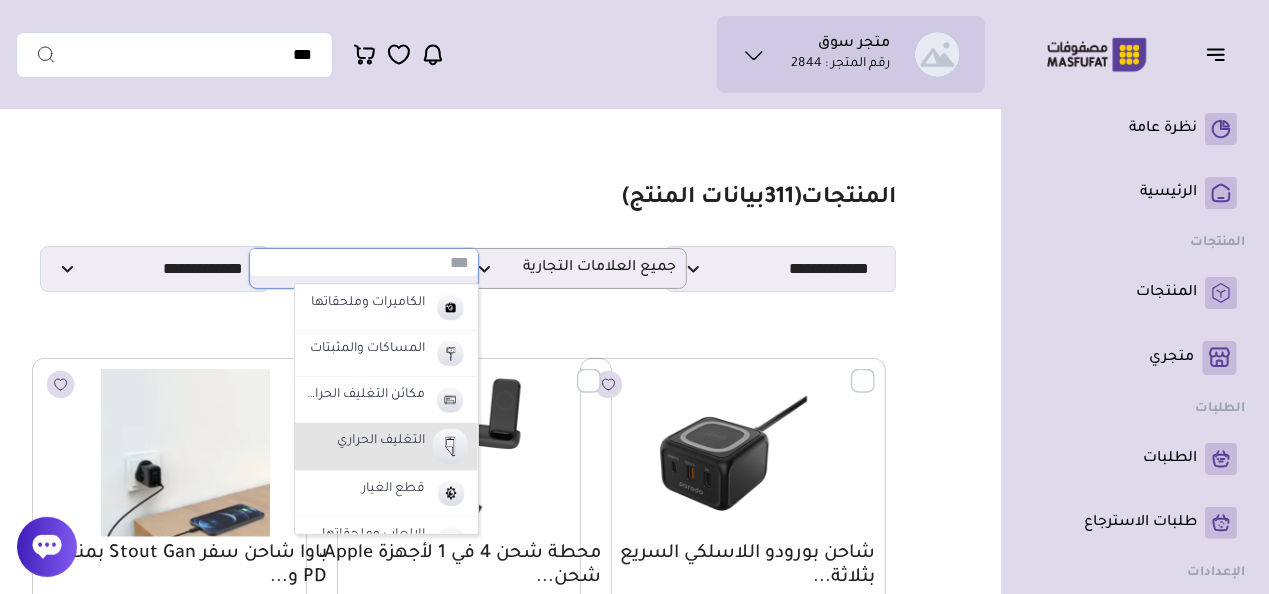 scroll, scrollTop: 700, scrollLeft: 0, axis: vertical 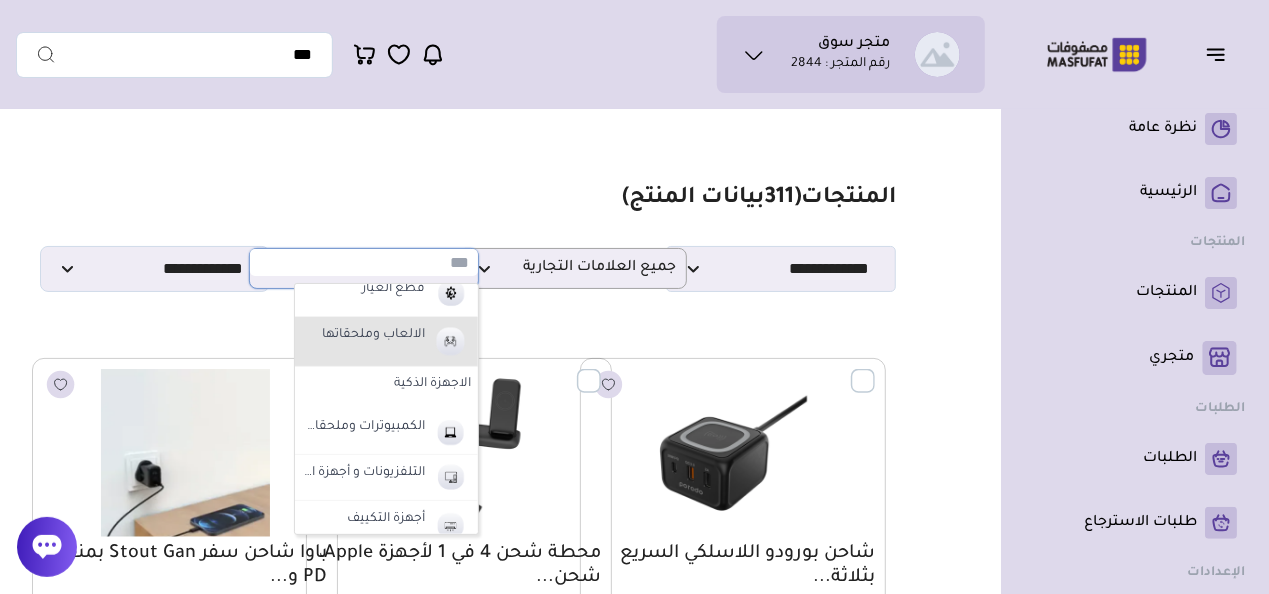 click on "الالعاب وملحقاتها" at bounding box center [386, 342] 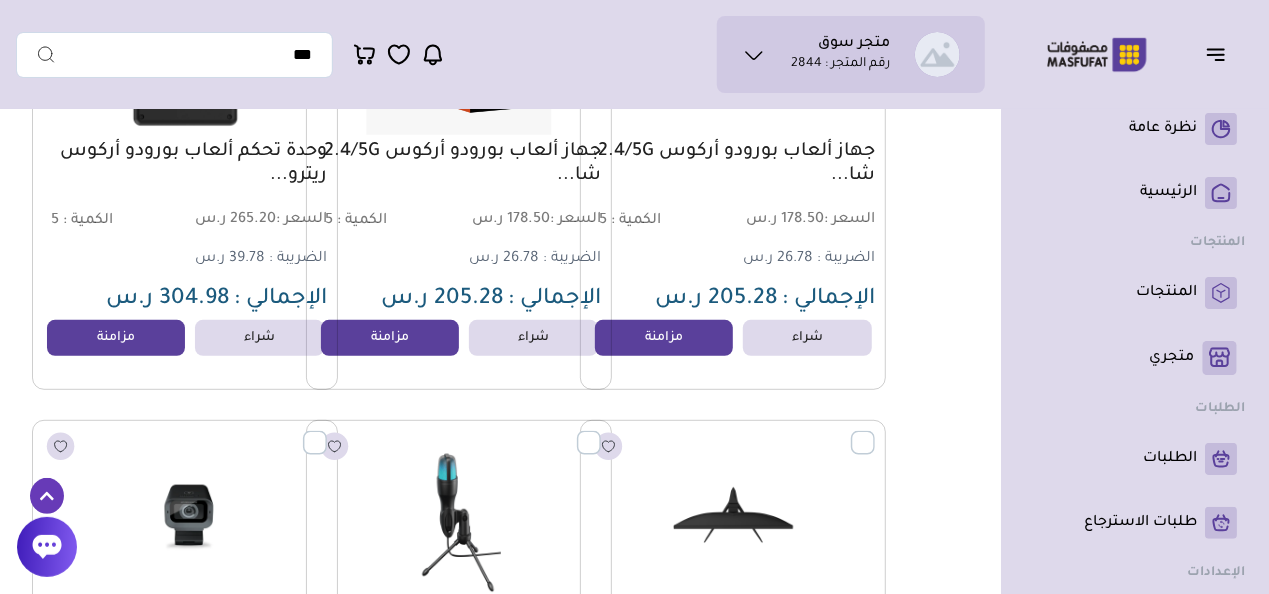 scroll, scrollTop: 600, scrollLeft: 0, axis: vertical 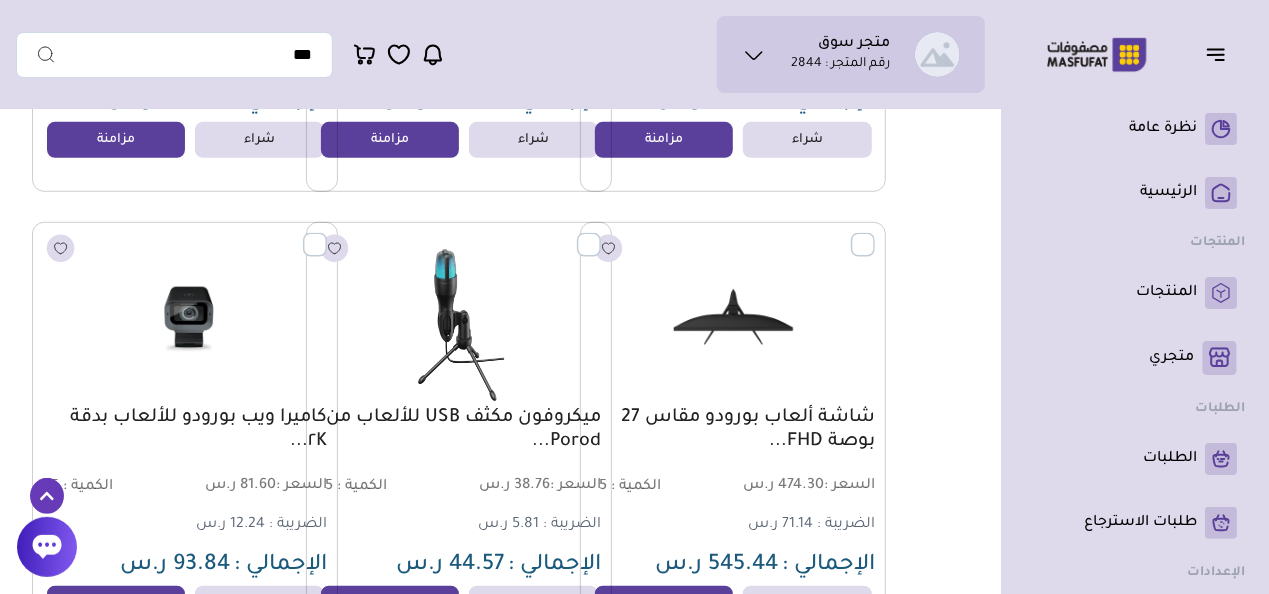 click at bounding box center (601, 234) 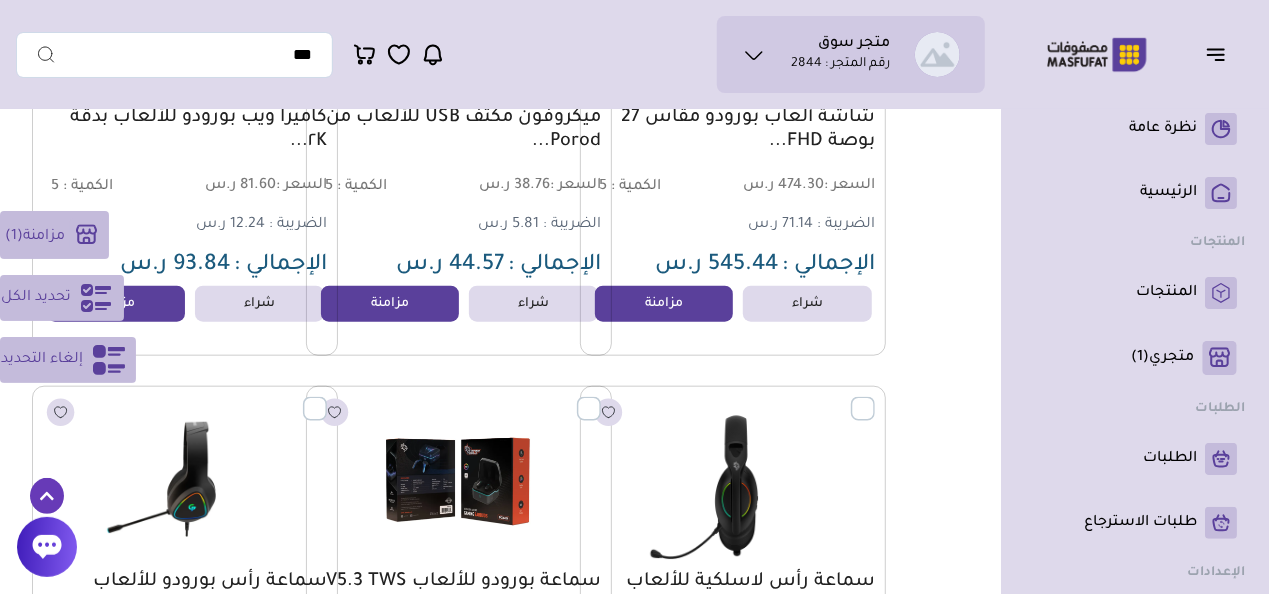 scroll, scrollTop: 1100, scrollLeft: 0, axis: vertical 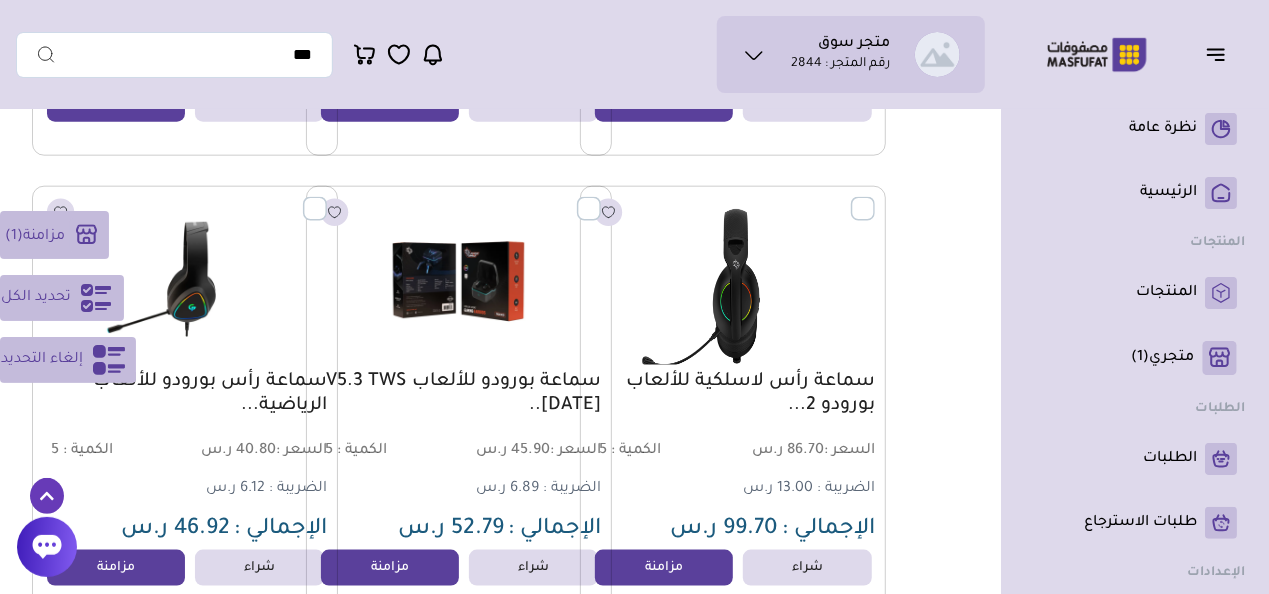 drag, startPoint x: 587, startPoint y: 214, endPoint x: 609, endPoint y: 222, distance: 23.409399 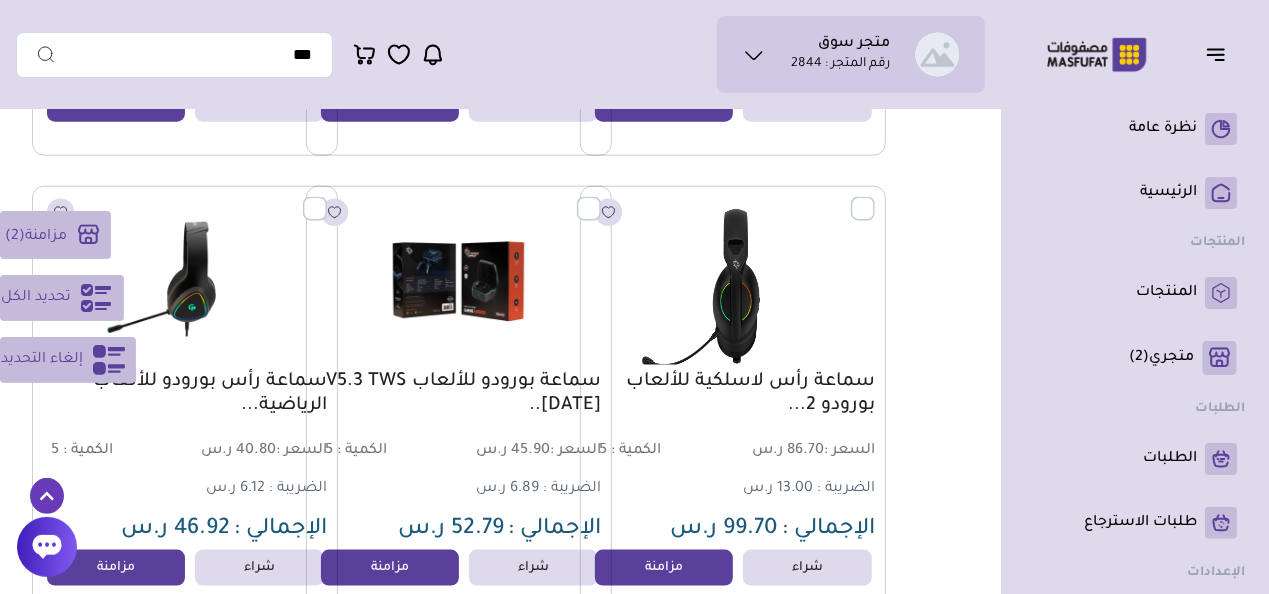 click at bounding box center (875, 198) 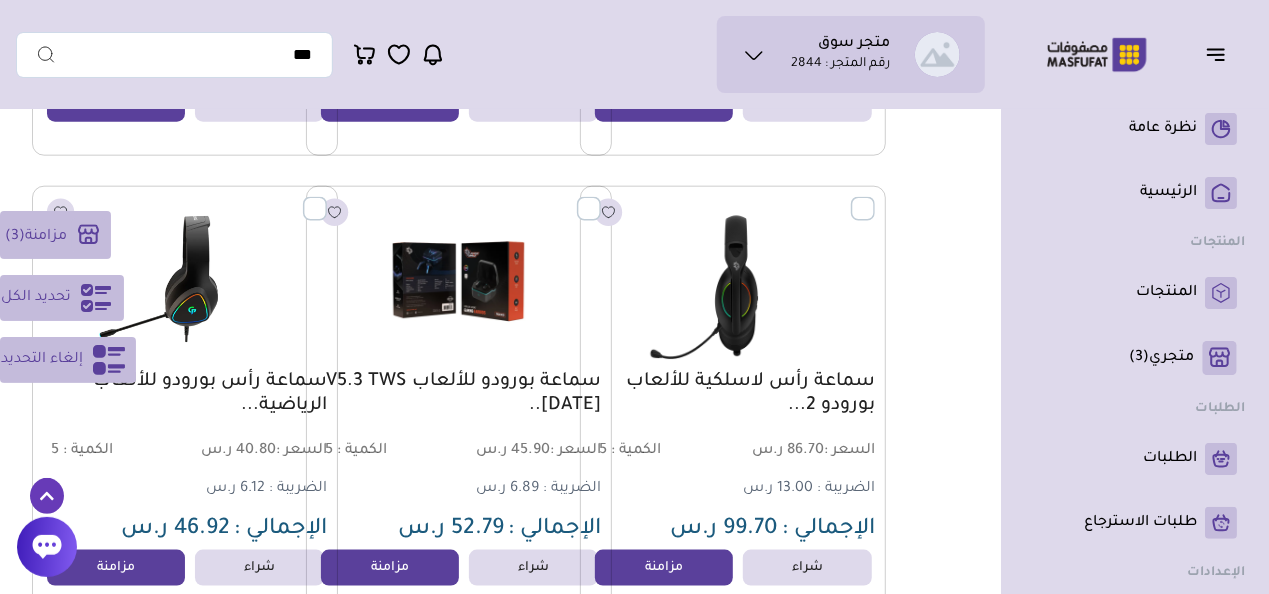 click at bounding box center [327, 198] 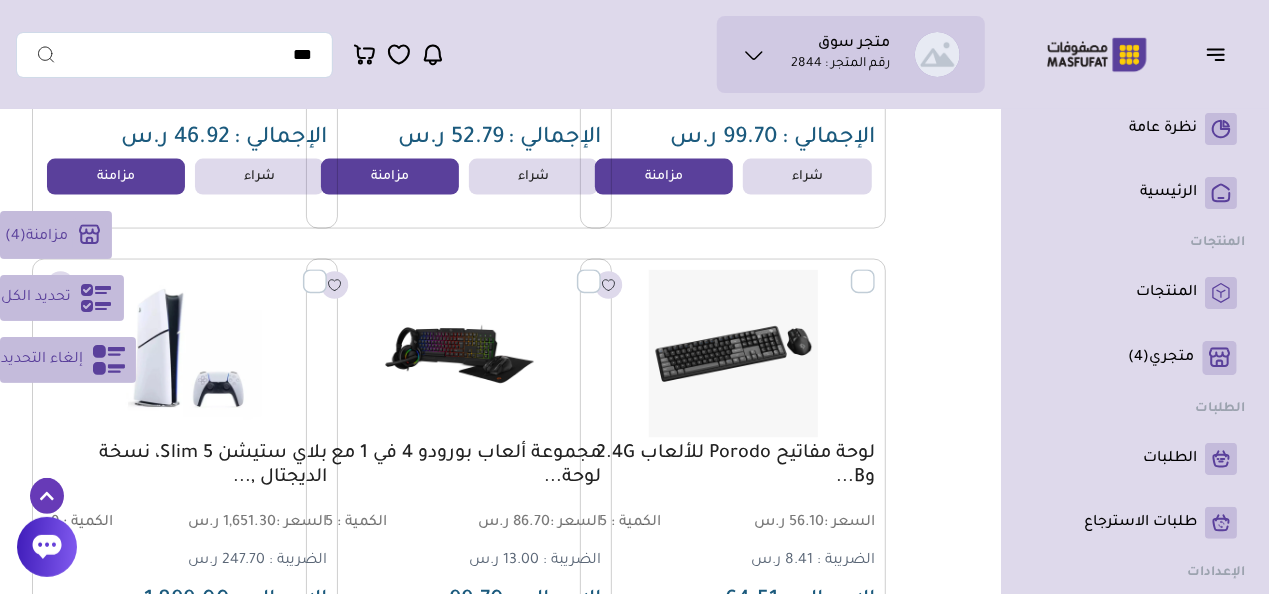 scroll, scrollTop: 1500, scrollLeft: 0, axis: vertical 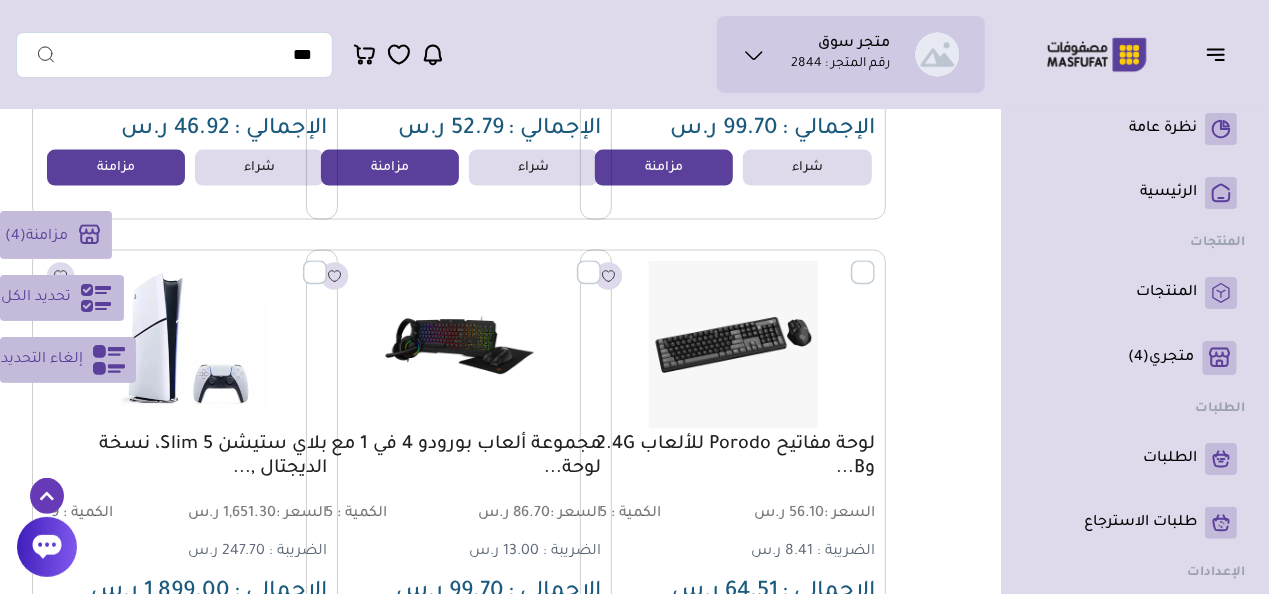 click at bounding box center (327, 262) 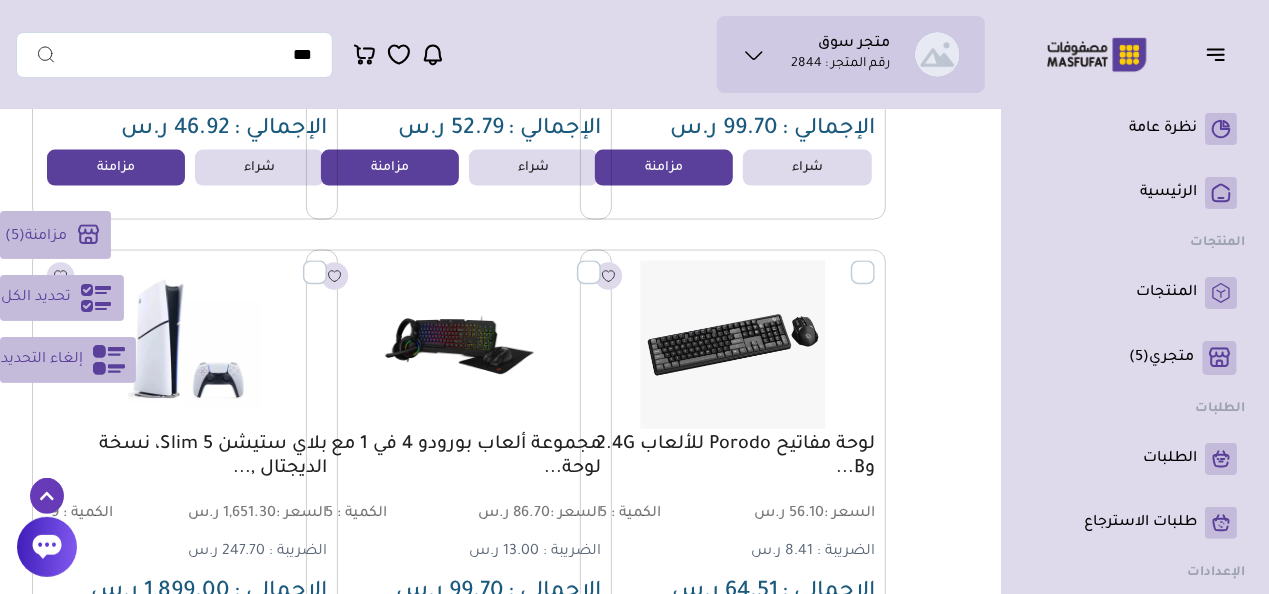 drag, startPoint x: 588, startPoint y: 284, endPoint x: 665, endPoint y: 268, distance: 78.64477 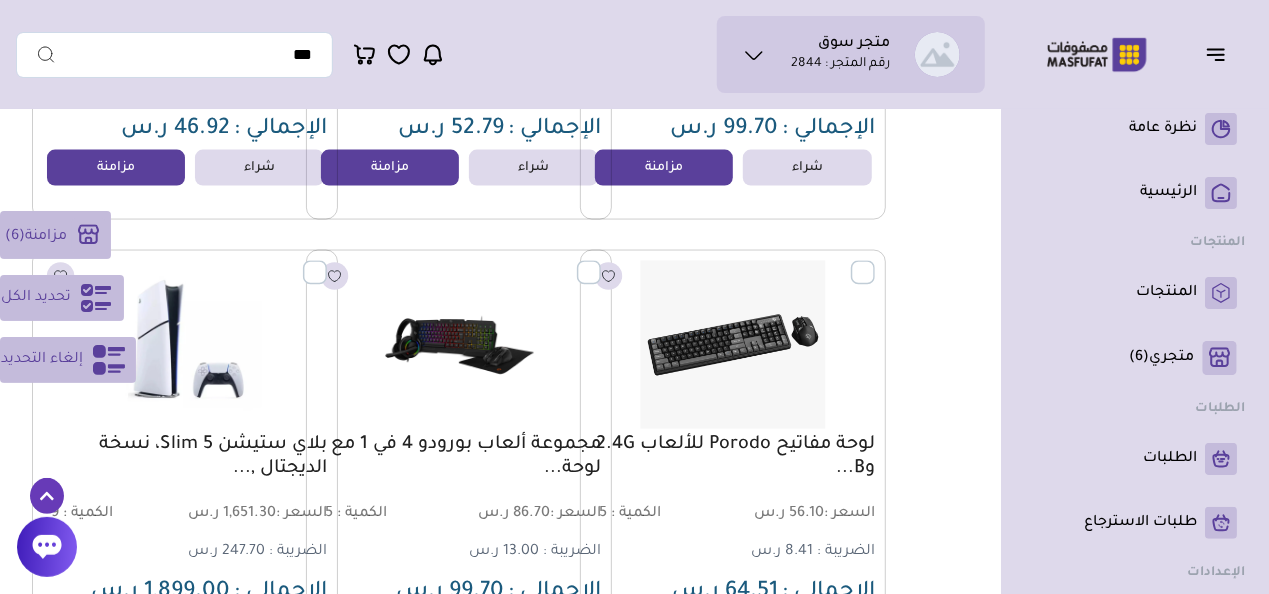 click at bounding box center [875, 262] 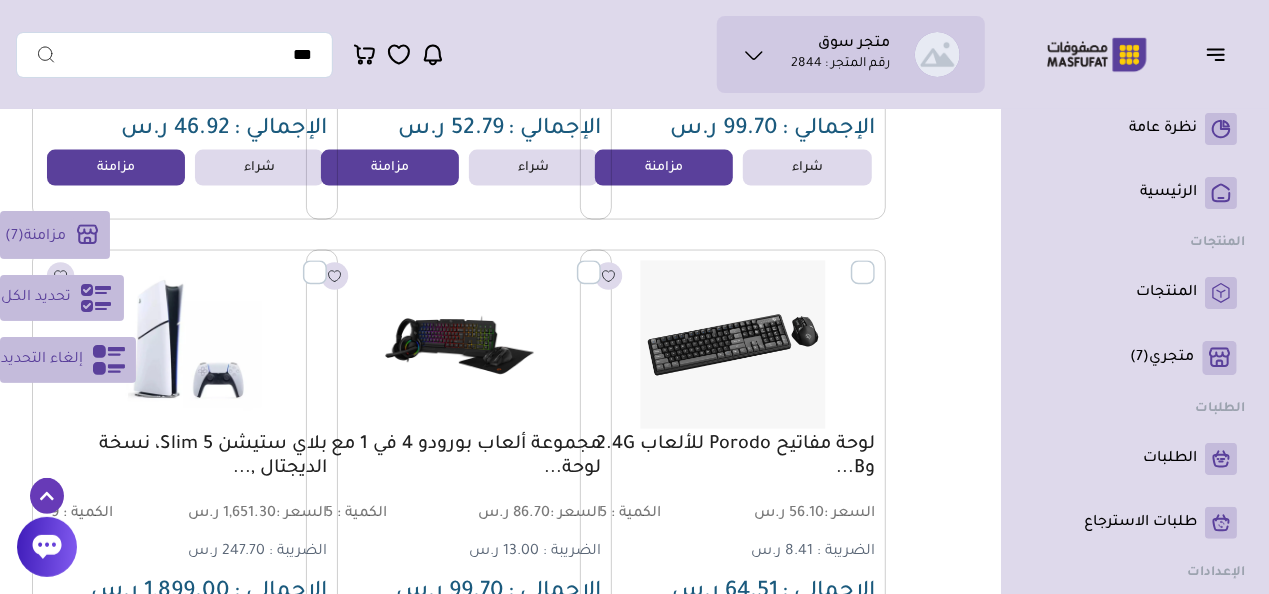 scroll, scrollTop: 1800, scrollLeft: 0, axis: vertical 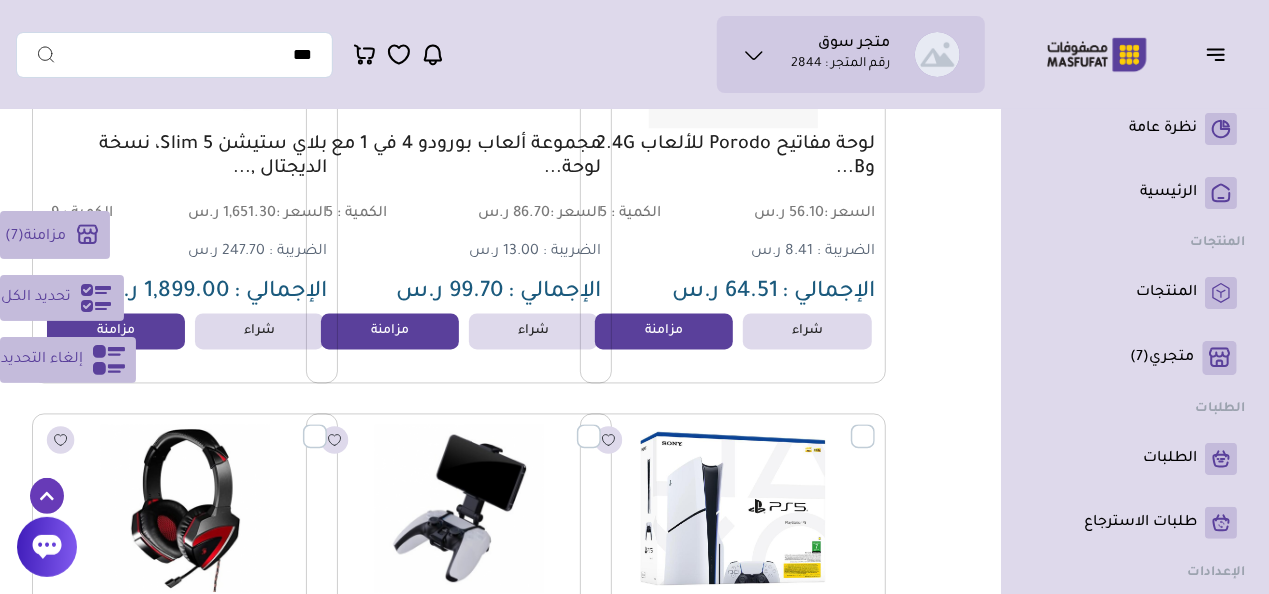 click at bounding box center [875, 426] 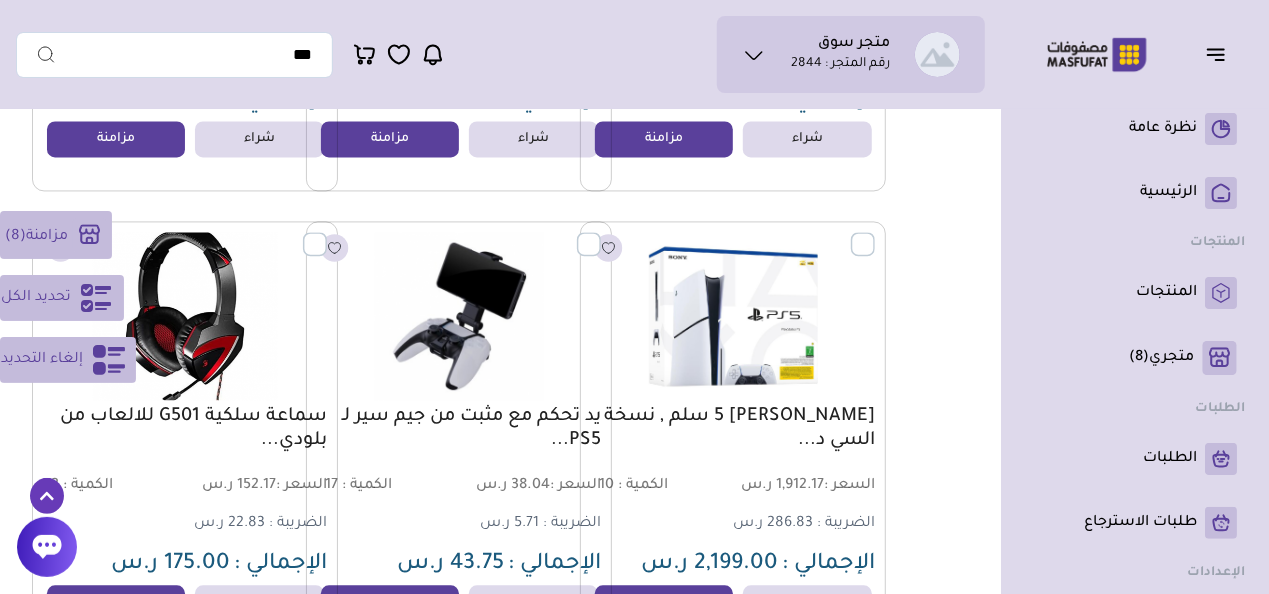 scroll, scrollTop: 2000, scrollLeft: 0, axis: vertical 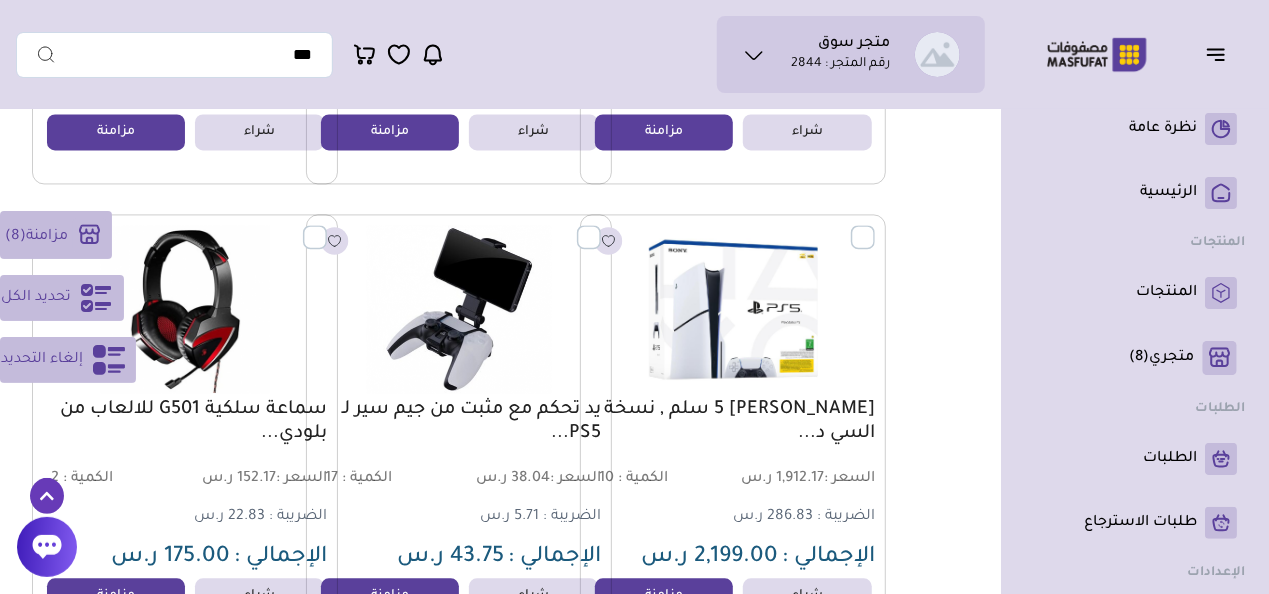 drag, startPoint x: 311, startPoint y: 240, endPoint x: 366, endPoint y: 242, distance: 55.03635 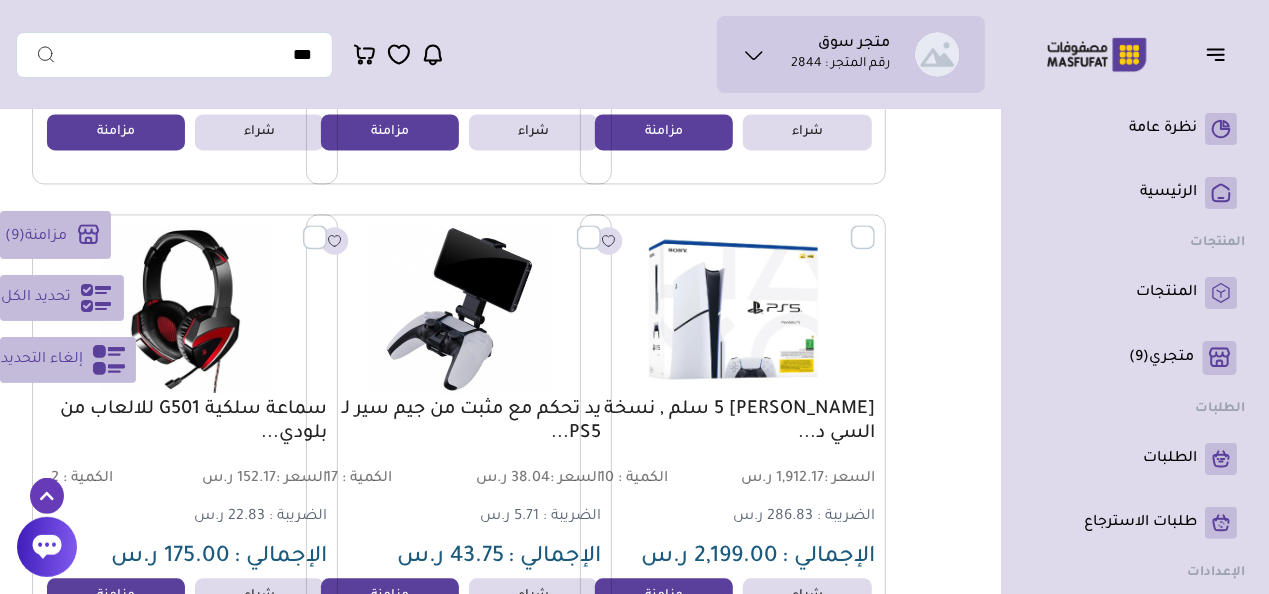 click at bounding box center [601, 226] 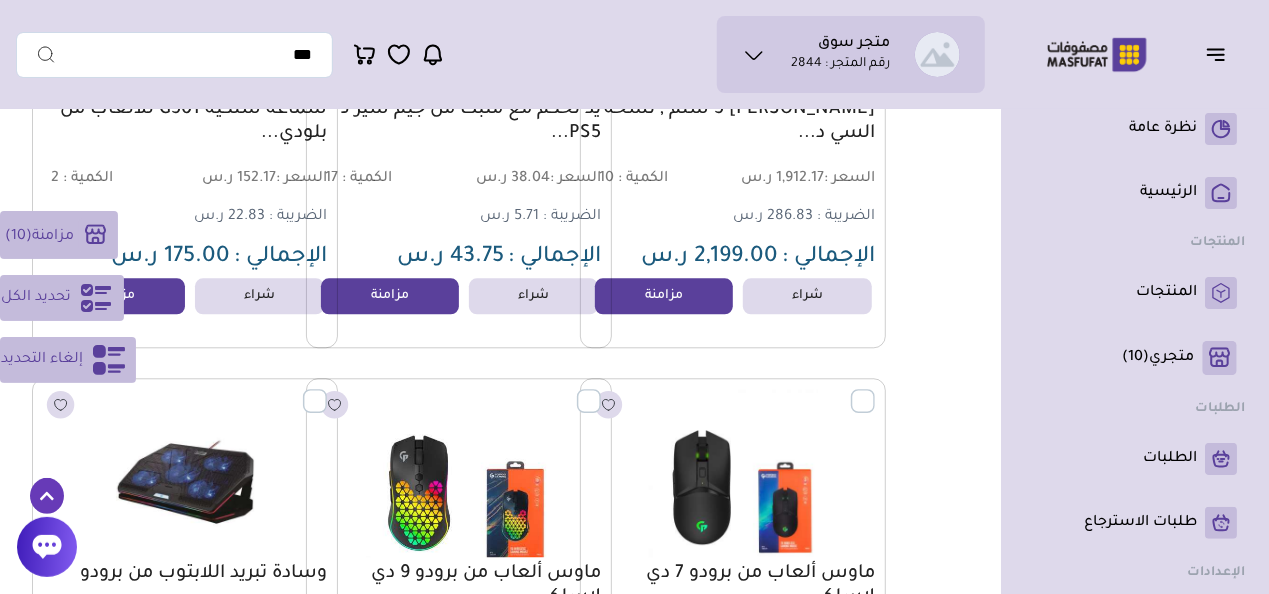 scroll, scrollTop: 2500, scrollLeft: 0, axis: vertical 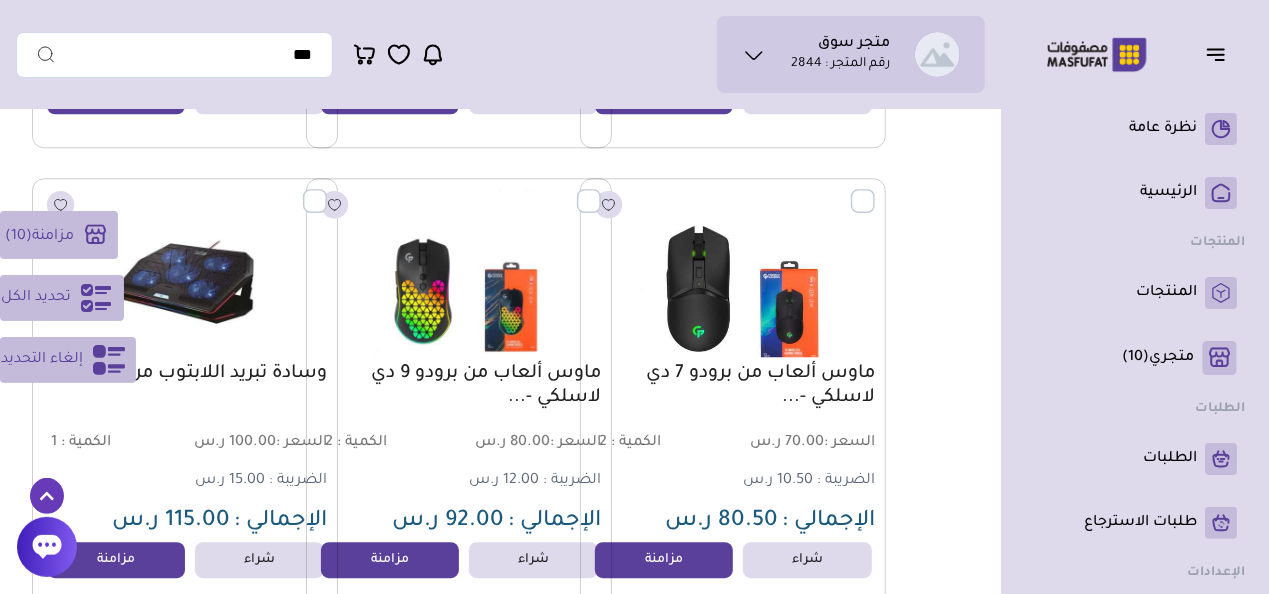 click at bounding box center (733, 273) 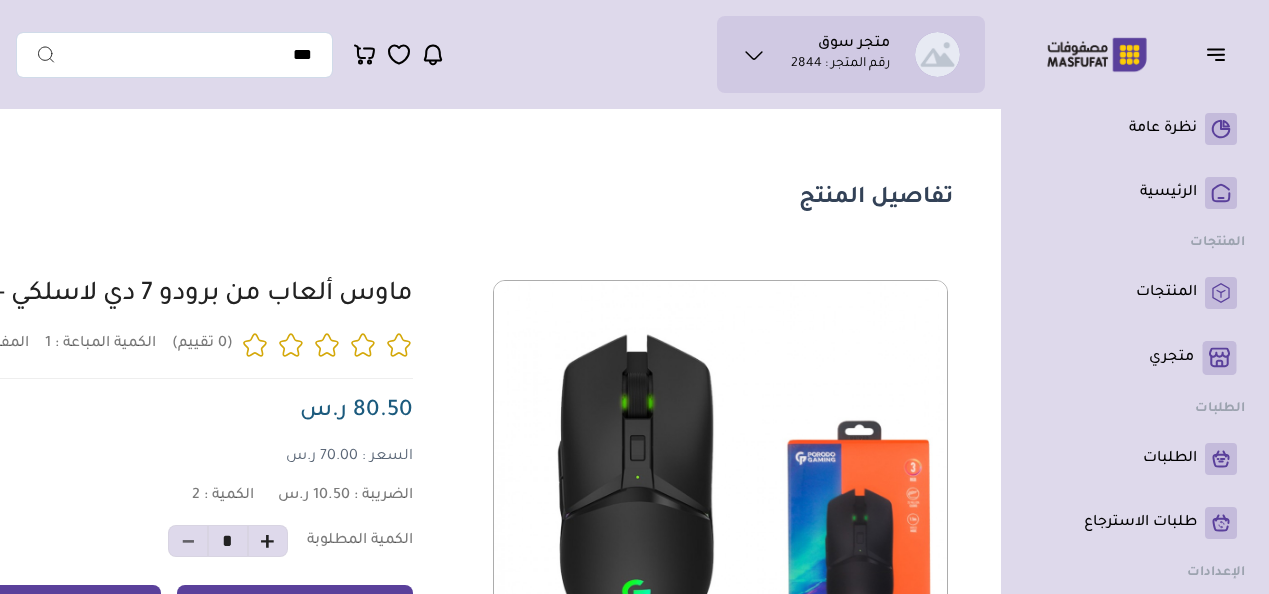 scroll, scrollTop: 0, scrollLeft: 0, axis: both 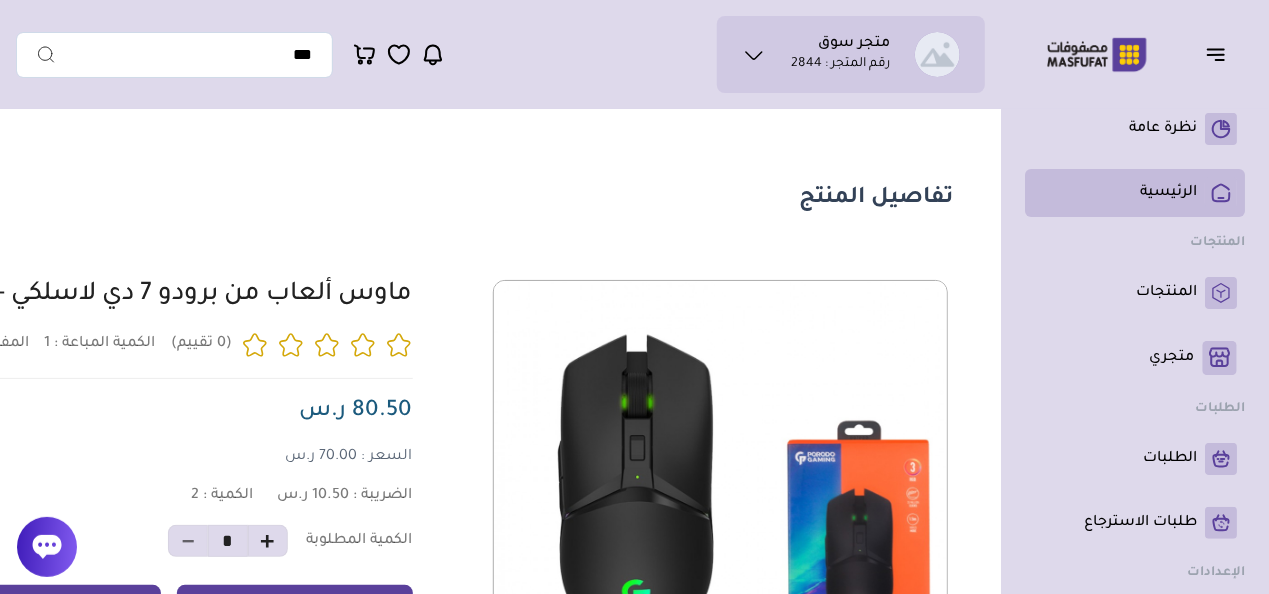 click on "الرئيسية" at bounding box center [1168, 193] 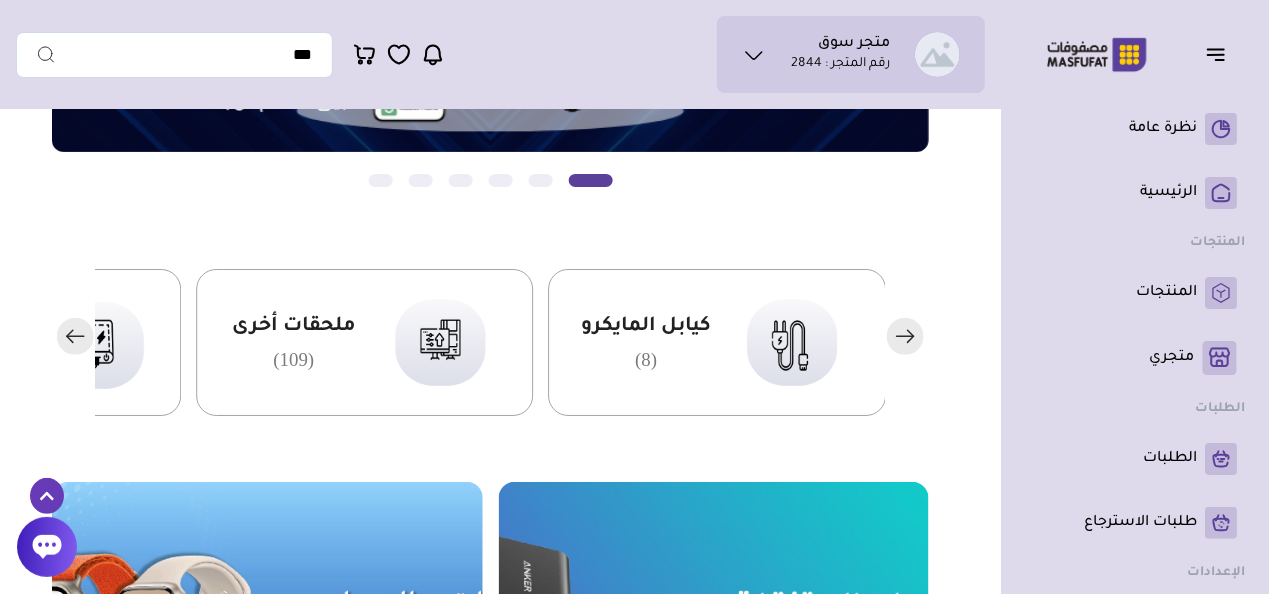 scroll, scrollTop: 500, scrollLeft: 0, axis: vertical 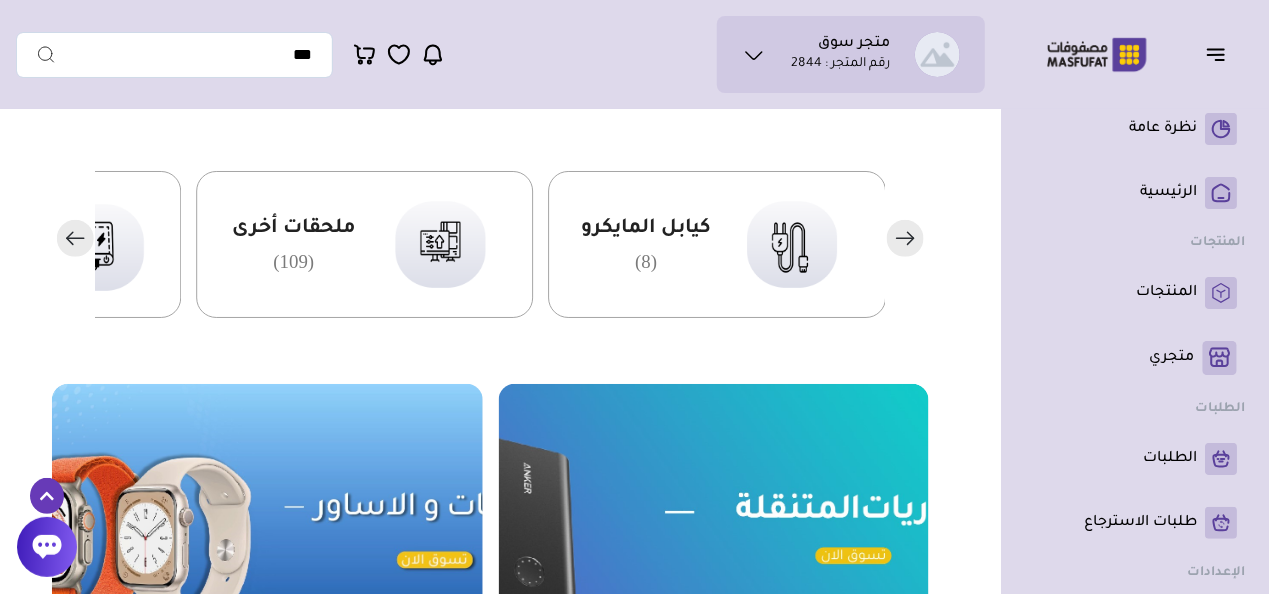 click at bounding box center (437, 244) 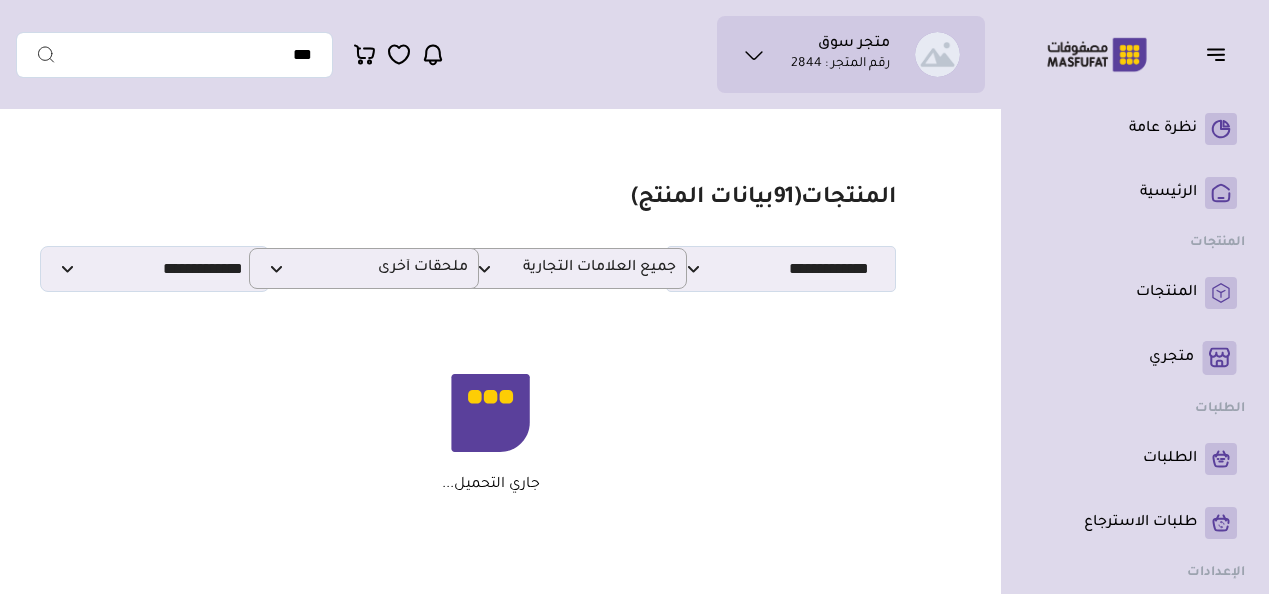 scroll, scrollTop: 0, scrollLeft: 0, axis: both 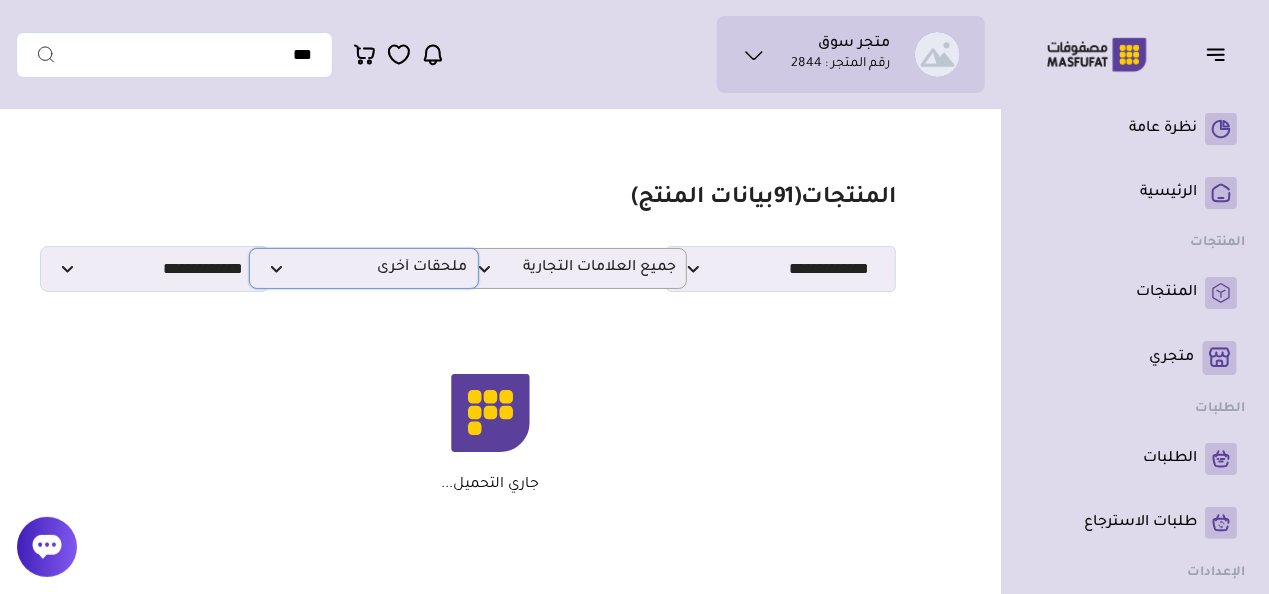 click on "ملحقات أخرى" at bounding box center (364, 268) 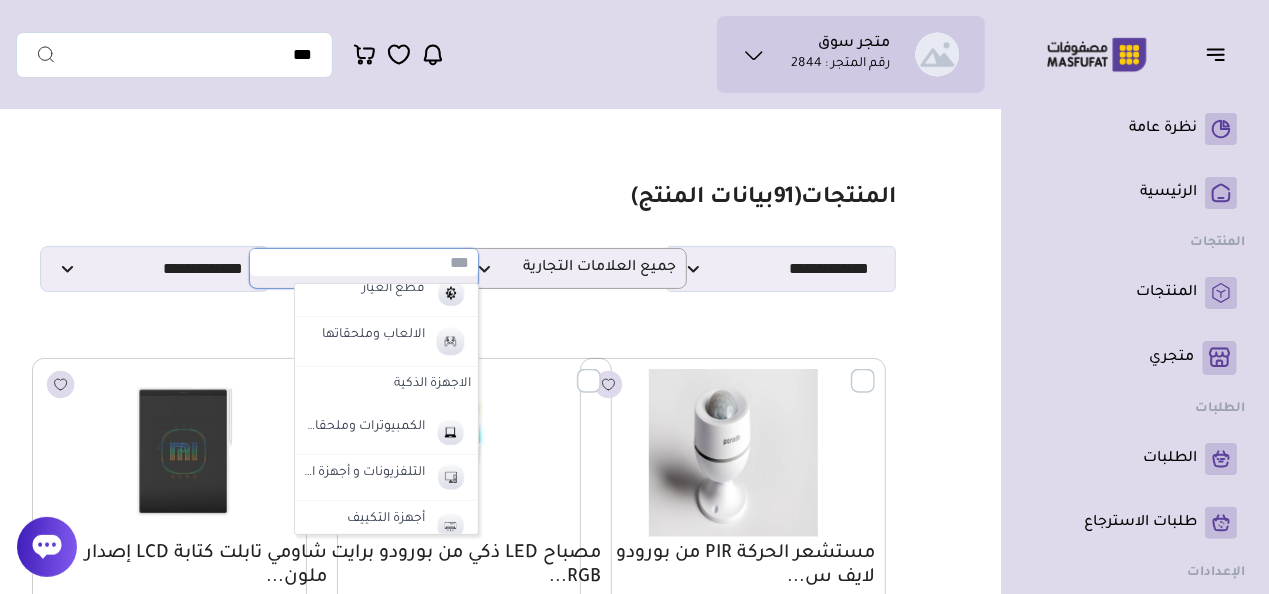scroll, scrollTop: 888, scrollLeft: 0, axis: vertical 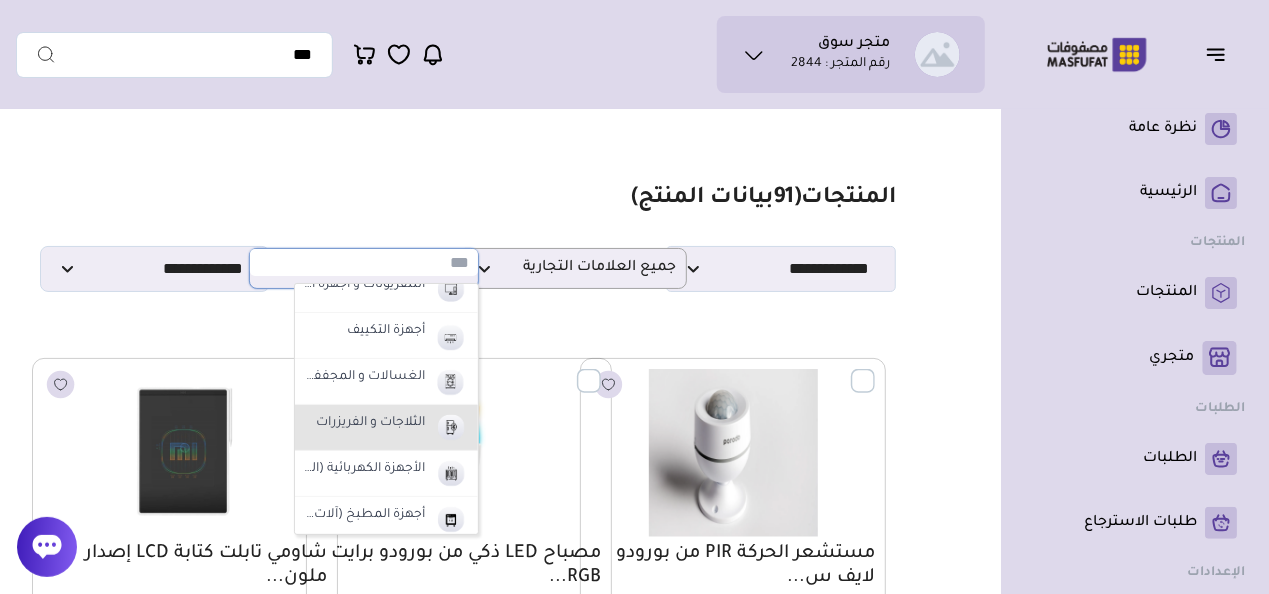 click on "الثلاجات و الفريزرات" at bounding box center [386, 428] 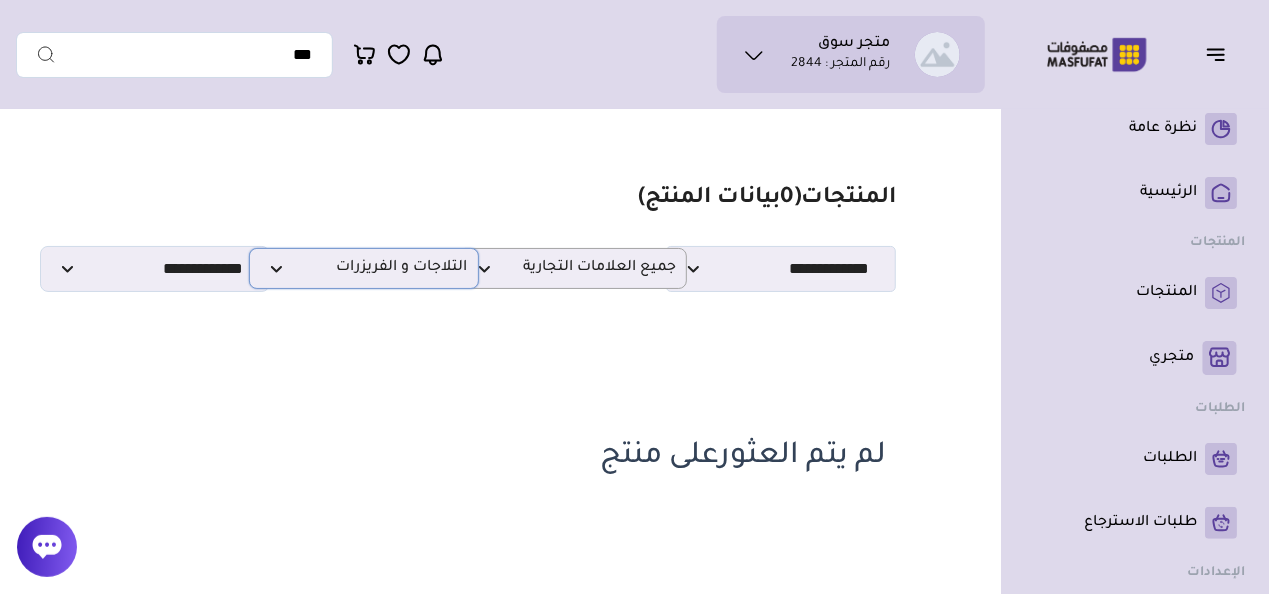click on "الثلاجات و الفريزرات" at bounding box center [364, 268] 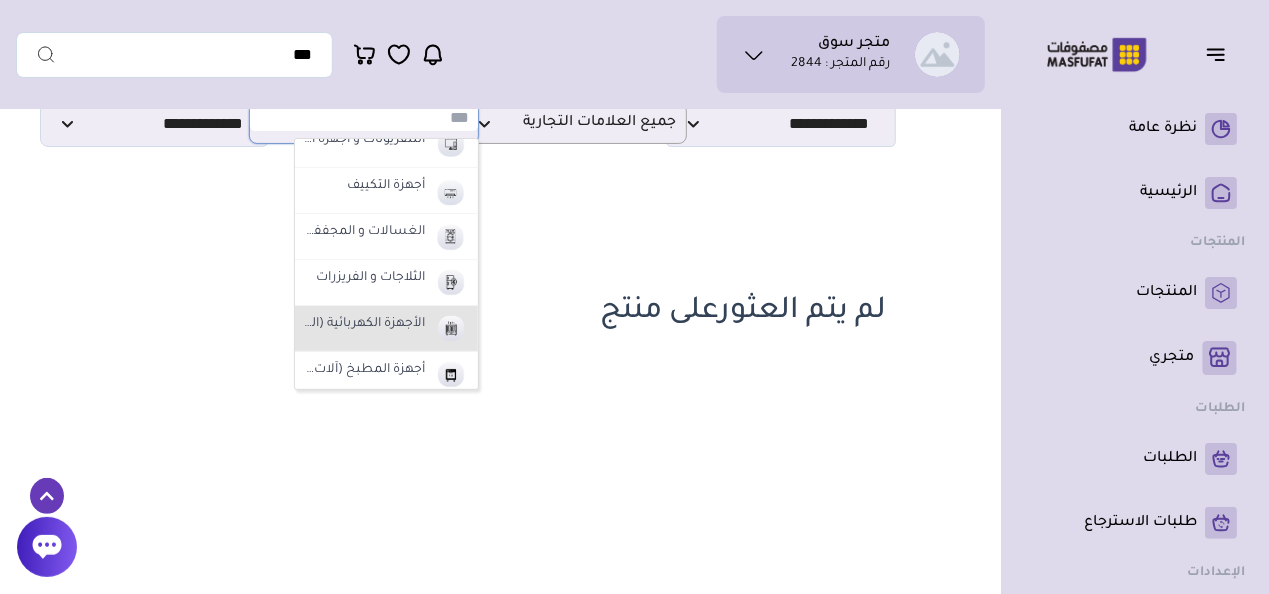 scroll, scrollTop: 300, scrollLeft: 0, axis: vertical 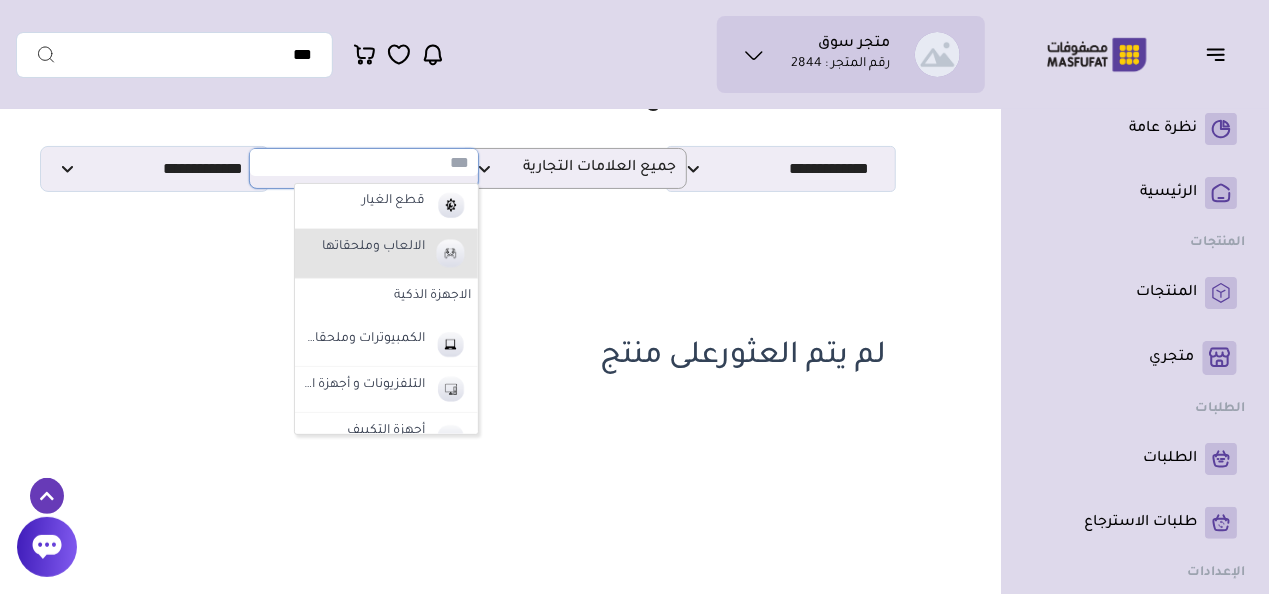 click on "الالعاب وملحقاتها" at bounding box center [386, 254] 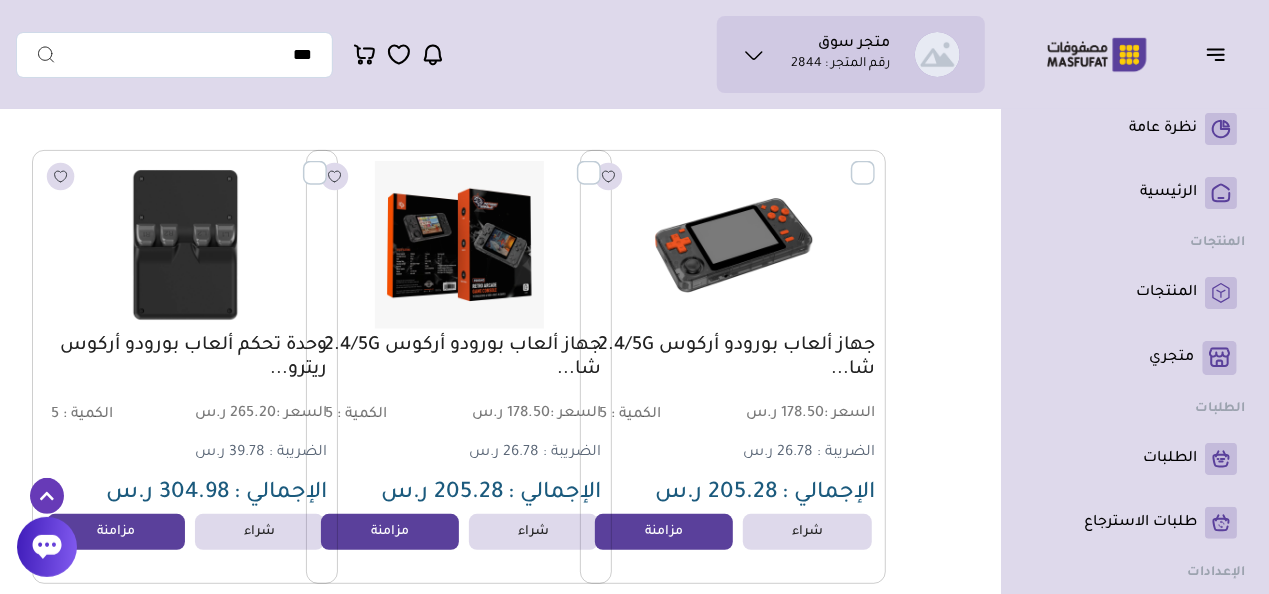 scroll, scrollTop: 100, scrollLeft: 0, axis: vertical 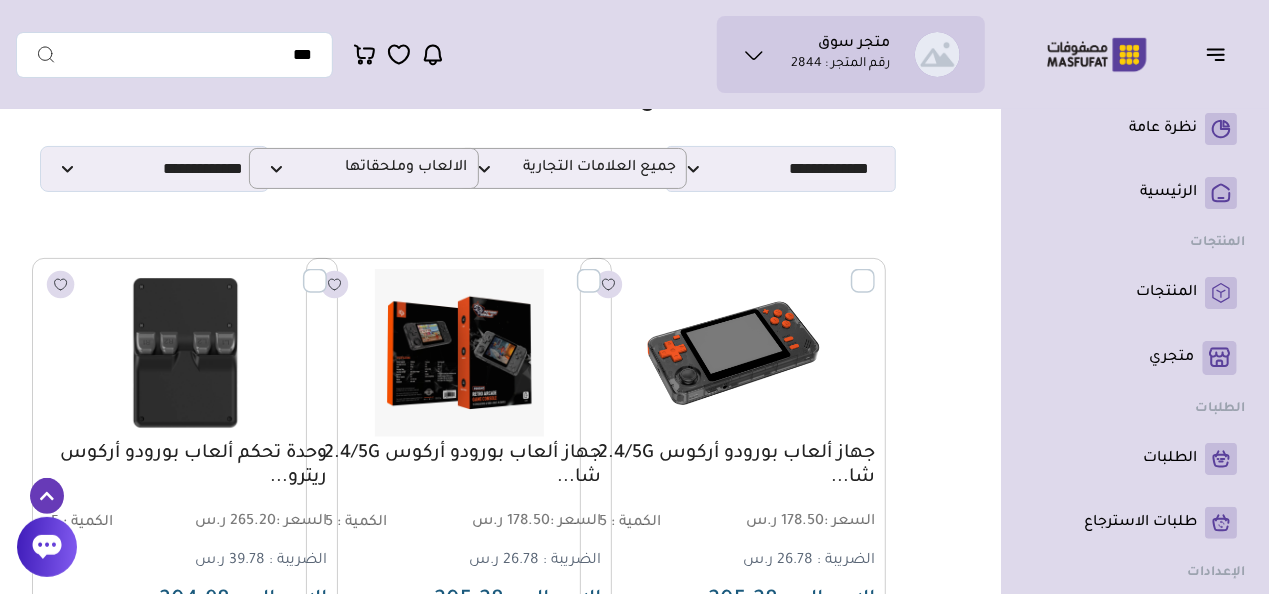 click at bounding box center [875, 270] 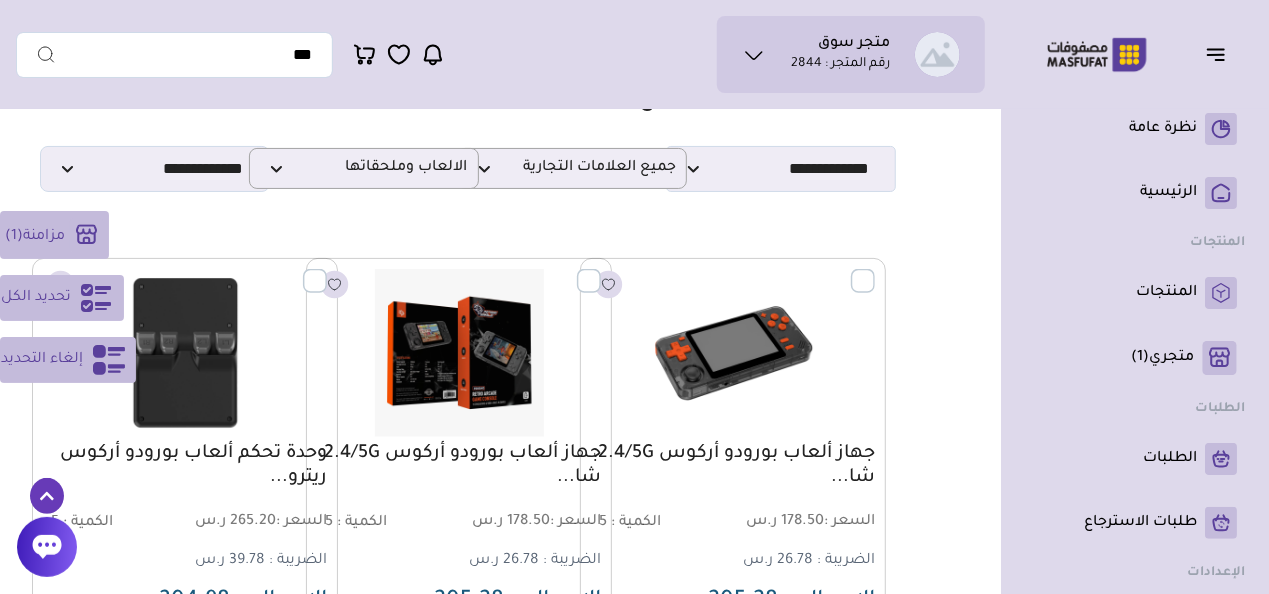 click on "تحديد الكل" at bounding box center [36, 298] 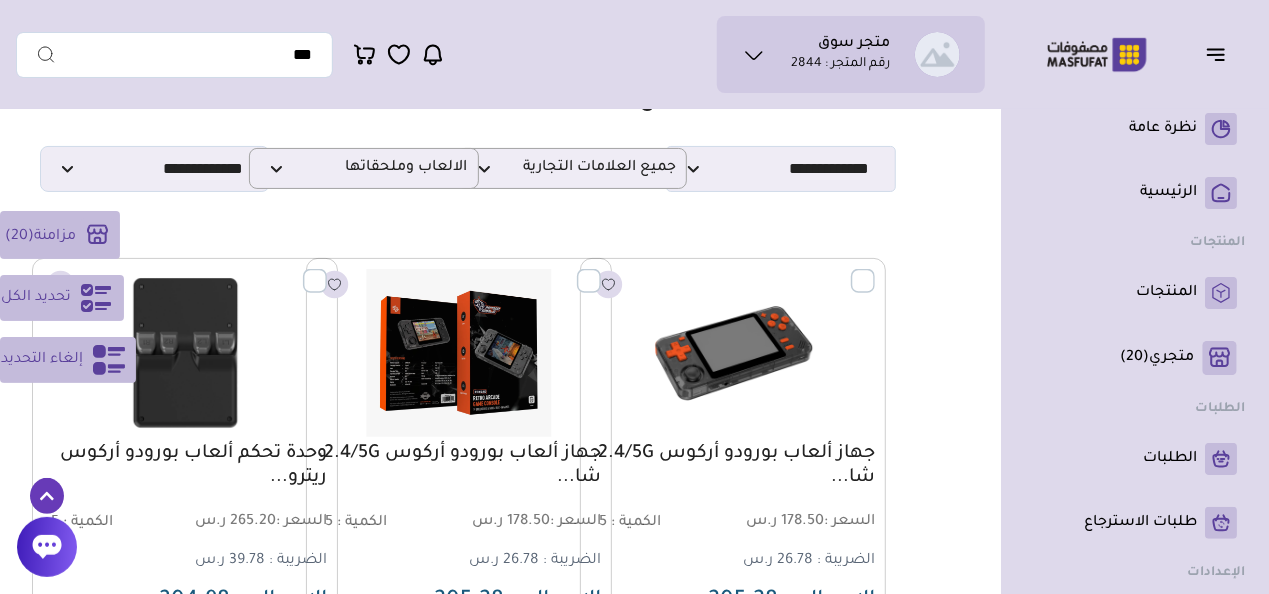 click at bounding box center [601, 270] 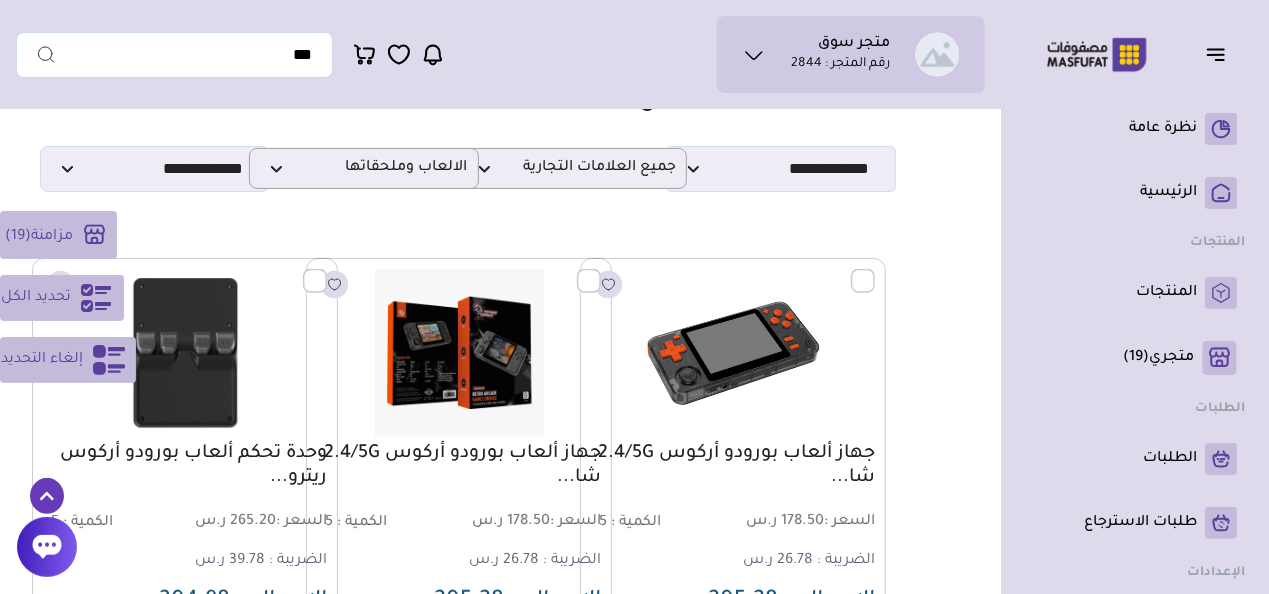 click at bounding box center (875, 270) 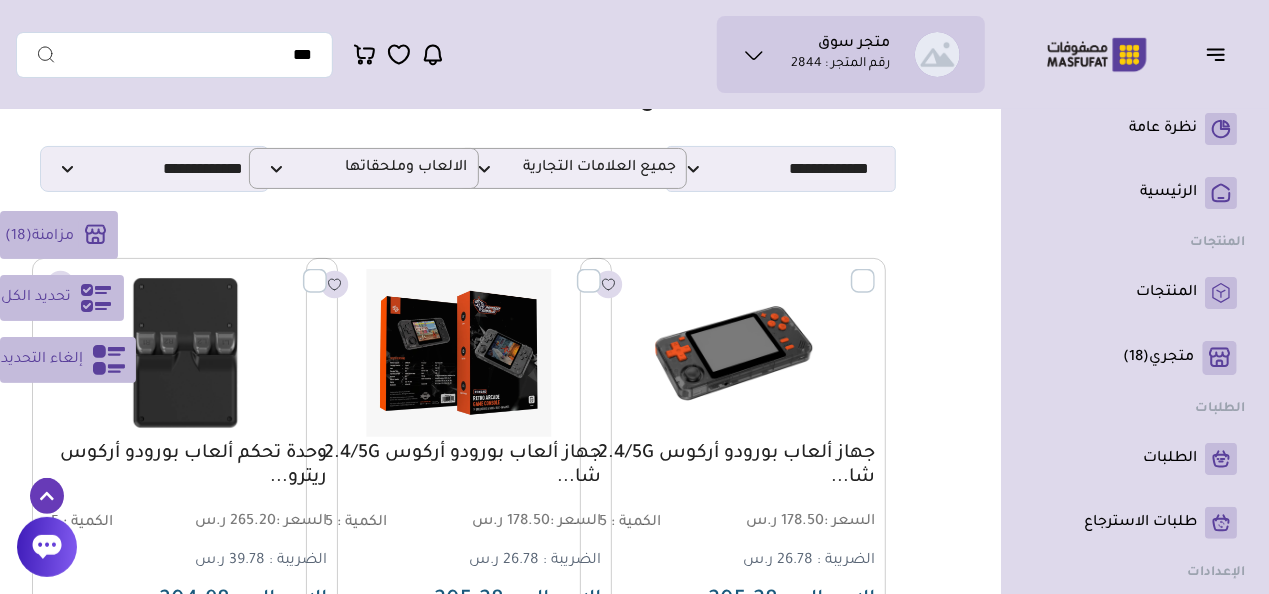 drag, startPoint x: 316, startPoint y: 284, endPoint x: 328, endPoint y: 292, distance: 14.422205 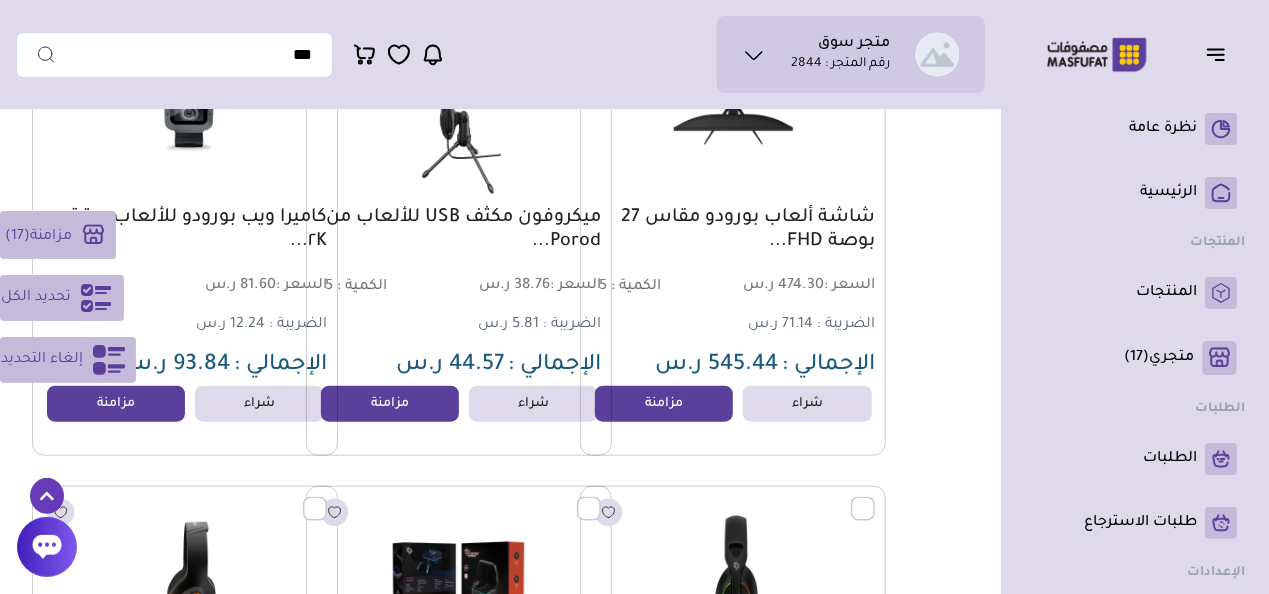 scroll, scrollTop: 700, scrollLeft: 0, axis: vertical 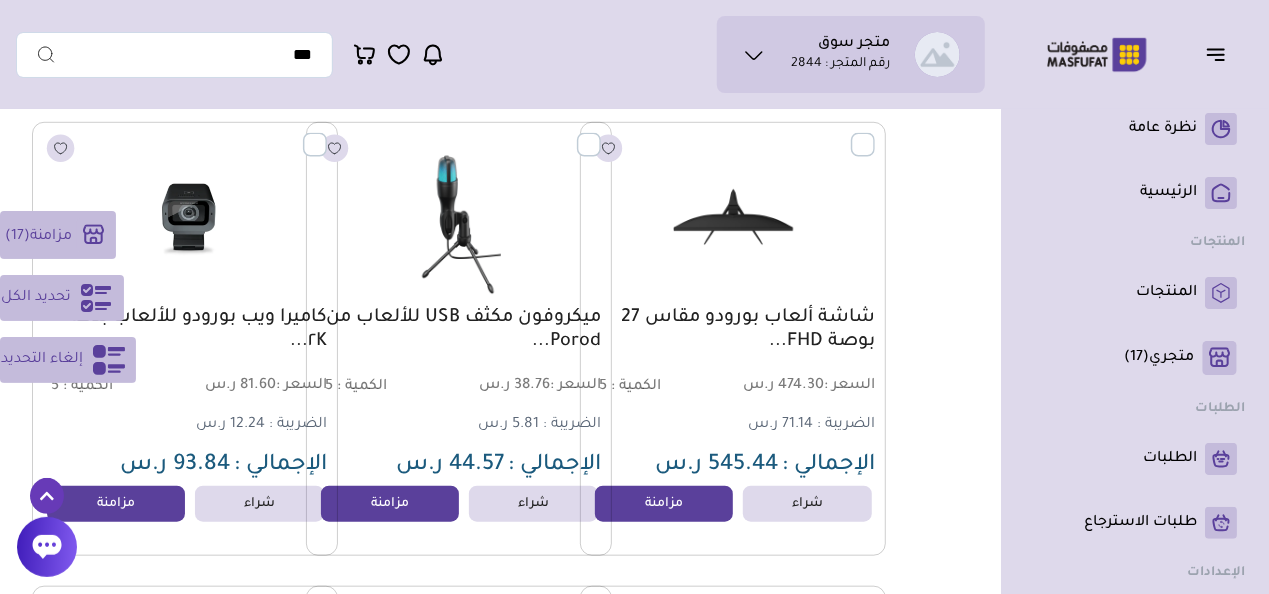 click at bounding box center [327, 134] 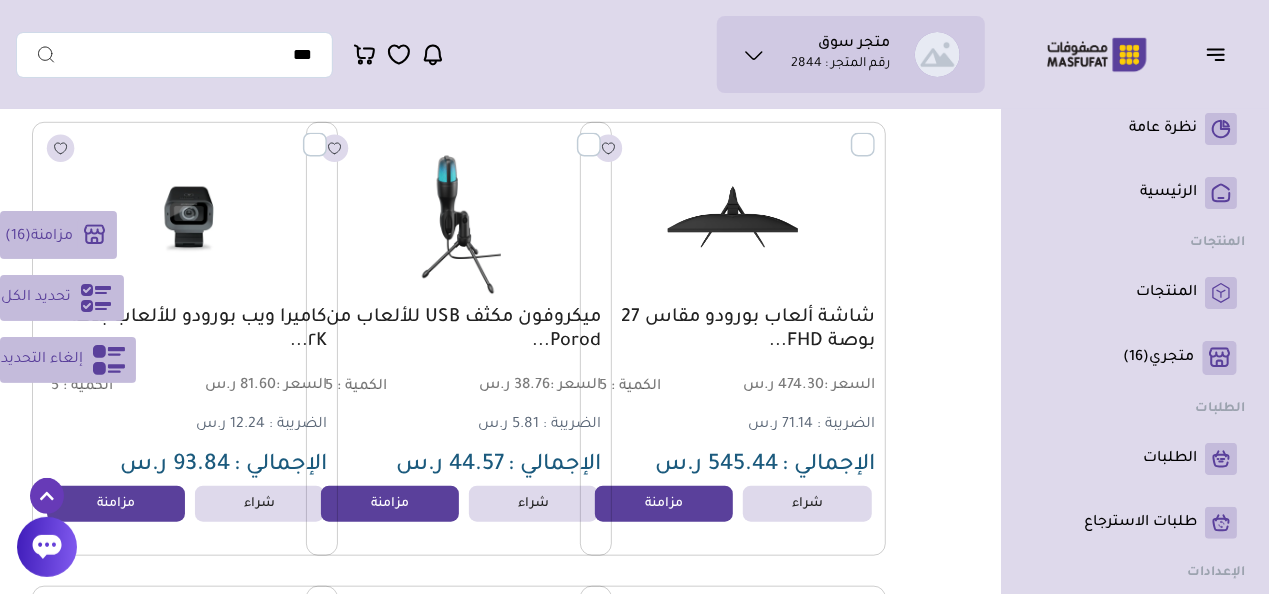 click at bounding box center (875, 134) 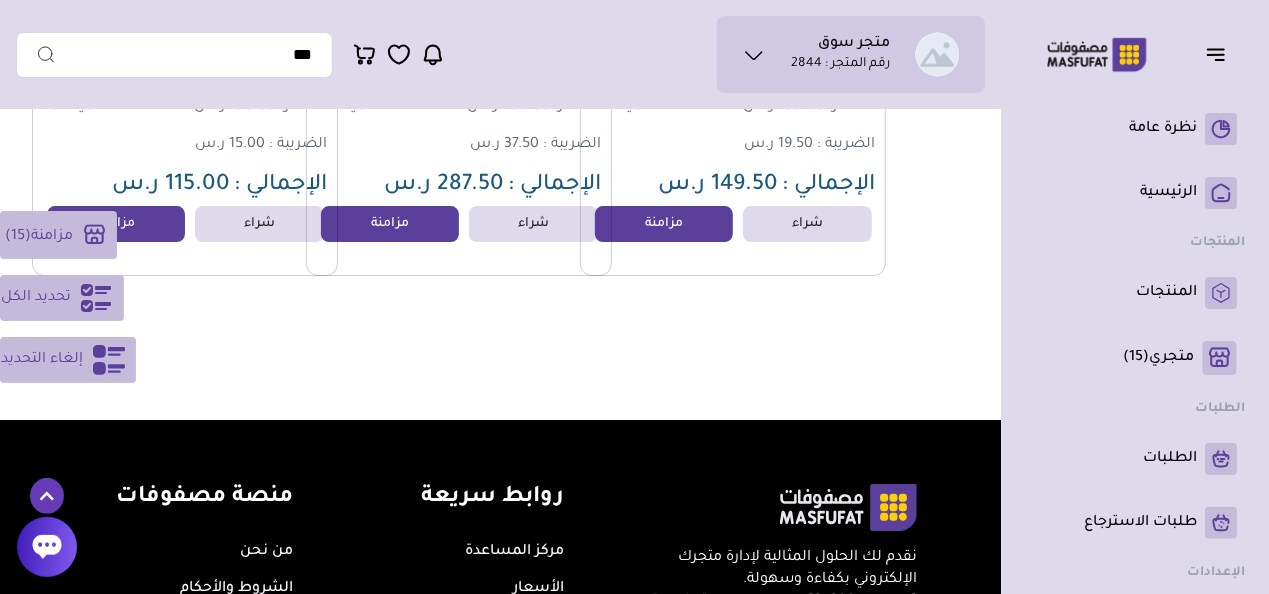 scroll, scrollTop: 3100, scrollLeft: 0, axis: vertical 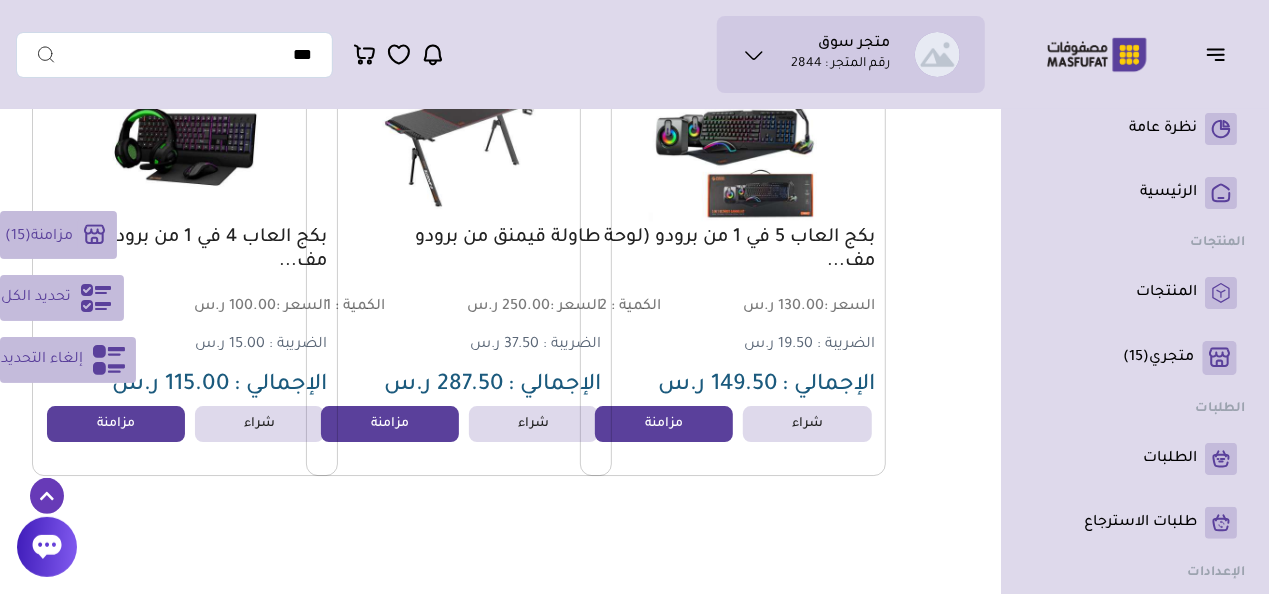 click on "مزامنة" at bounding box center [52, 237] 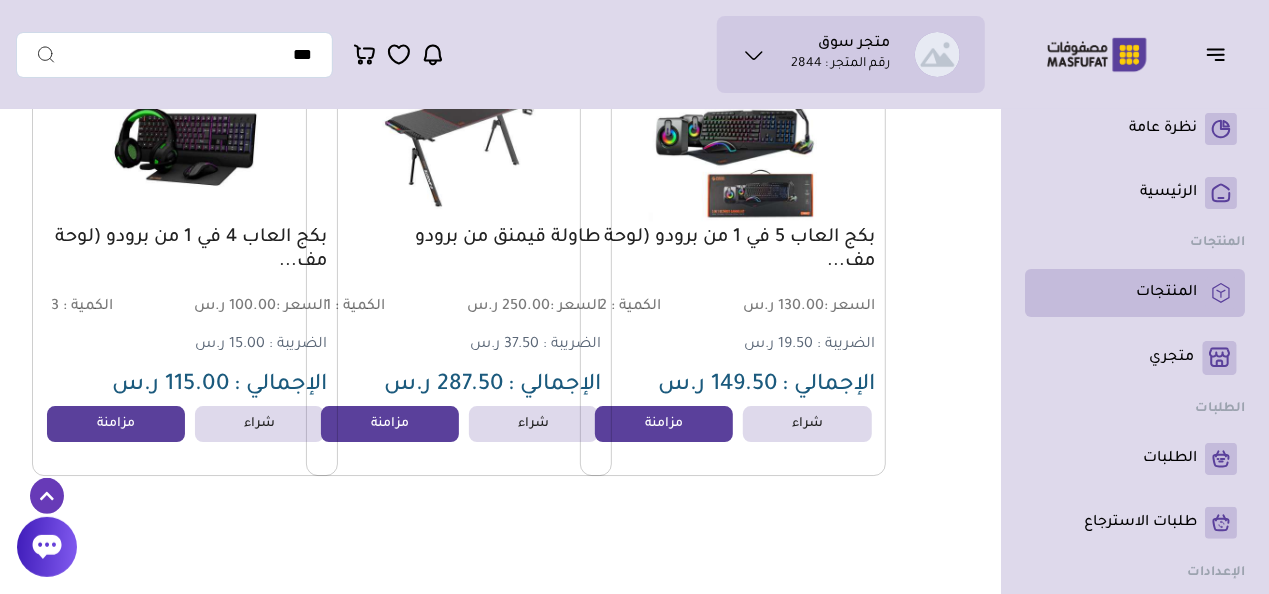 click on "المنتجات" at bounding box center [1135, 293] 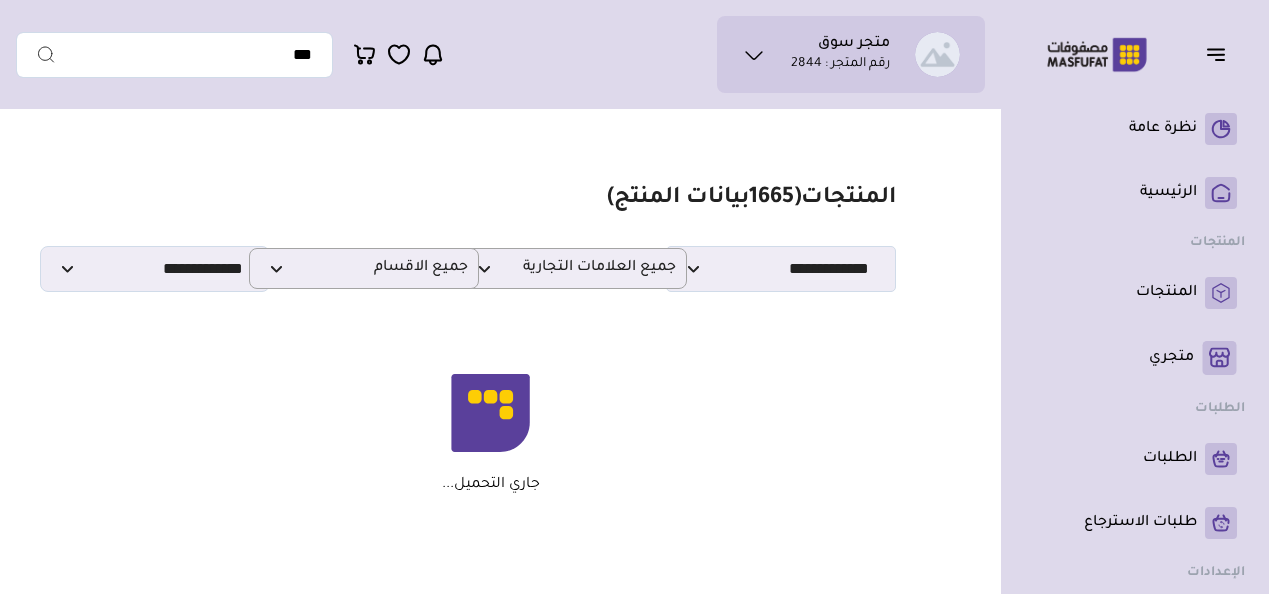 scroll, scrollTop: 0, scrollLeft: 0, axis: both 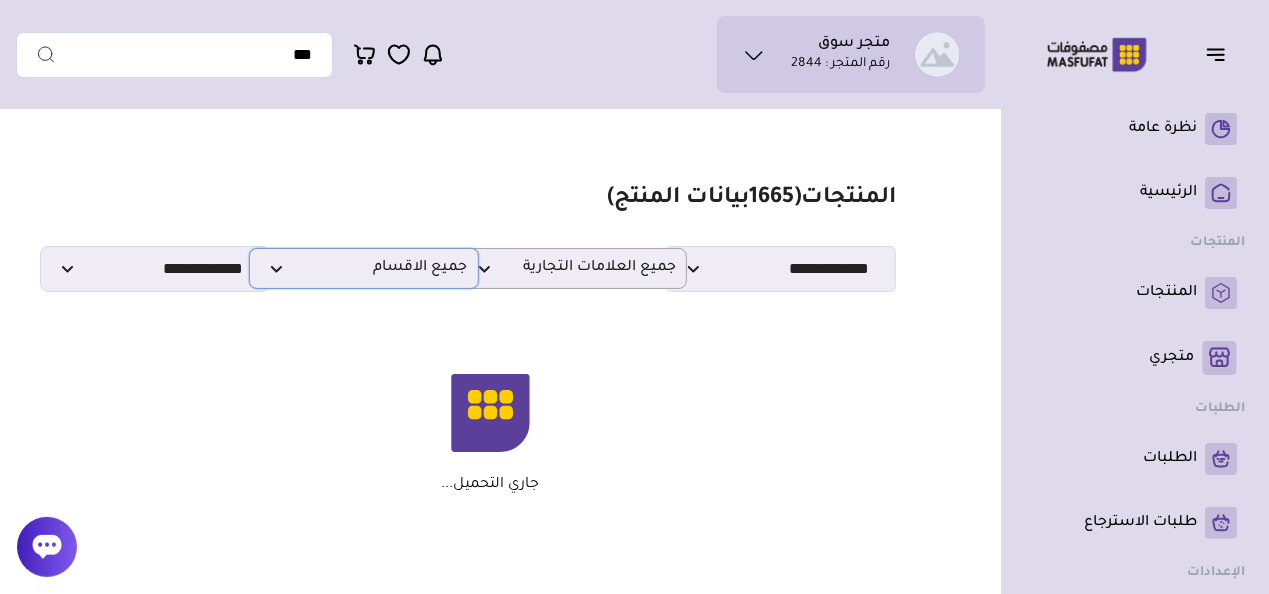 click on "جميع الاقسام" at bounding box center (364, 268) 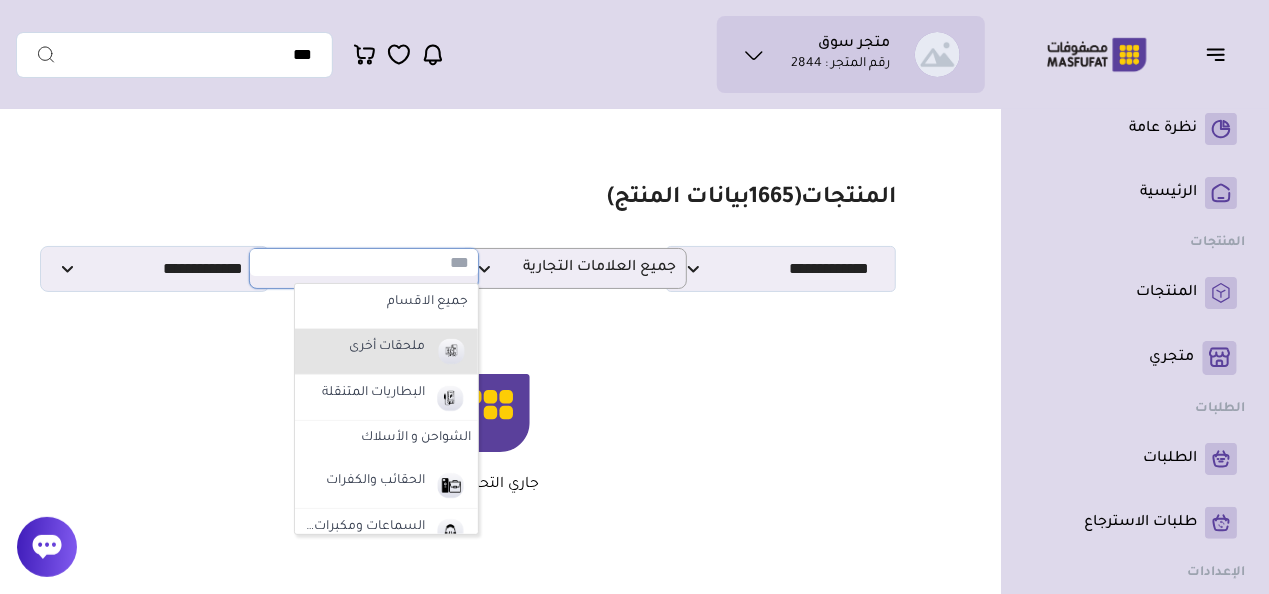 click on "ملحقات أخرى" at bounding box center (388, 348) 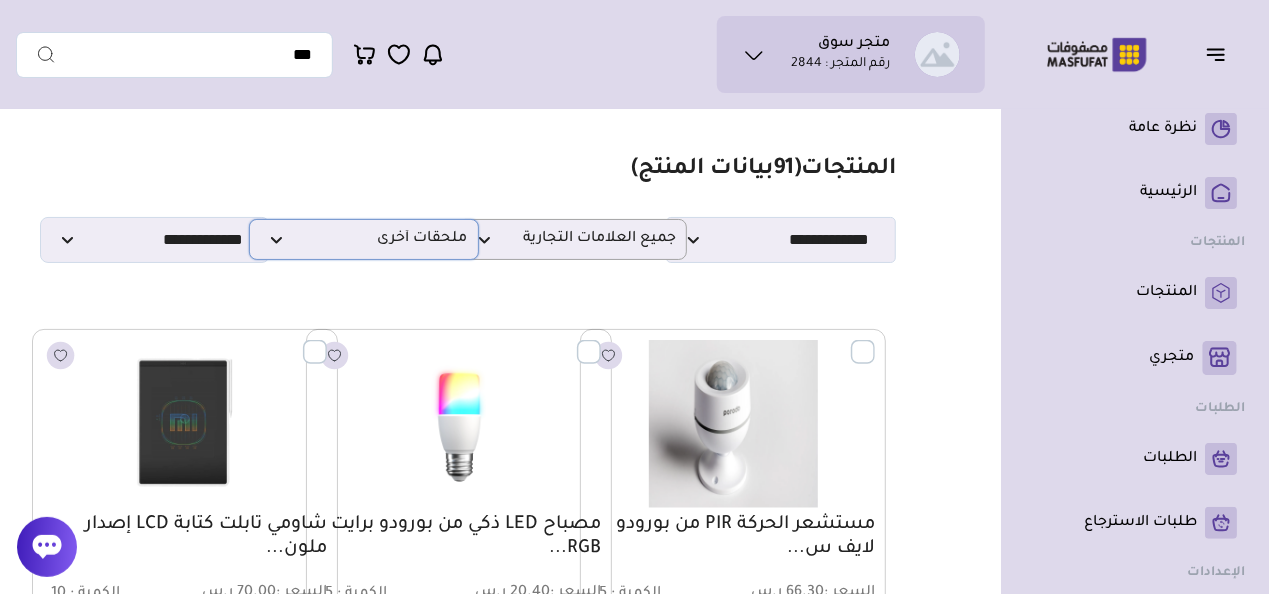 scroll, scrollTop: 0, scrollLeft: 0, axis: both 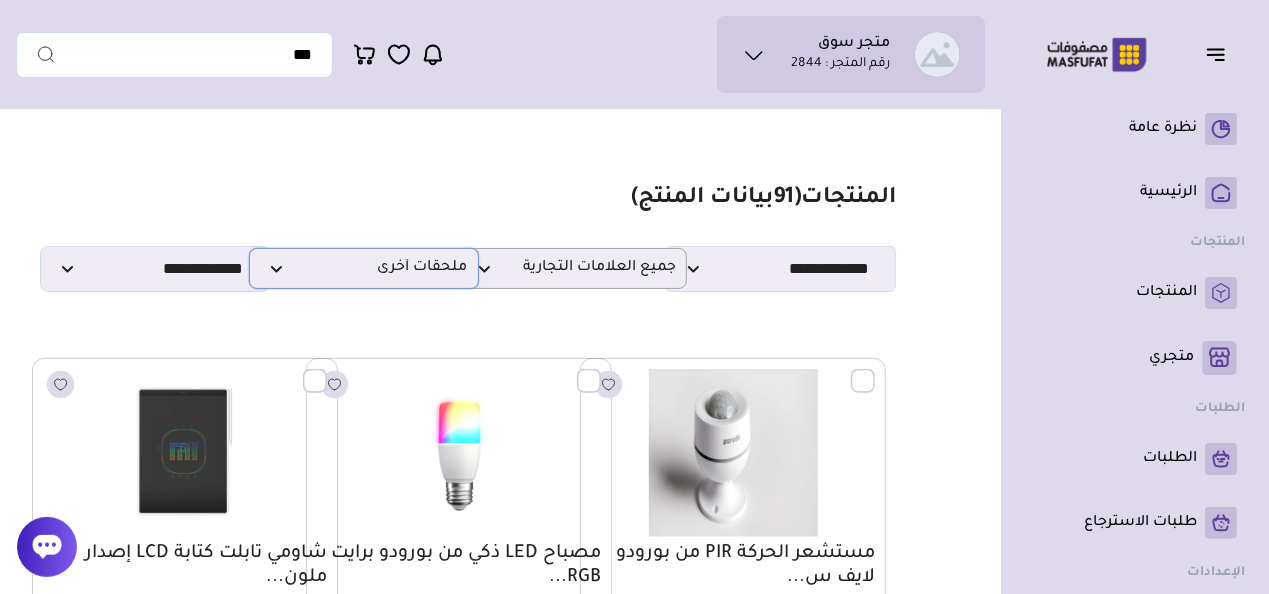 click on "ملحقات أخرى" at bounding box center (364, 268) 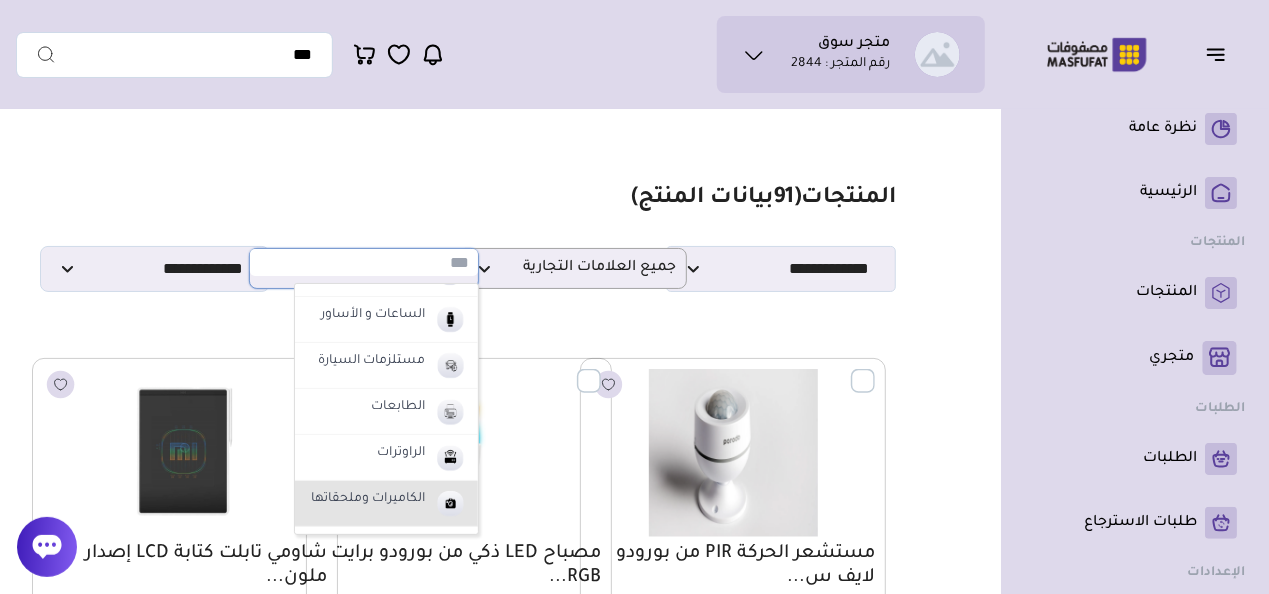 scroll, scrollTop: 200, scrollLeft: 0, axis: vertical 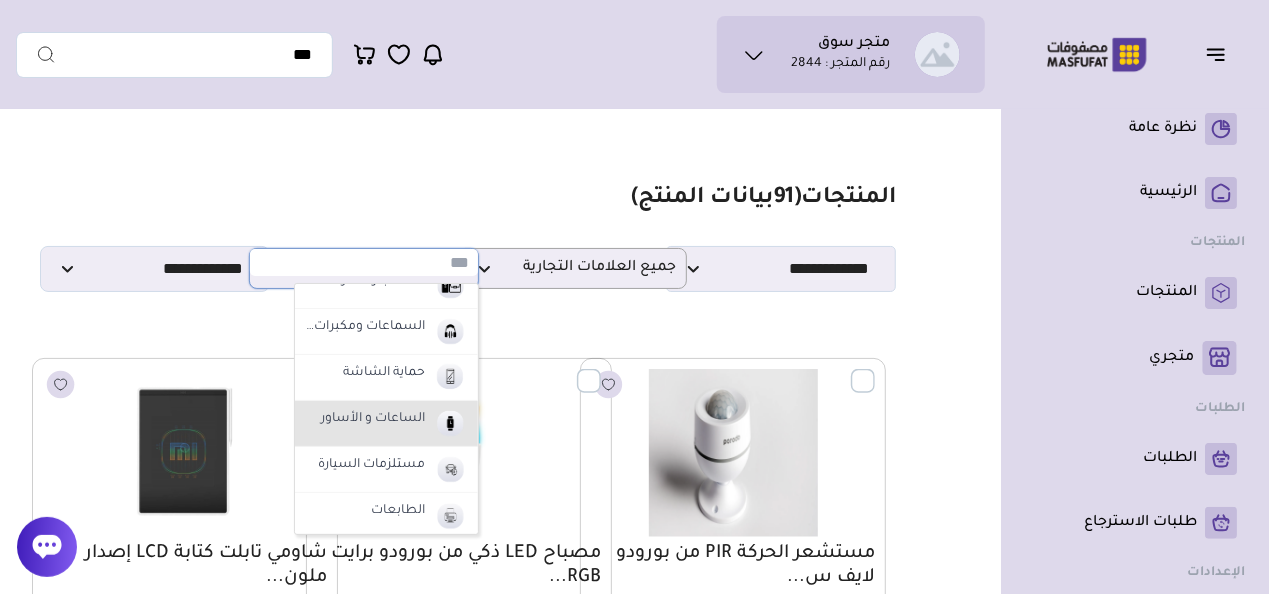 click on "الساعات و الأساور" at bounding box center (386, 424) 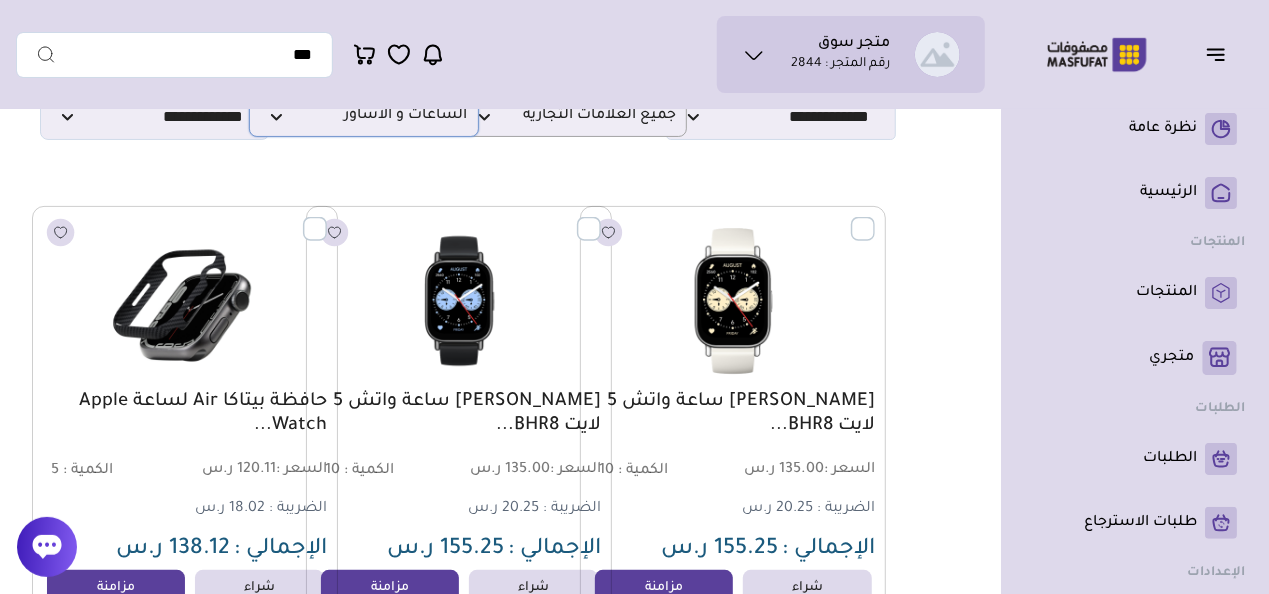 scroll, scrollTop: 0, scrollLeft: 0, axis: both 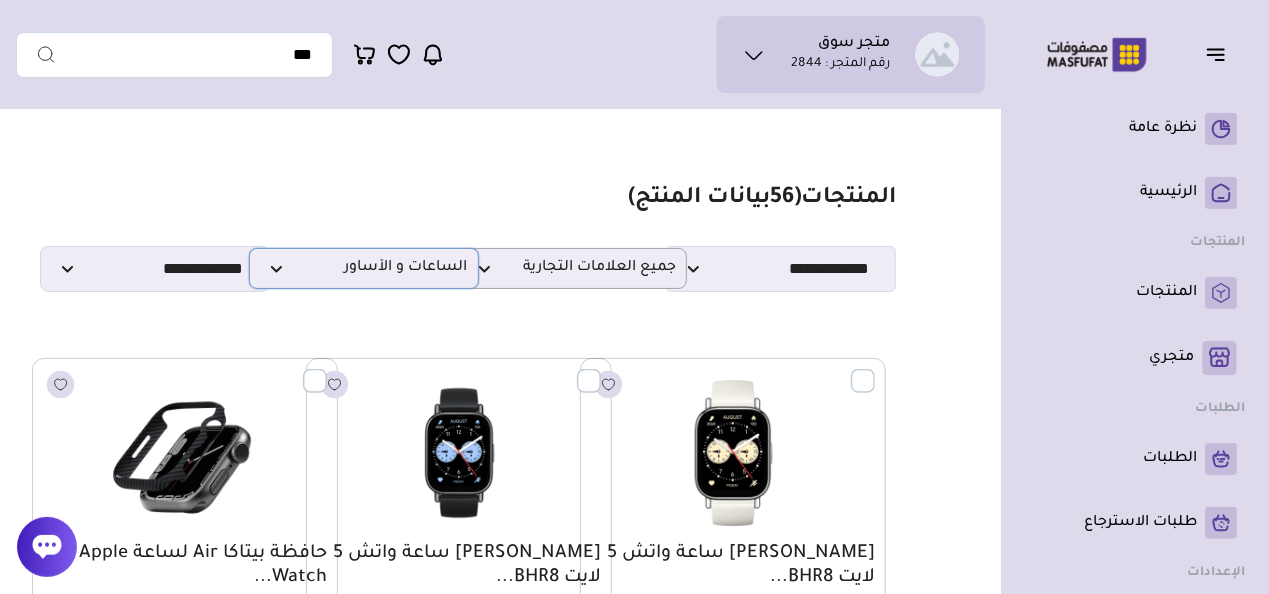 click on "الساعات و الأساور" at bounding box center (364, 268) 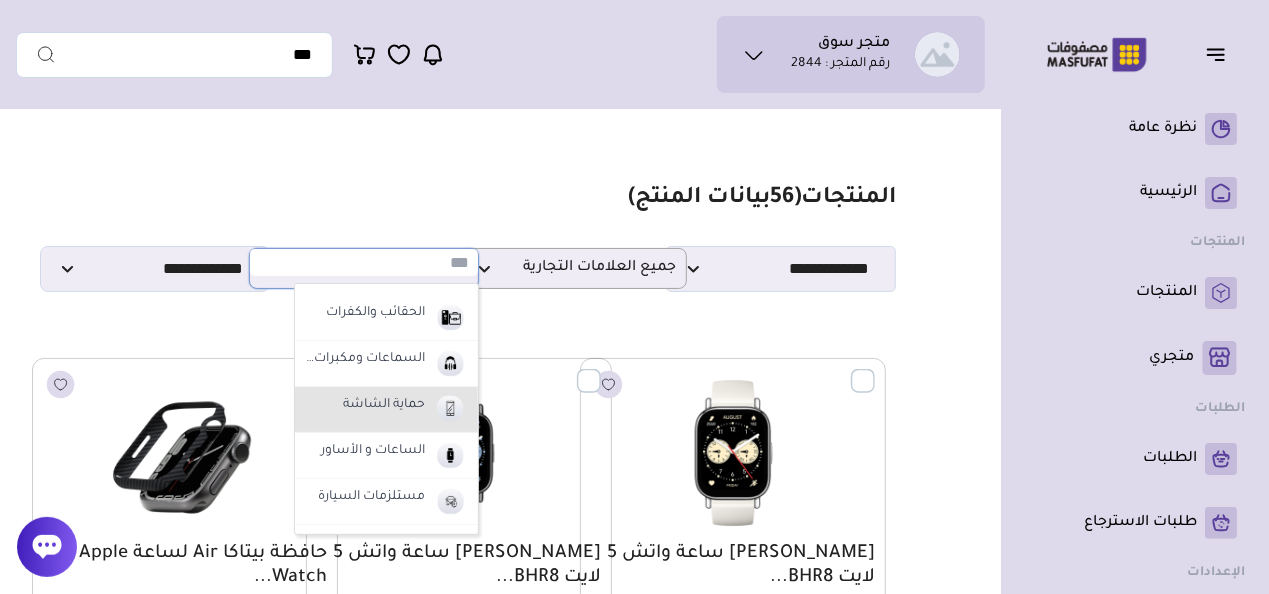 scroll, scrollTop: 200, scrollLeft: 0, axis: vertical 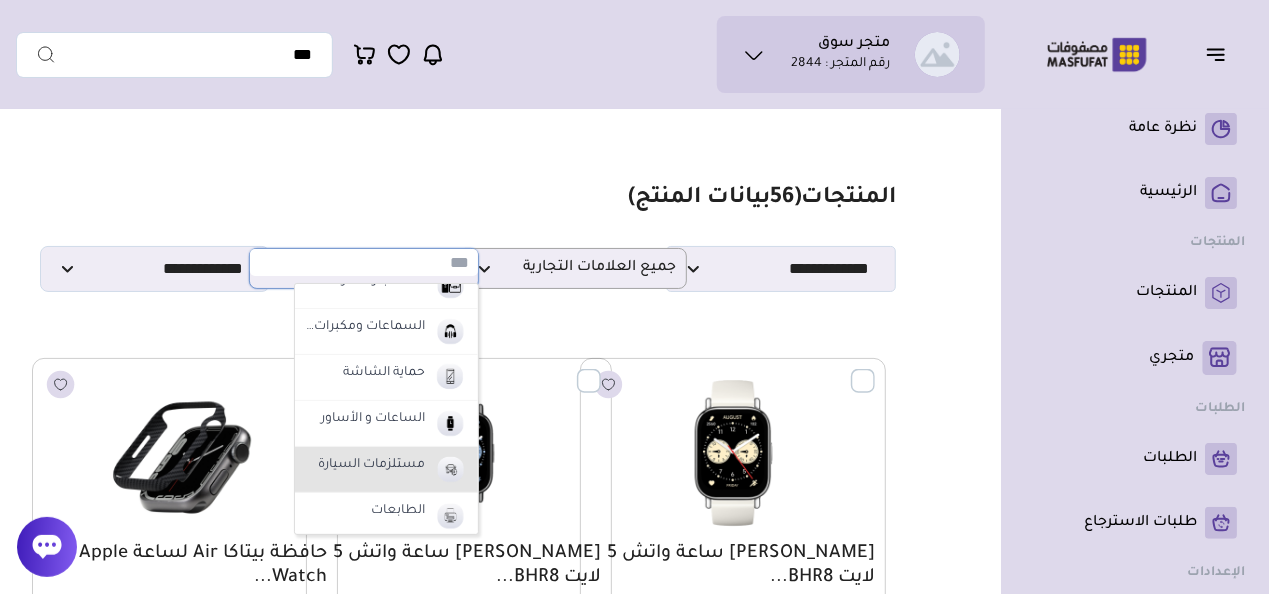 click on "مستلزمات السيارة" at bounding box center (372, 466) 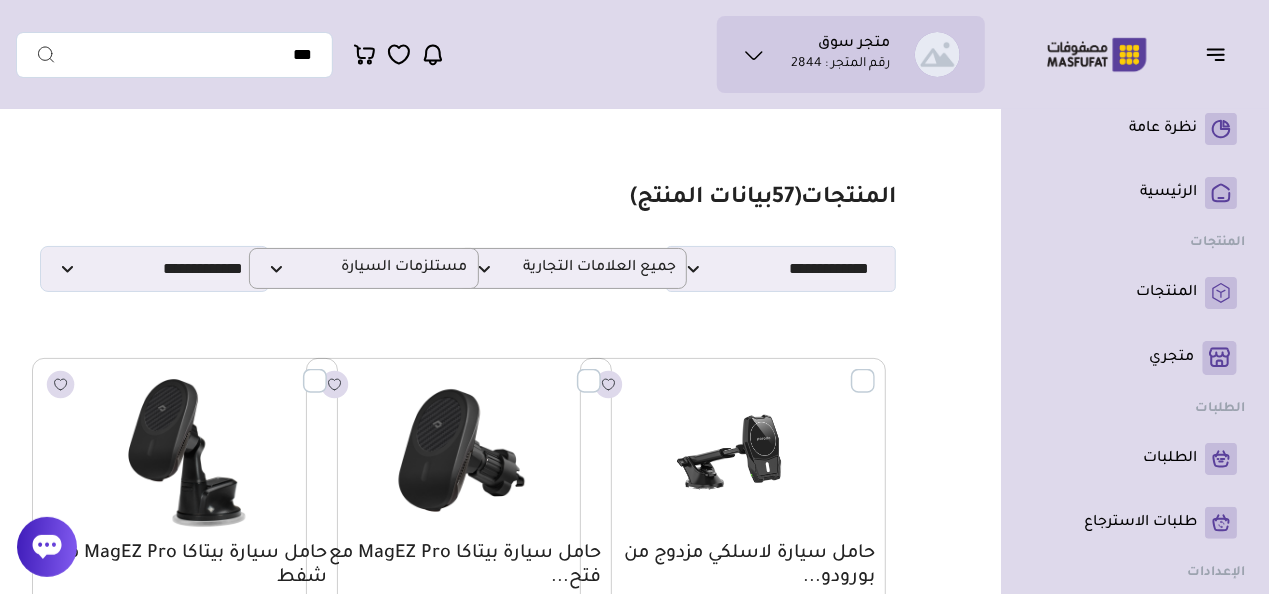 click at bounding box center (875, 370) 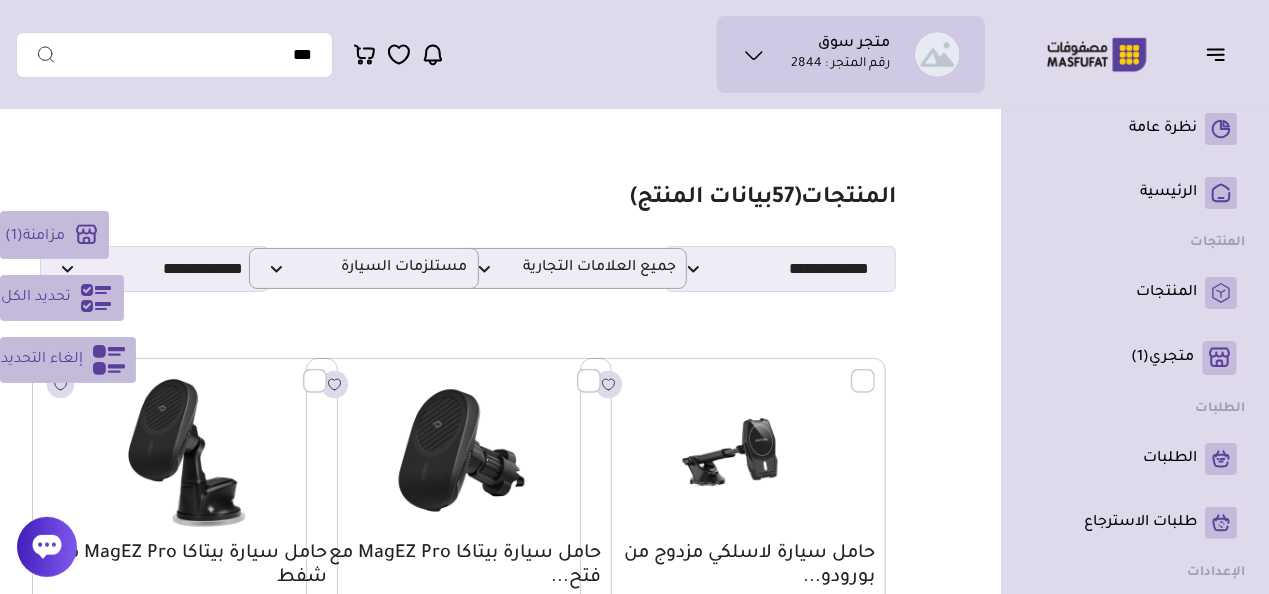 click on "تحديد الكل" at bounding box center [62, 298] 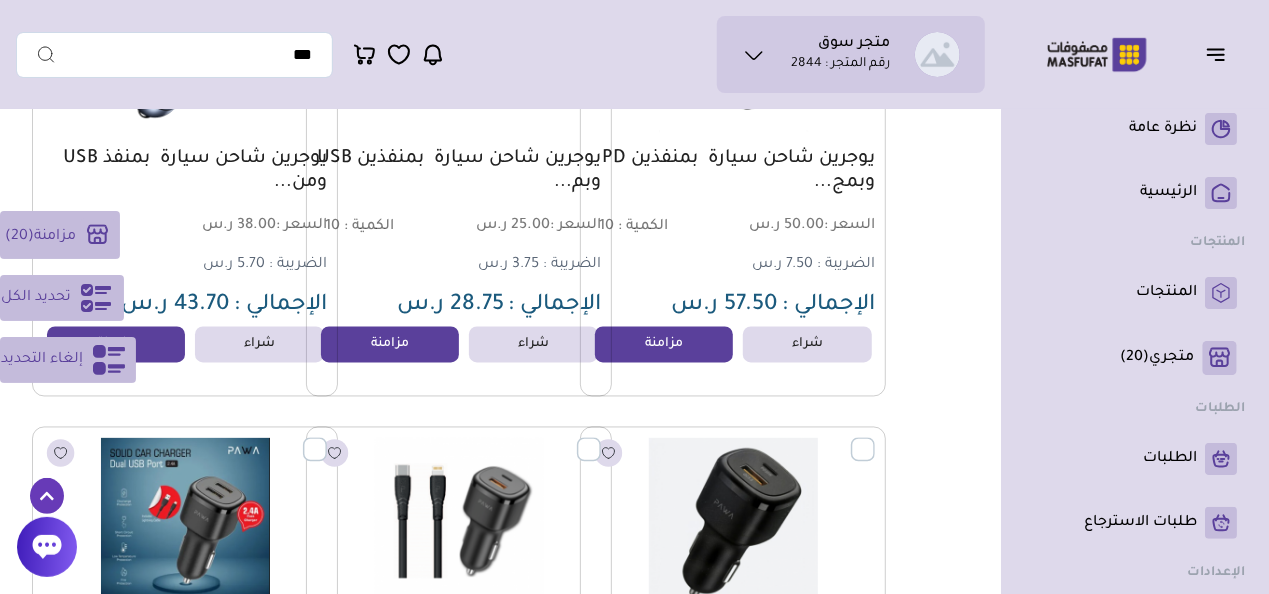 scroll, scrollTop: 5800, scrollLeft: 0, axis: vertical 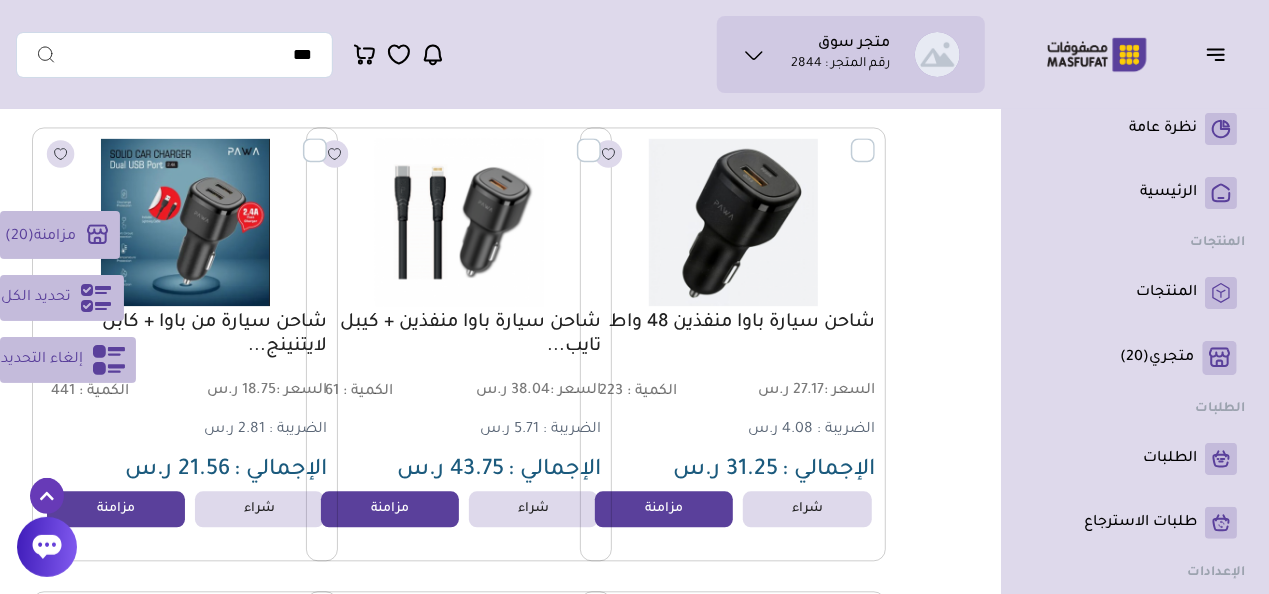 click on "20" at bounding box center [19, 237] 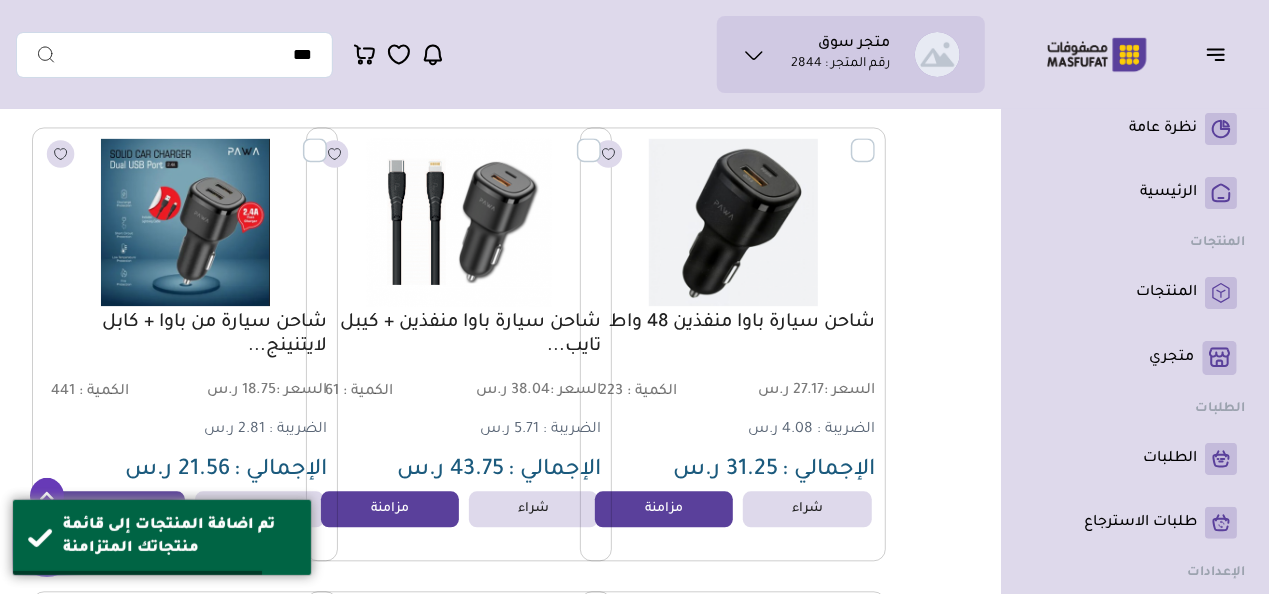 click at bounding box center [459, 221] 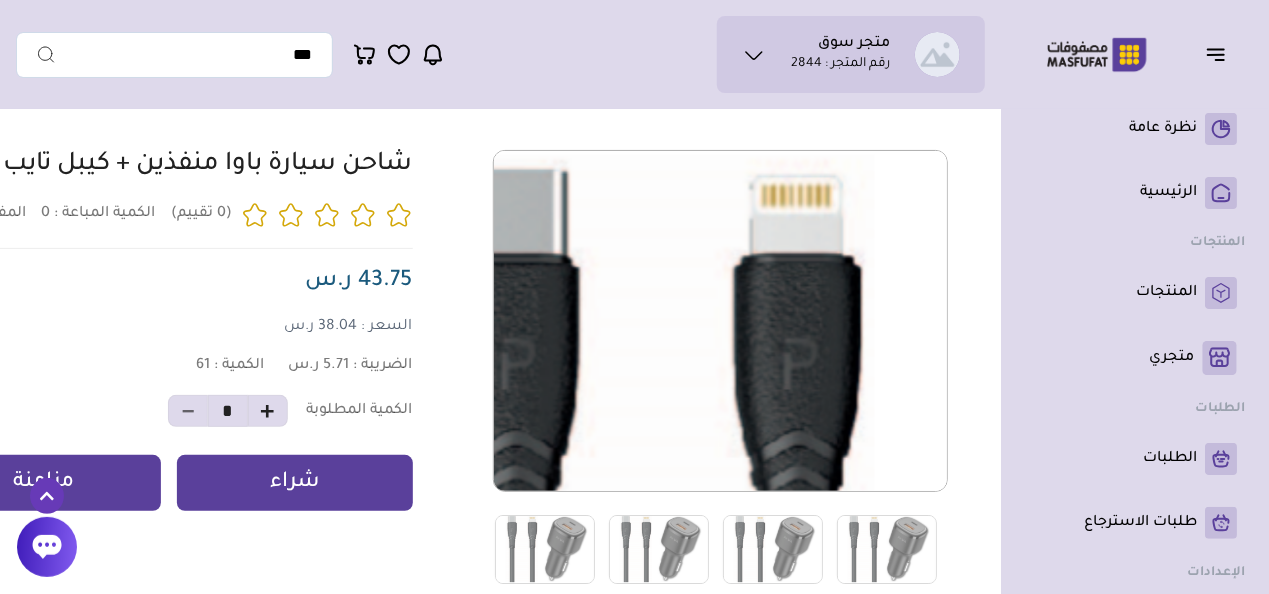 scroll, scrollTop: 200, scrollLeft: 0, axis: vertical 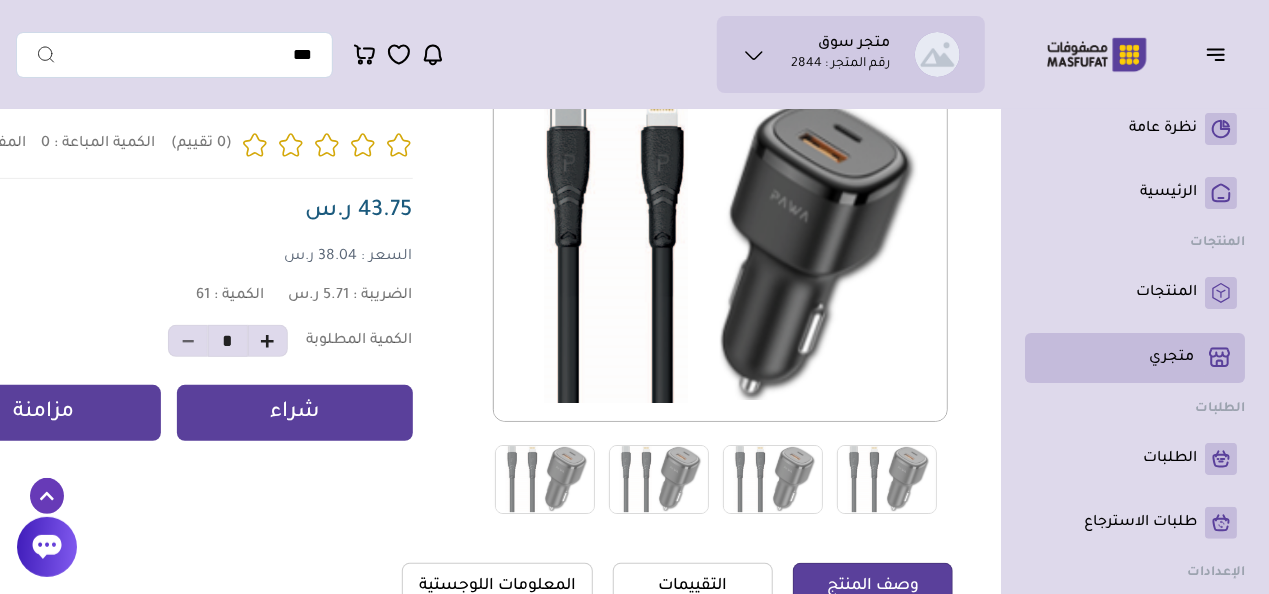 click on "متجري  ( 0 )" at bounding box center [1135, 358] 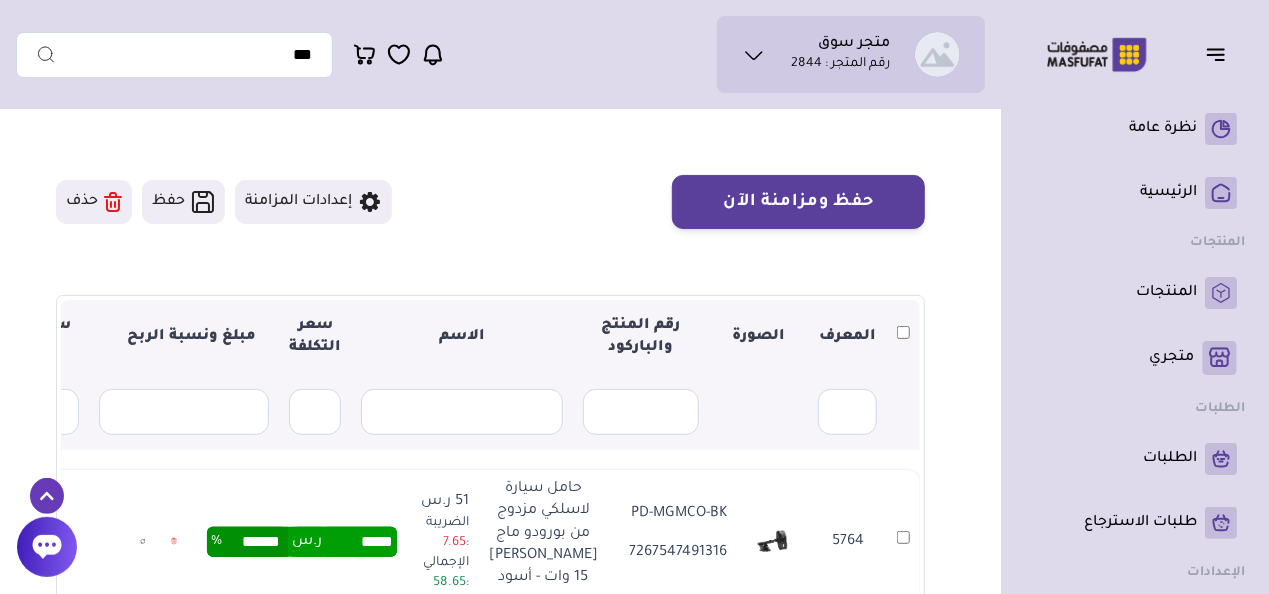 scroll, scrollTop: 200, scrollLeft: 0, axis: vertical 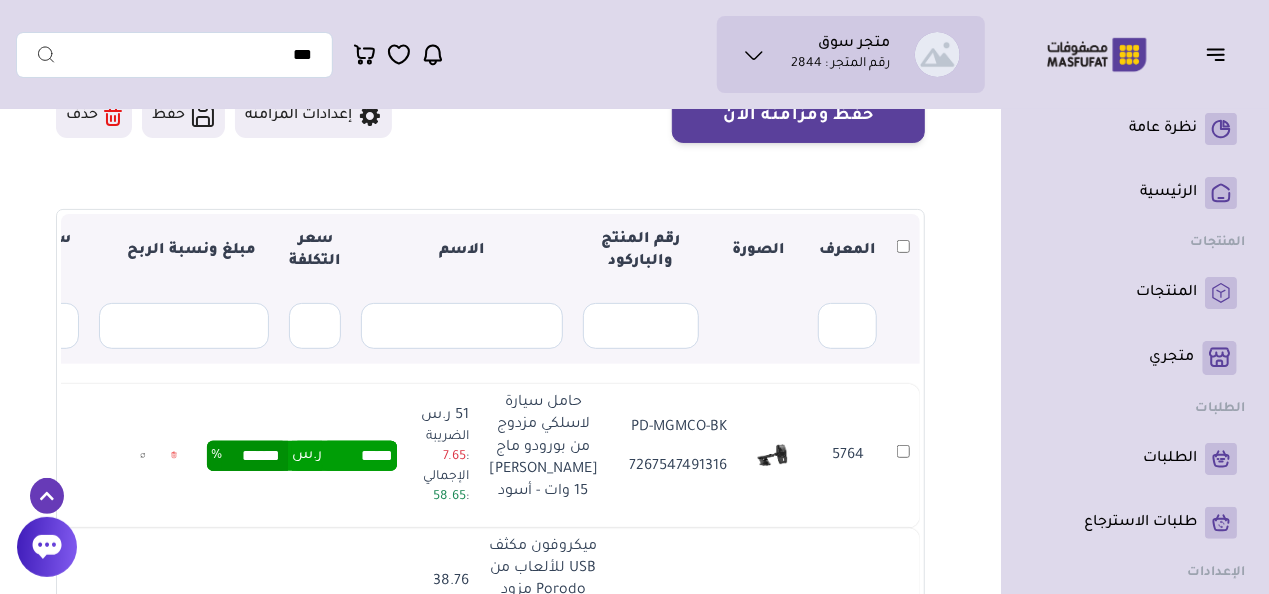 click on "*****" at bounding box center (359, 456) 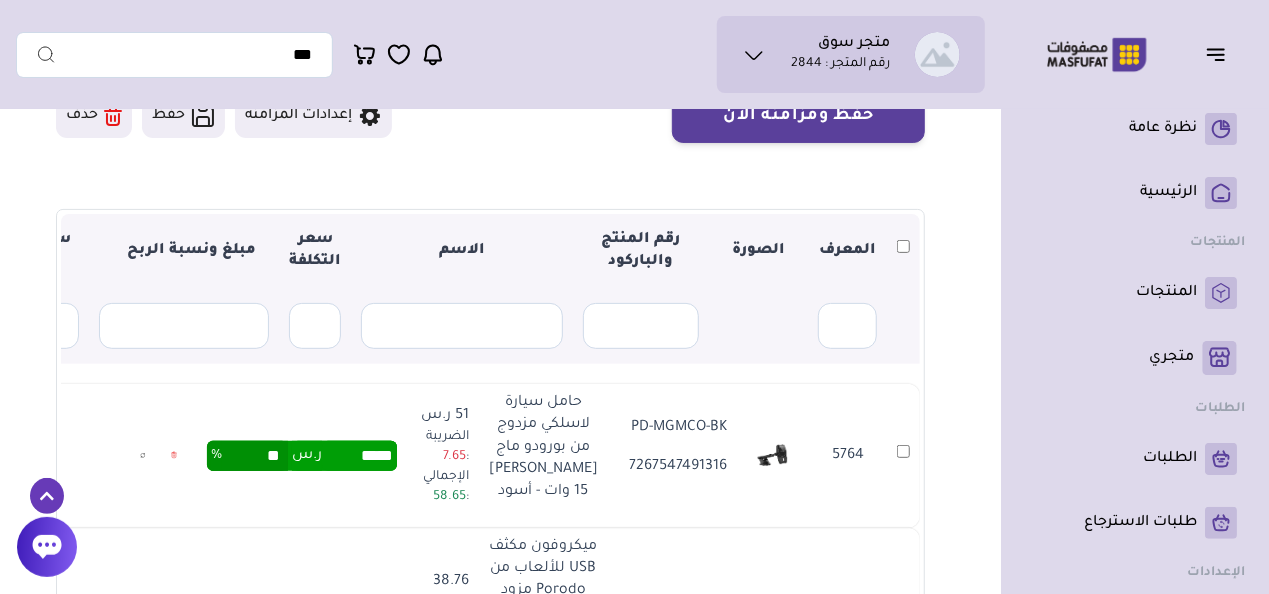 type on "**" 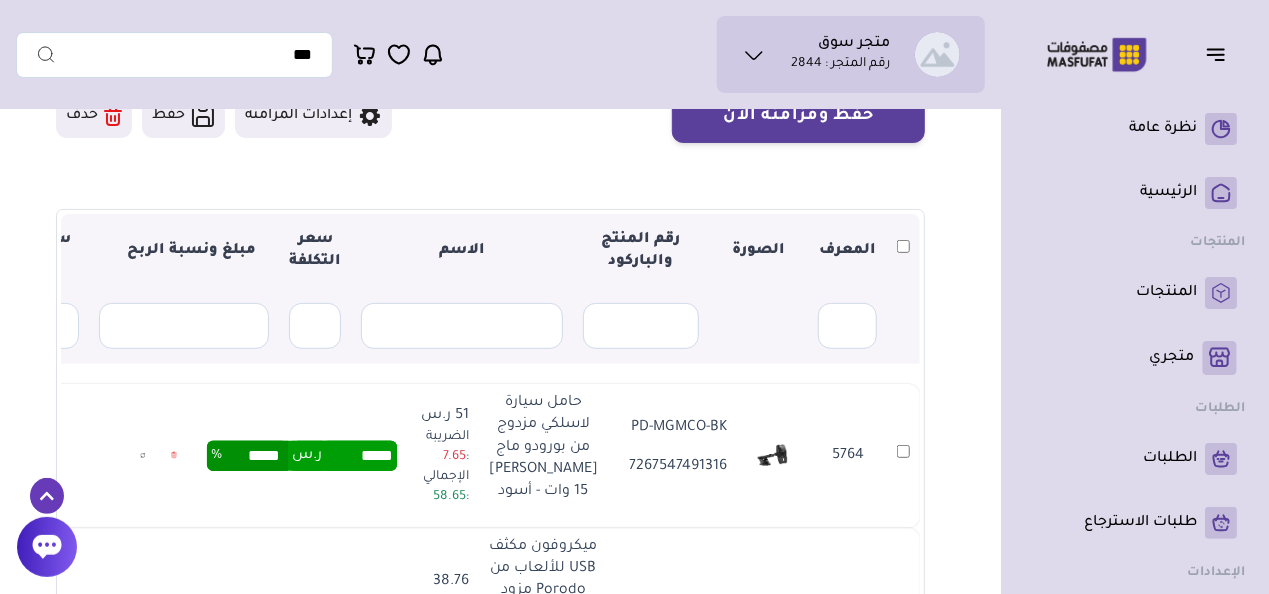 click on "*****
ر.س
*****
%" at bounding box center (302, 456) 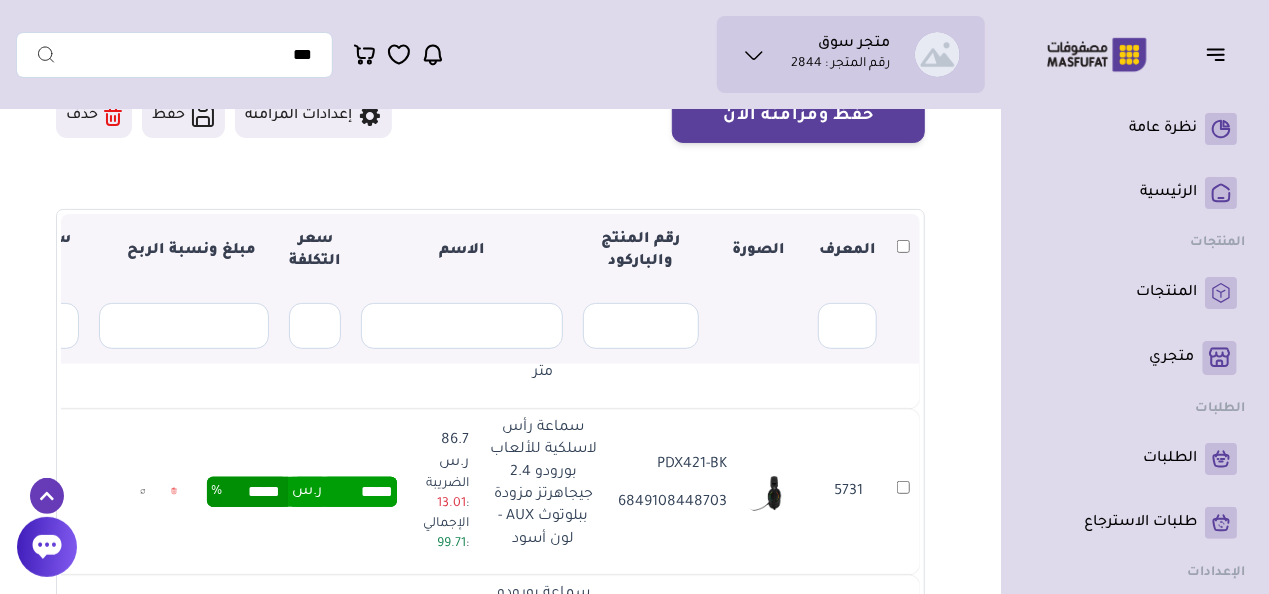scroll, scrollTop: 300, scrollLeft: 0, axis: vertical 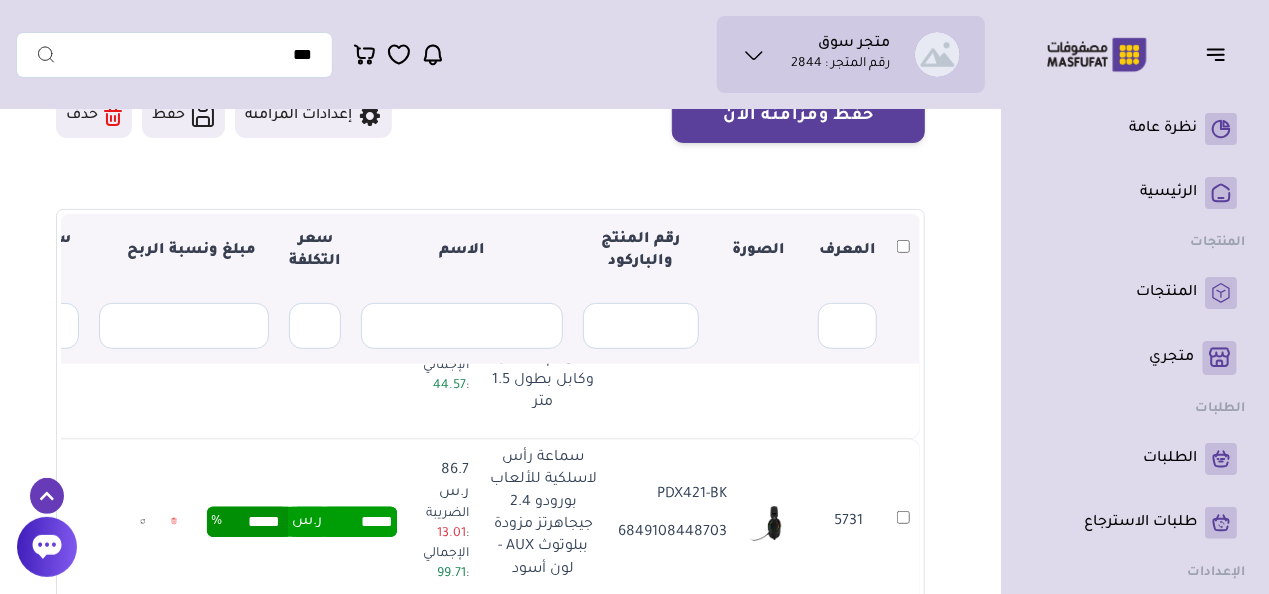 click on "******" at bounding box center (255, 333) 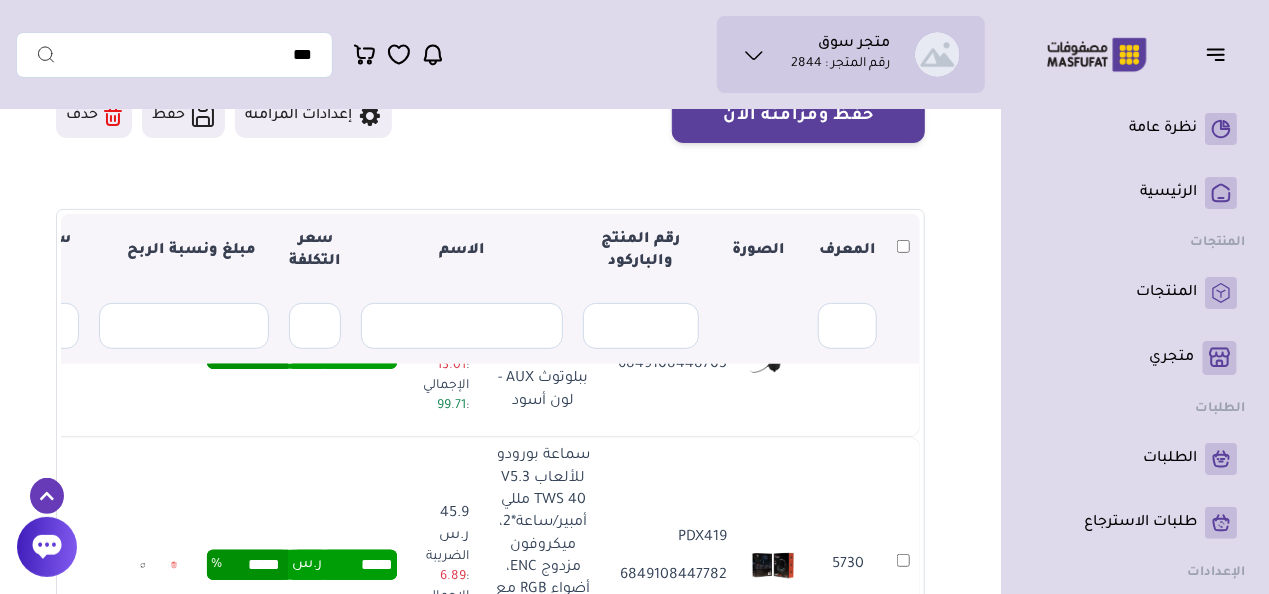 scroll, scrollTop: 600, scrollLeft: 0, axis: vertical 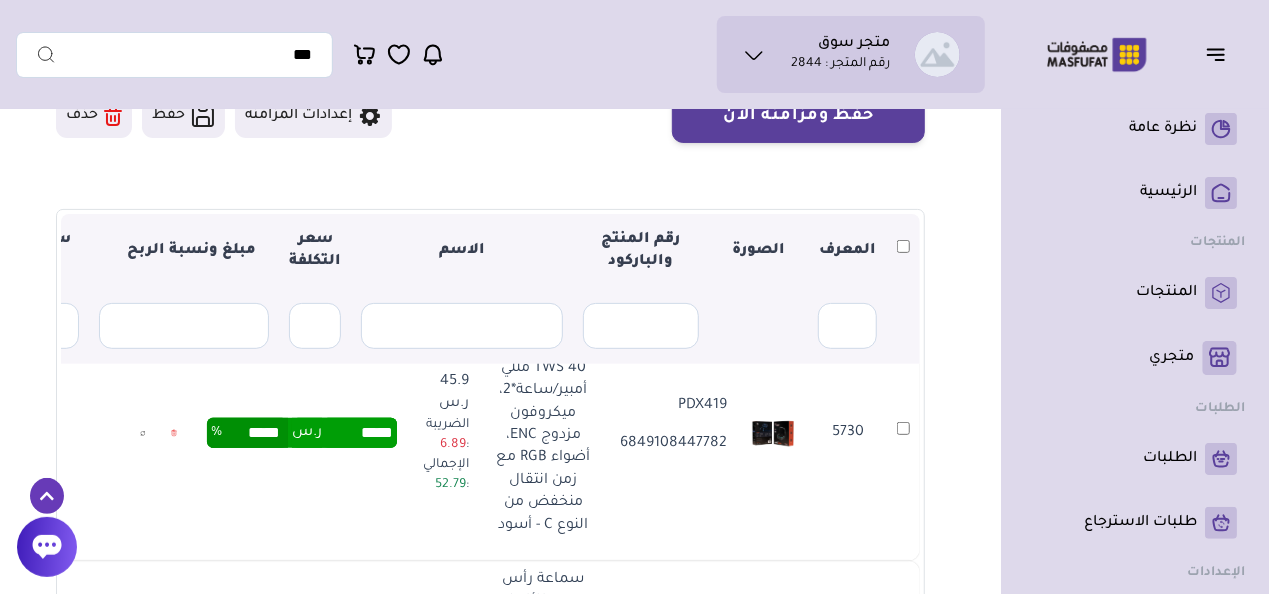 click on "*****" at bounding box center [255, 222] 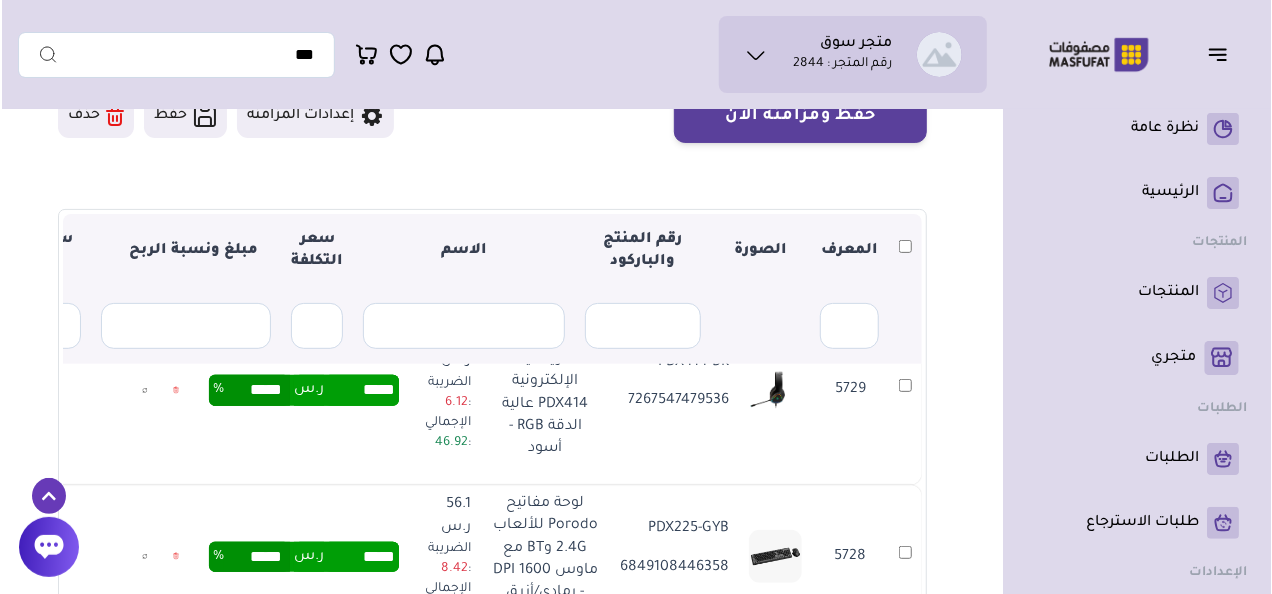 scroll, scrollTop: 900, scrollLeft: 0, axis: vertical 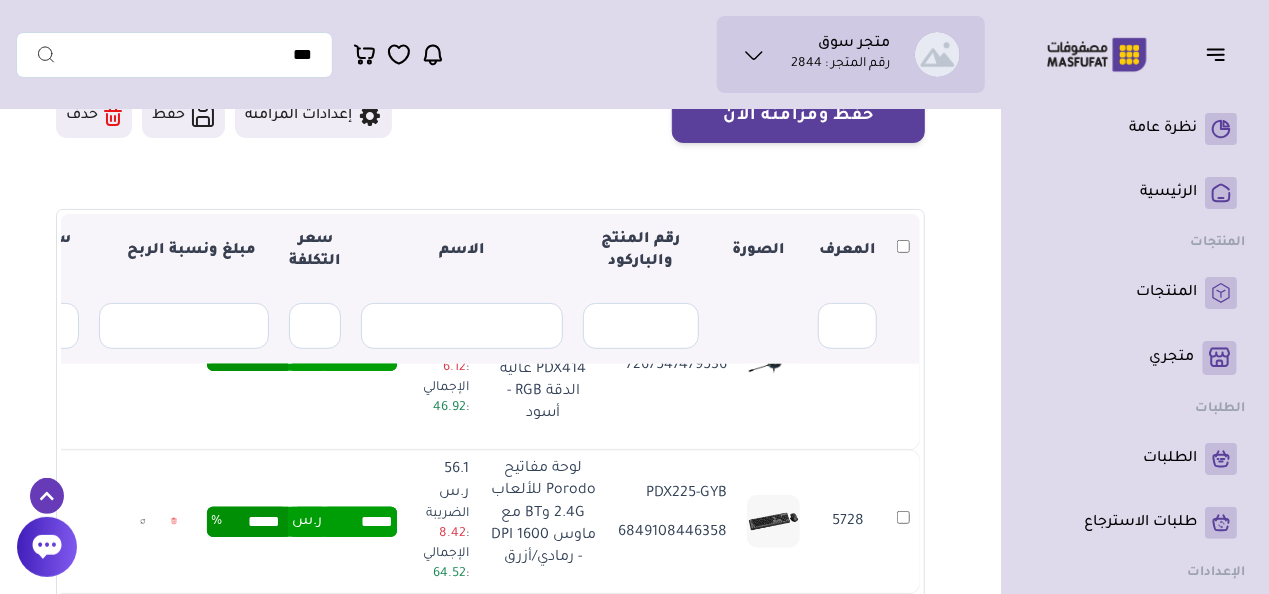 click at bounding box center (903, 251) 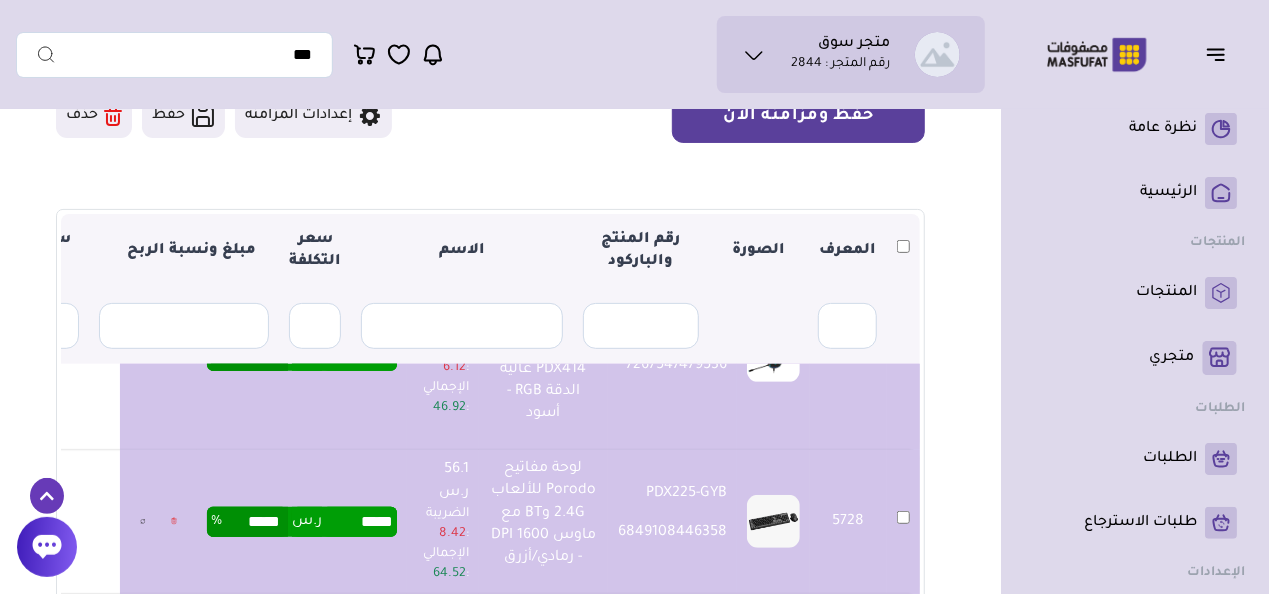 click on "حفظ ومزامنة الآن" at bounding box center (798, 116) 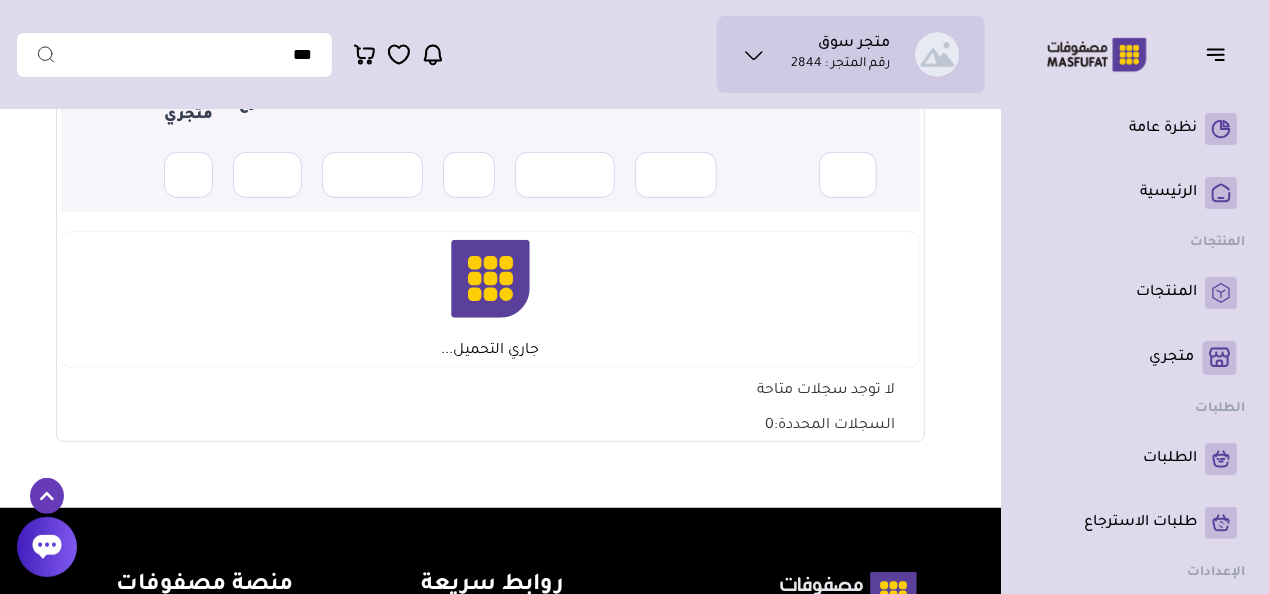 scroll, scrollTop: 400, scrollLeft: 0, axis: vertical 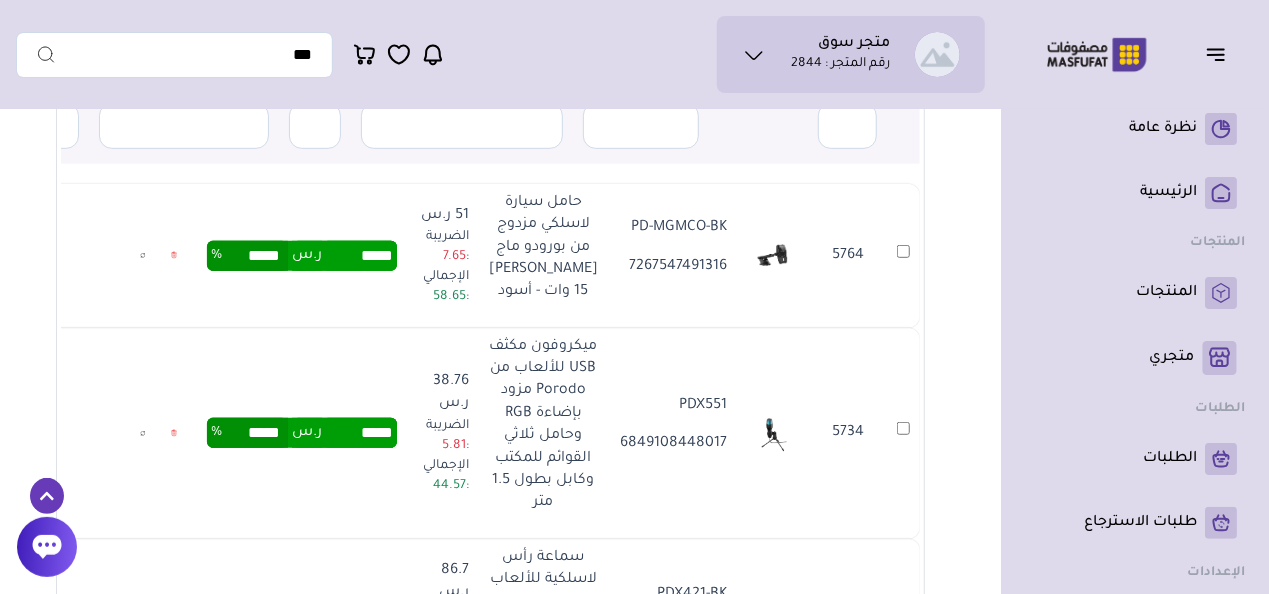 click on "PDX551
6849108448017" at bounding box center [672, 433] 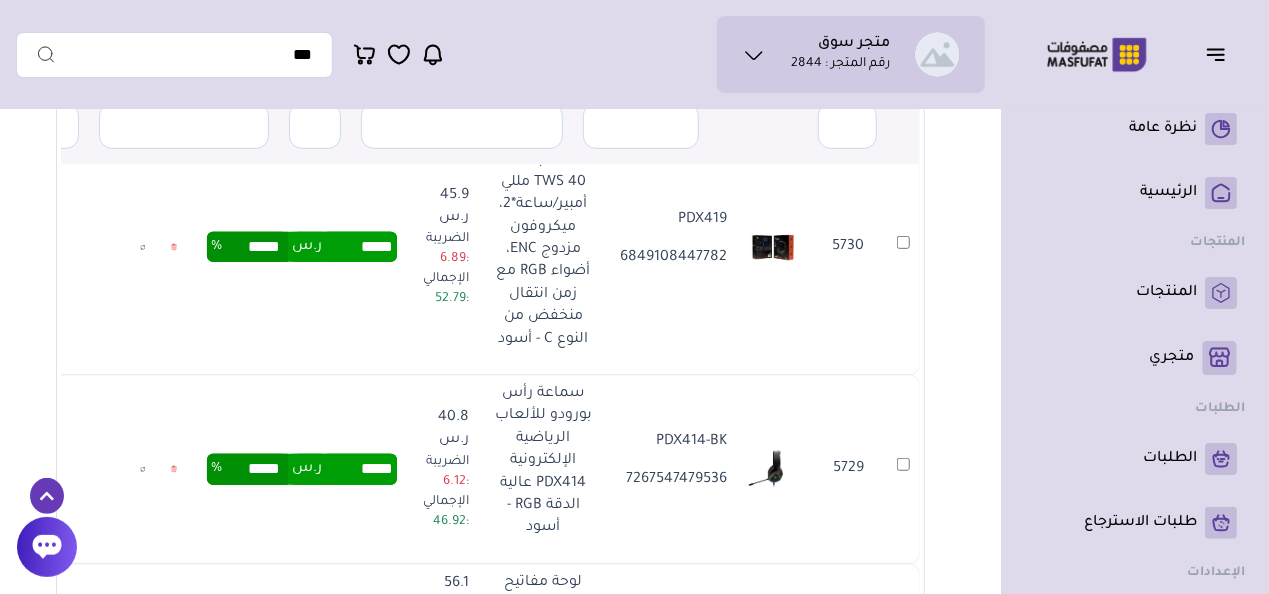 scroll, scrollTop: 600, scrollLeft: 0, axis: vertical 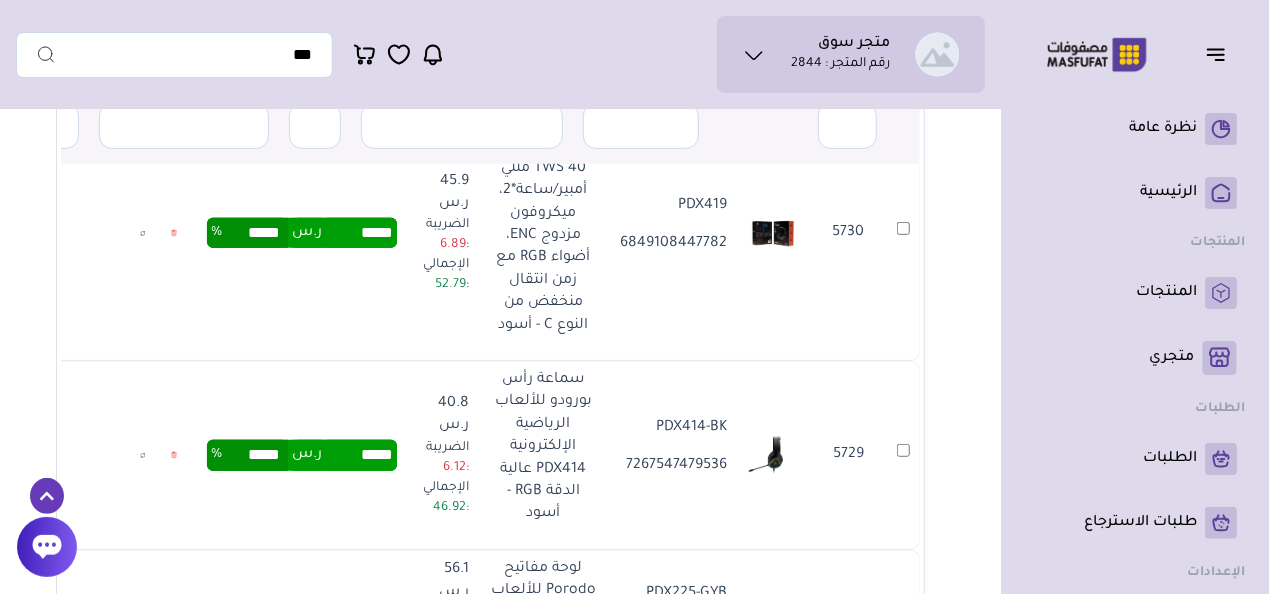 click at bounding box center [1222, 54] 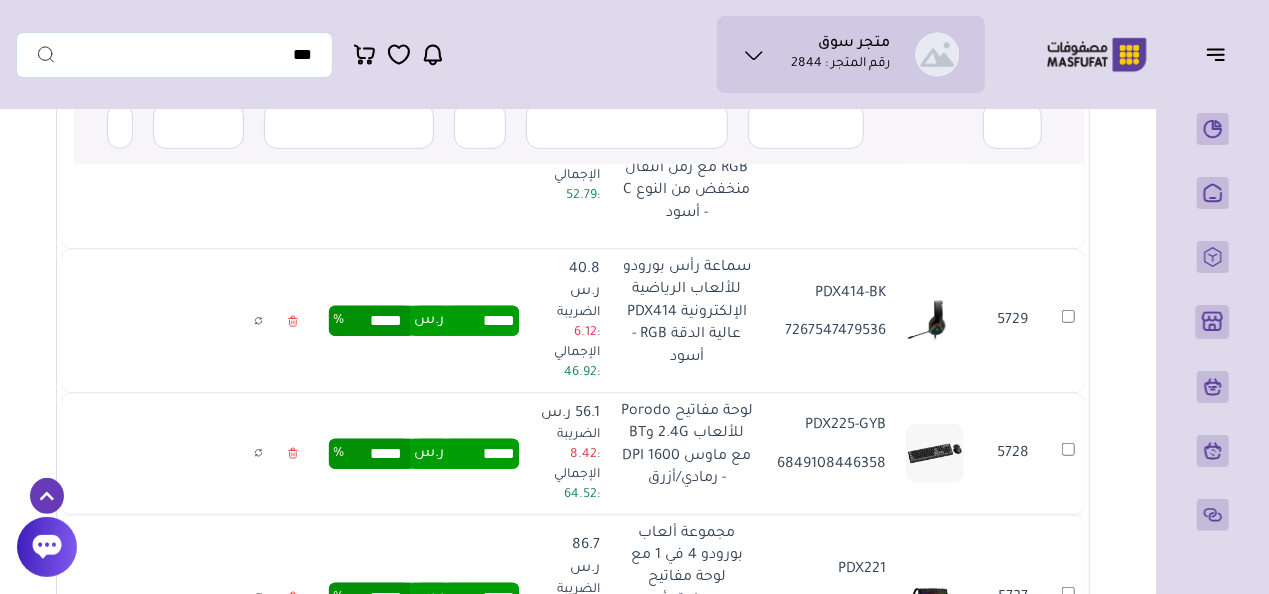 scroll, scrollTop: 376, scrollLeft: 0, axis: vertical 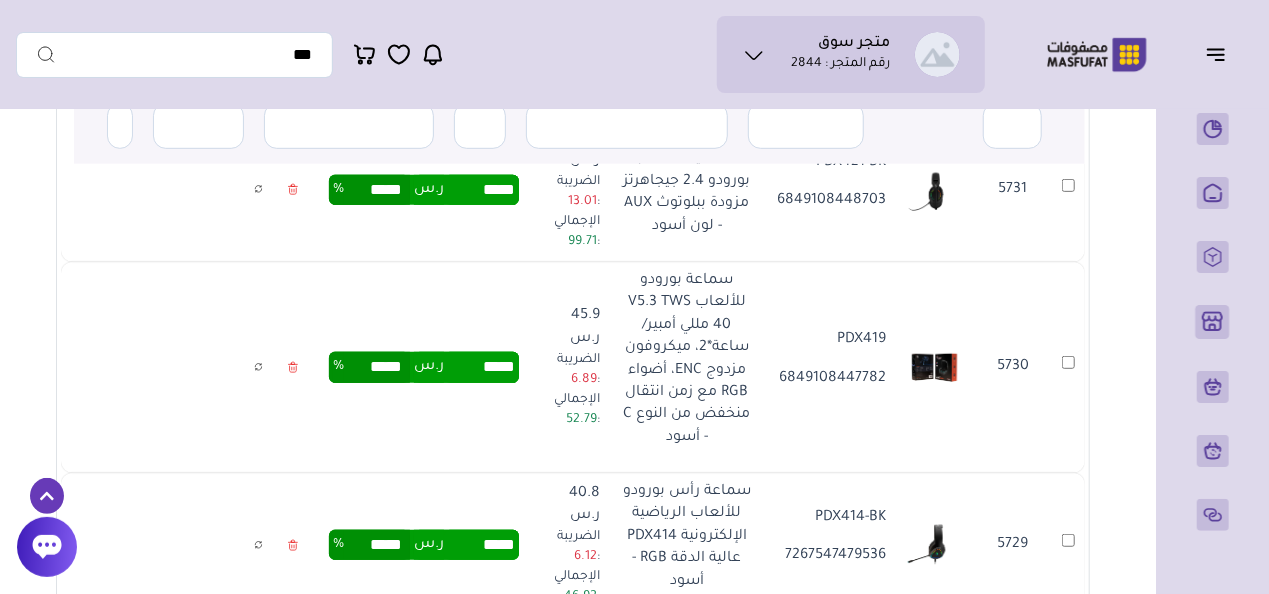 click on "رقم المتجر : 2844" at bounding box center [840, 65] 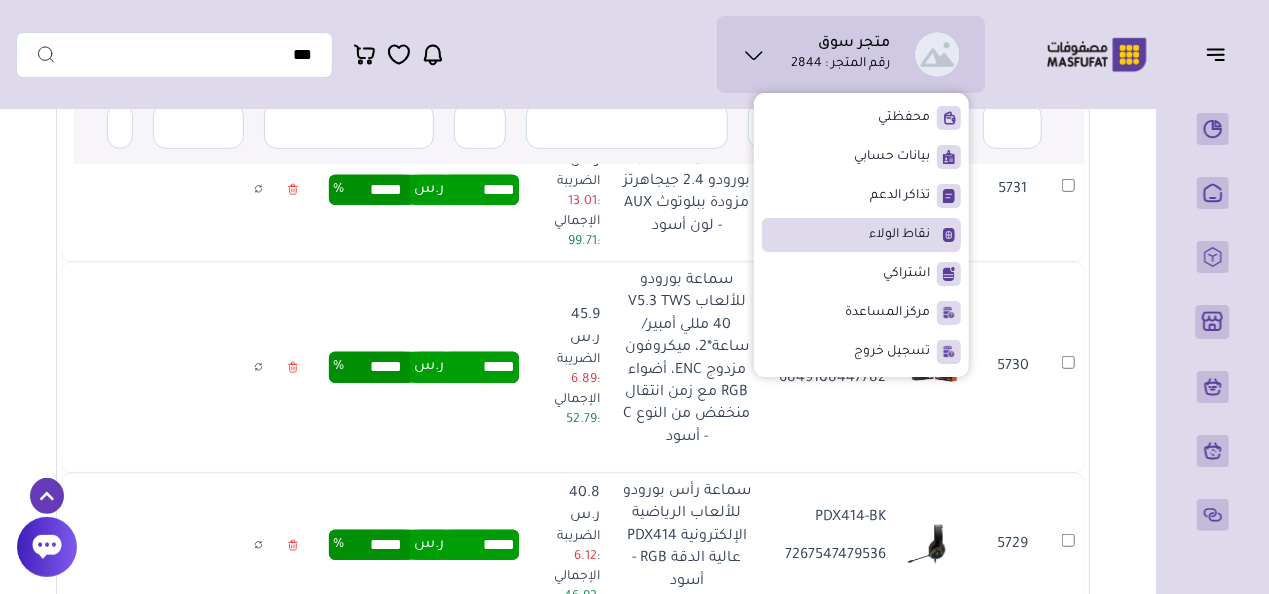 click on "نقاط الولاء" at bounding box center (899, 235) 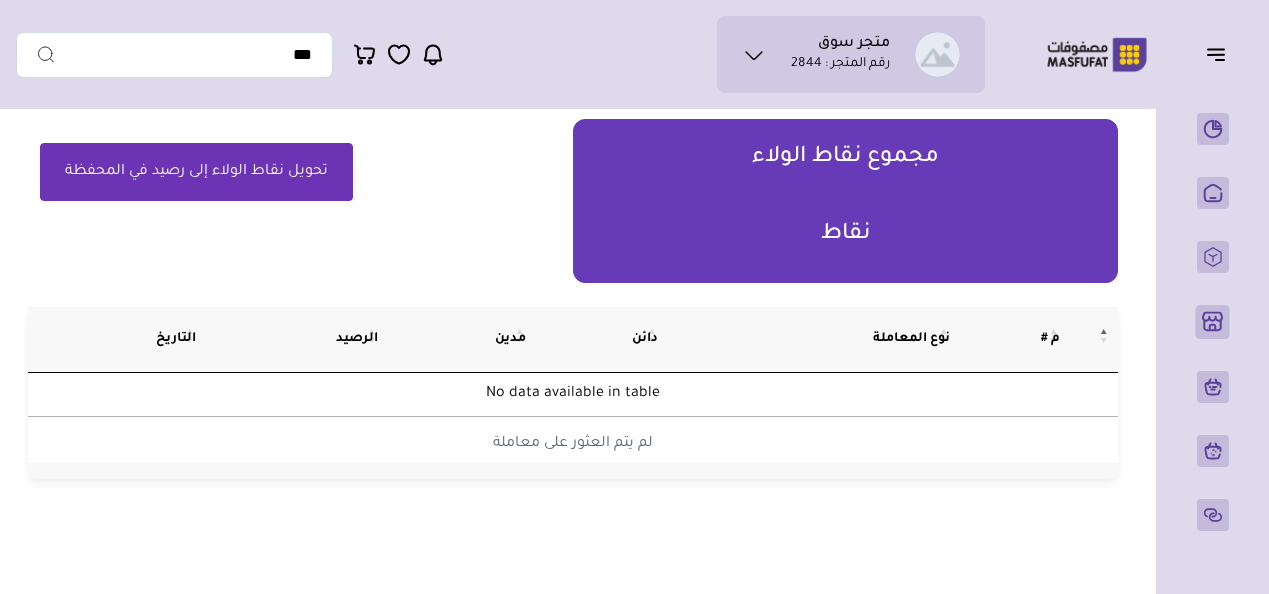 scroll, scrollTop: 0, scrollLeft: 0, axis: both 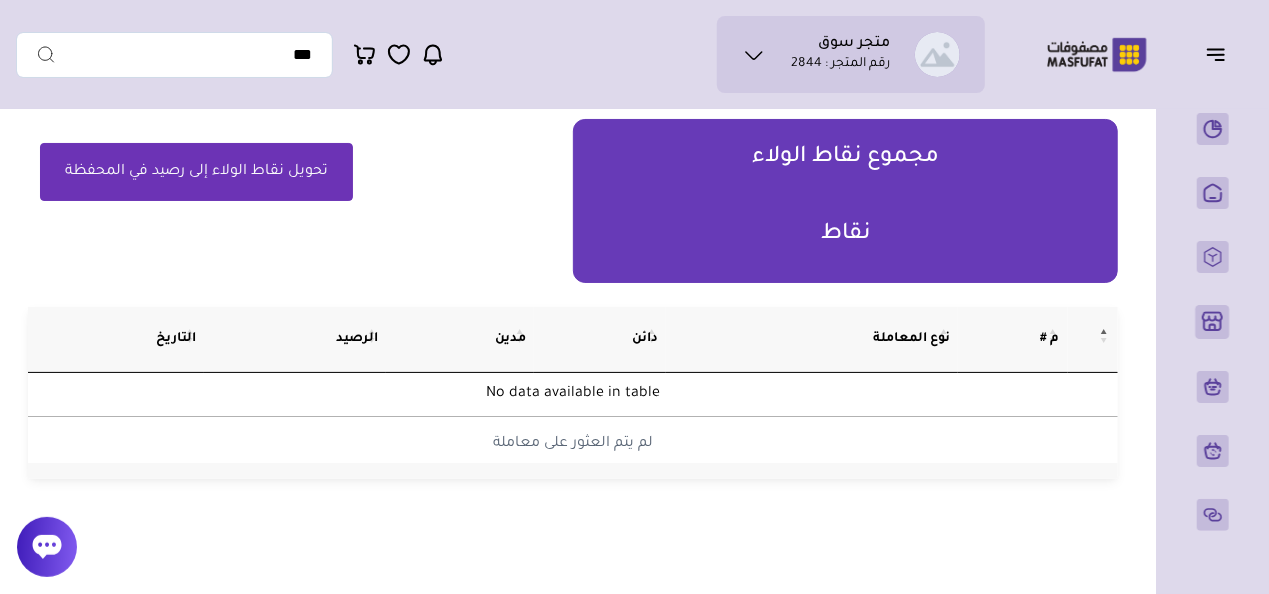 click on "تحويل نقاط الولاء إلى رصيد في المحفظة" at bounding box center [196, 172] 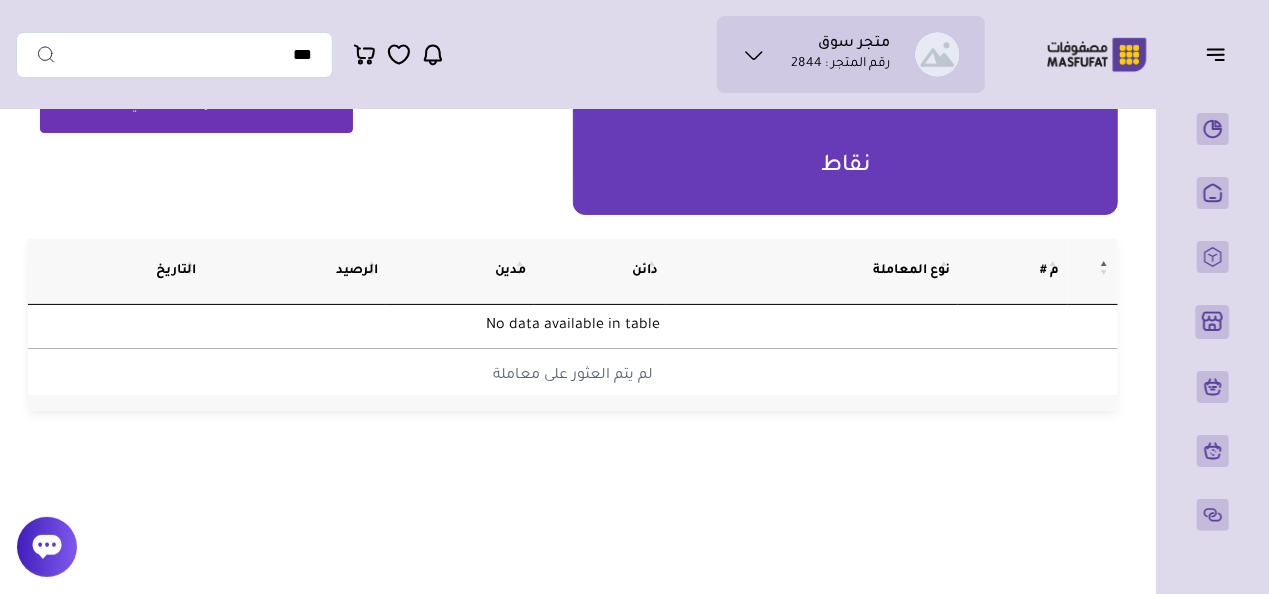 scroll, scrollTop: 0, scrollLeft: 0, axis: both 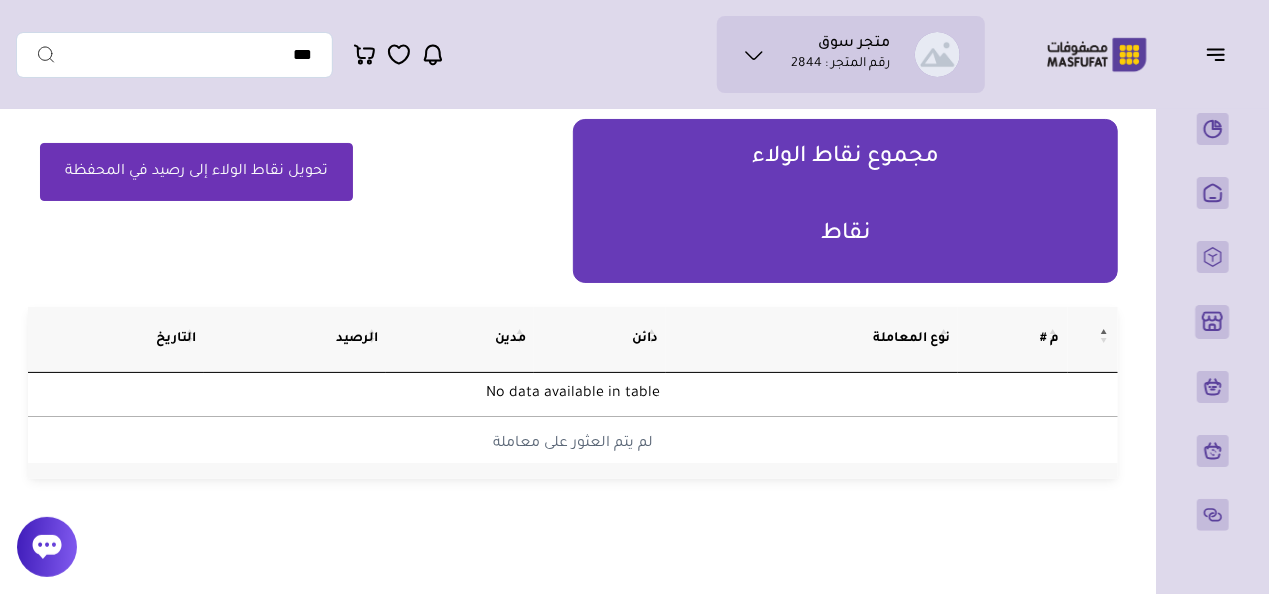 click on "متجر سوق
رقم المتجر : 2844" at bounding box center (851, 54) 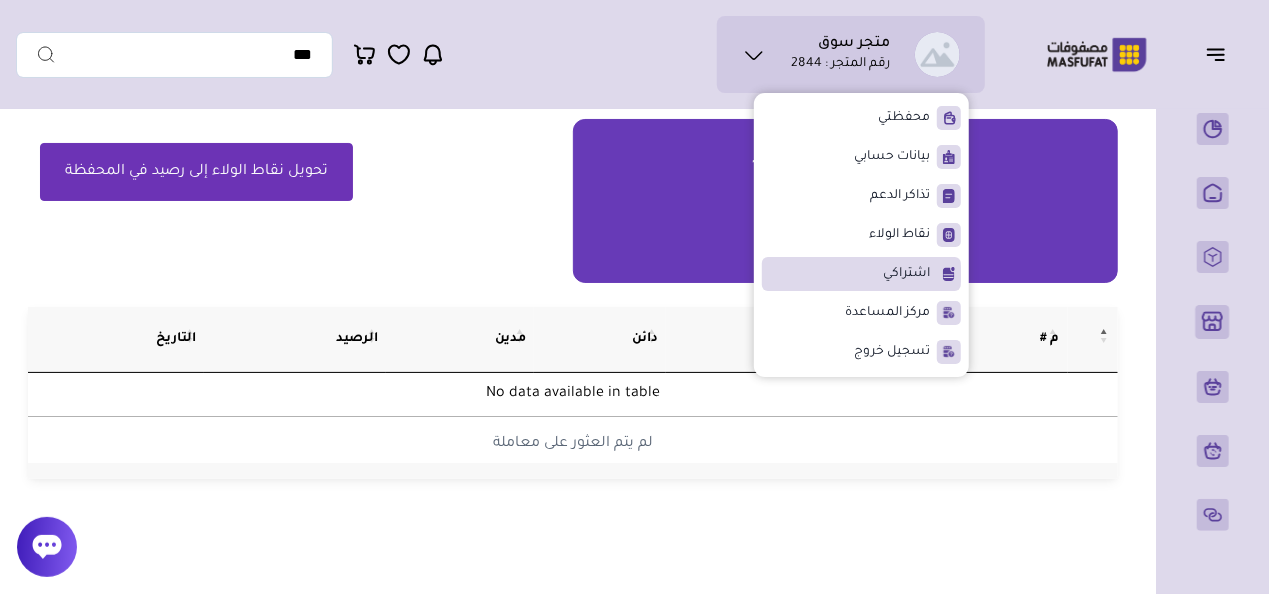 click on "اشتراكي" at bounding box center (906, 274) 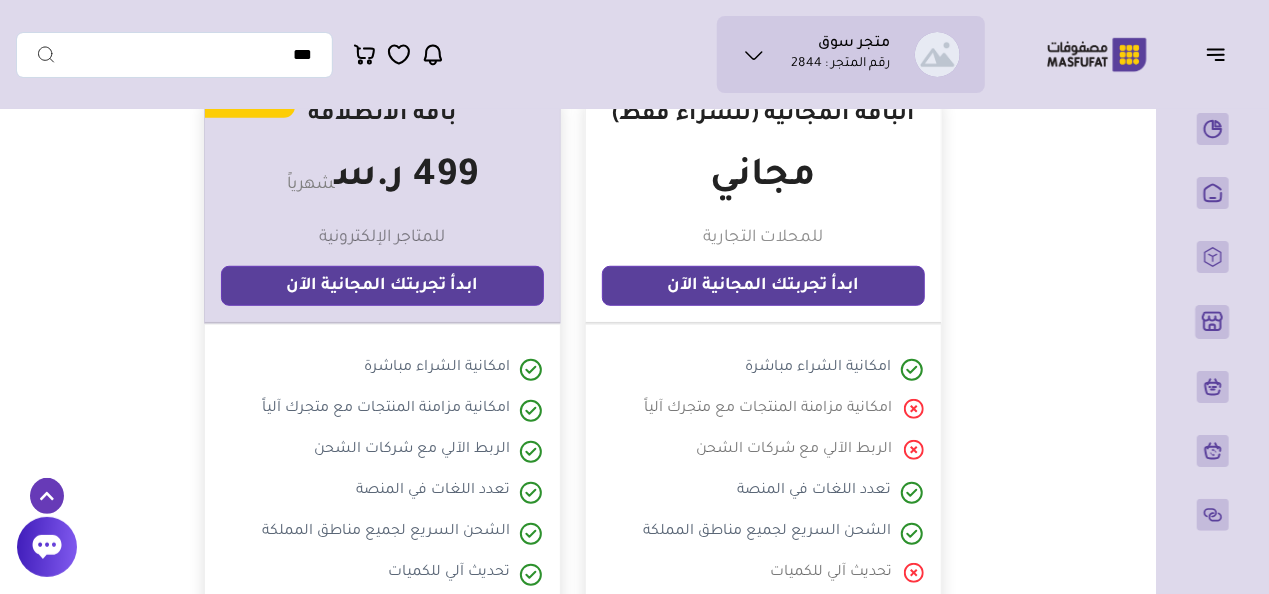 scroll, scrollTop: 600, scrollLeft: 0, axis: vertical 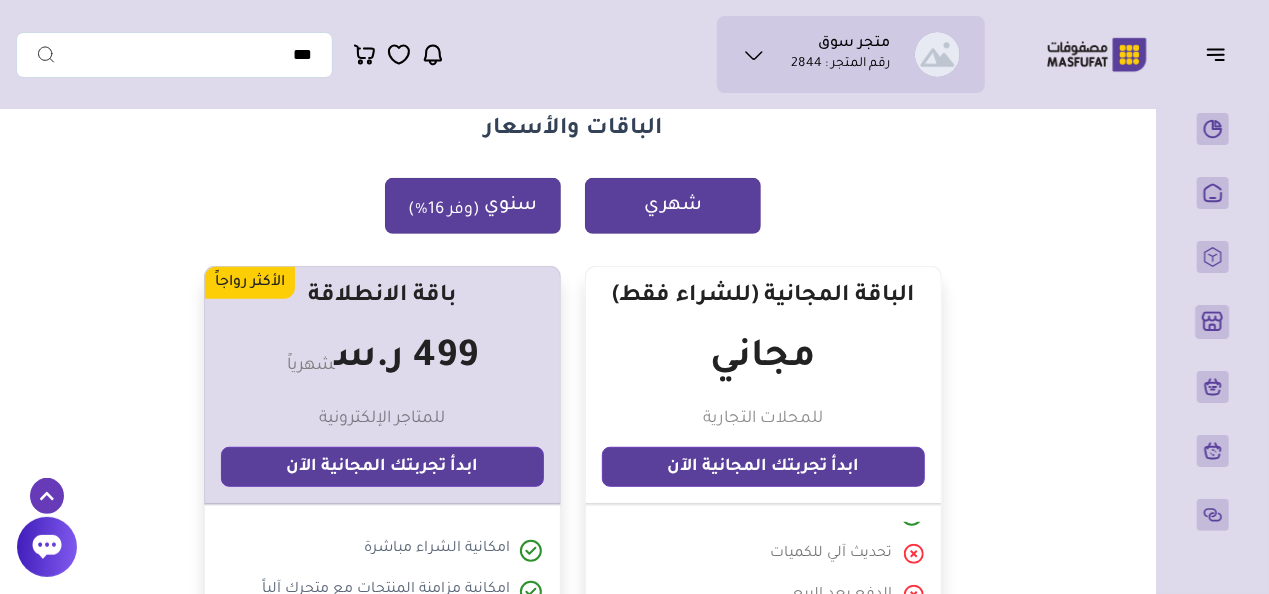 click on "سنوي
(وفر 16%)" at bounding box center [473, 206] 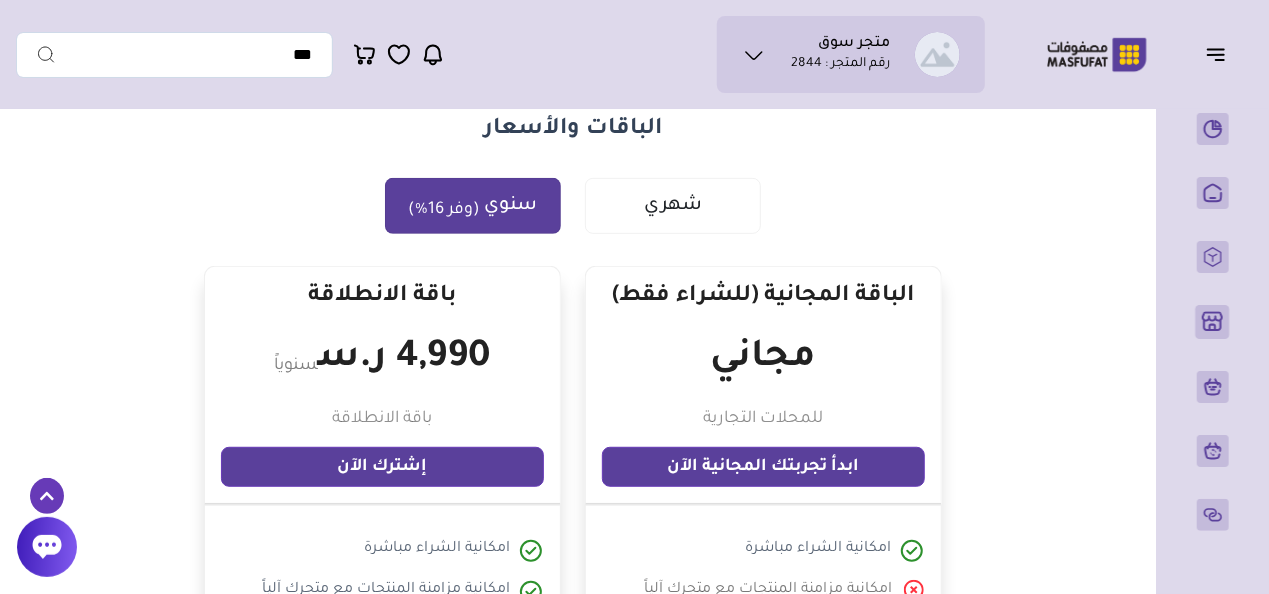 scroll, scrollTop: 700, scrollLeft: 0, axis: vertical 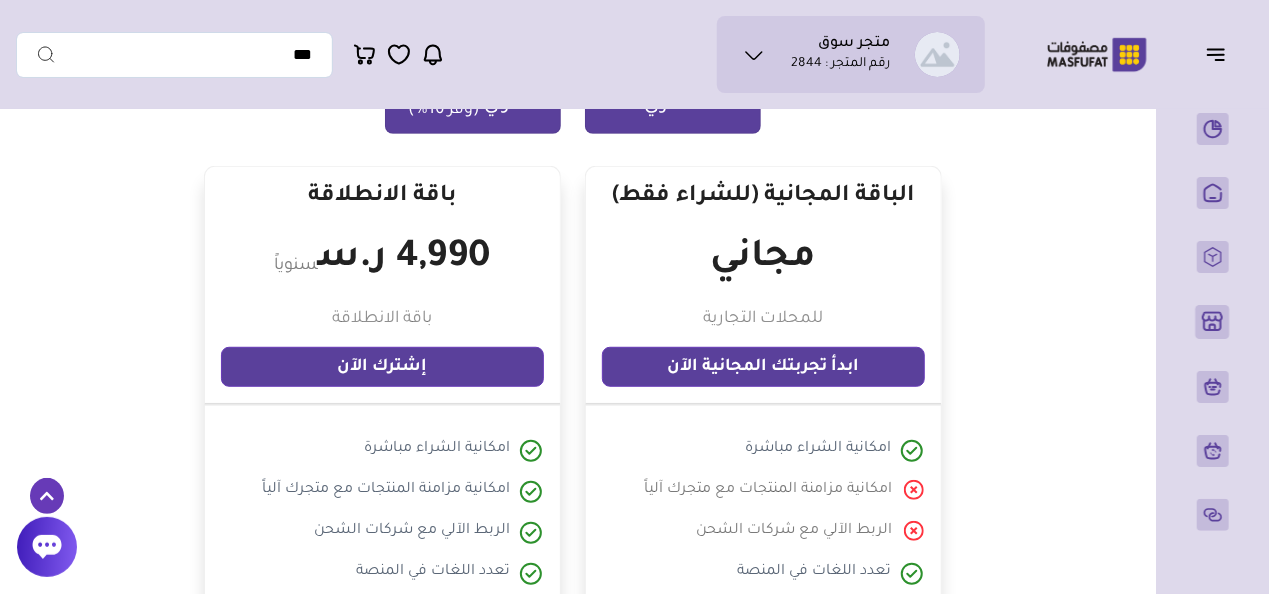 click on "شهري" at bounding box center [673, 106] 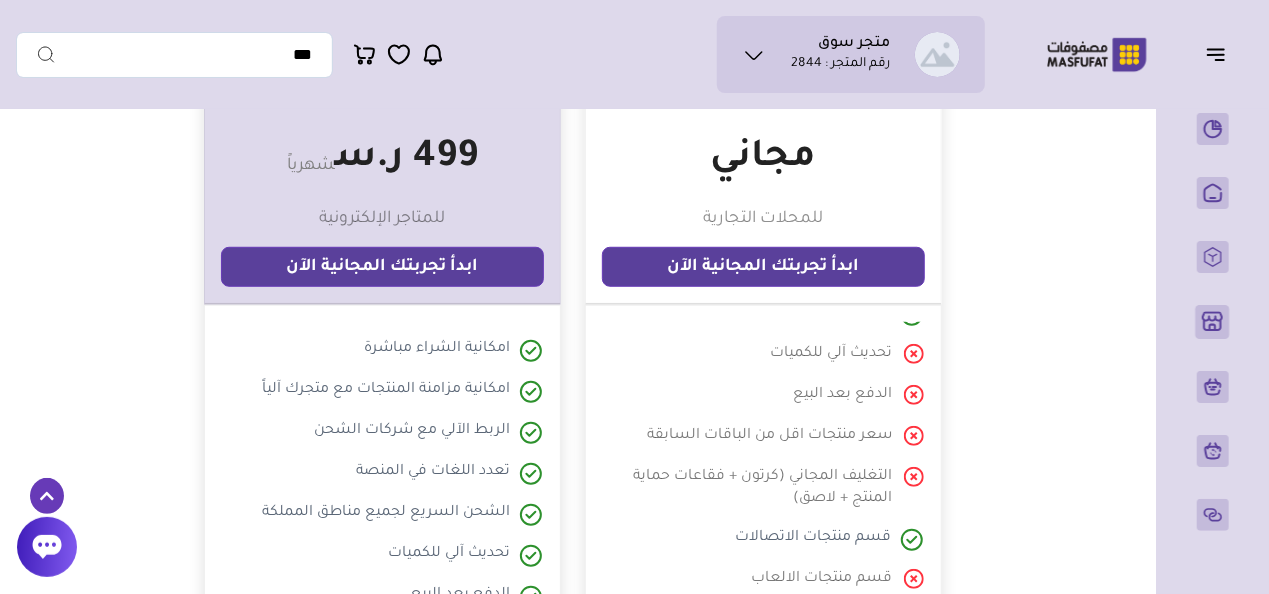 scroll, scrollTop: 400, scrollLeft: 0, axis: vertical 